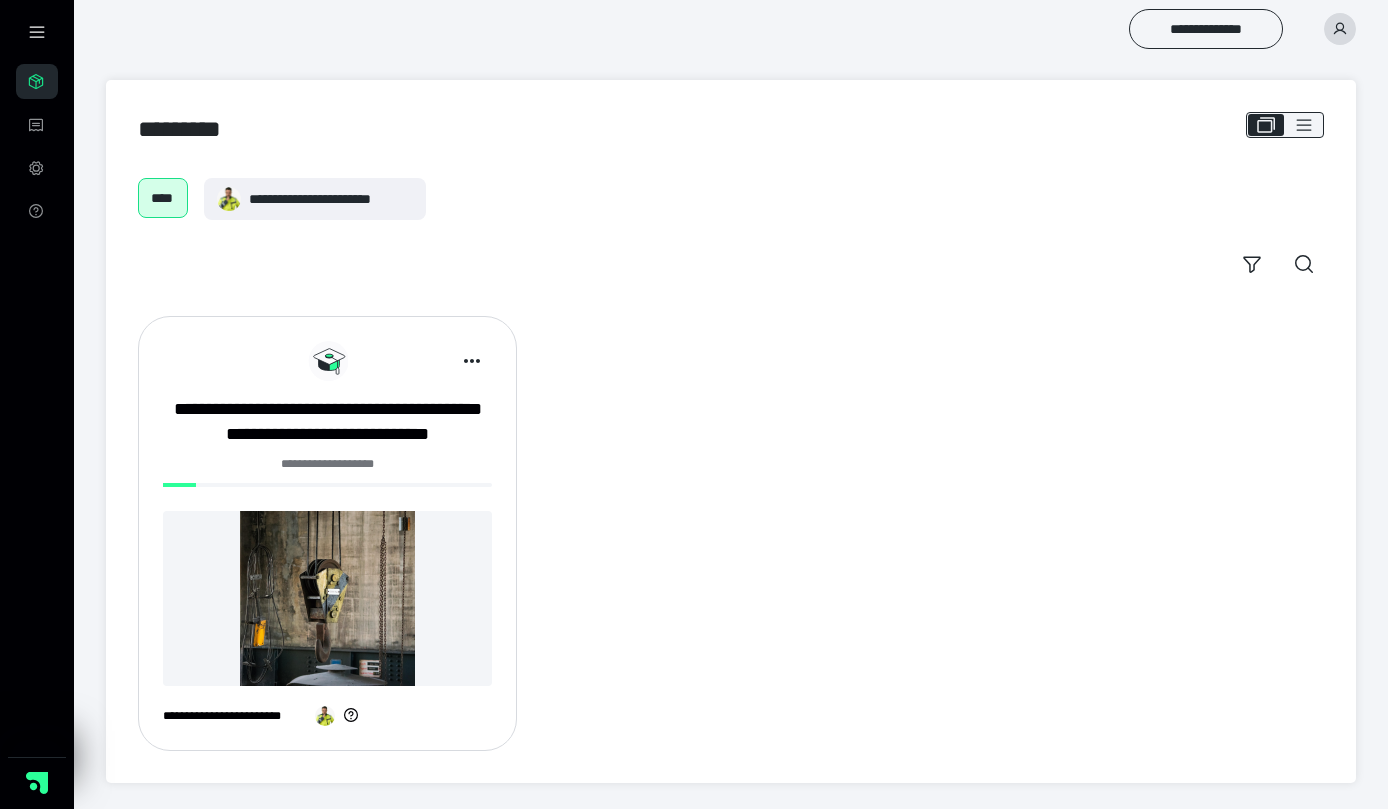 scroll, scrollTop: 0, scrollLeft: 0, axis: both 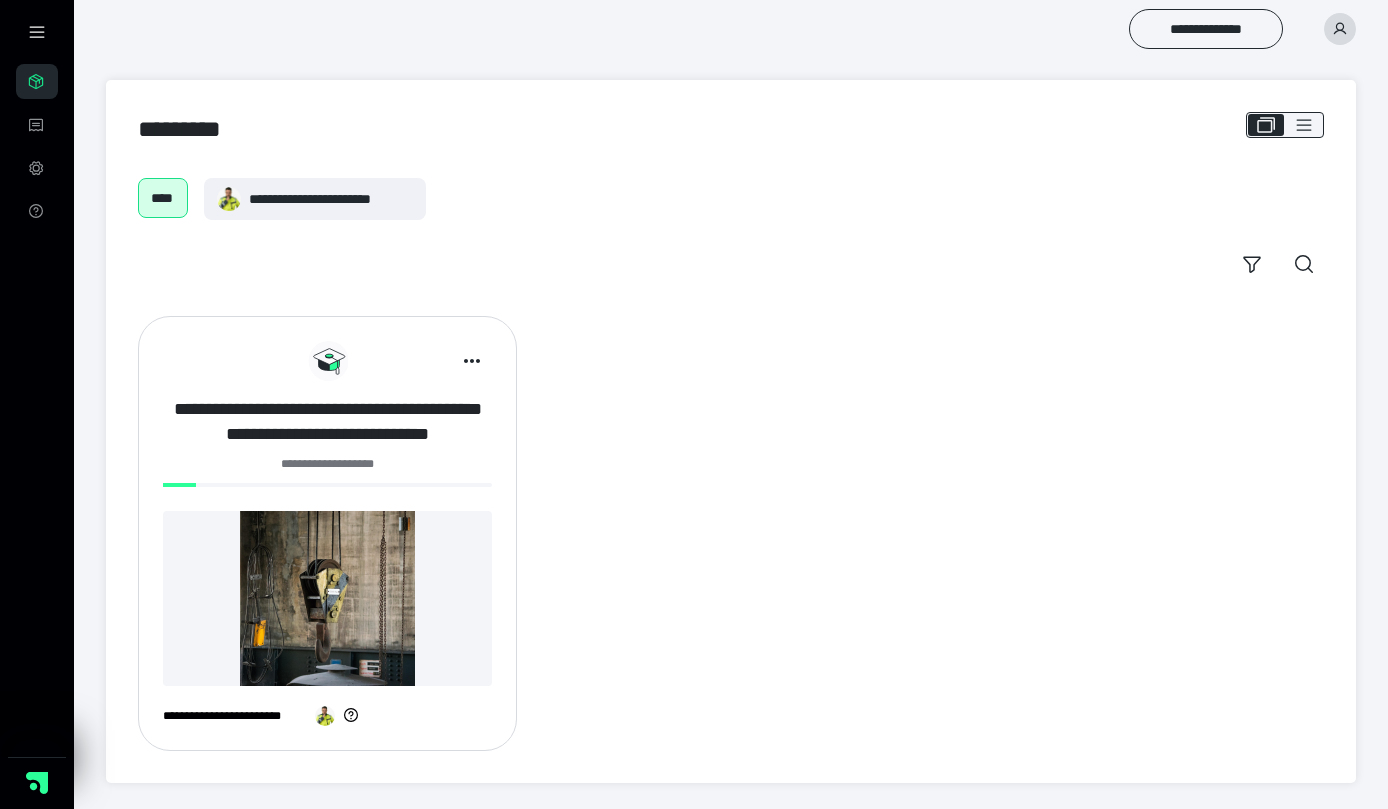 click on "**********" at bounding box center [327, 422] 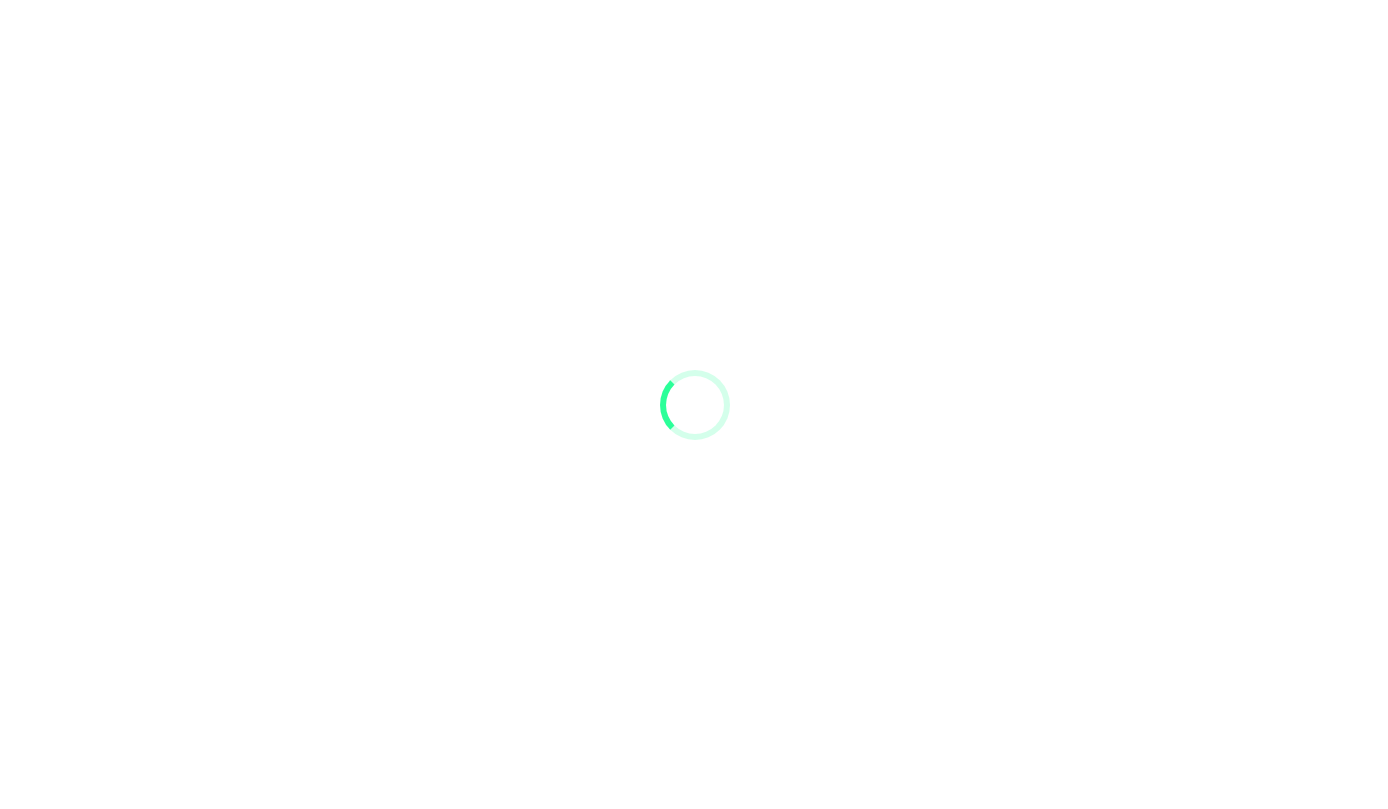 scroll, scrollTop: 0, scrollLeft: 0, axis: both 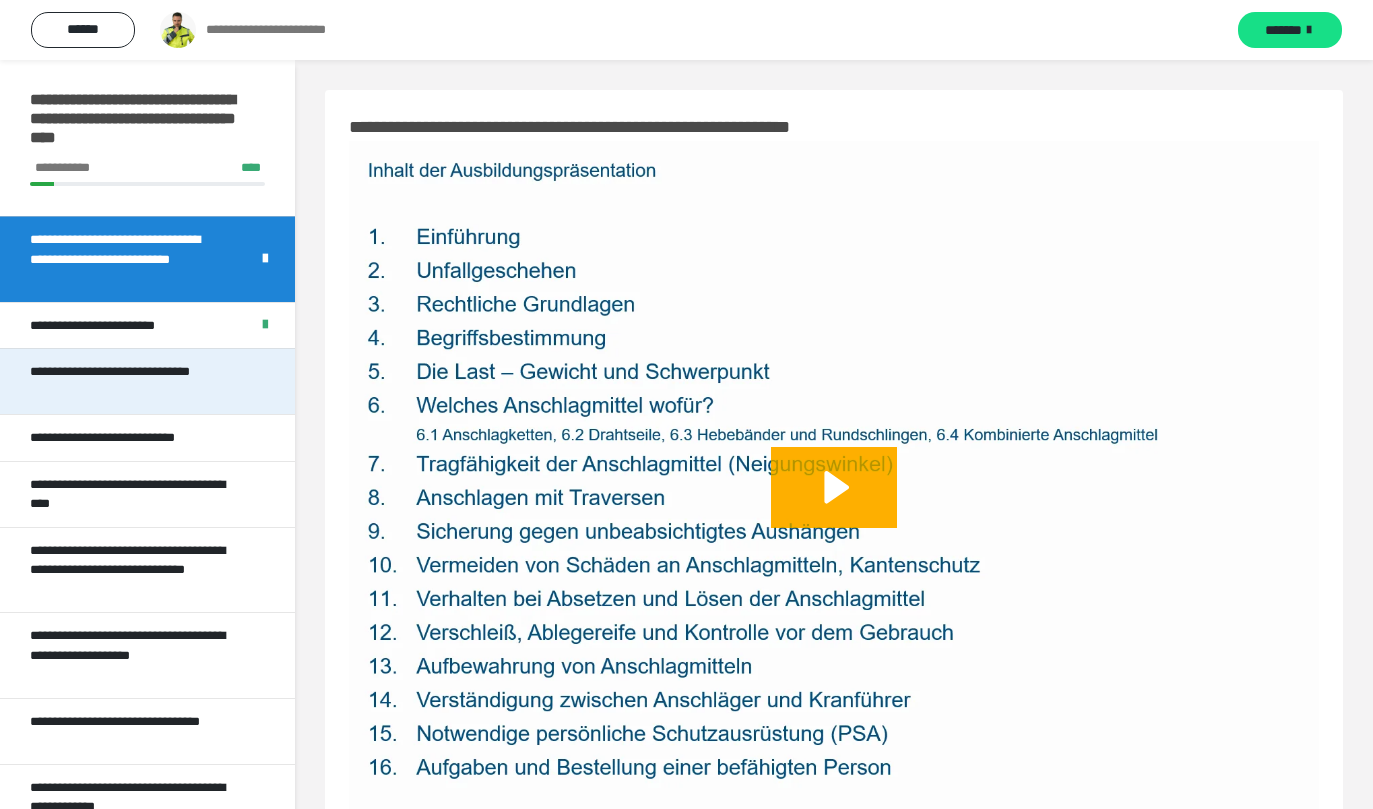 click on "**********" at bounding box center [132, 381] 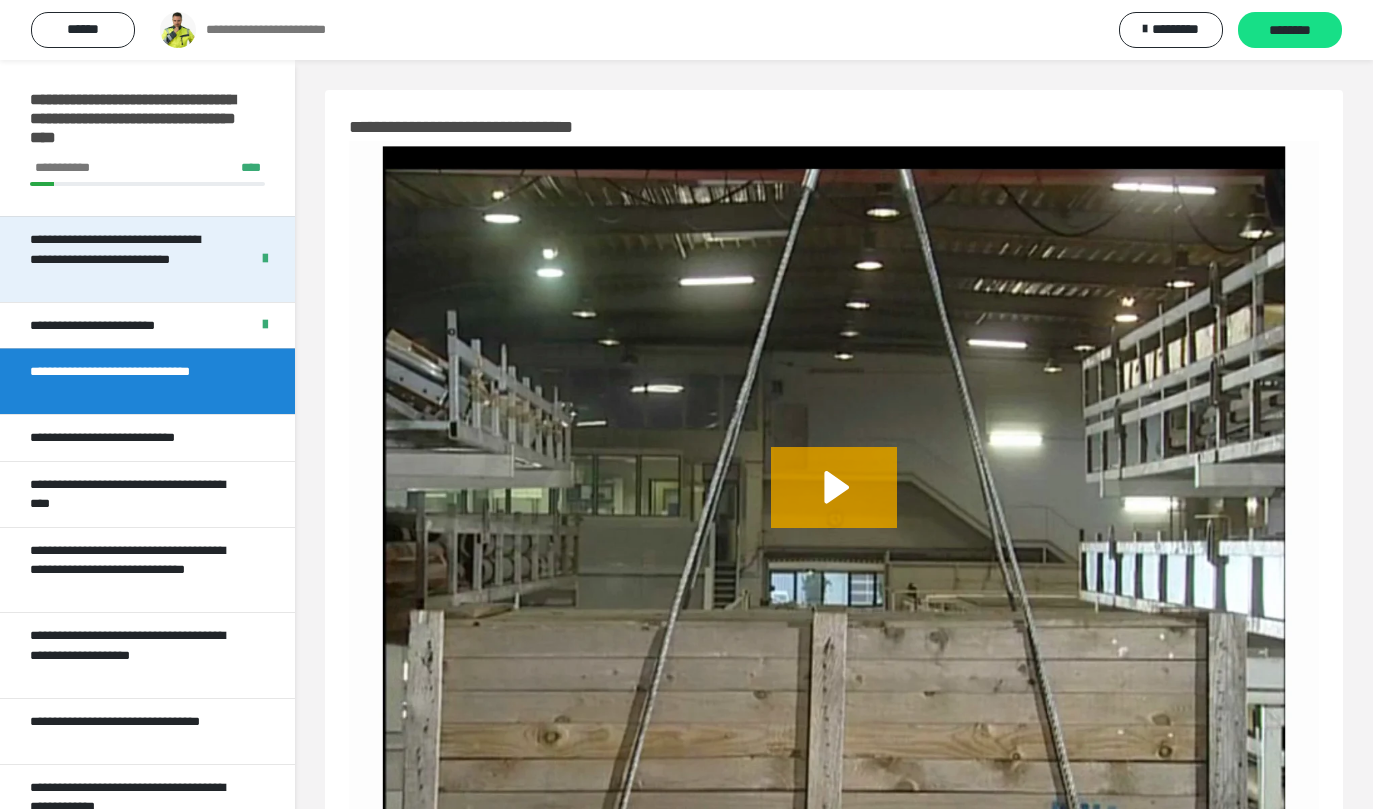 click on "**********" at bounding box center (124, 259) 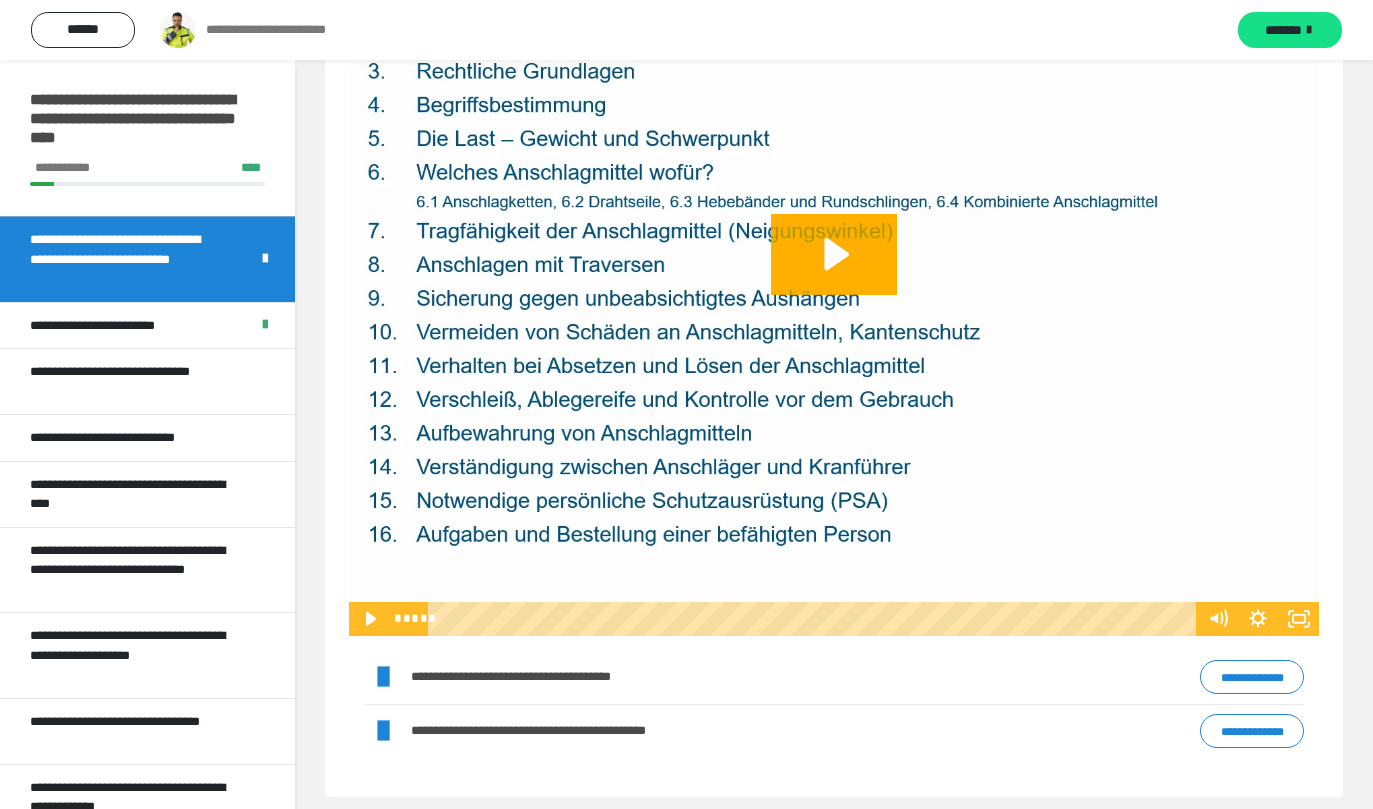 scroll, scrollTop: 251, scrollLeft: 0, axis: vertical 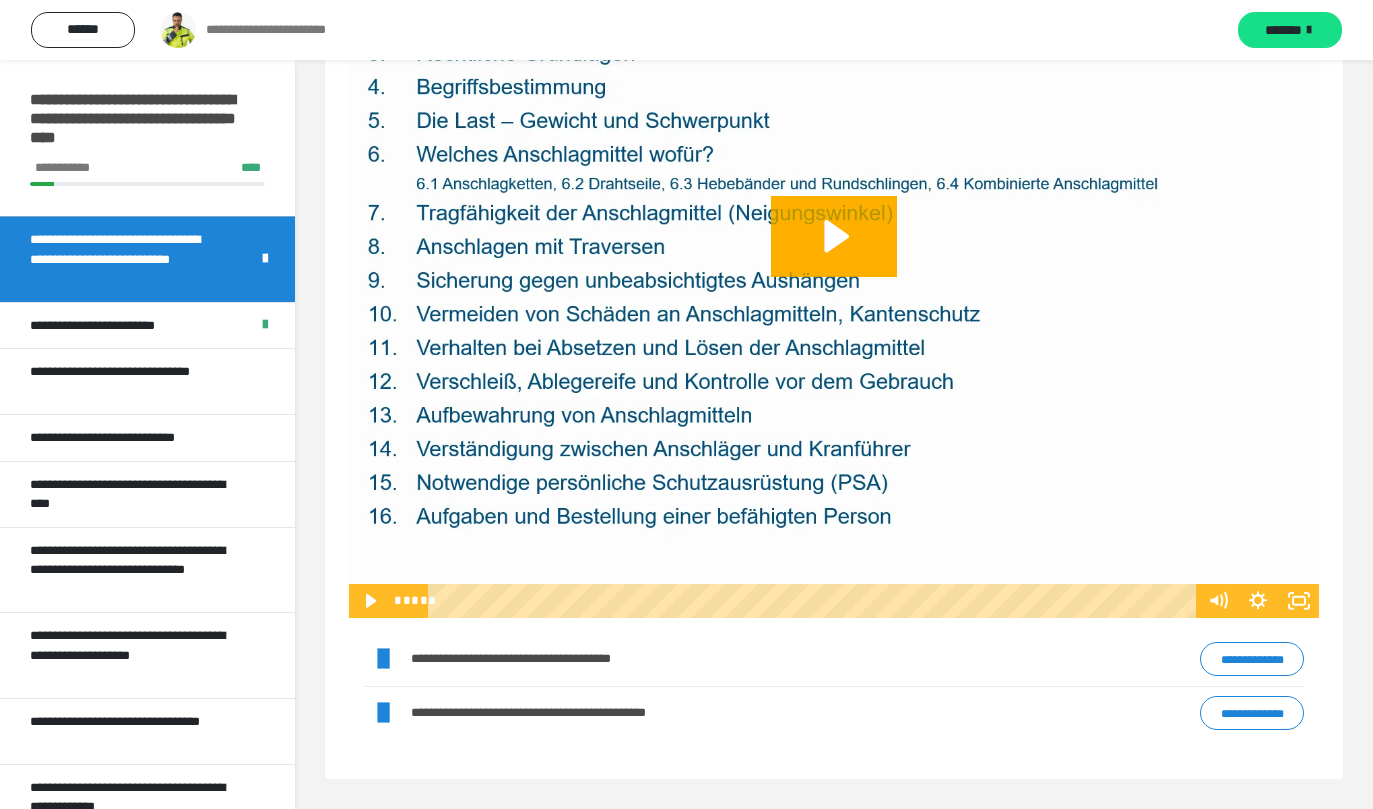 click on "**********" at bounding box center [1252, 713] 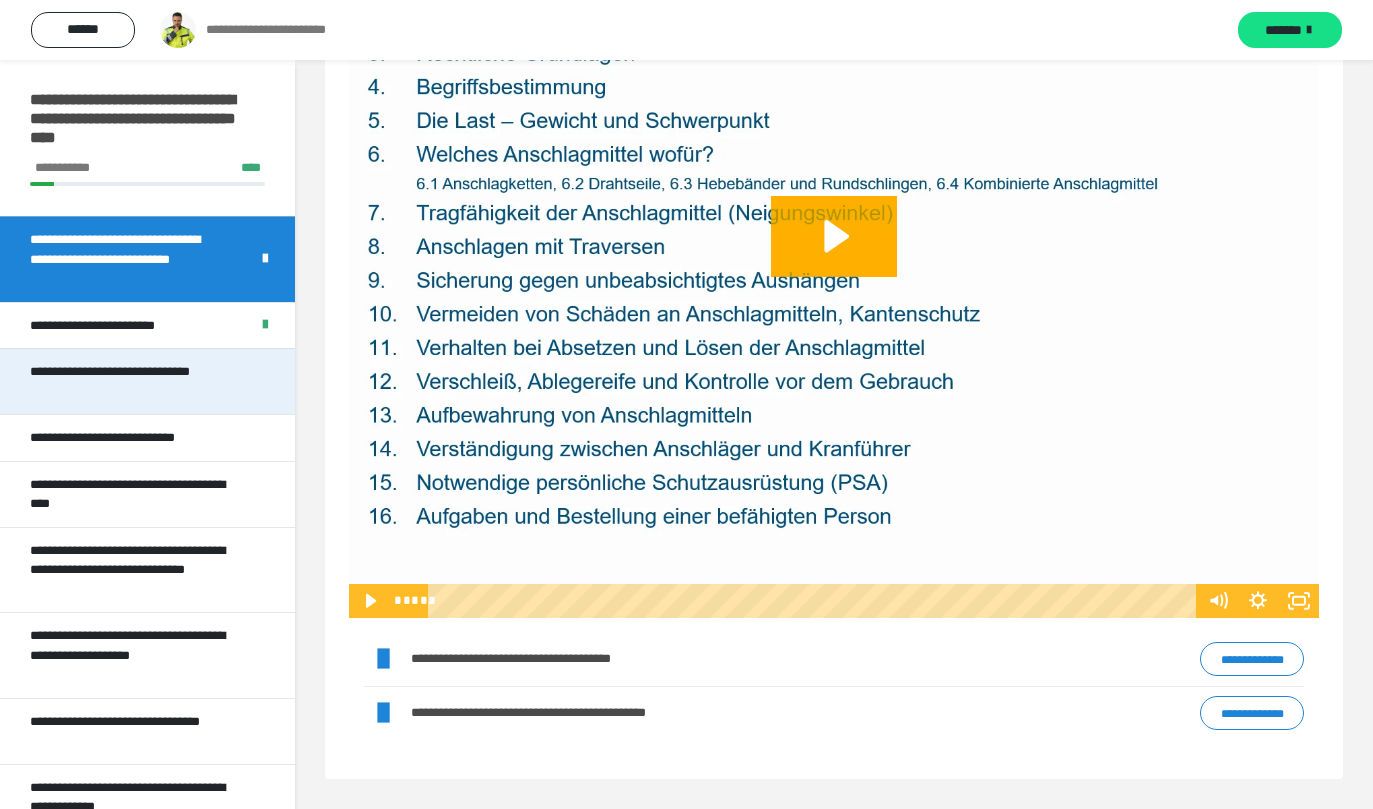 click on "**********" at bounding box center (132, 381) 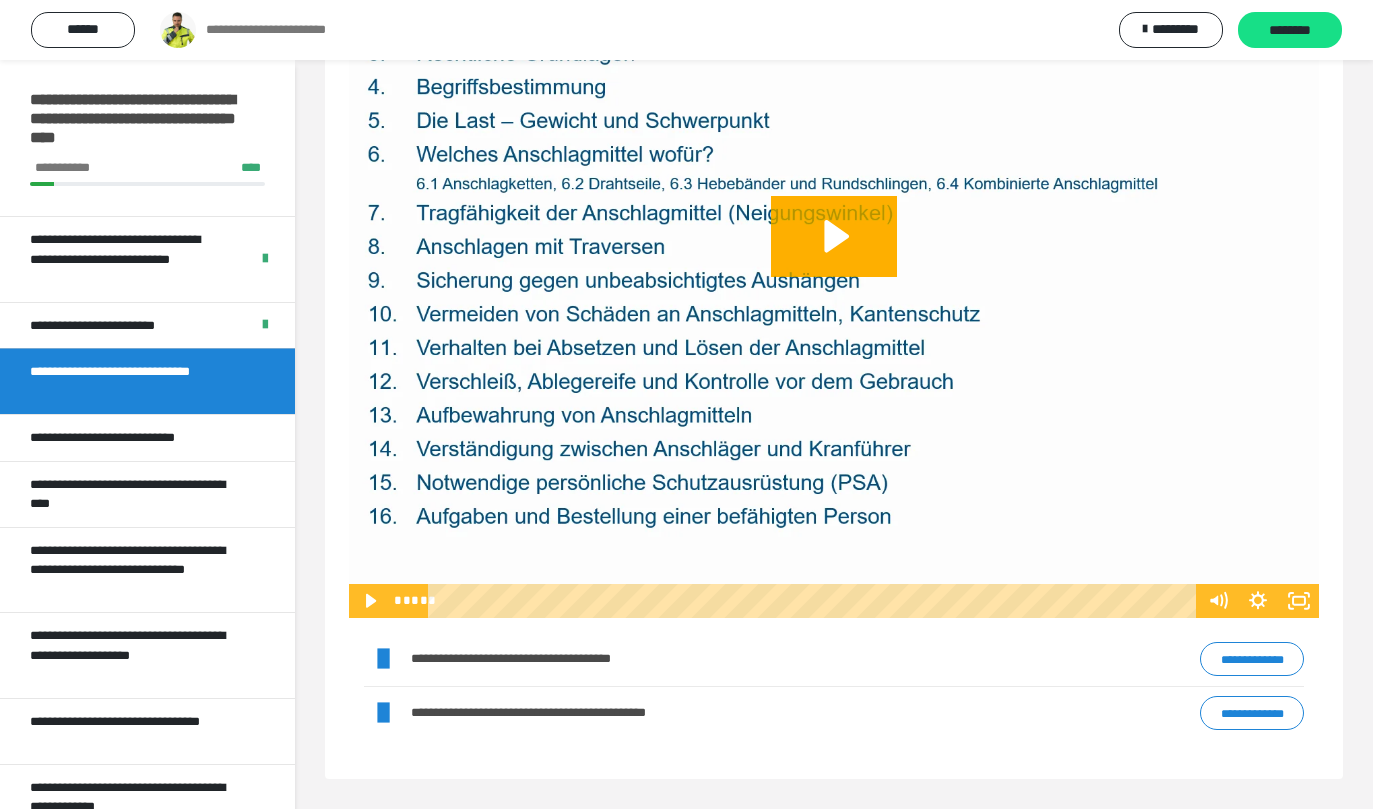 scroll, scrollTop: 60, scrollLeft: 0, axis: vertical 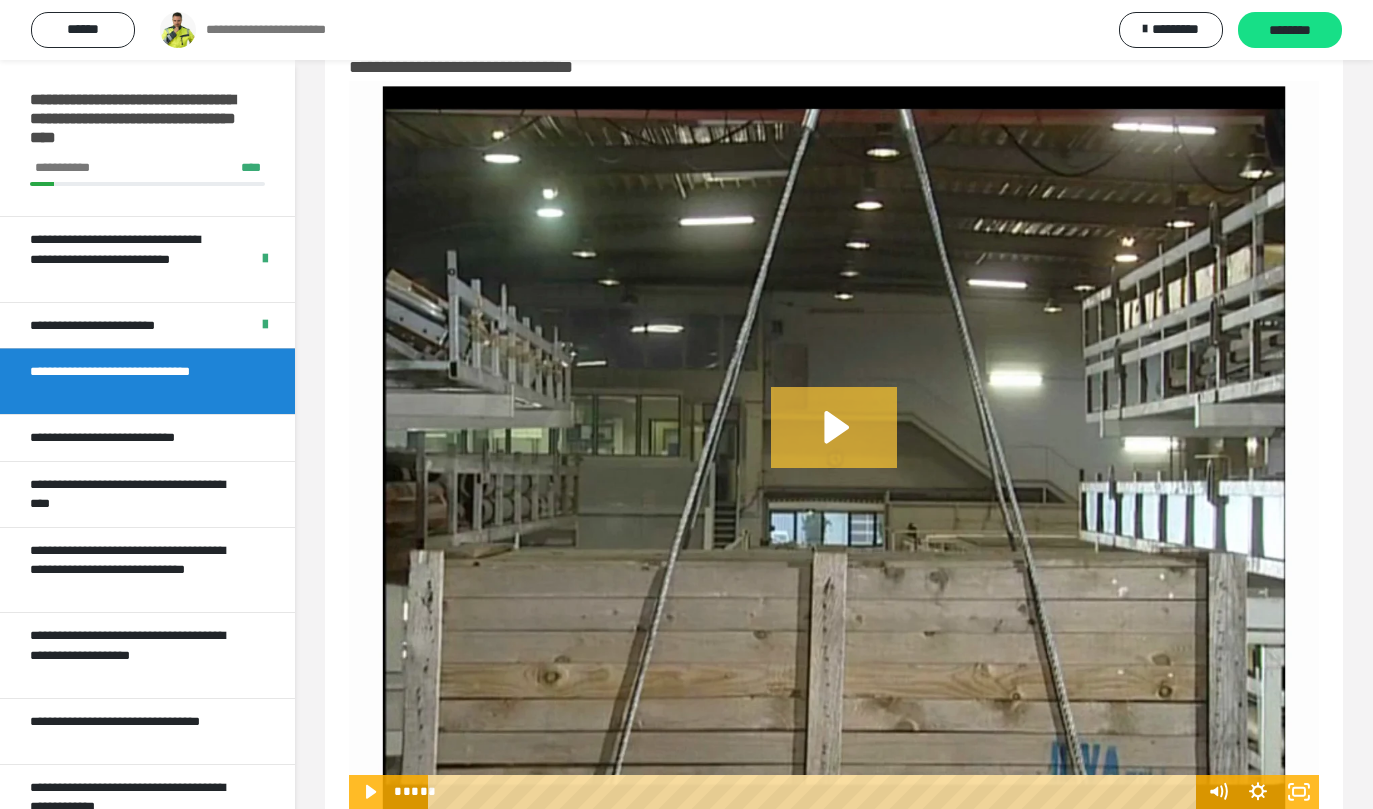 click 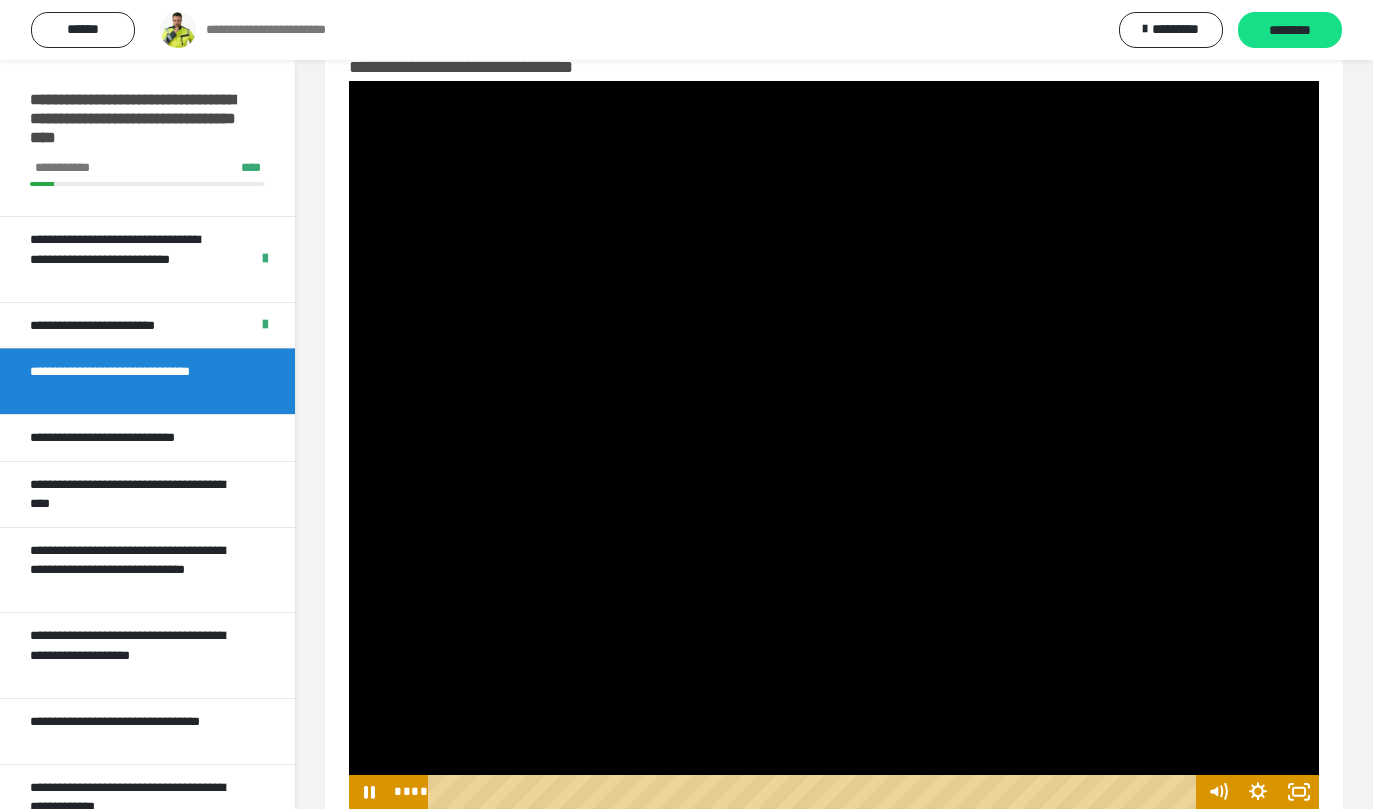 scroll, scrollTop: 93, scrollLeft: 0, axis: vertical 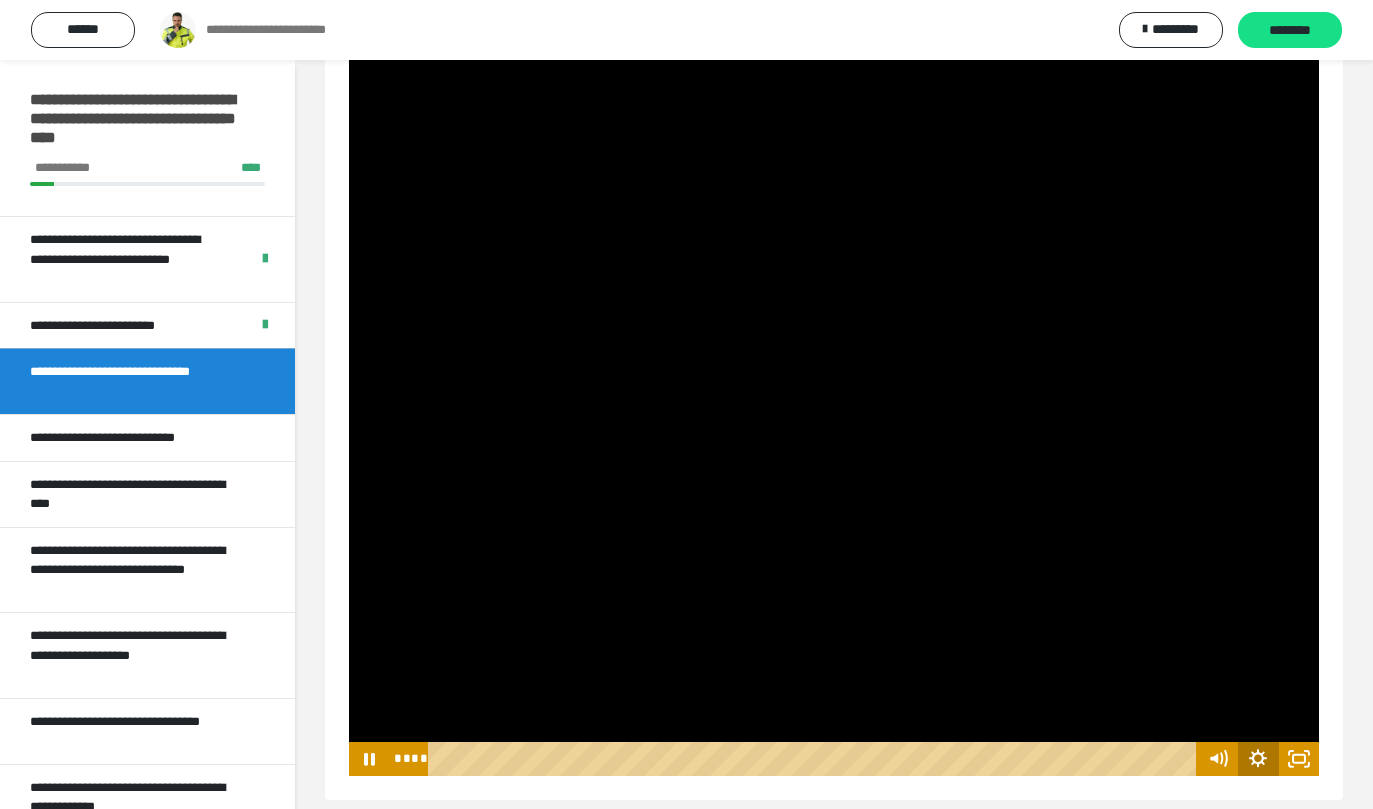 click 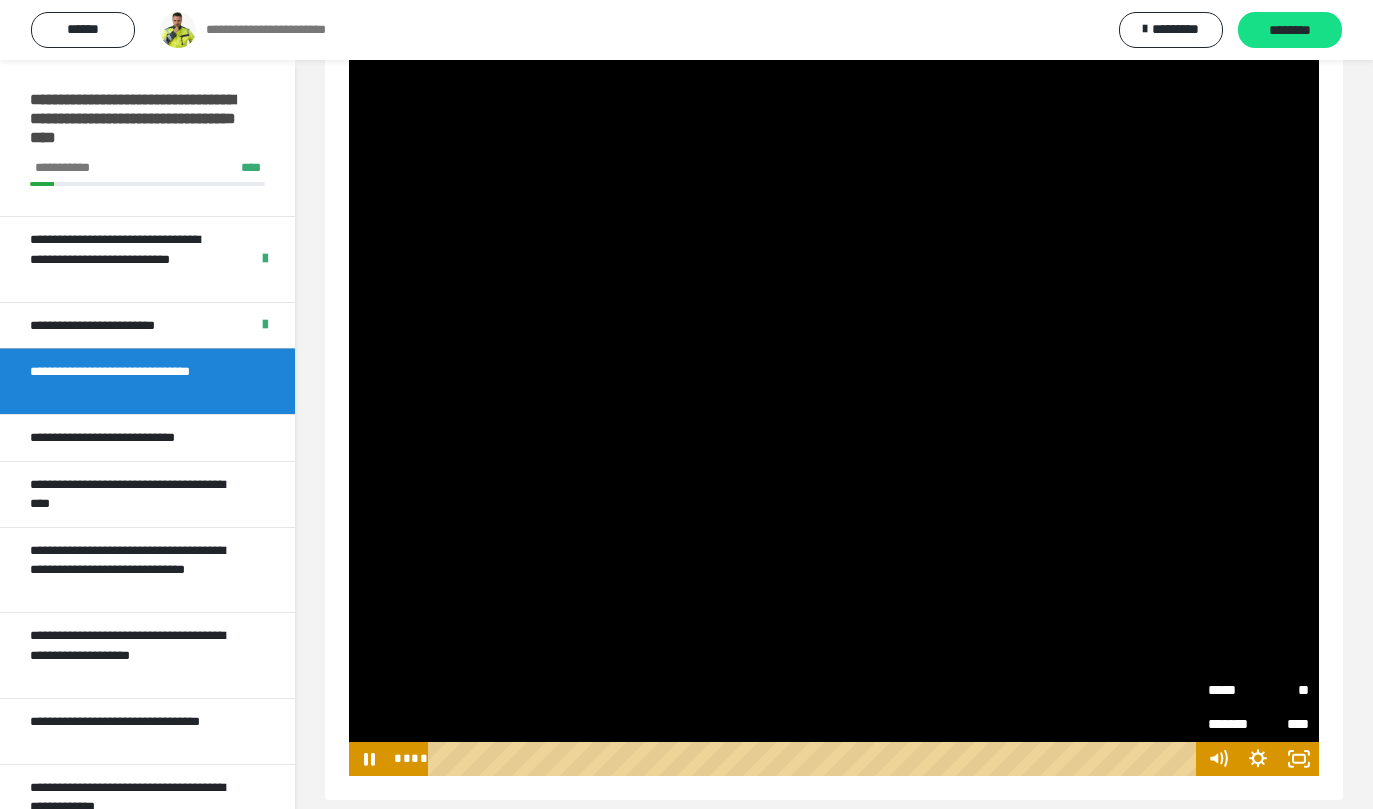 click on "**" at bounding box center (1283, 690) 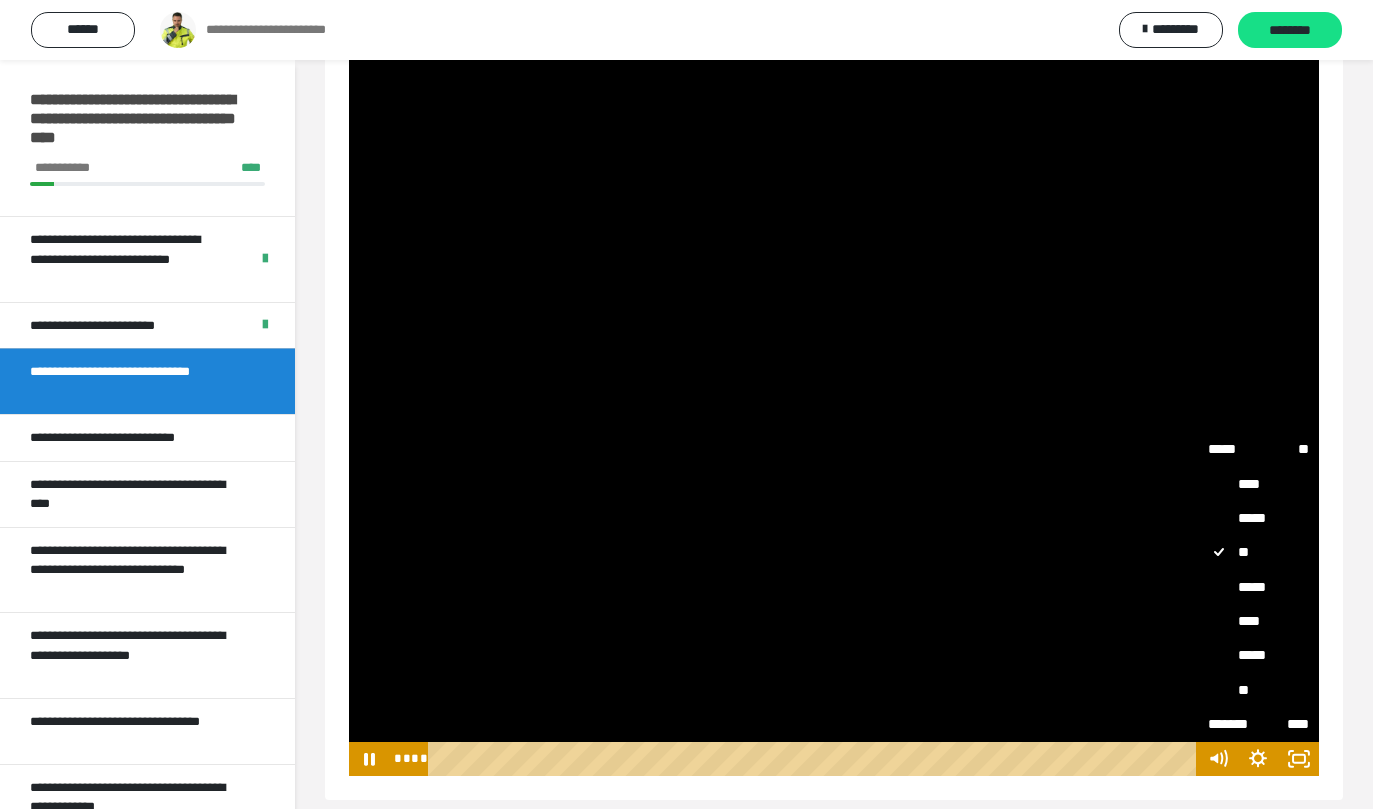 click on "*****" at bounding box center (1258, 587) 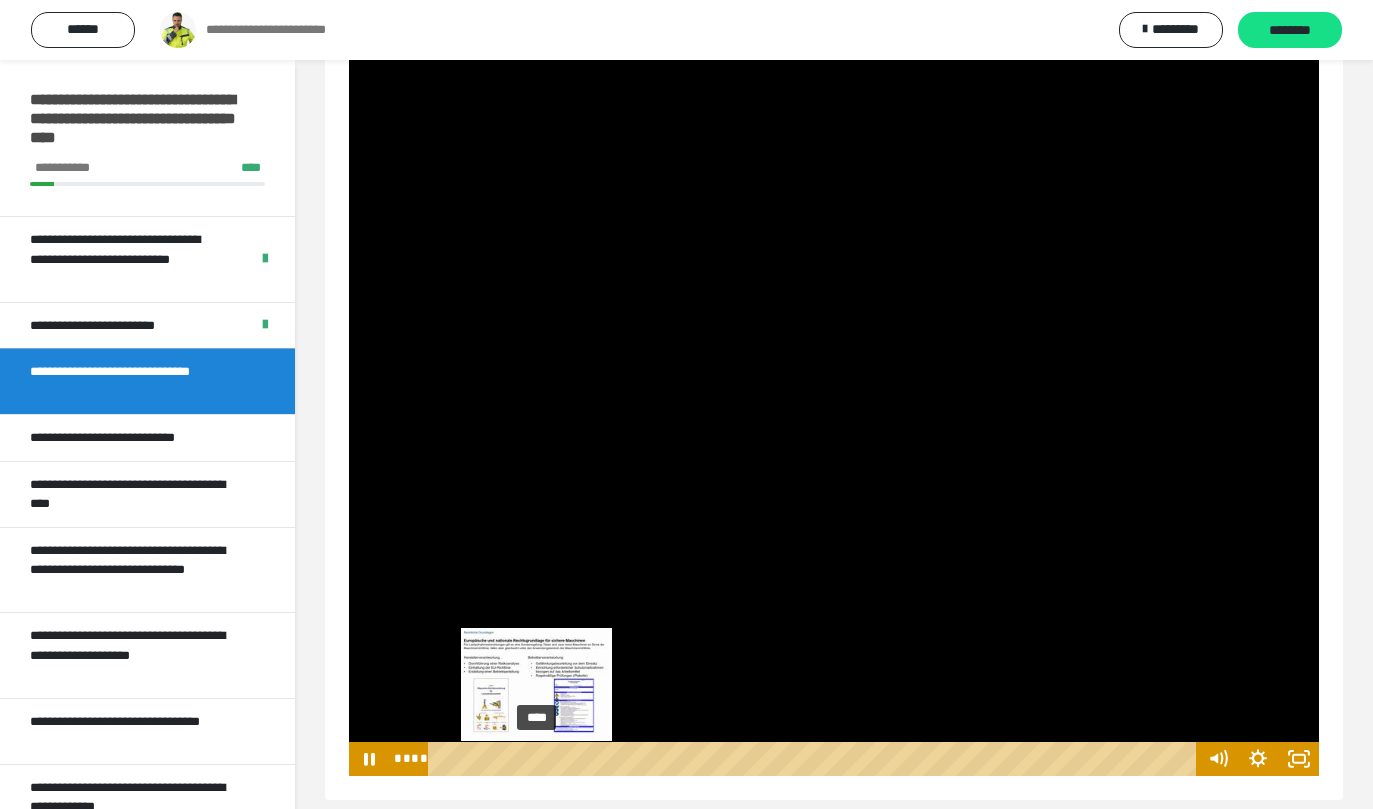 click on "****" at bounding box center (815, 759) 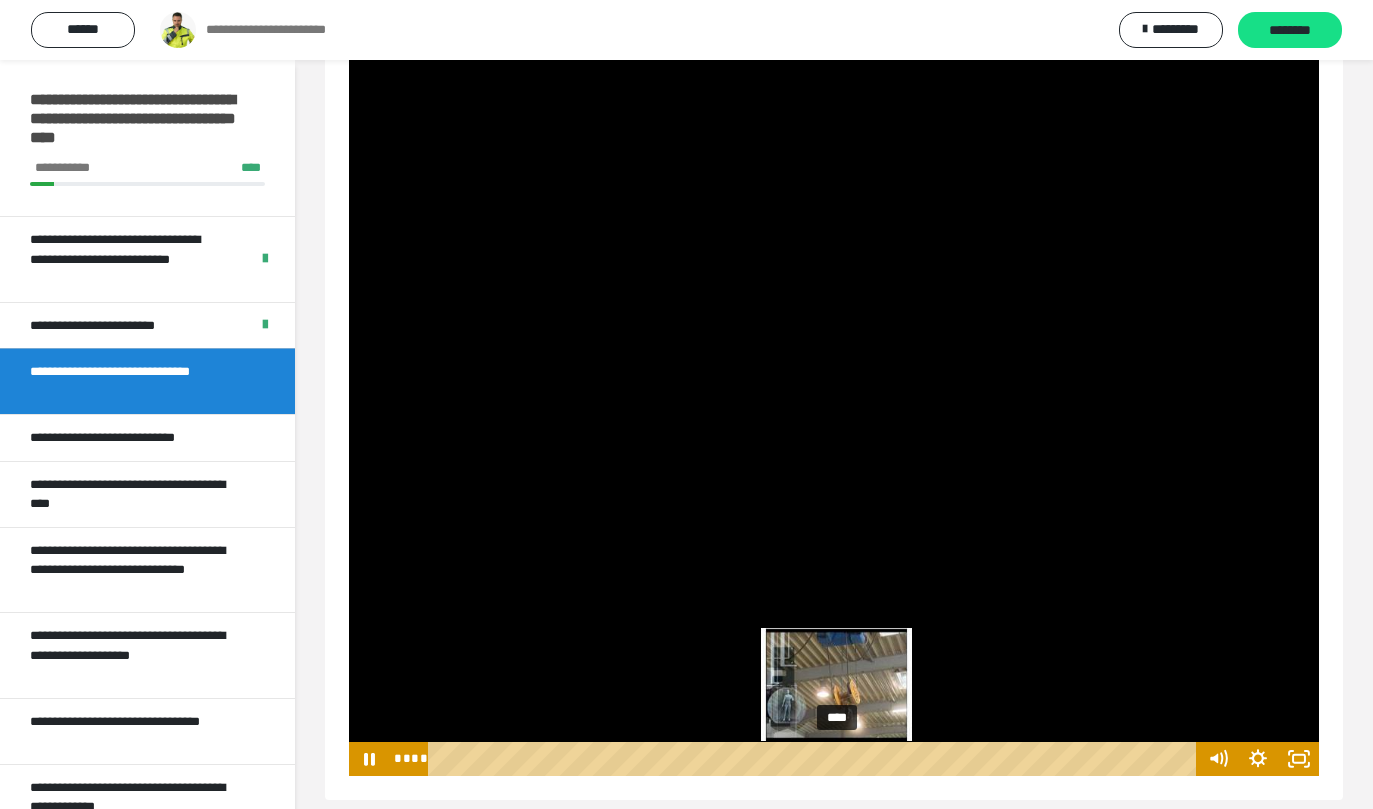 click on "****" at bounding box center (815, 759) 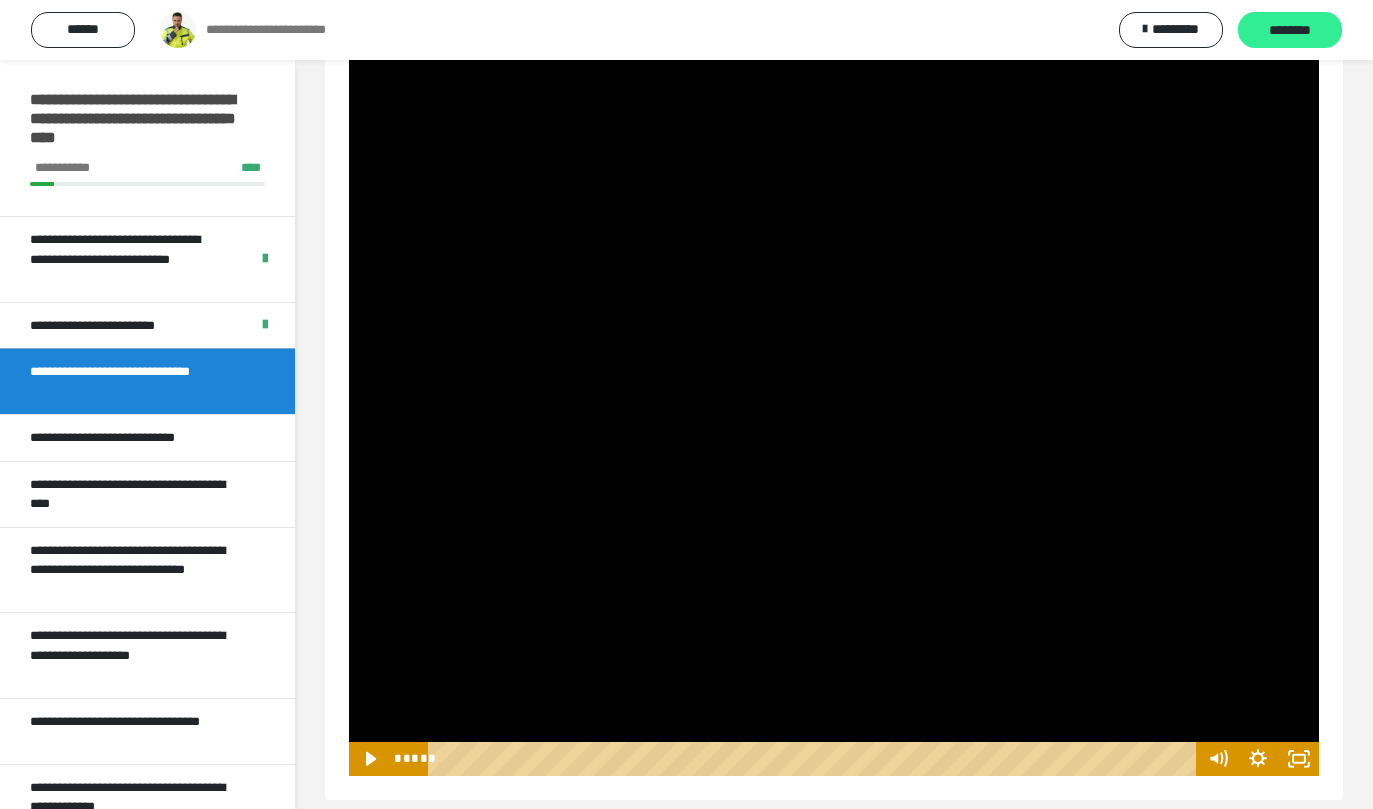 click on "********" at bounding box center (1290, 31) 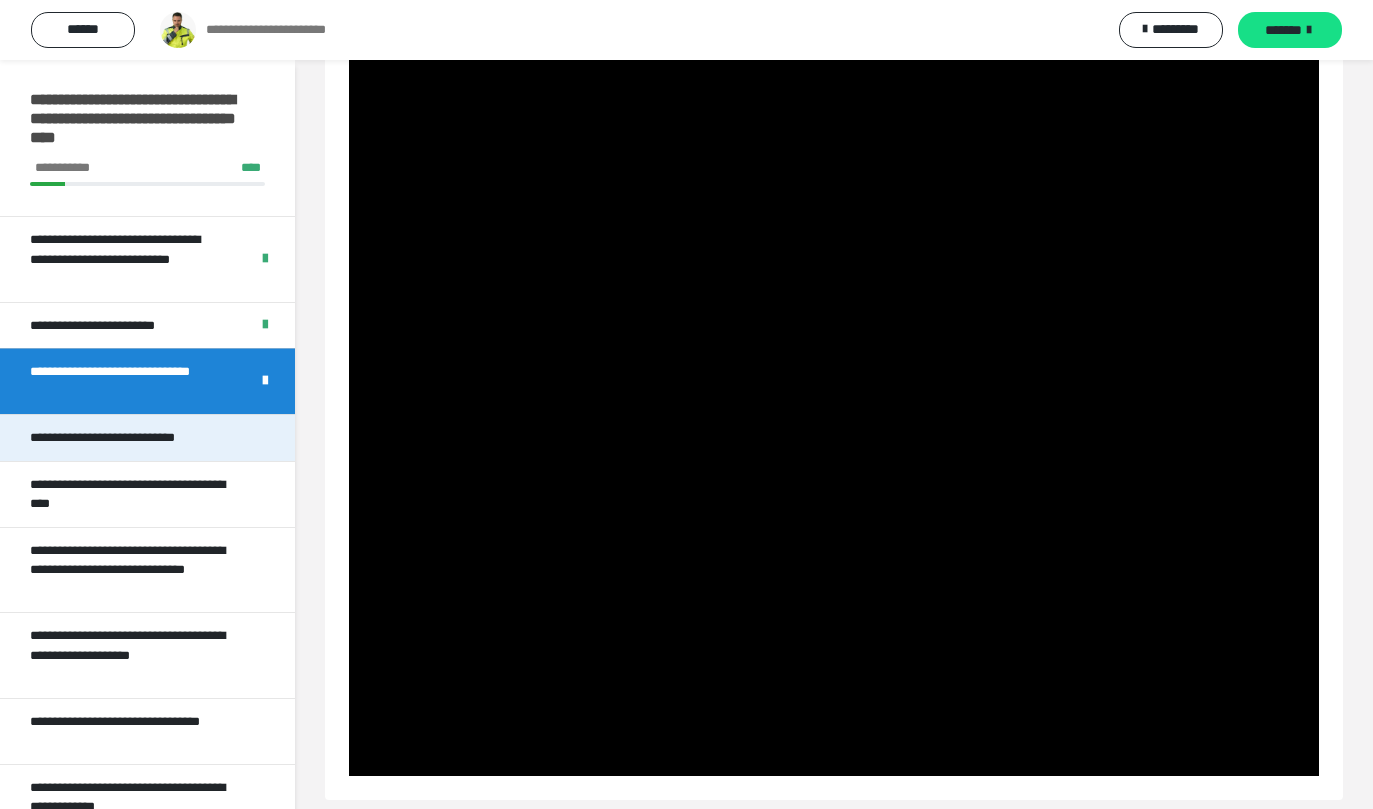 click on "**********" at bounding box center (132, 438) 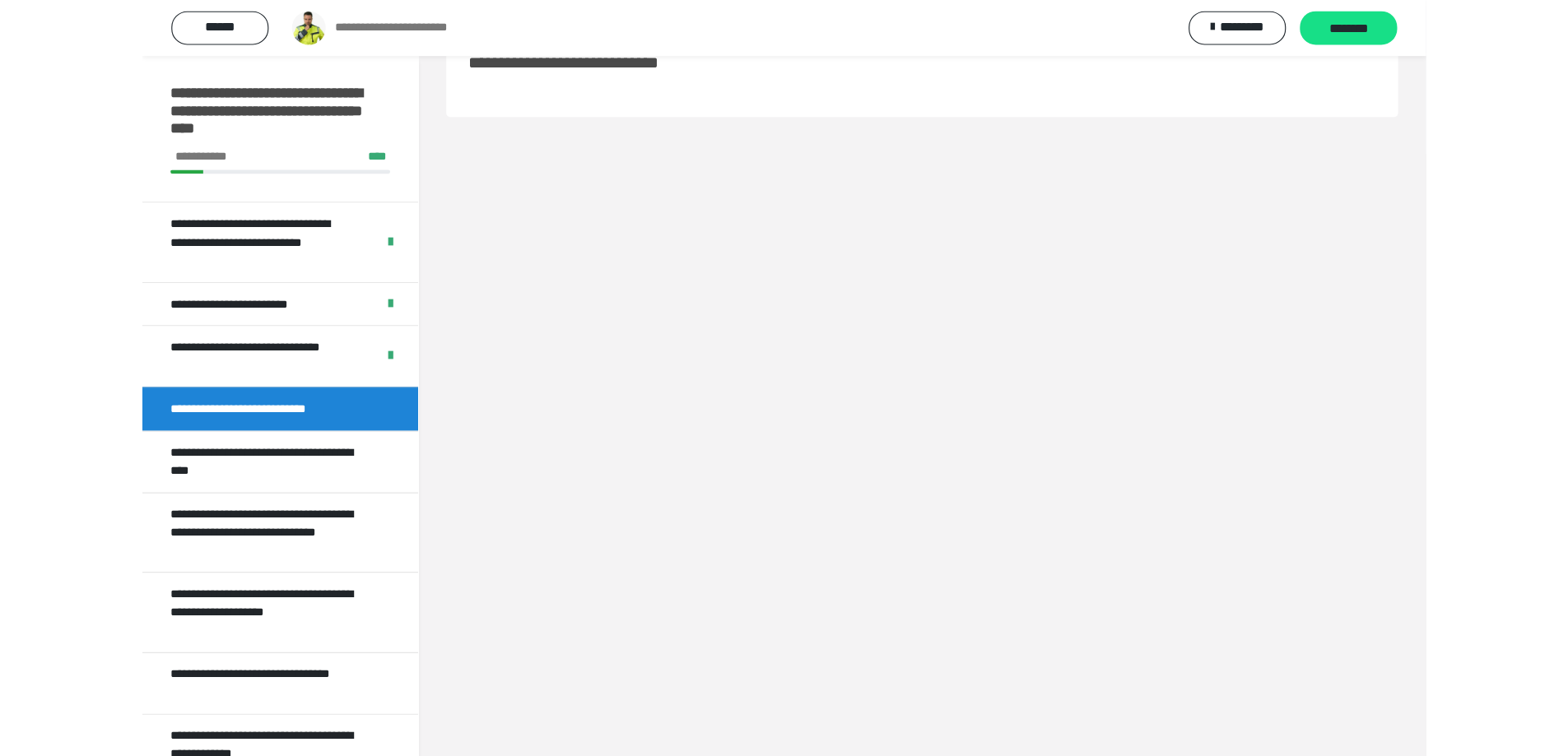 scroll, scrollTop: 49, scrollLeft: 0, axis: vertical 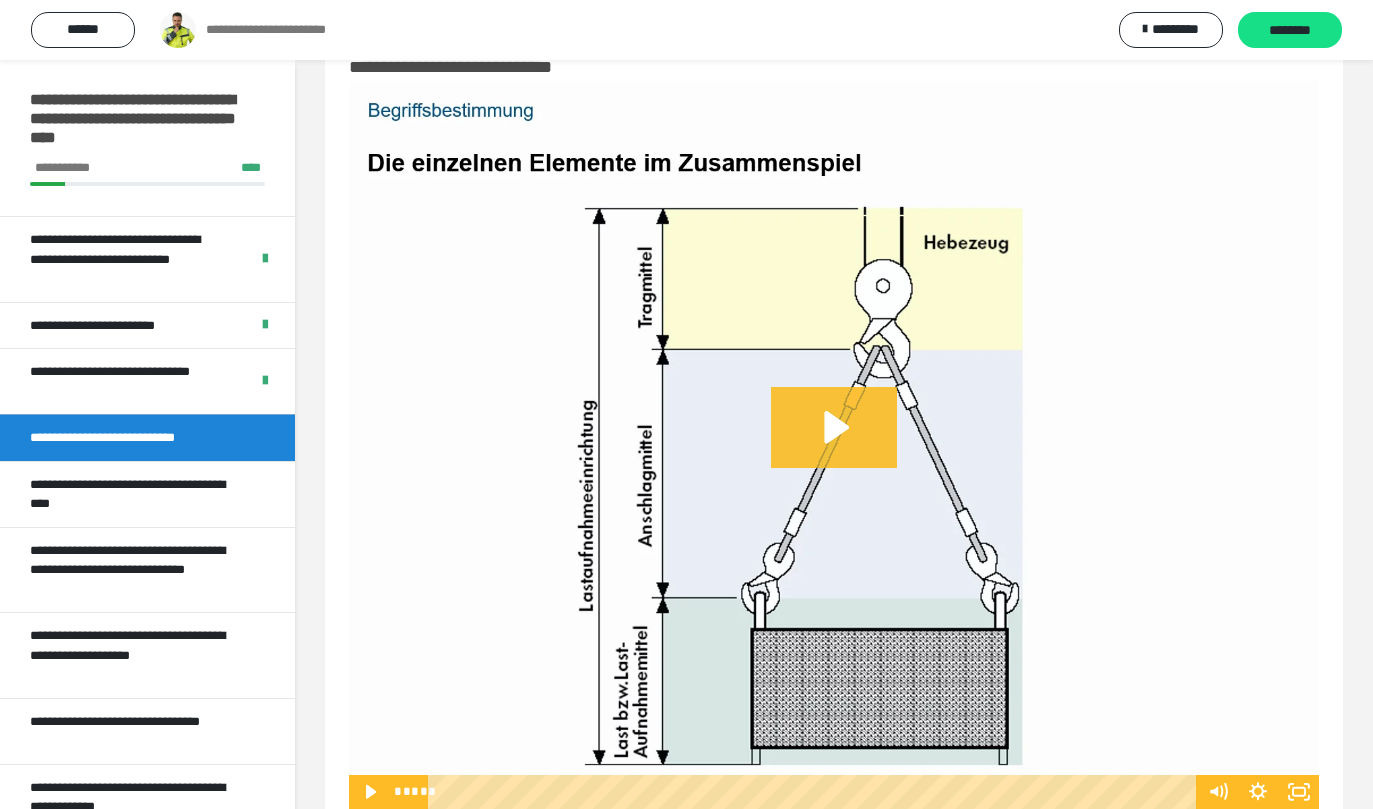 click 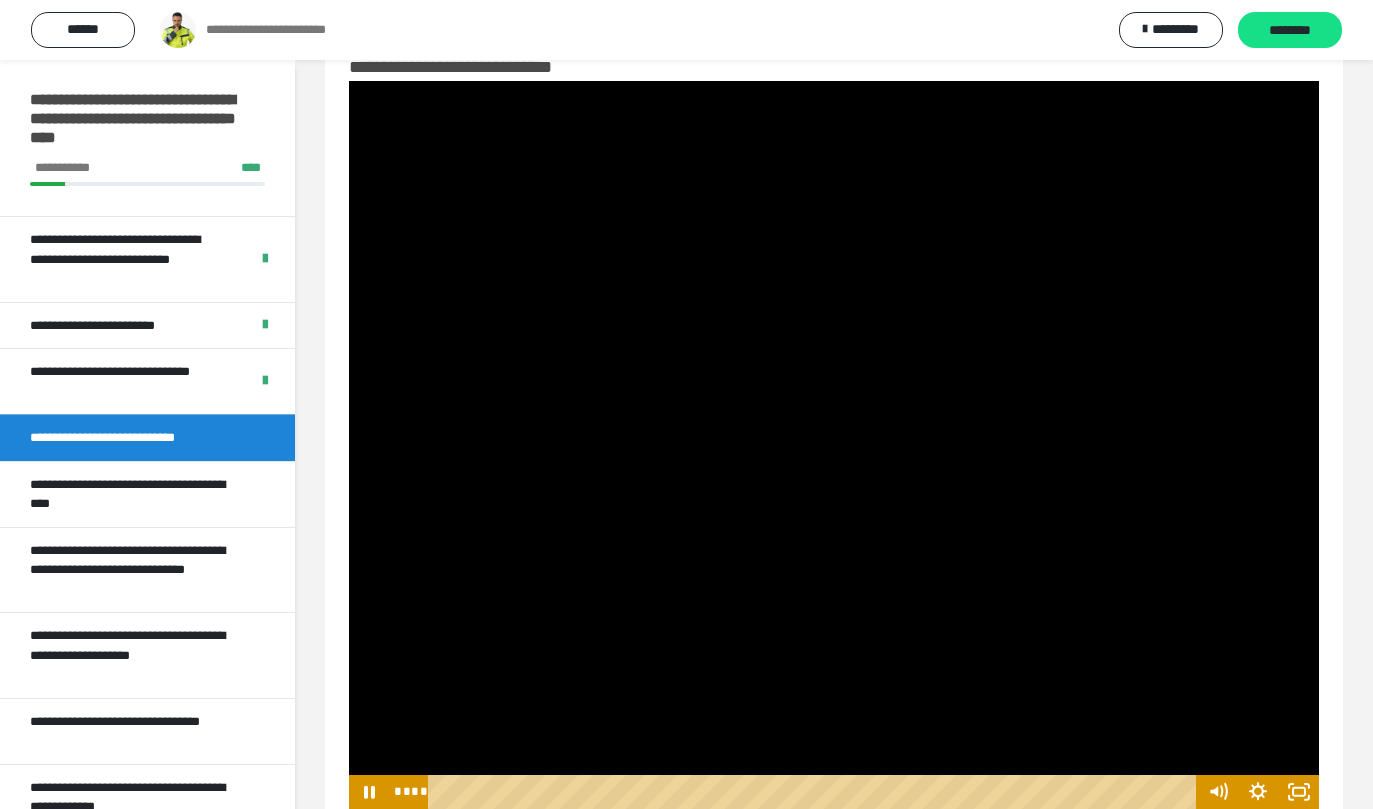 click at bounding box center [834, 445] 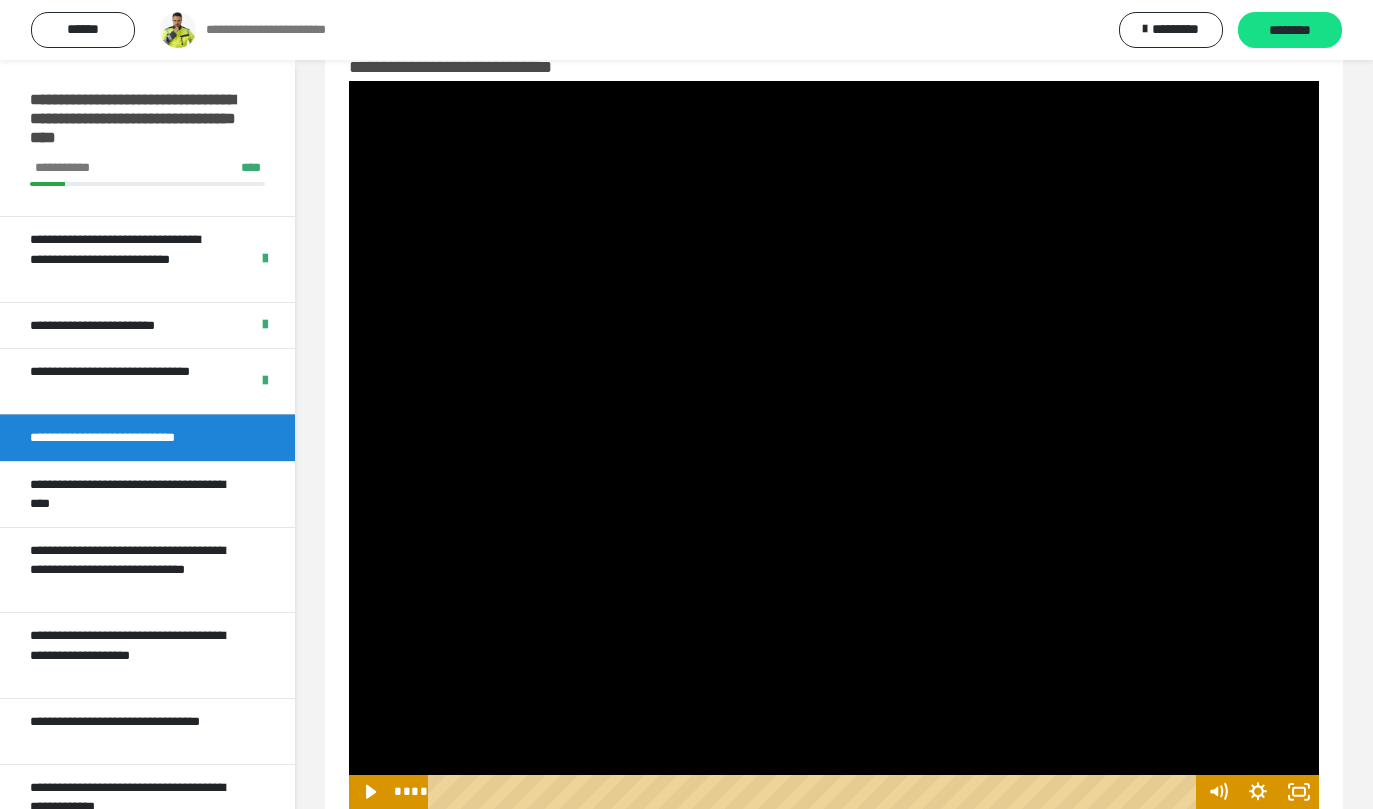 click at bounding box center [834, 445] 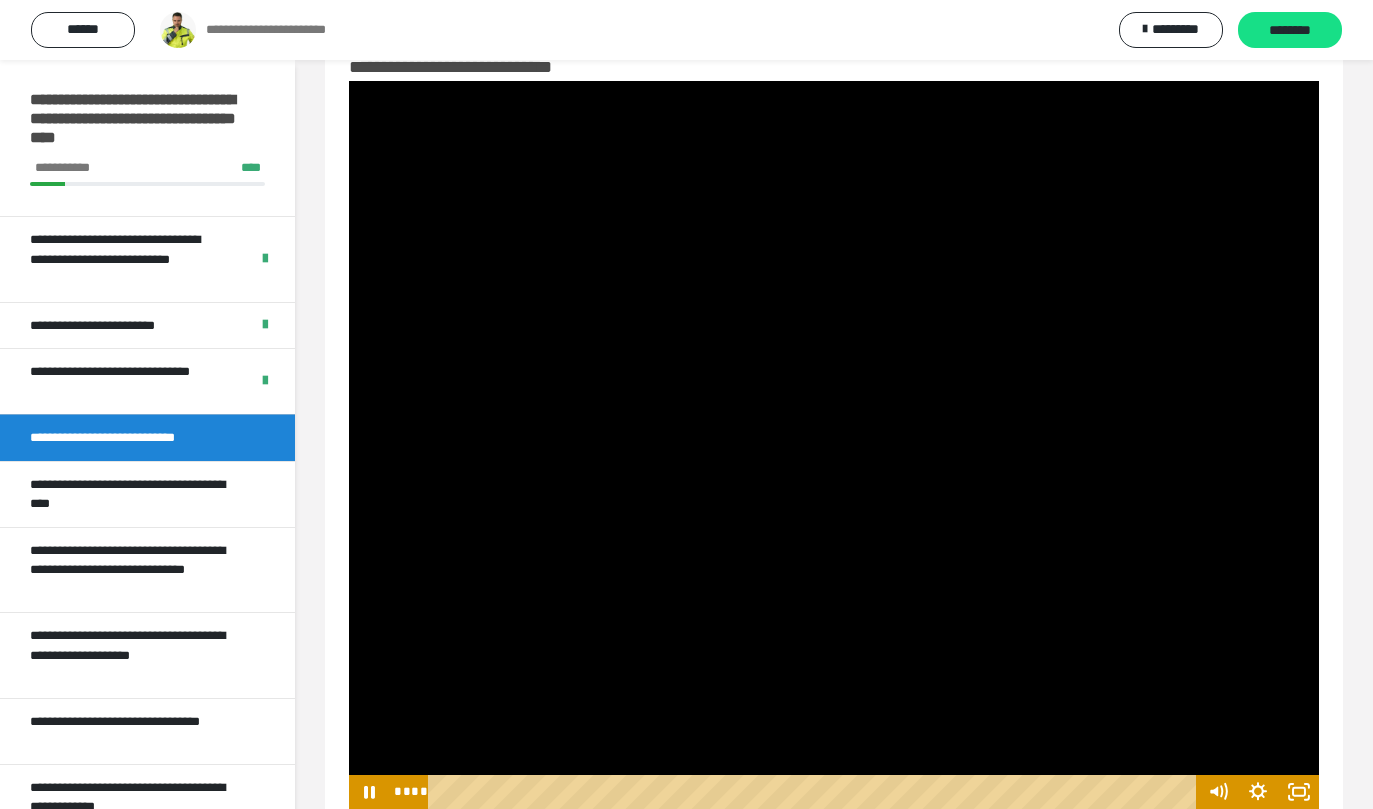 click at bounding box center (834, 445) 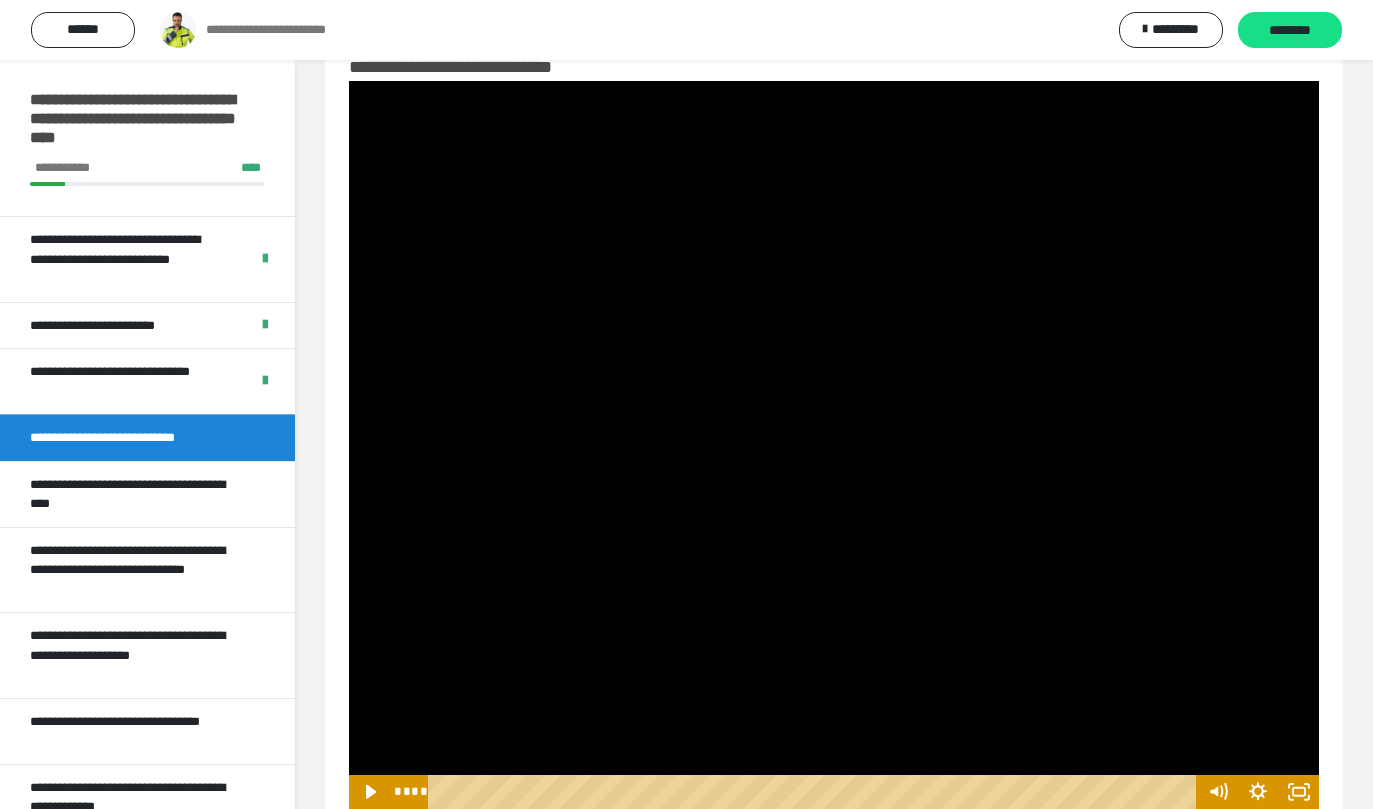 click at bounding box center [834, 445] 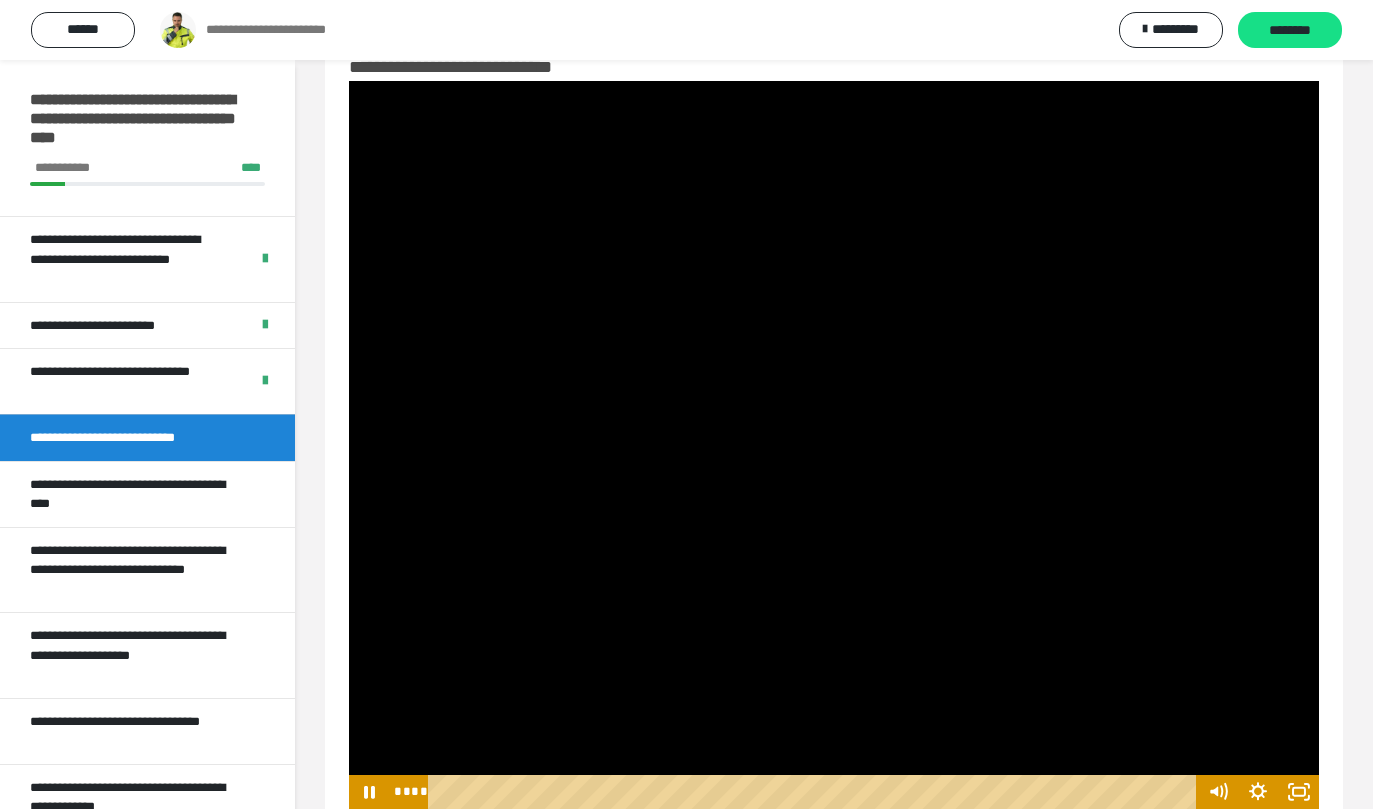 click at bounding box center (834, 445) 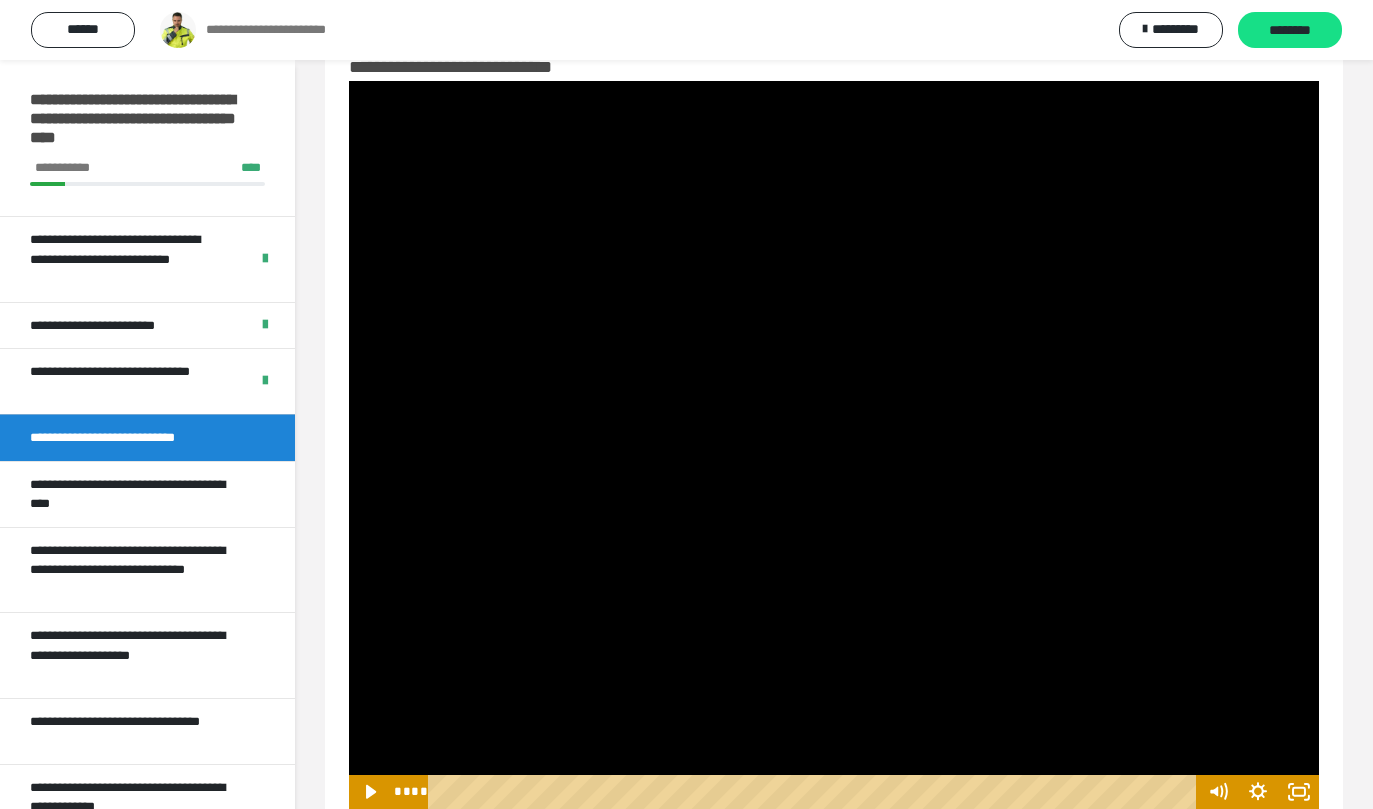 click at bounding box center [834, 445] 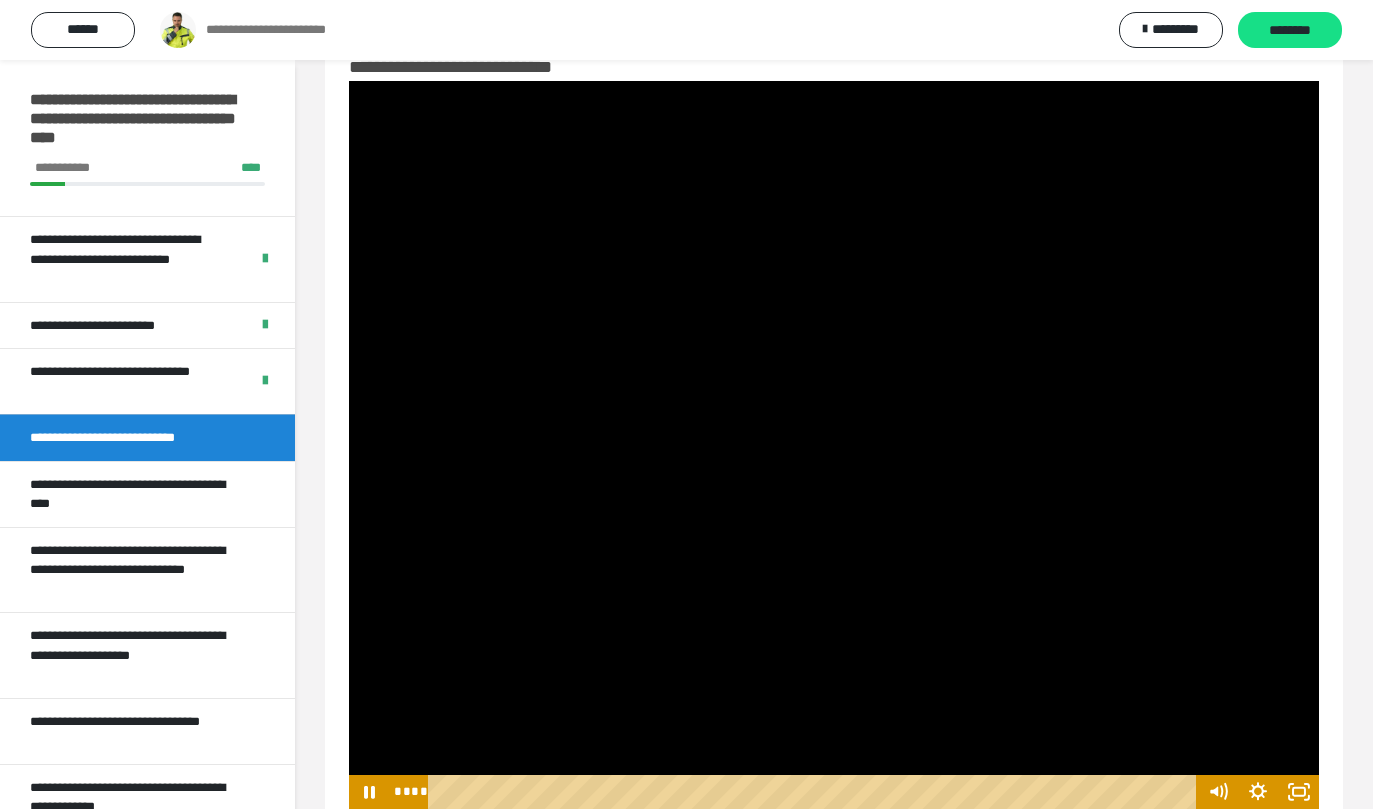 click at bounding box center [834, 445] 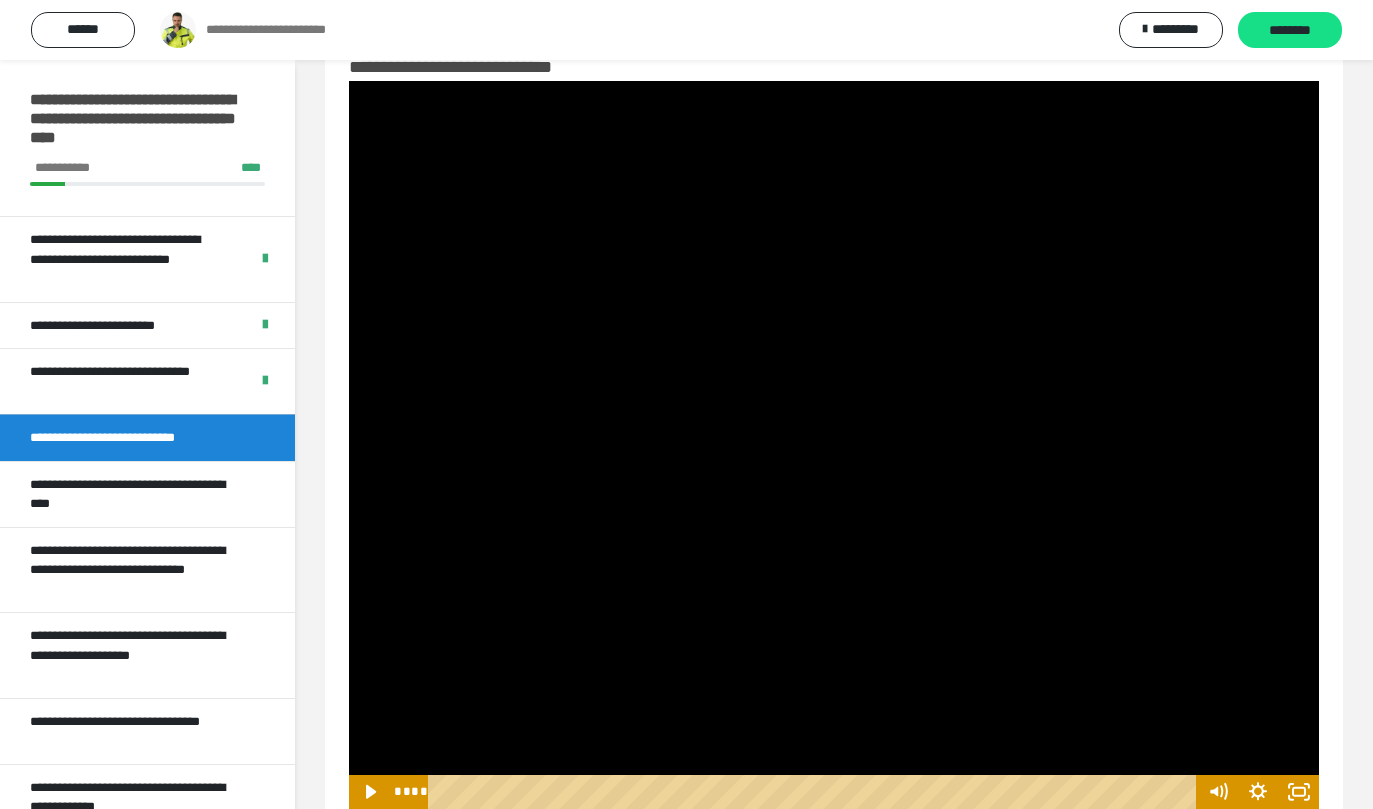 click at bounding box center [834, 445] 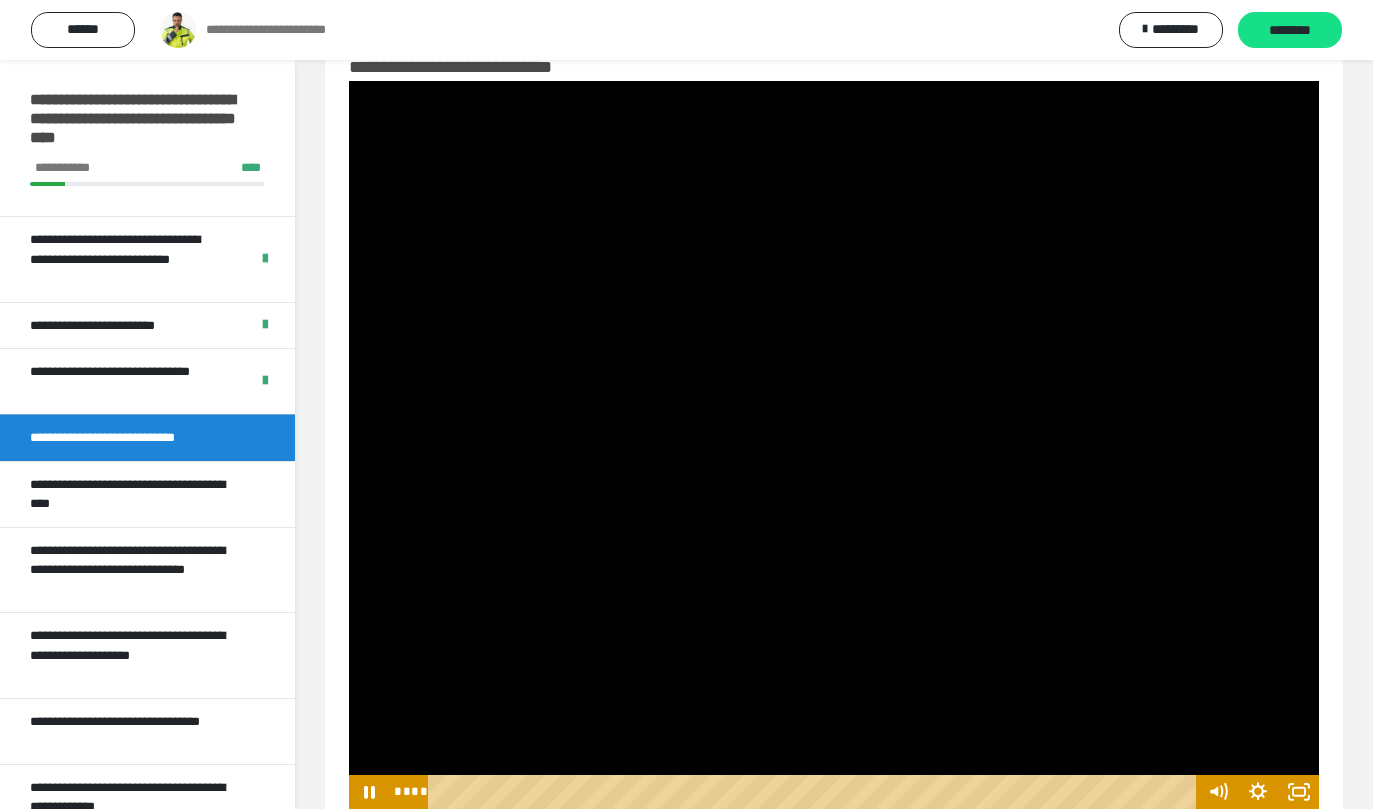 click at bounding box center [834, 445] 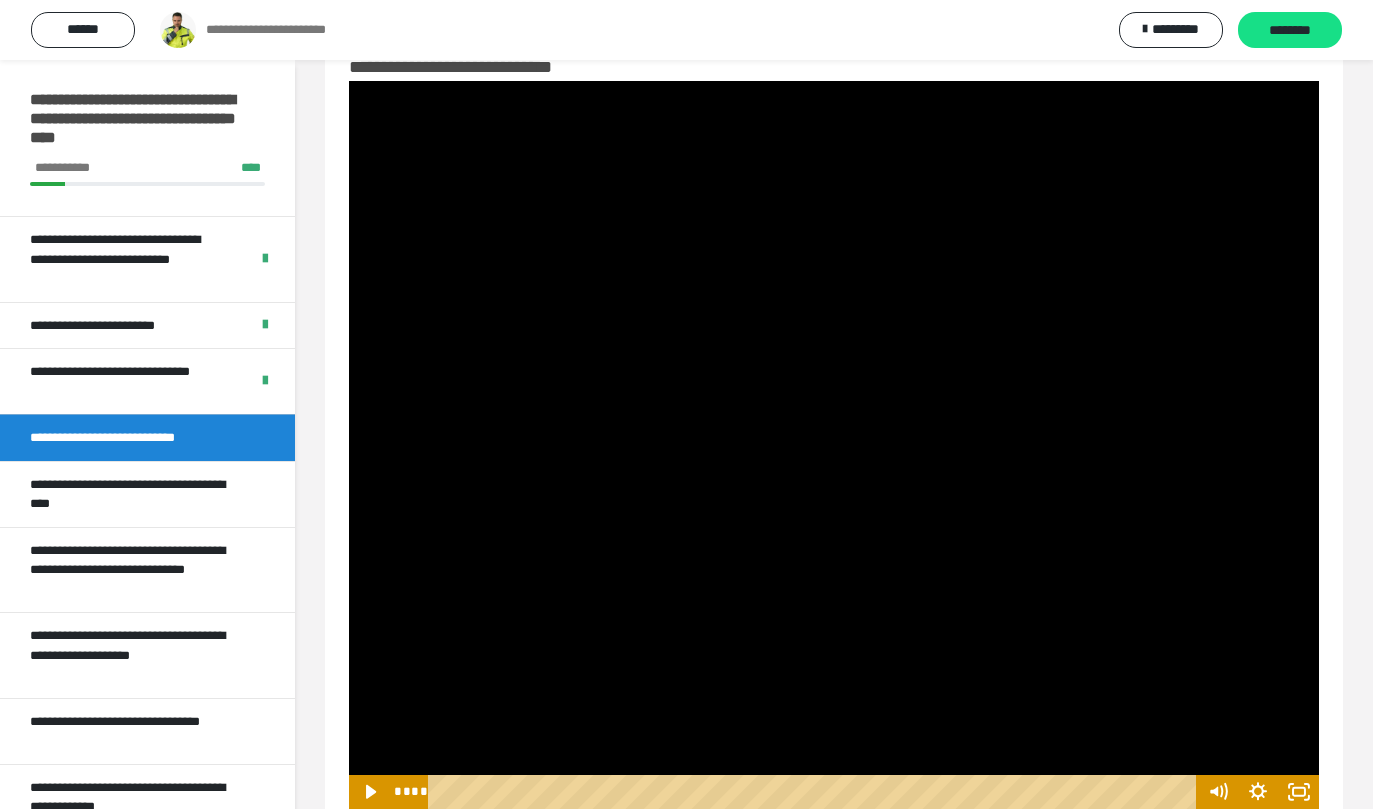 click at bounding box center [834, 445] 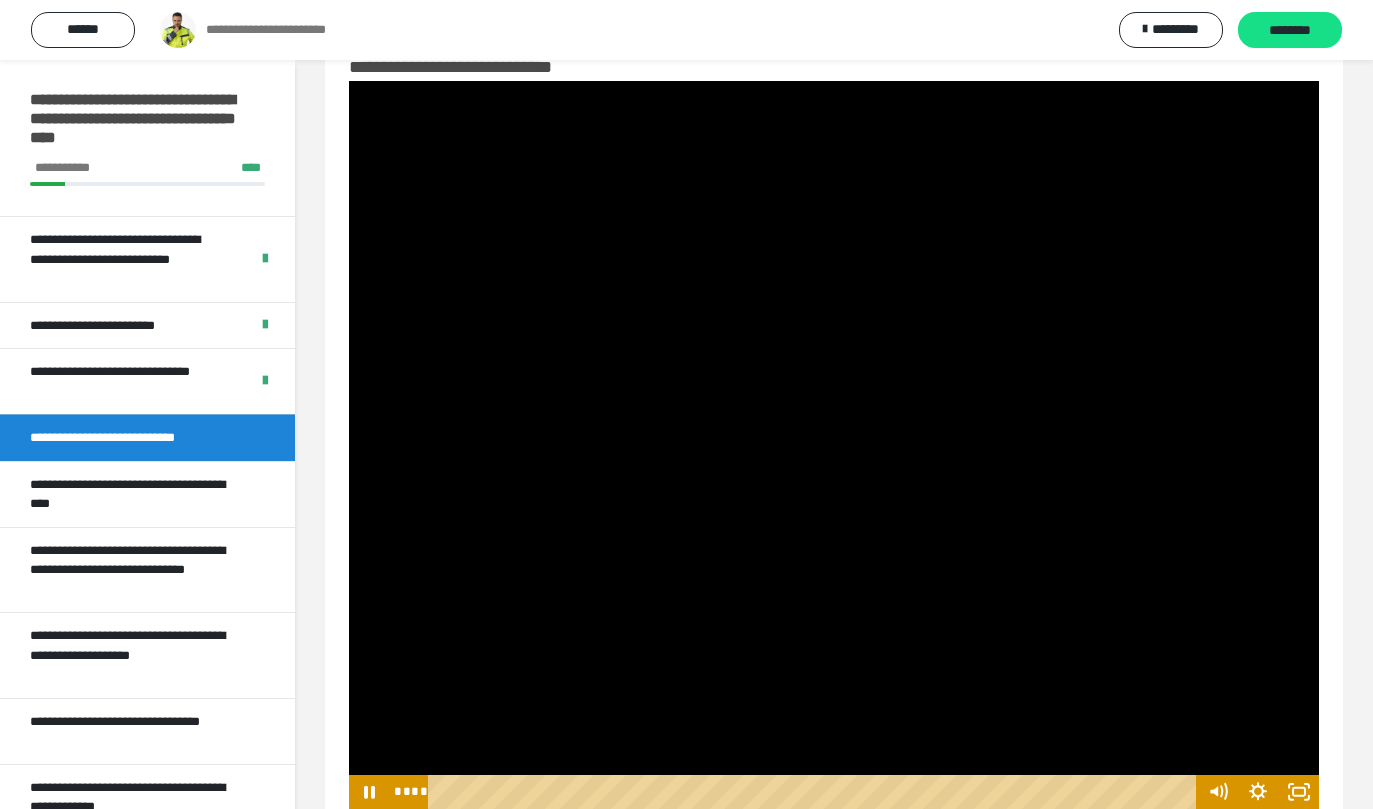 click 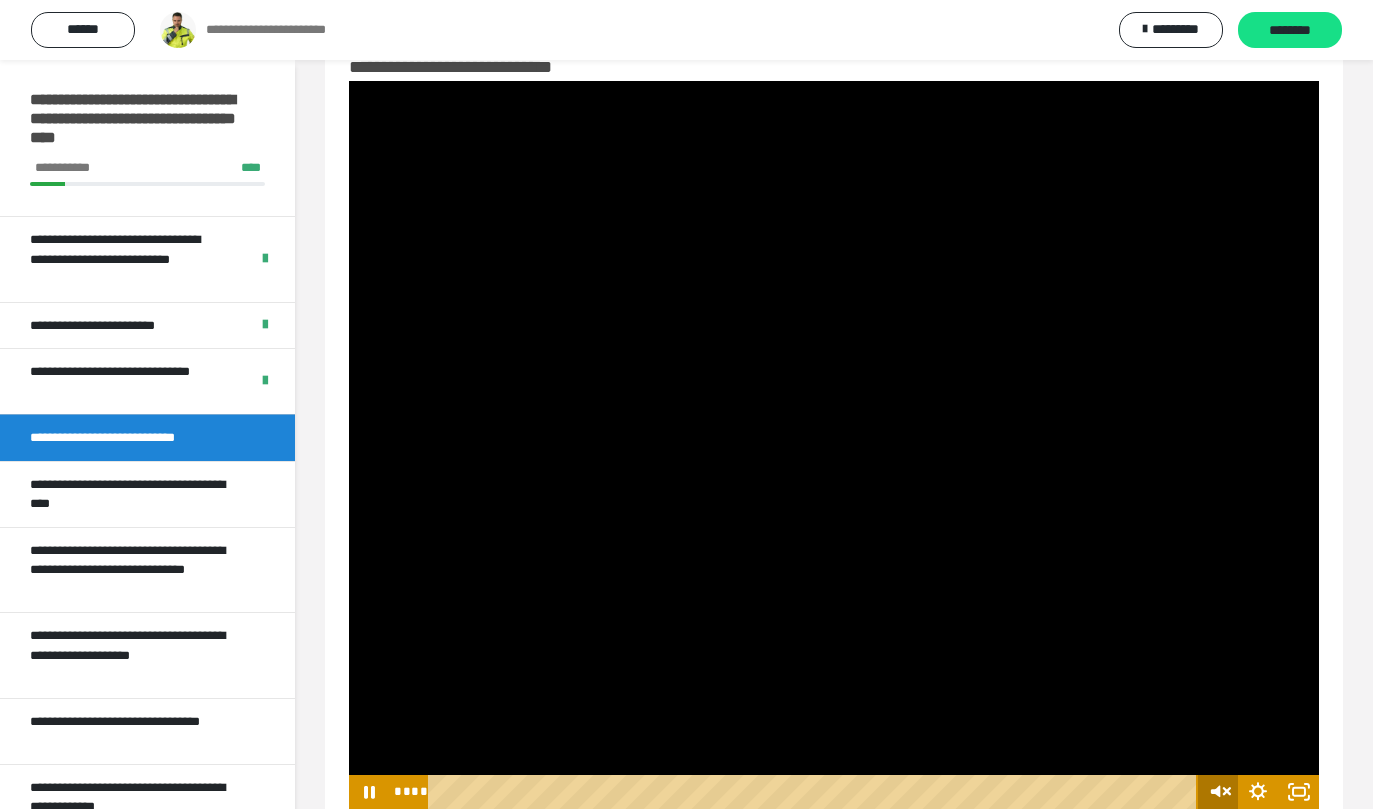 click 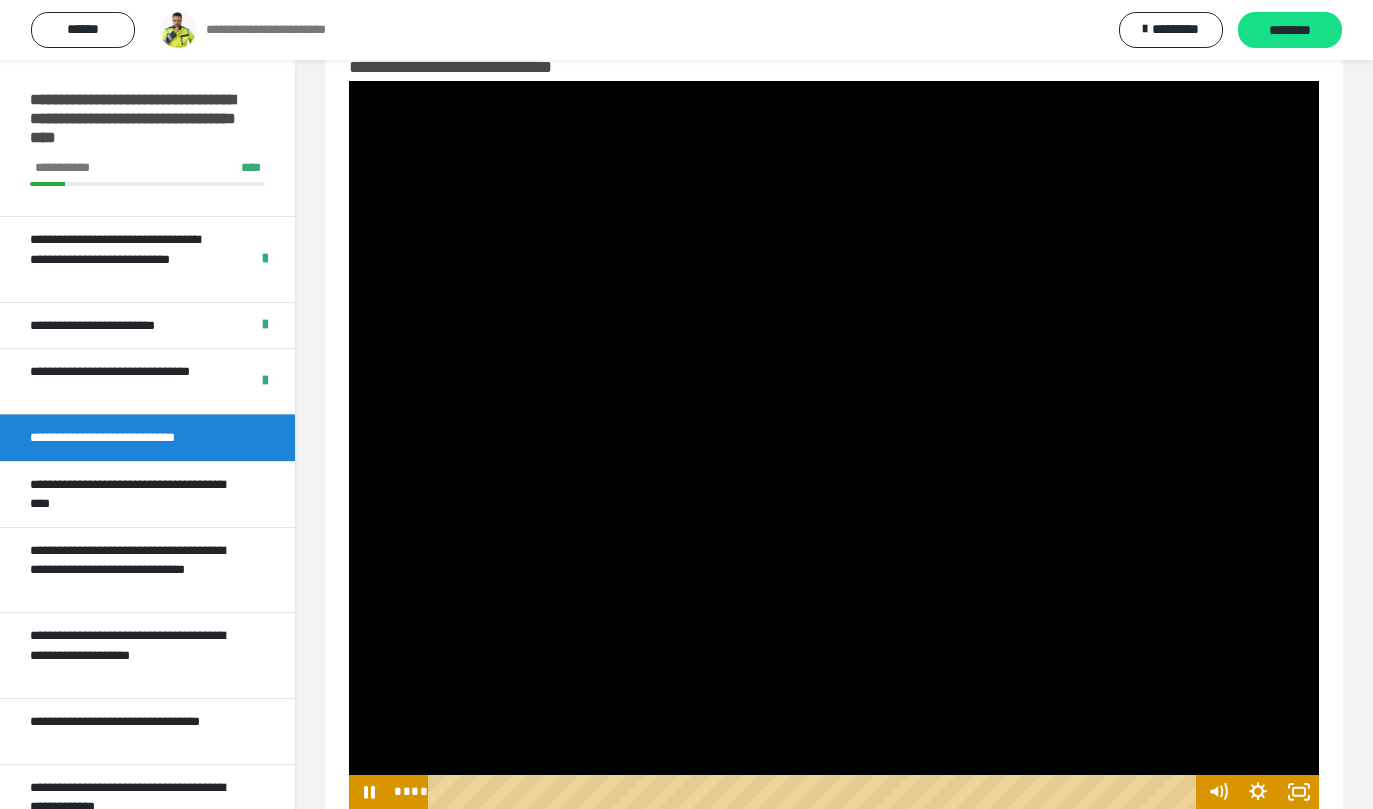 click at bounding box center (834, 445) 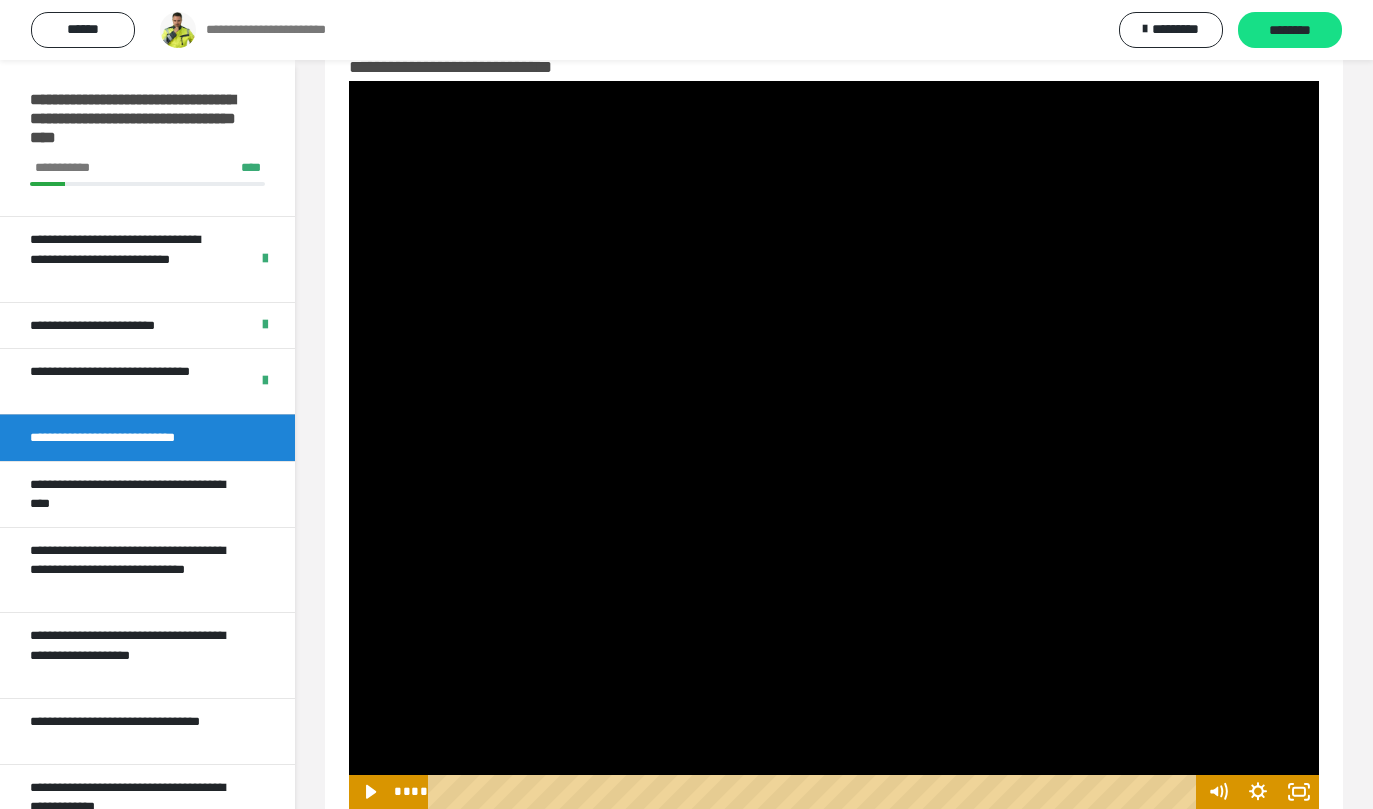 click at bounding box center [834, 445] 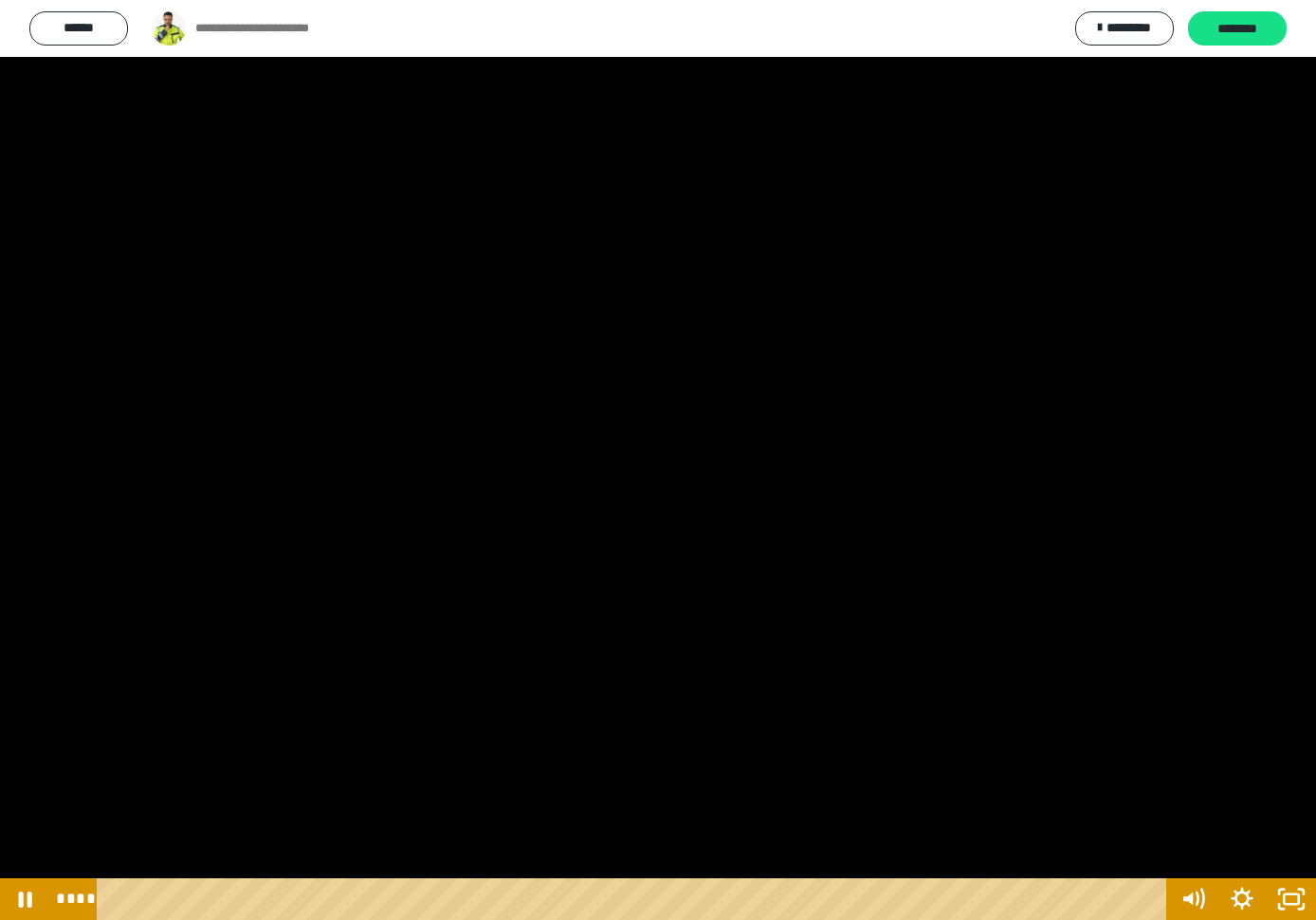 click at bounding box center [658, 460] 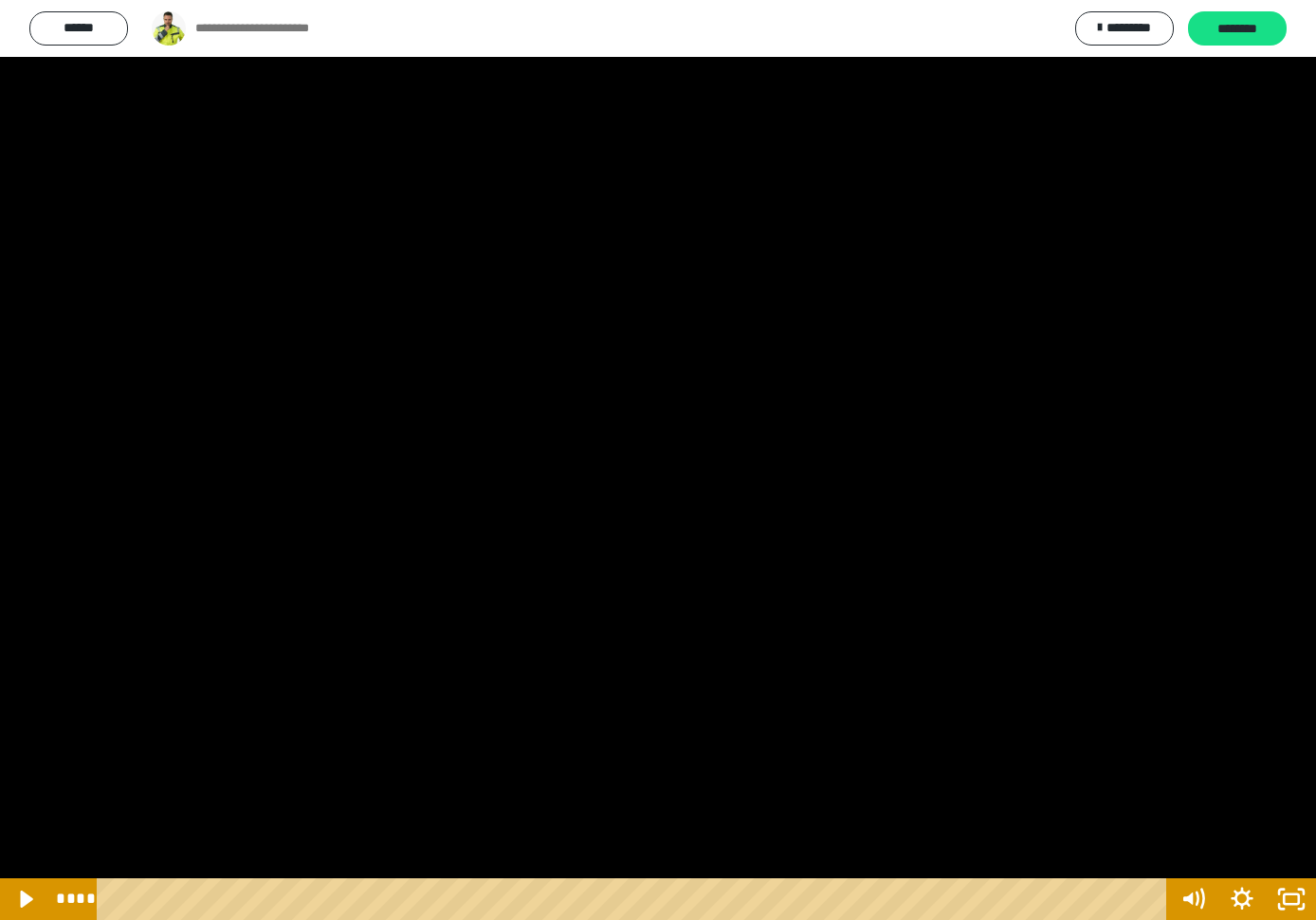 click at bounding box center [658, 460] 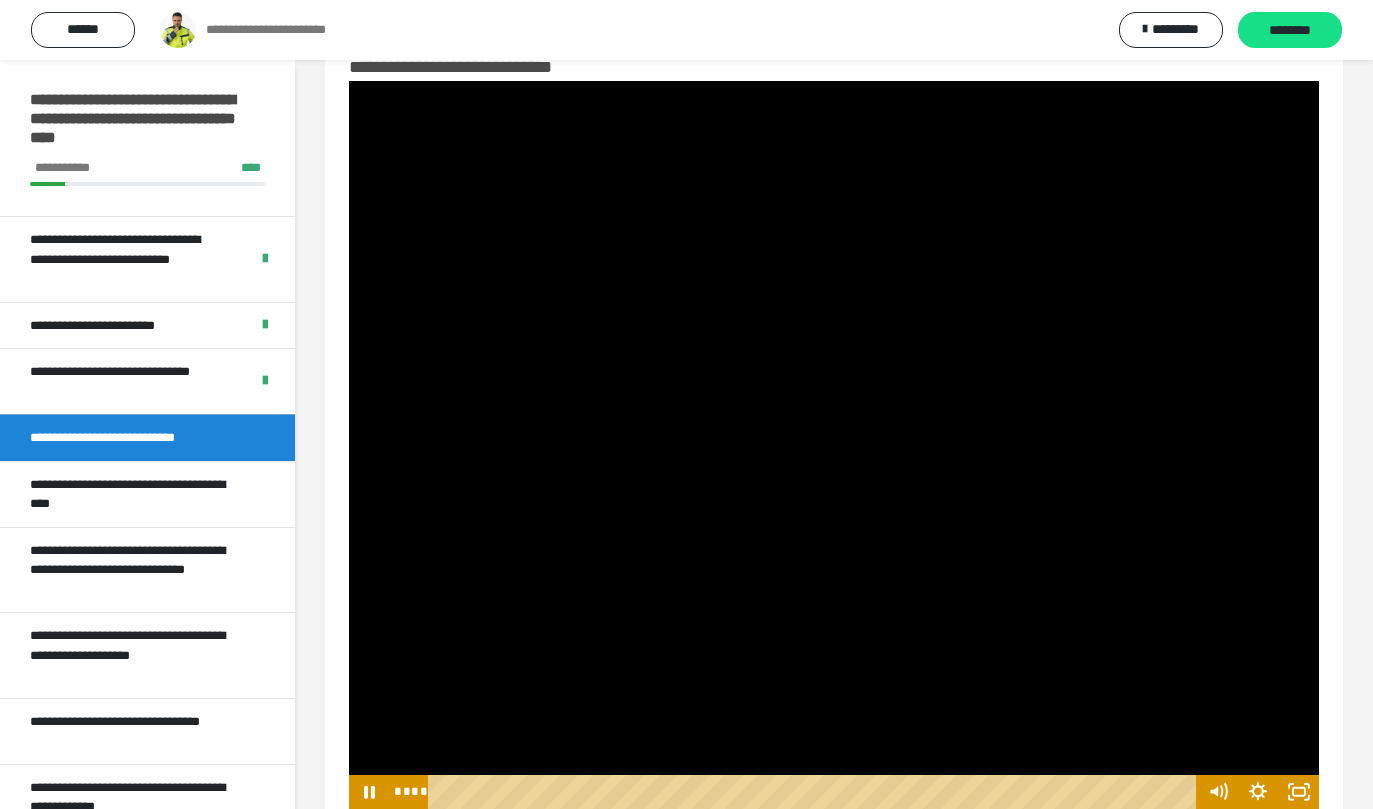 click at bounding box center [834, 445] 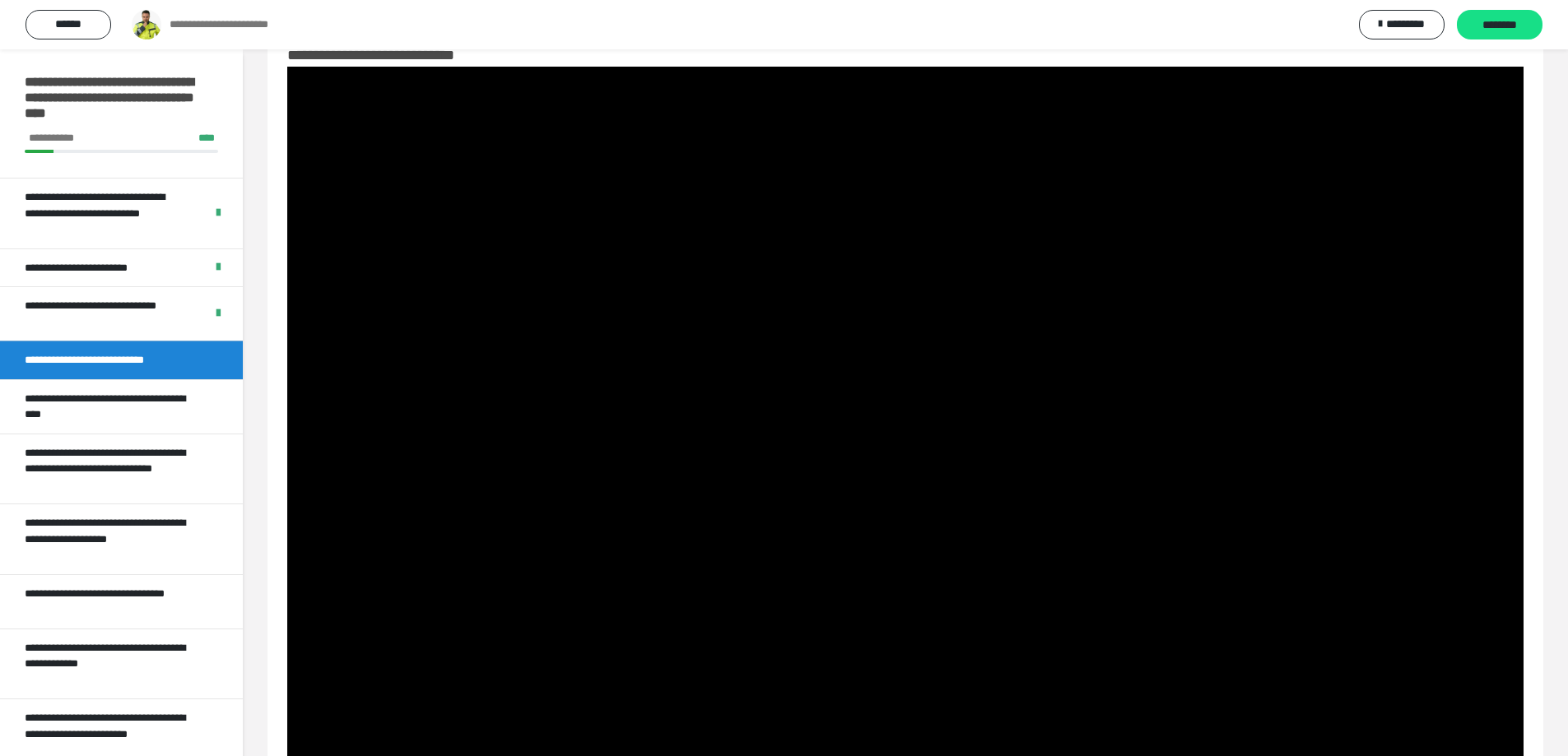 click at bounding box center [905, 530] 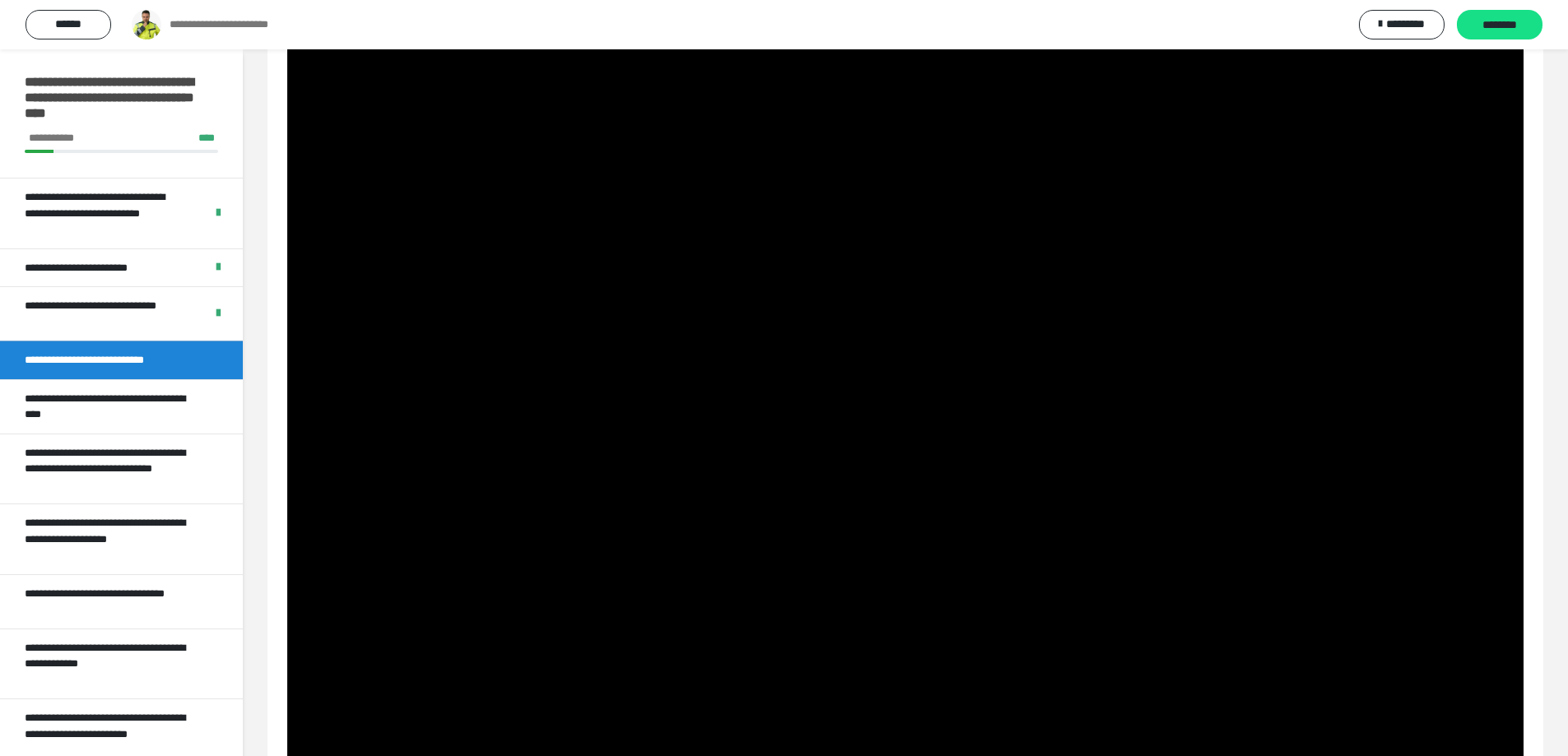 scroll, scrollTop: 234, scrollLeft: 0, axis: vertical 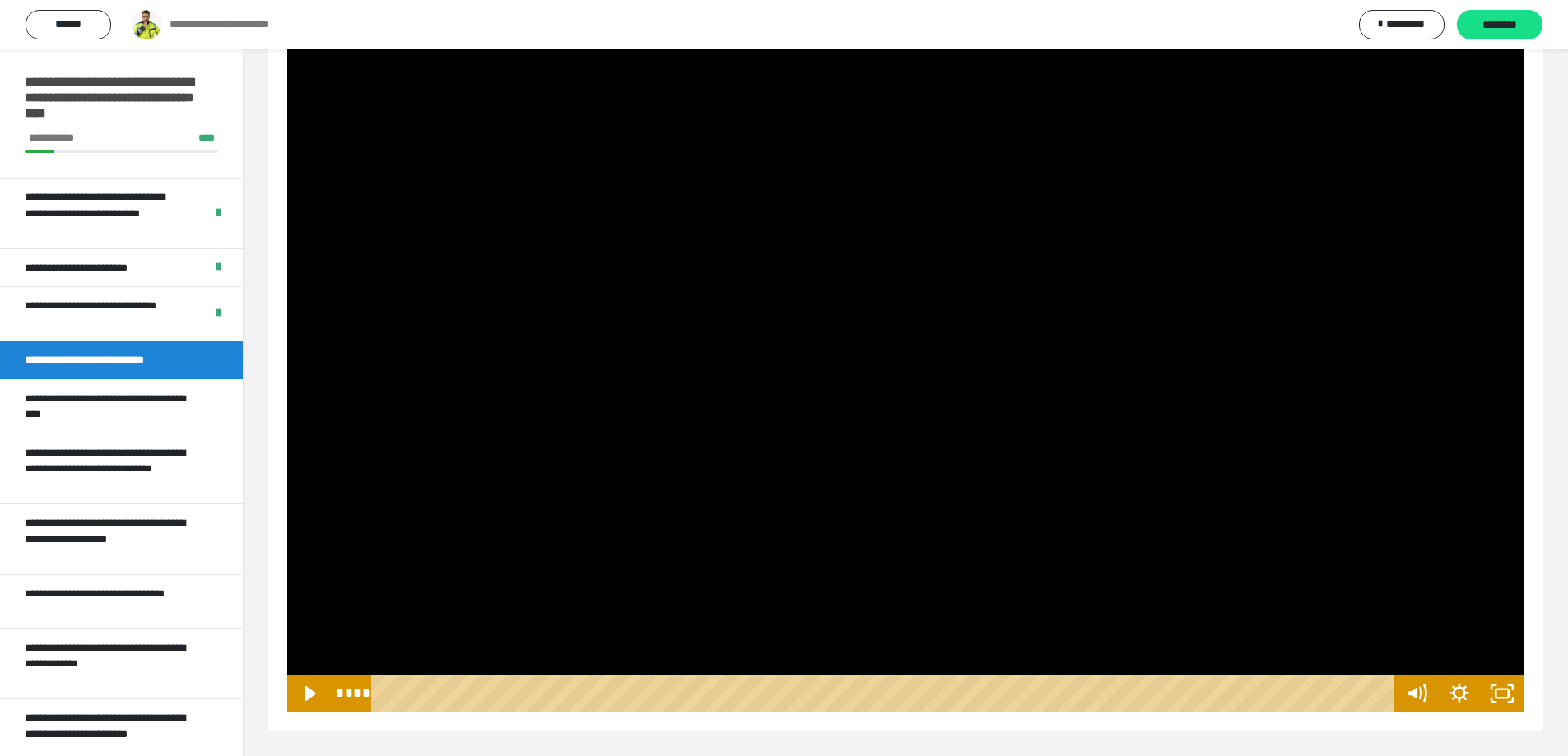 click at bounding box center [905, 248] 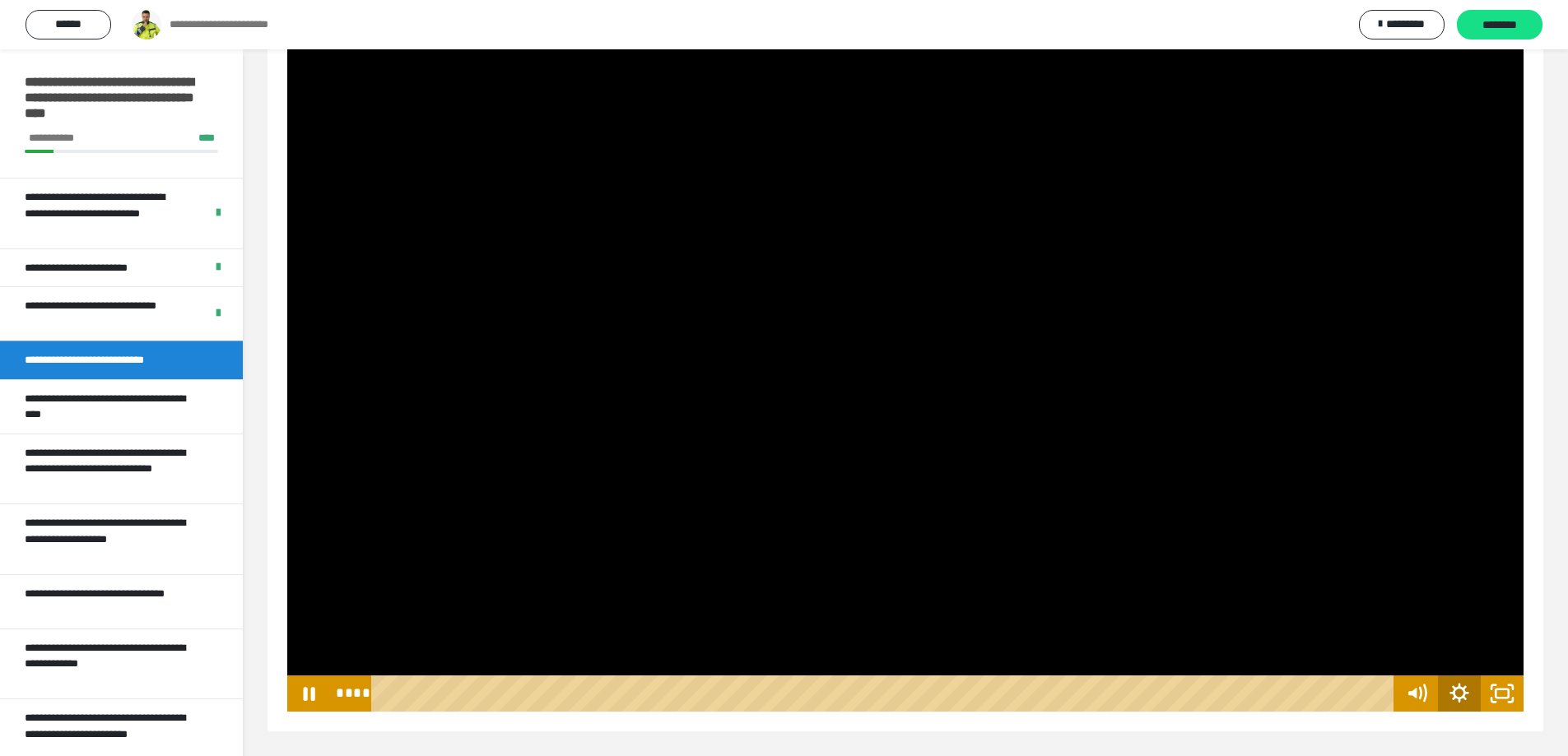 click 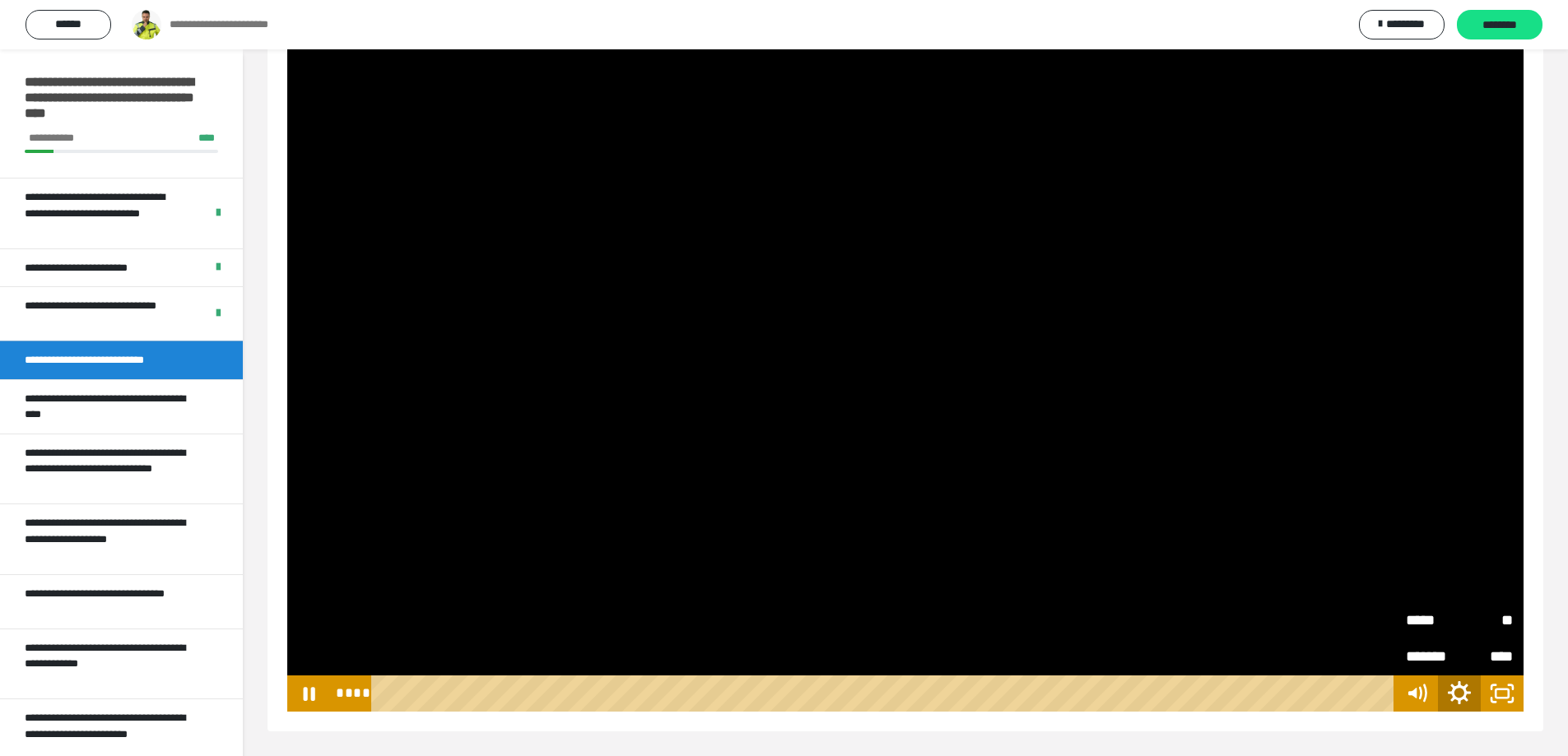 click 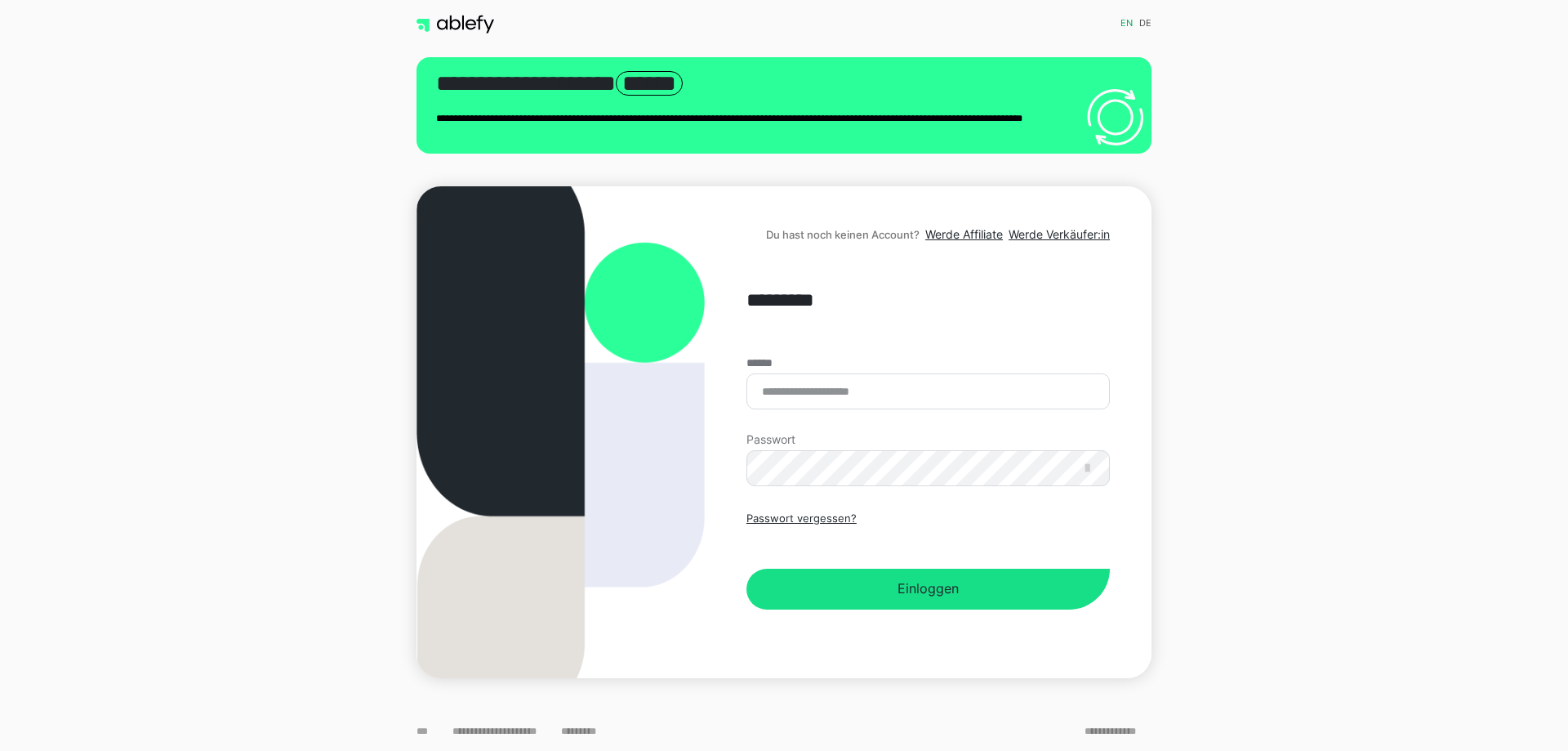 scroll, scrollTop: 0, scrollLeft: 0, axis: both 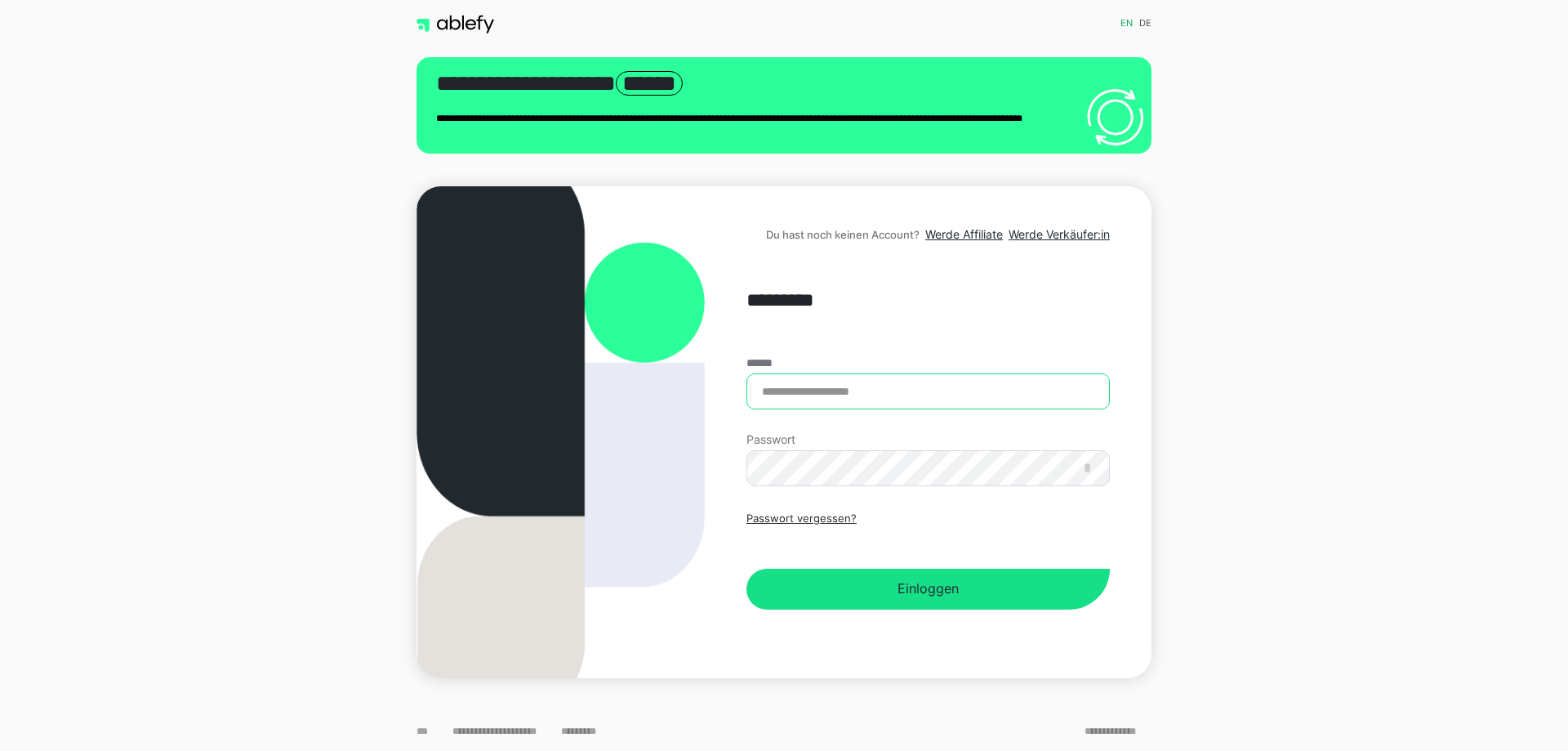 click on "******" at bounding box center (928, 391) 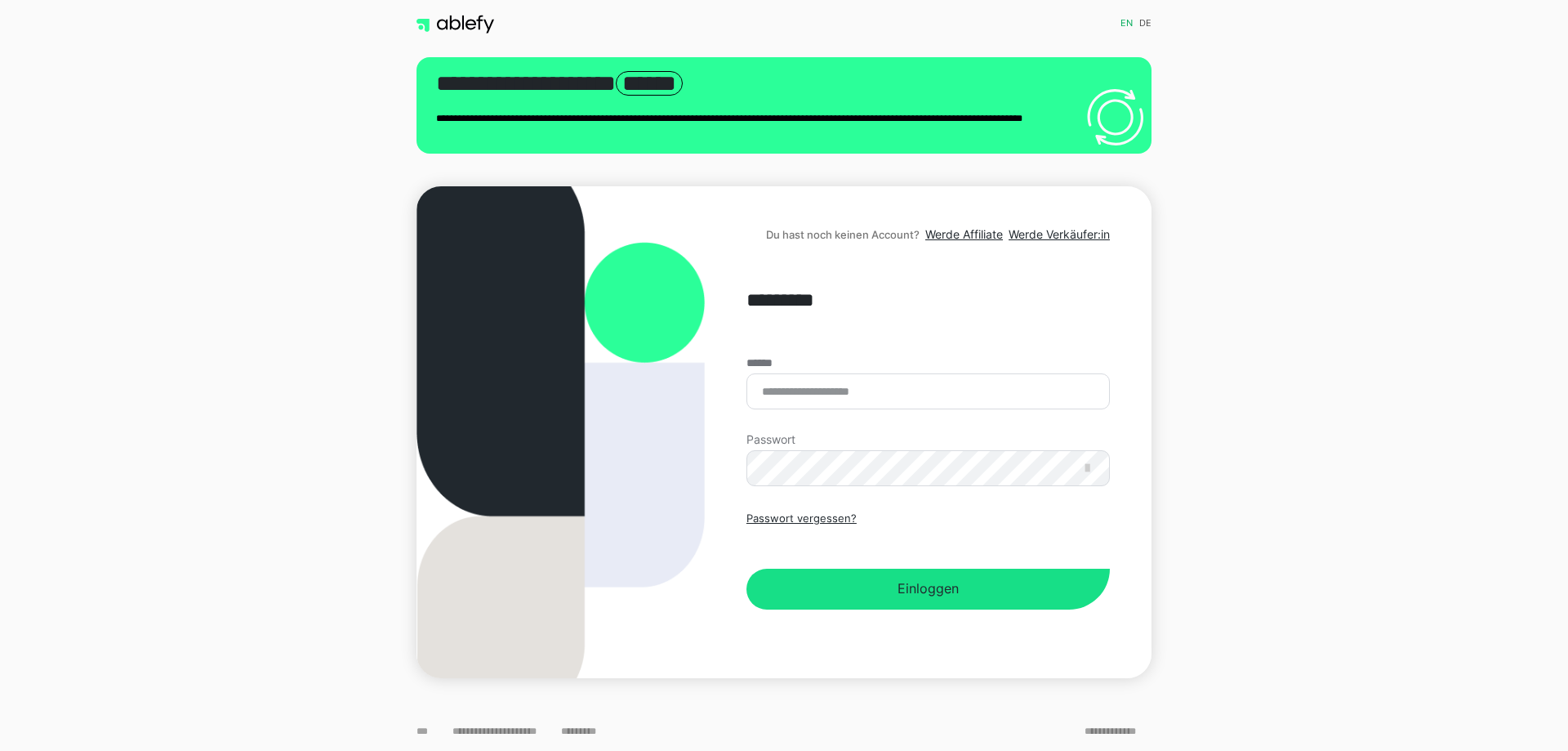 scroll, scrollTop: 0, scrollLeft: 0, axis: both 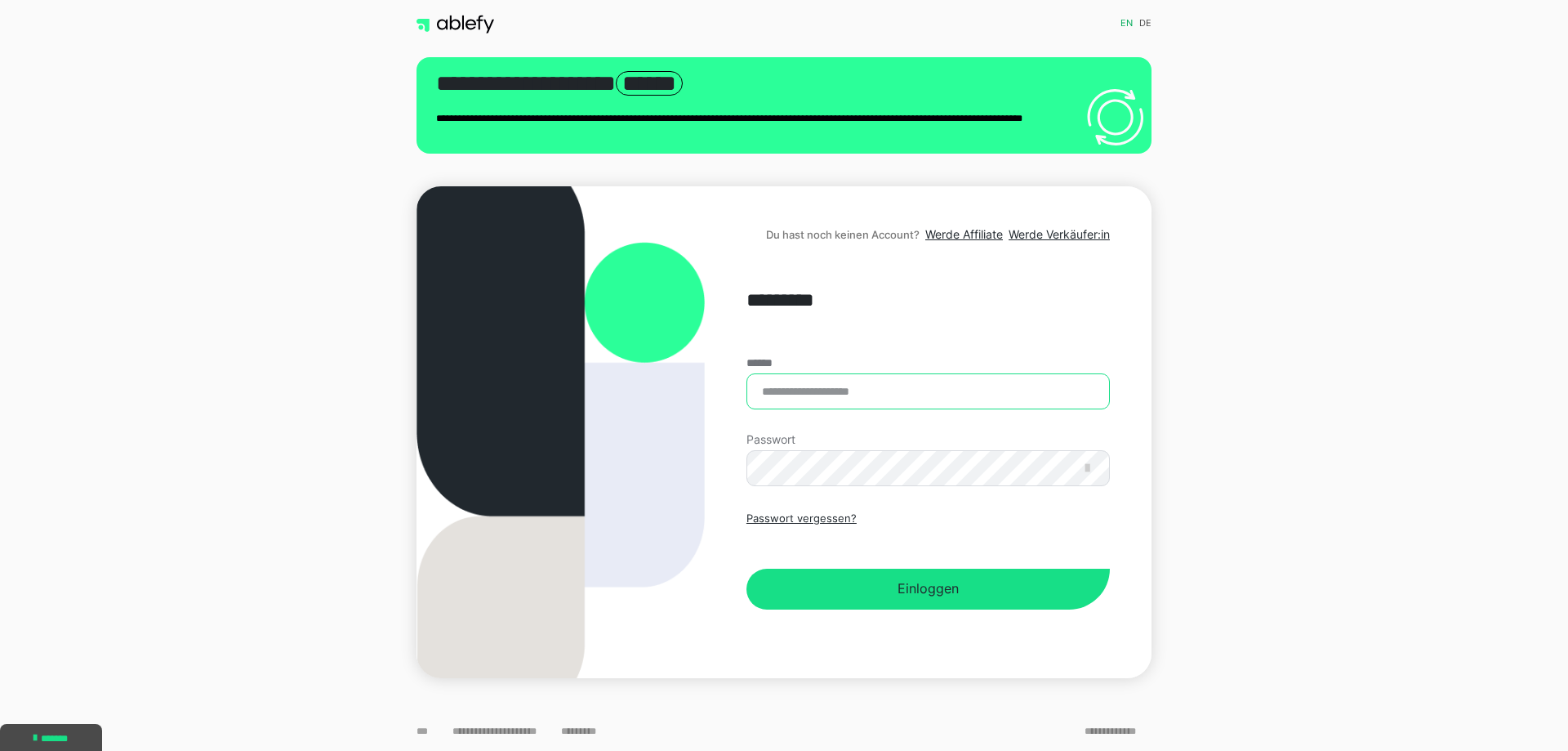 click on "******" at bounding box center [928, 391] 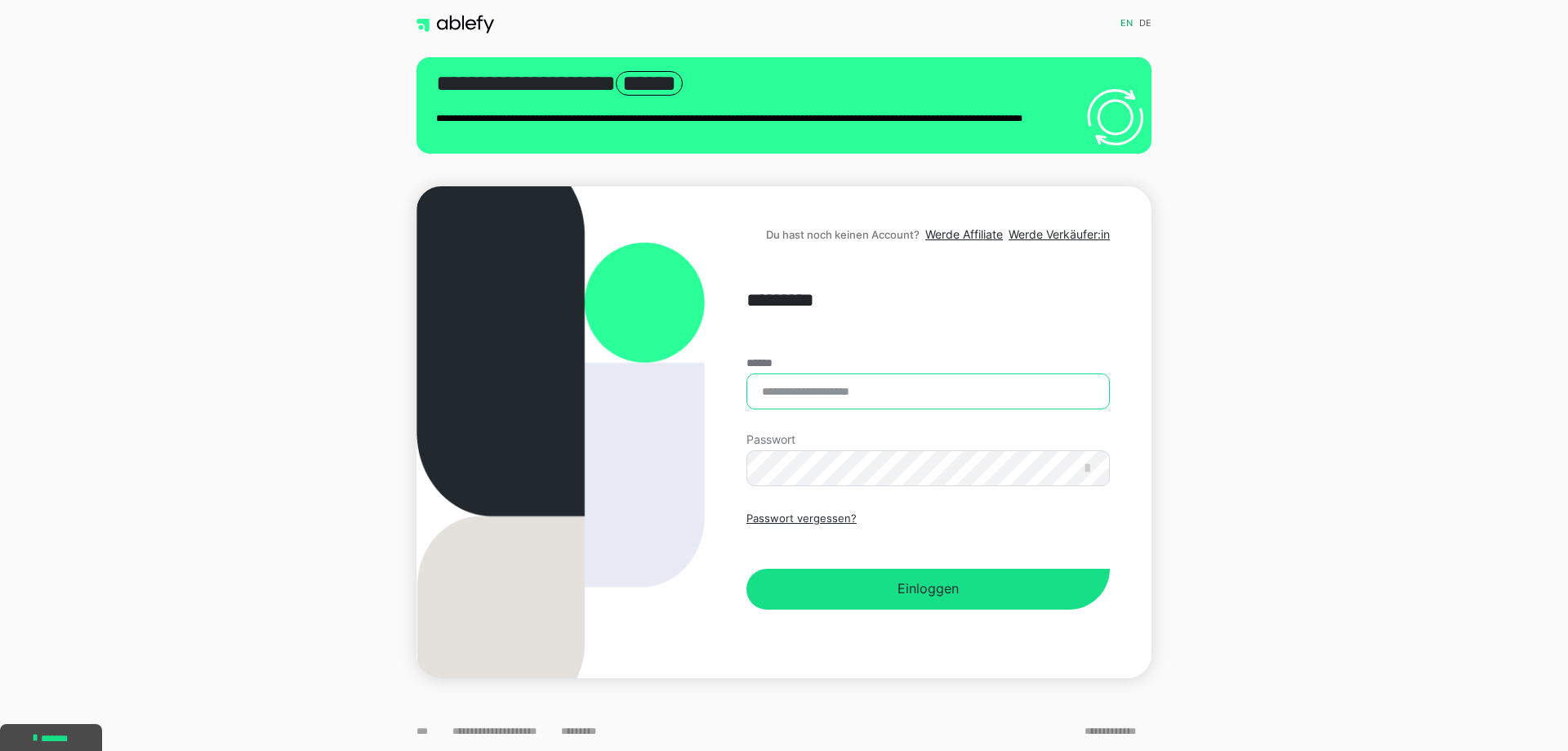 type on "*" 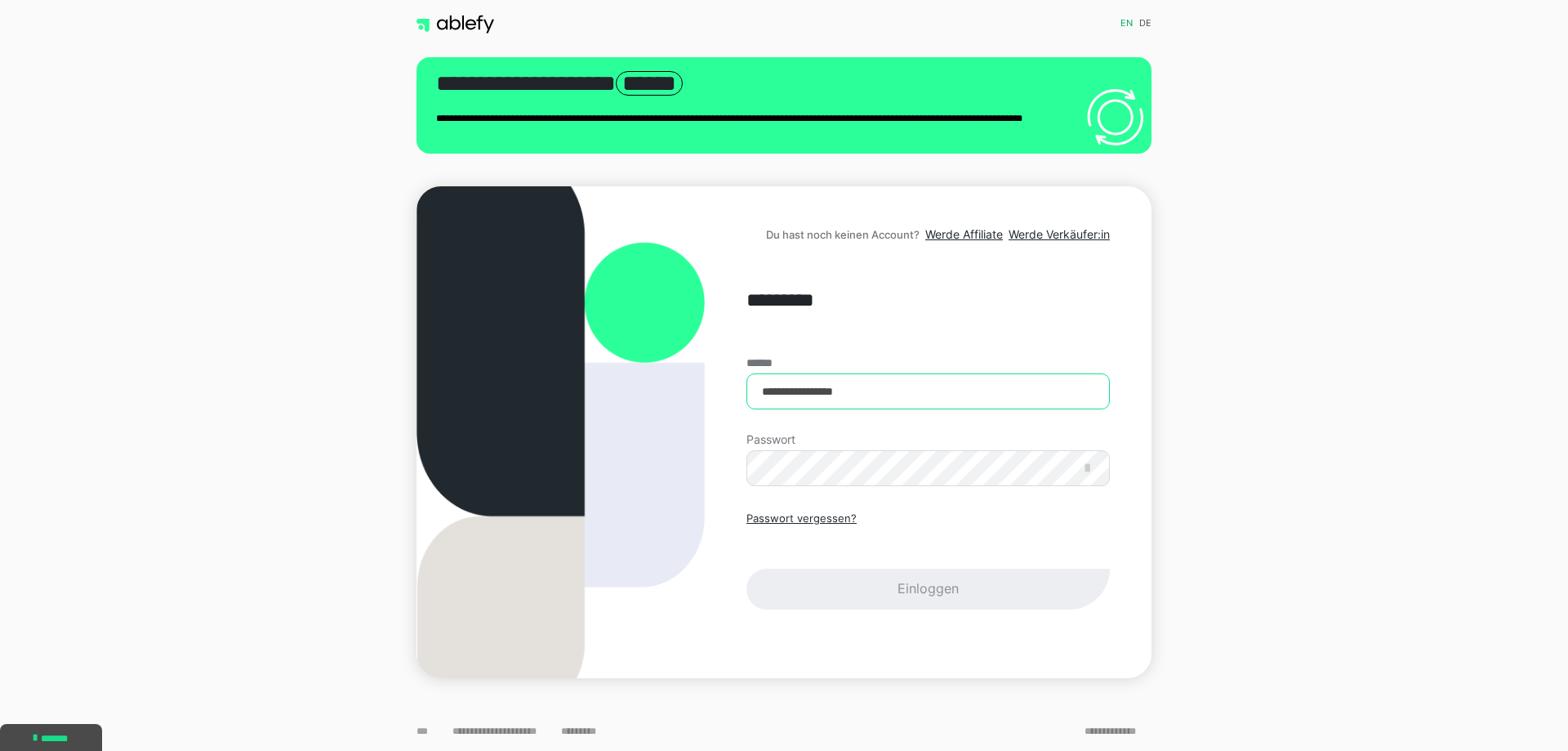 type on "**********" 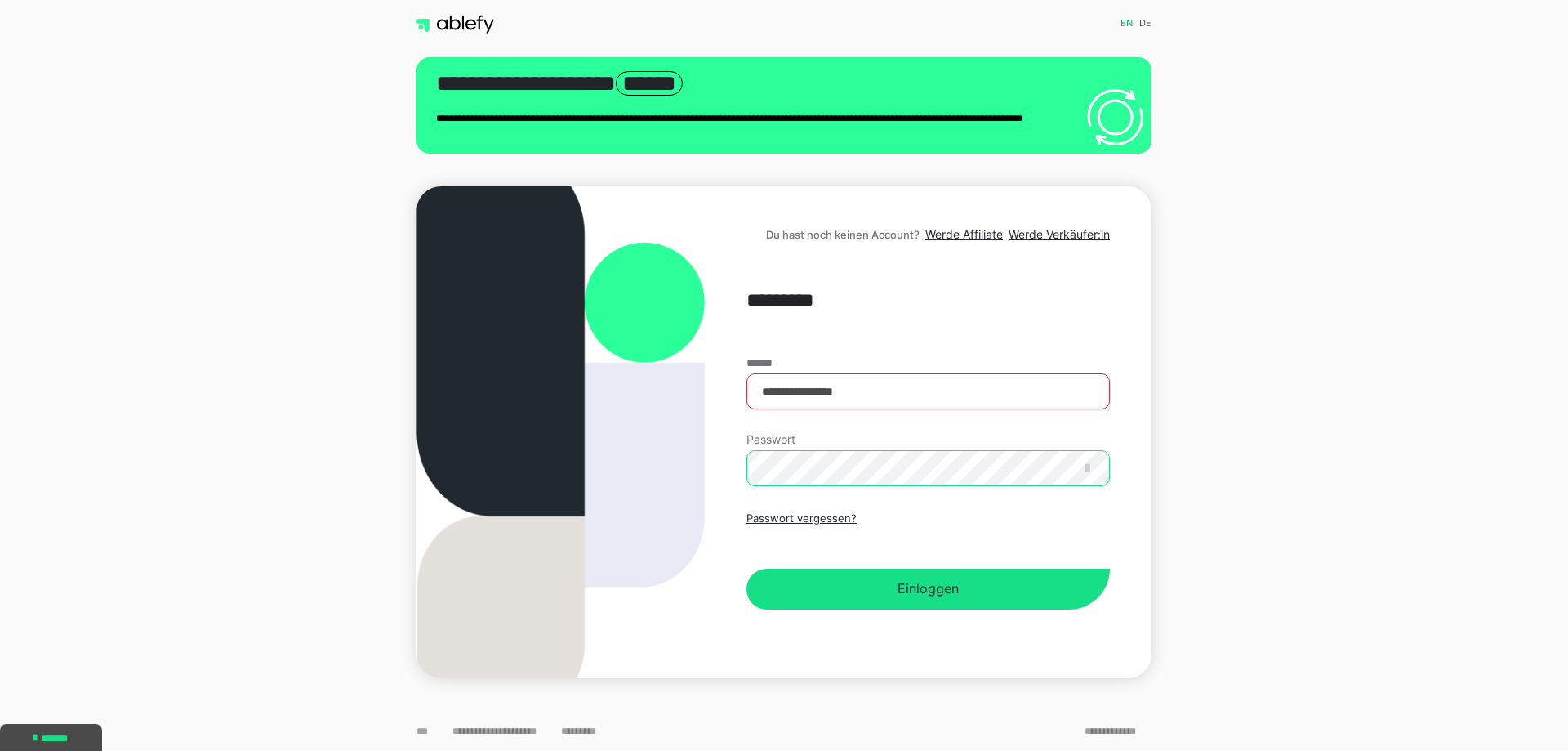 click on "Einloggen" at bounding box center (928, 589) 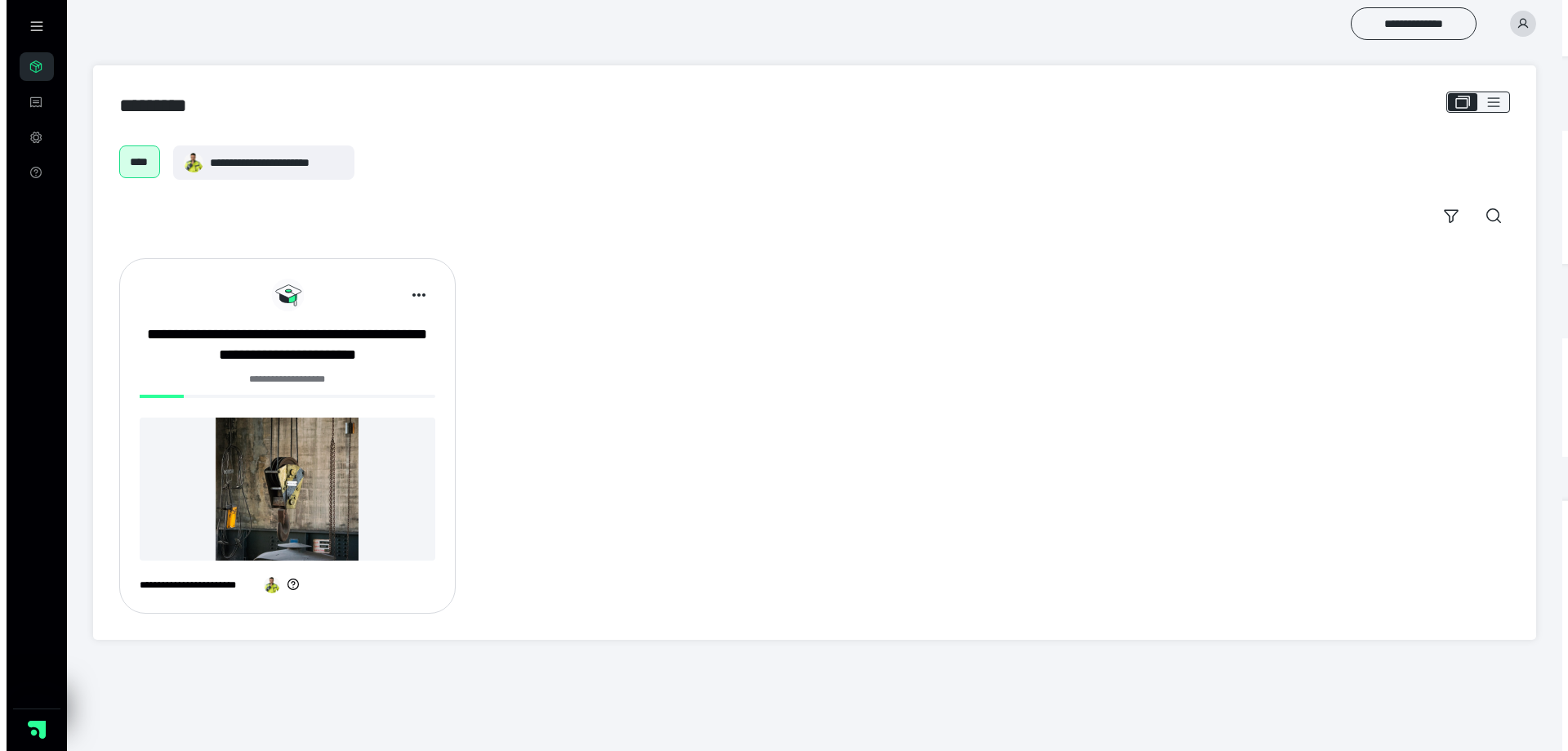 scroll, scrollTop: 0, scrollLeft: 0, axis: both 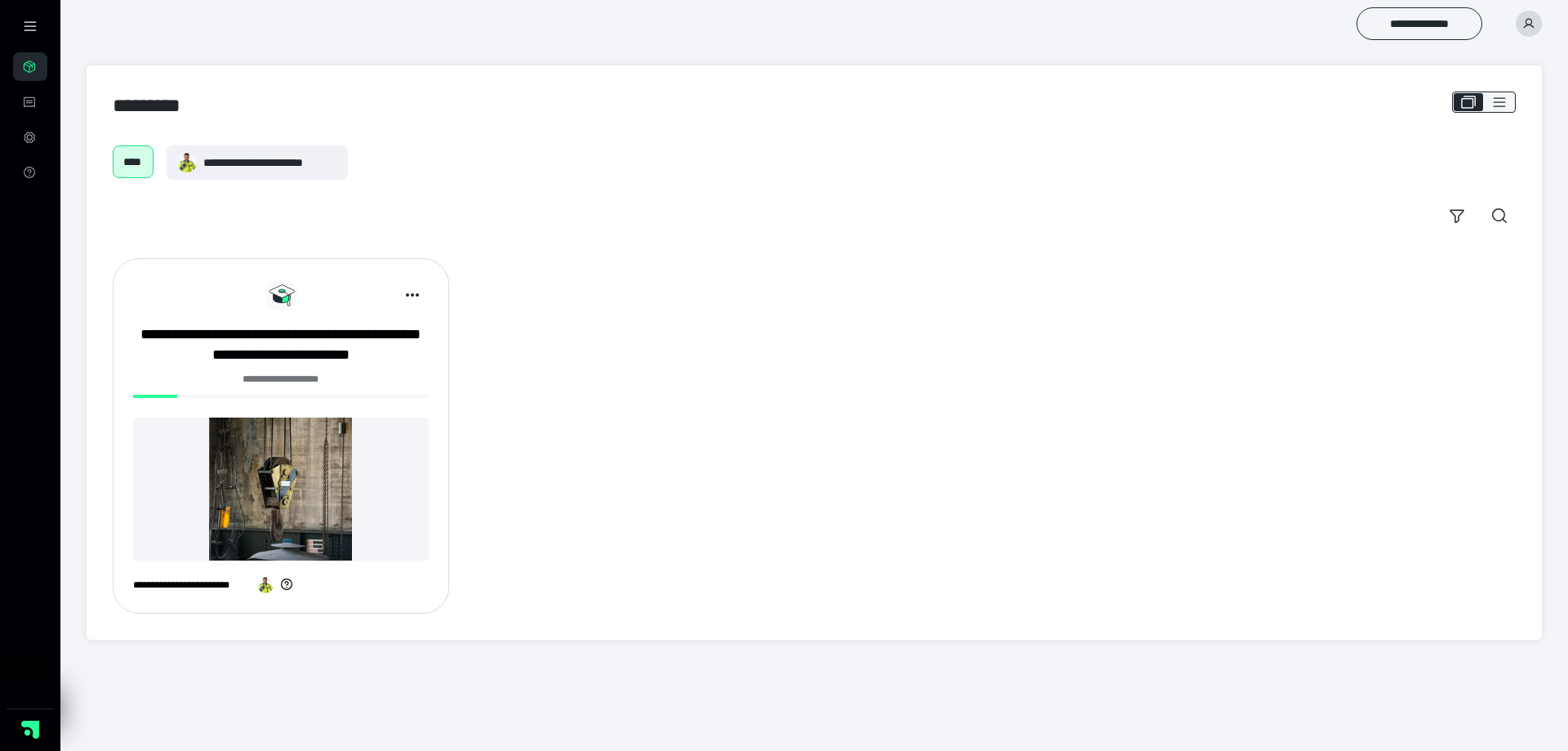 click at bounding box center [281, 489] 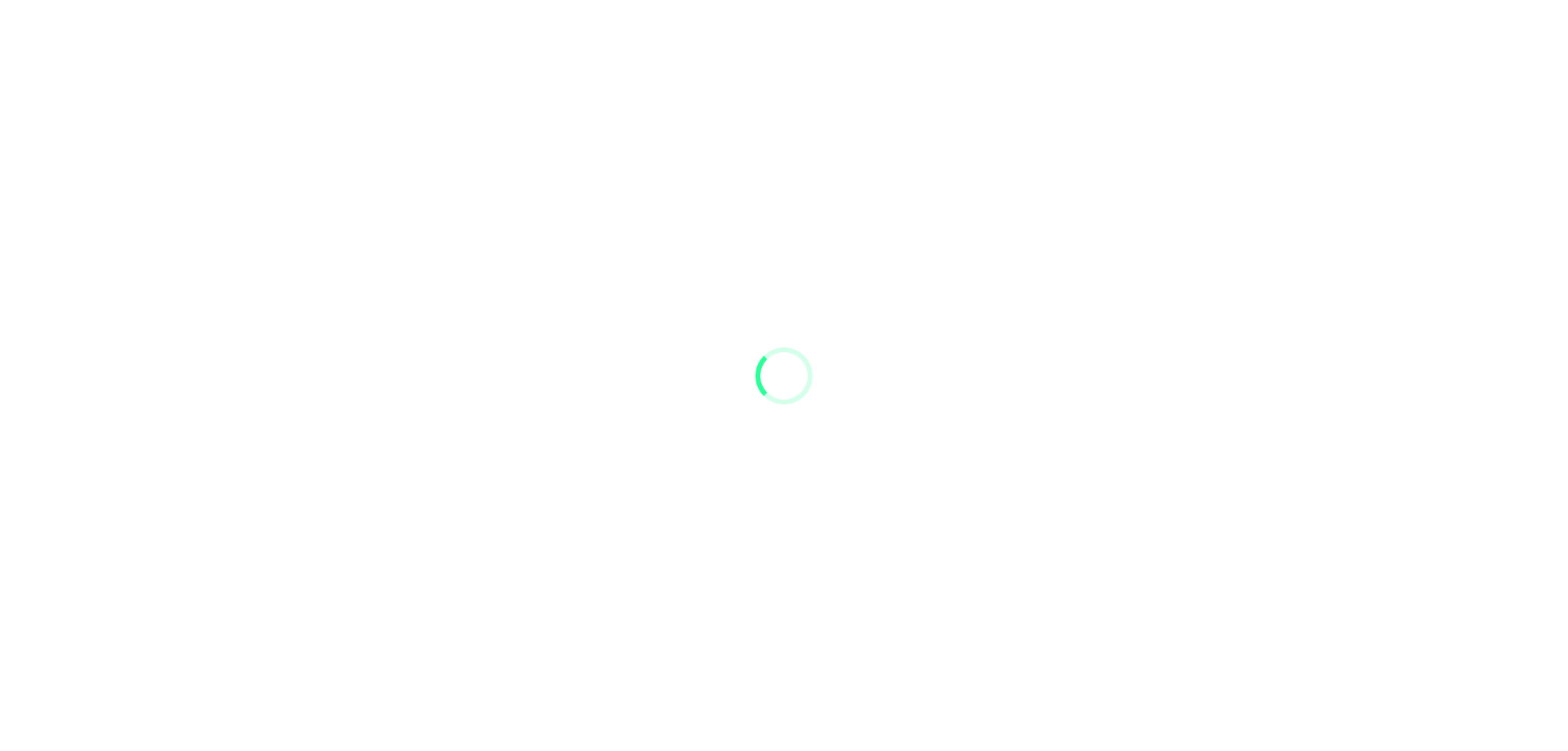 scroll, scrollTop: 0, scrollLeft: 0, axis: both 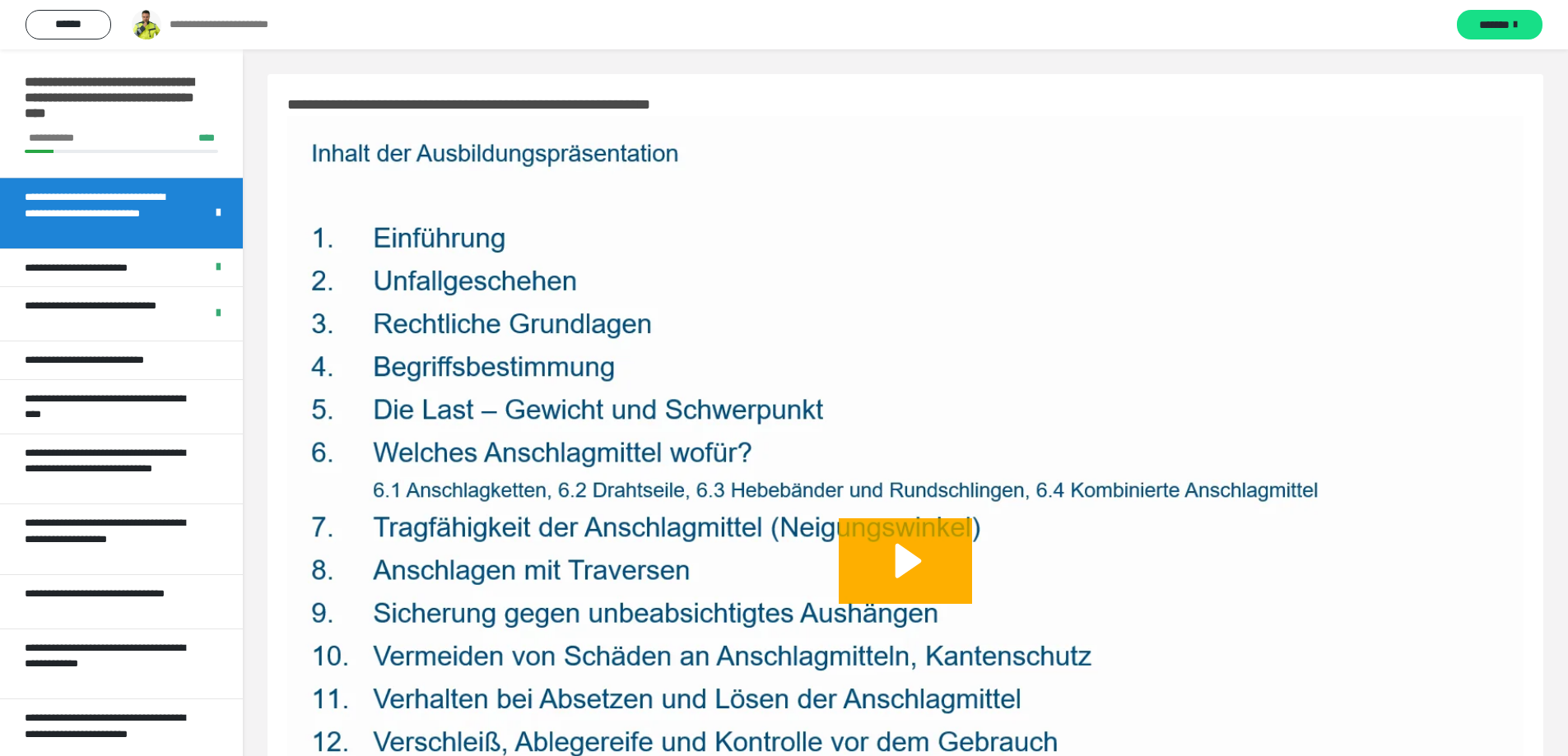 click on "**********" at bounding box center (109, 360) 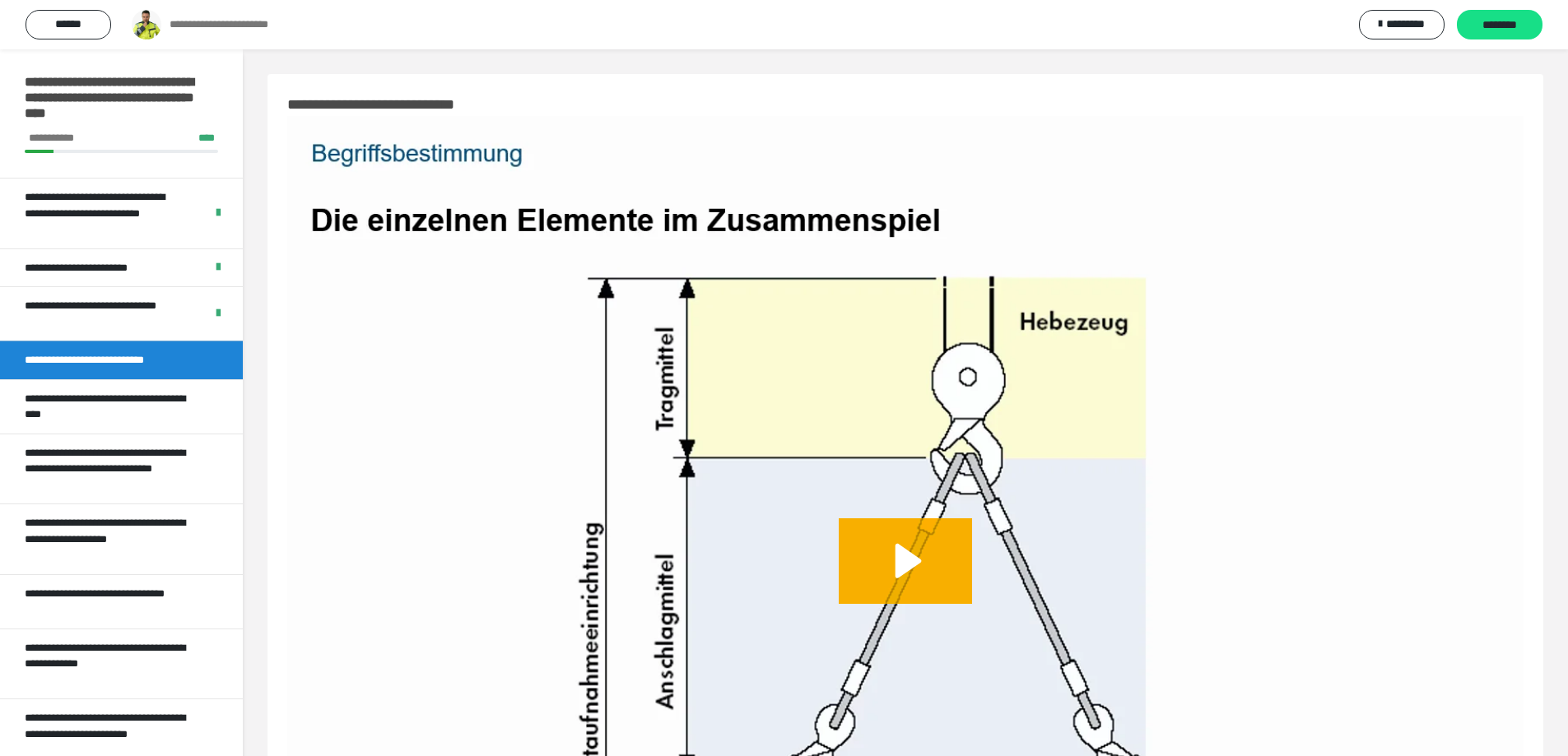 click at bounding box center [905, 579] 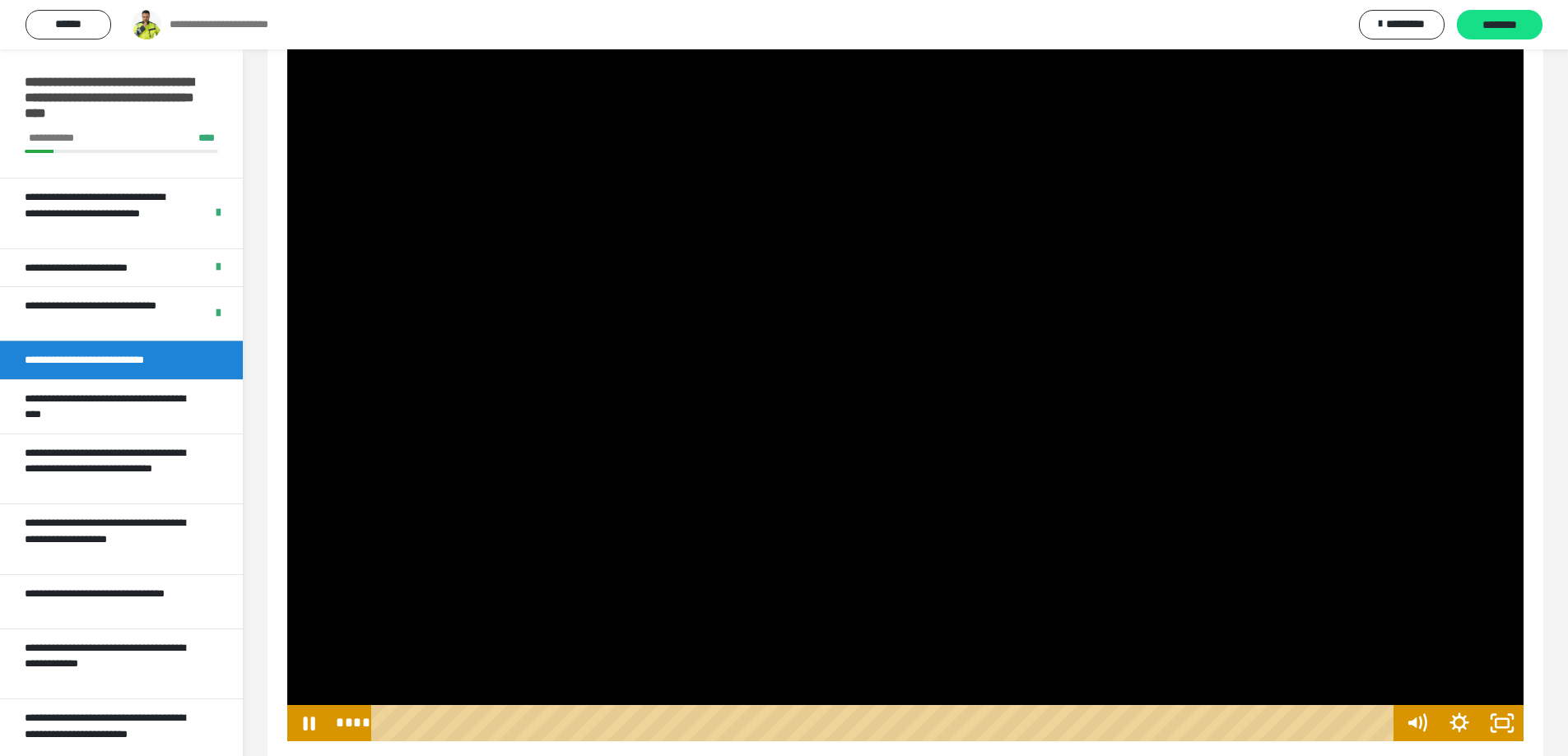 scroll, scrollTop: 332, scrollLeft: 0, axis: vertical 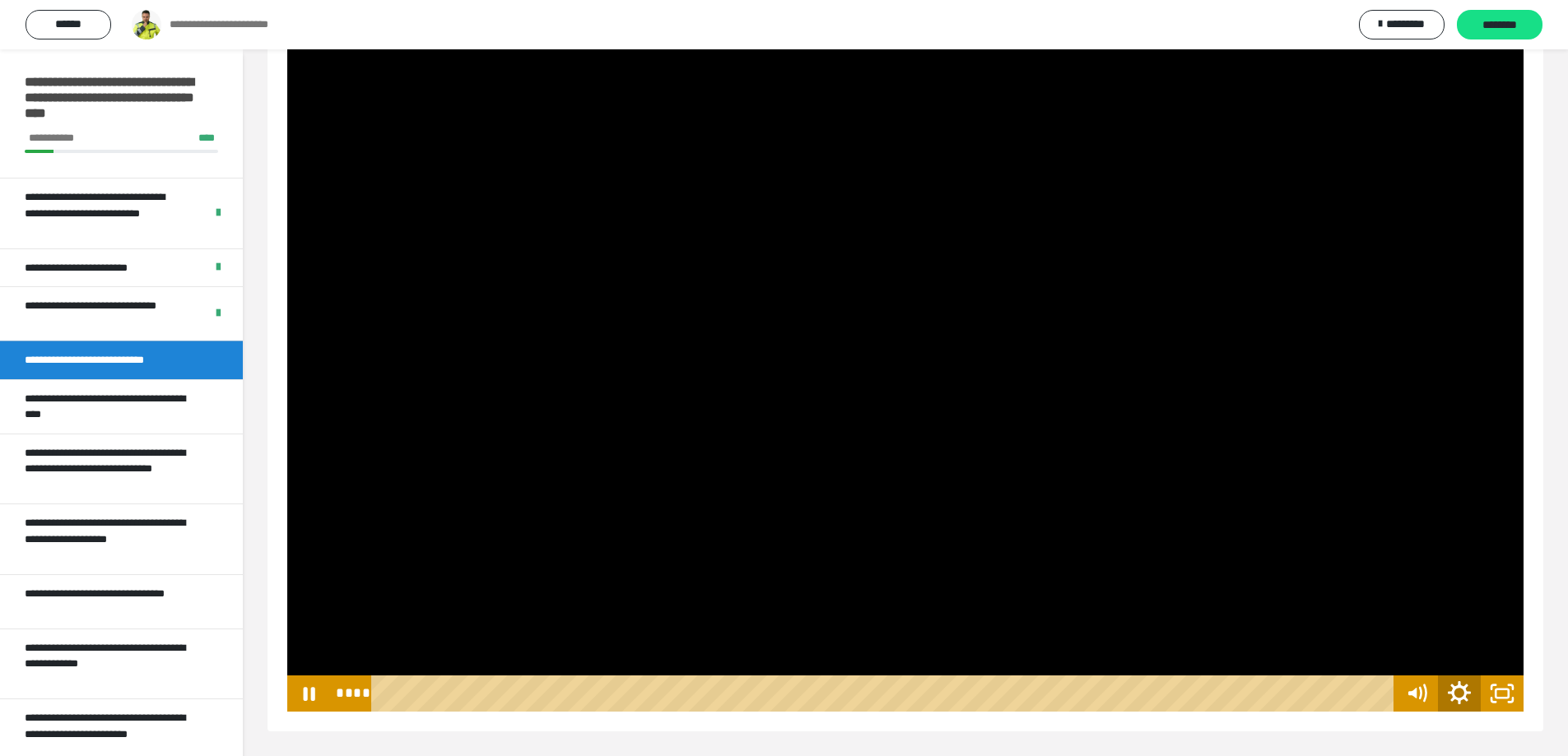 click 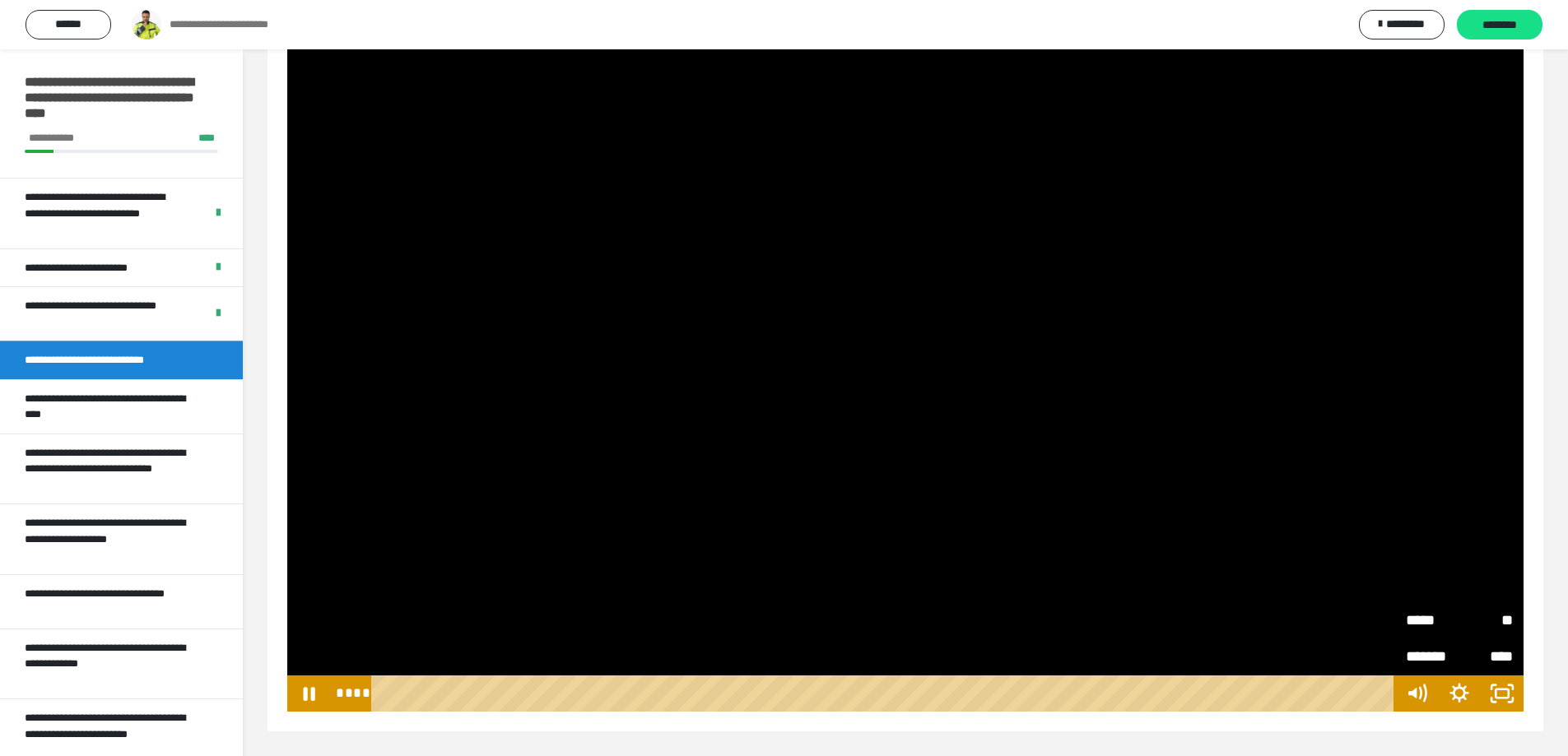 click on "**" at bounding box center [1486, 620] 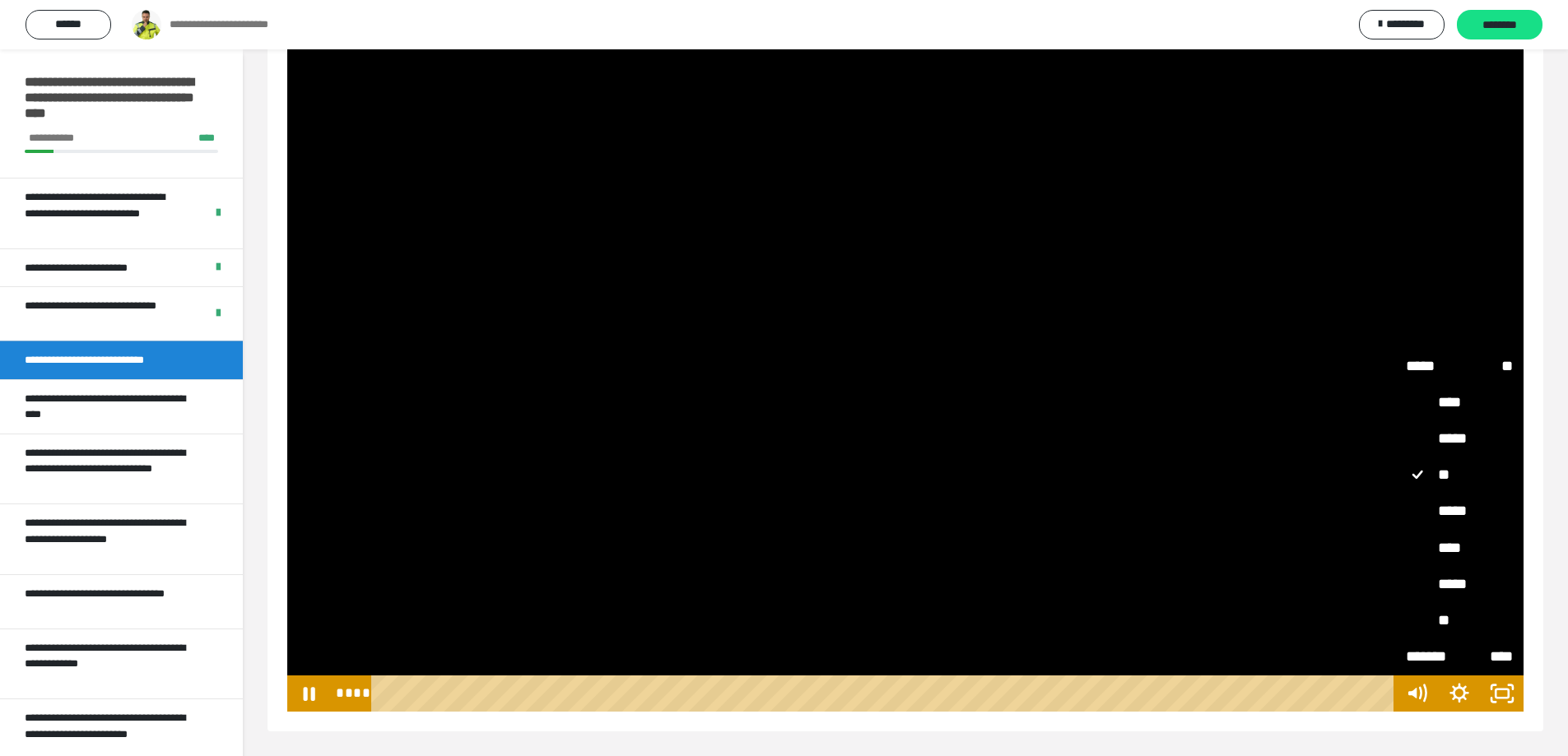 click on "*****" at bounding box center (1459, 512) 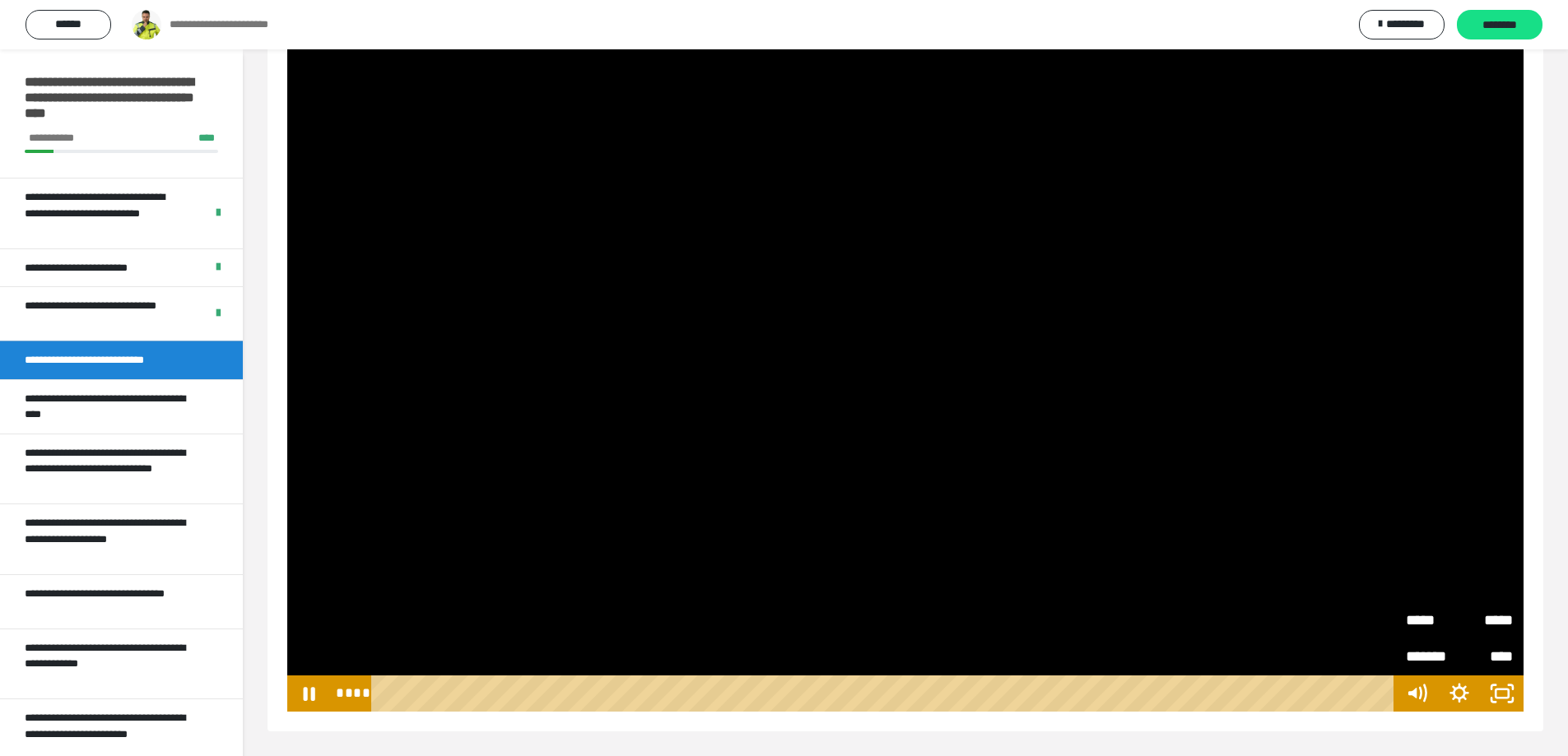 click on "**********" at bounding box center (784, 25) 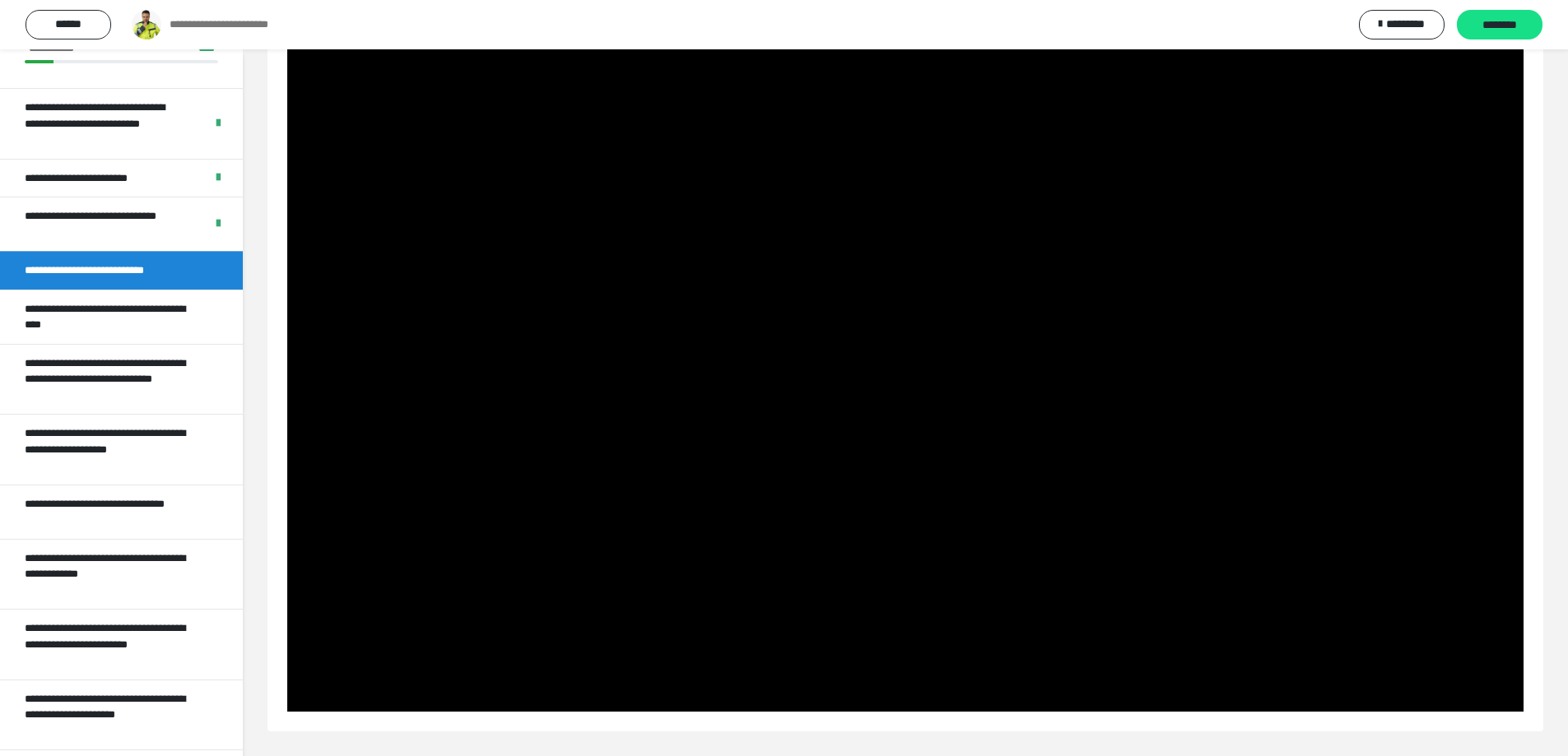 scroll, scrollTop: 0, scrollLeft: 0, axis: both 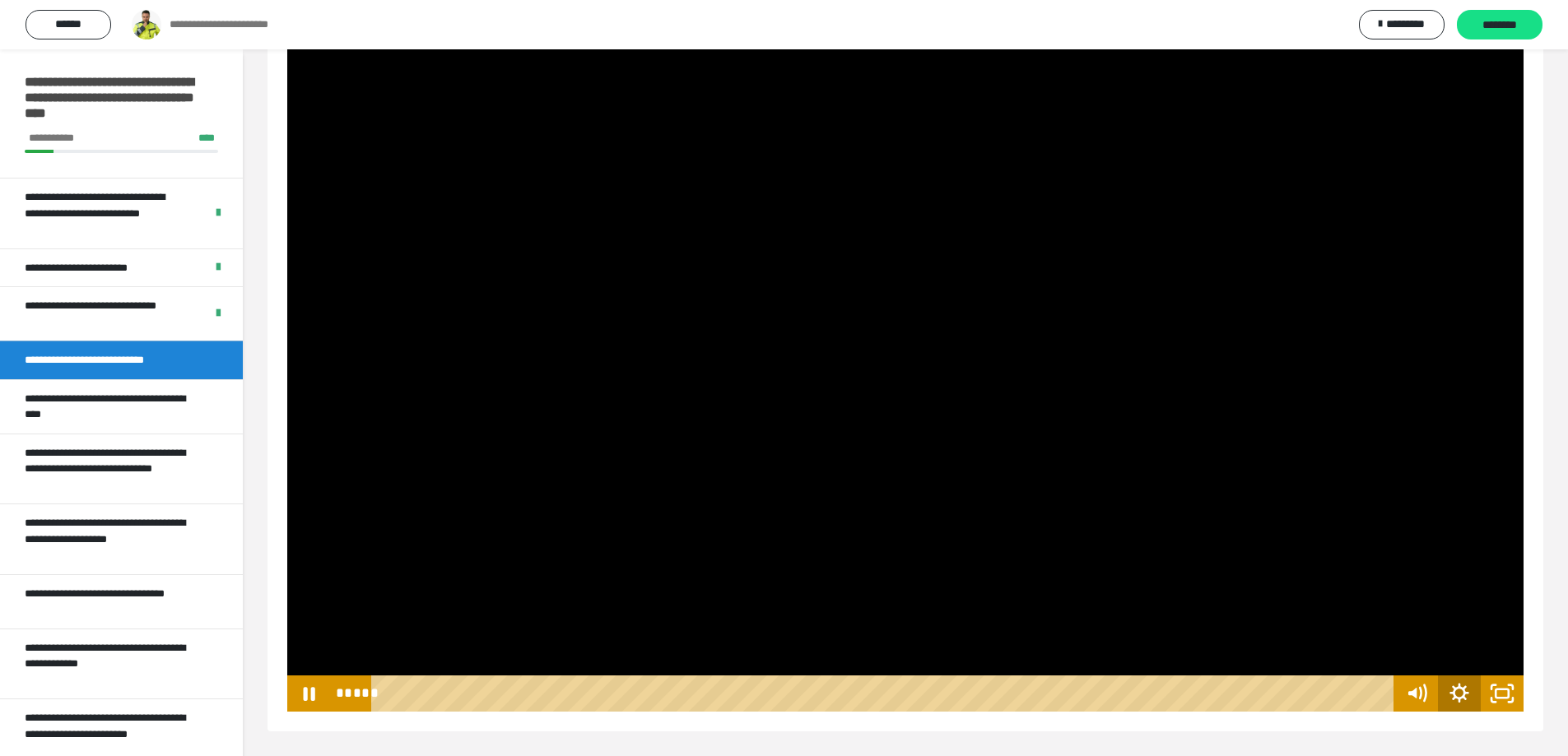 click 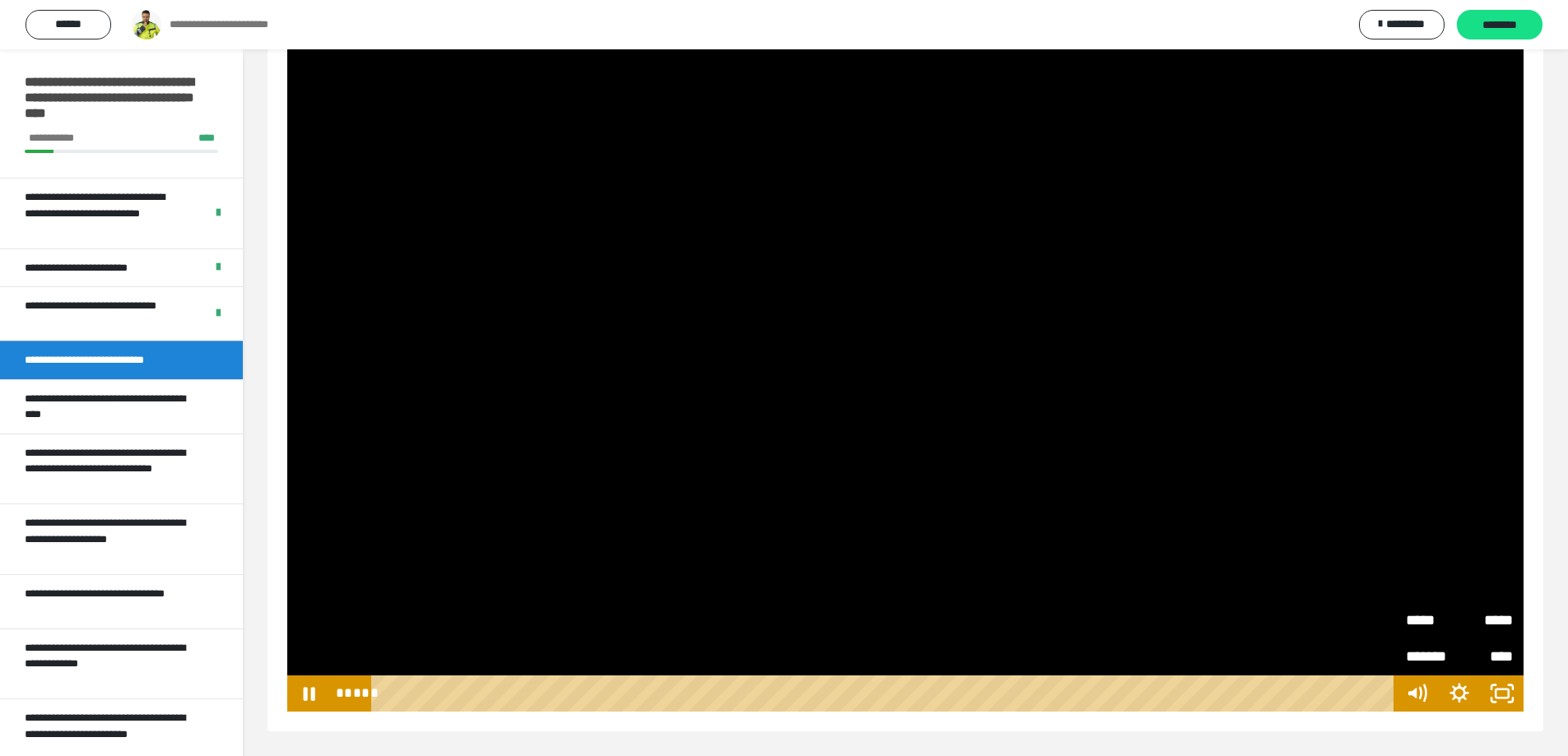 click on "**********" at bounding box center [784, 25] 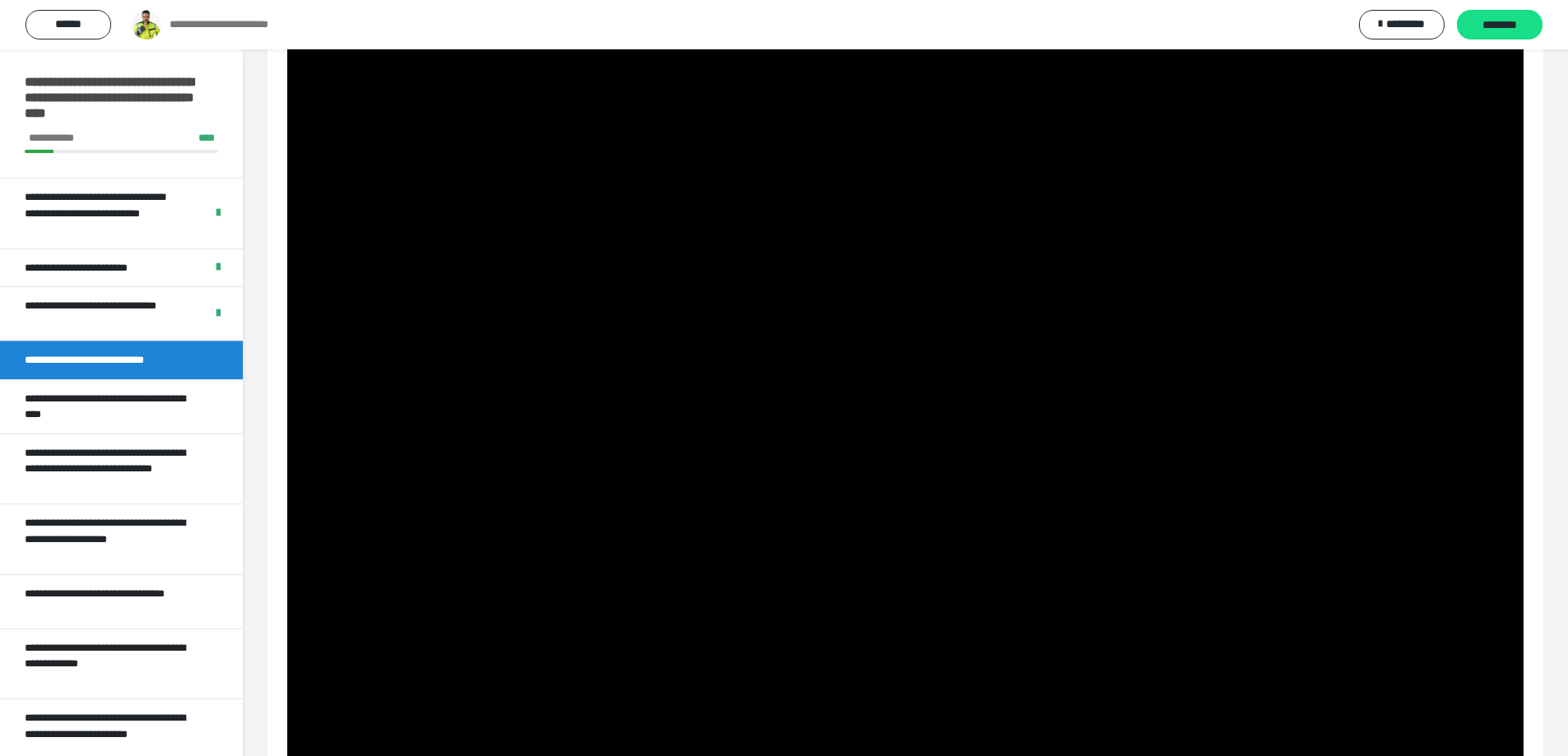 scroll, scrollTop: 332, scrollLeft: 0, axis: vertical 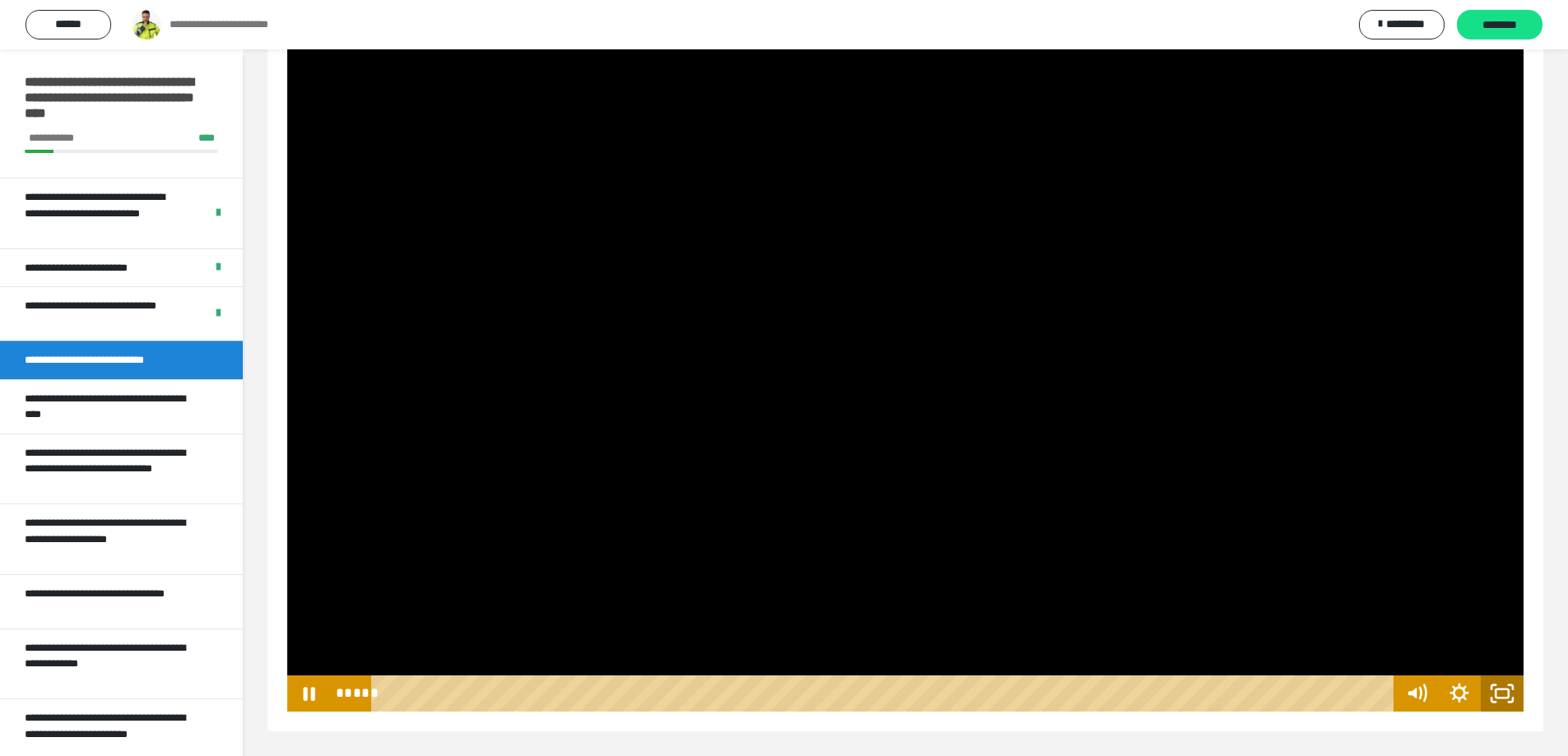 click 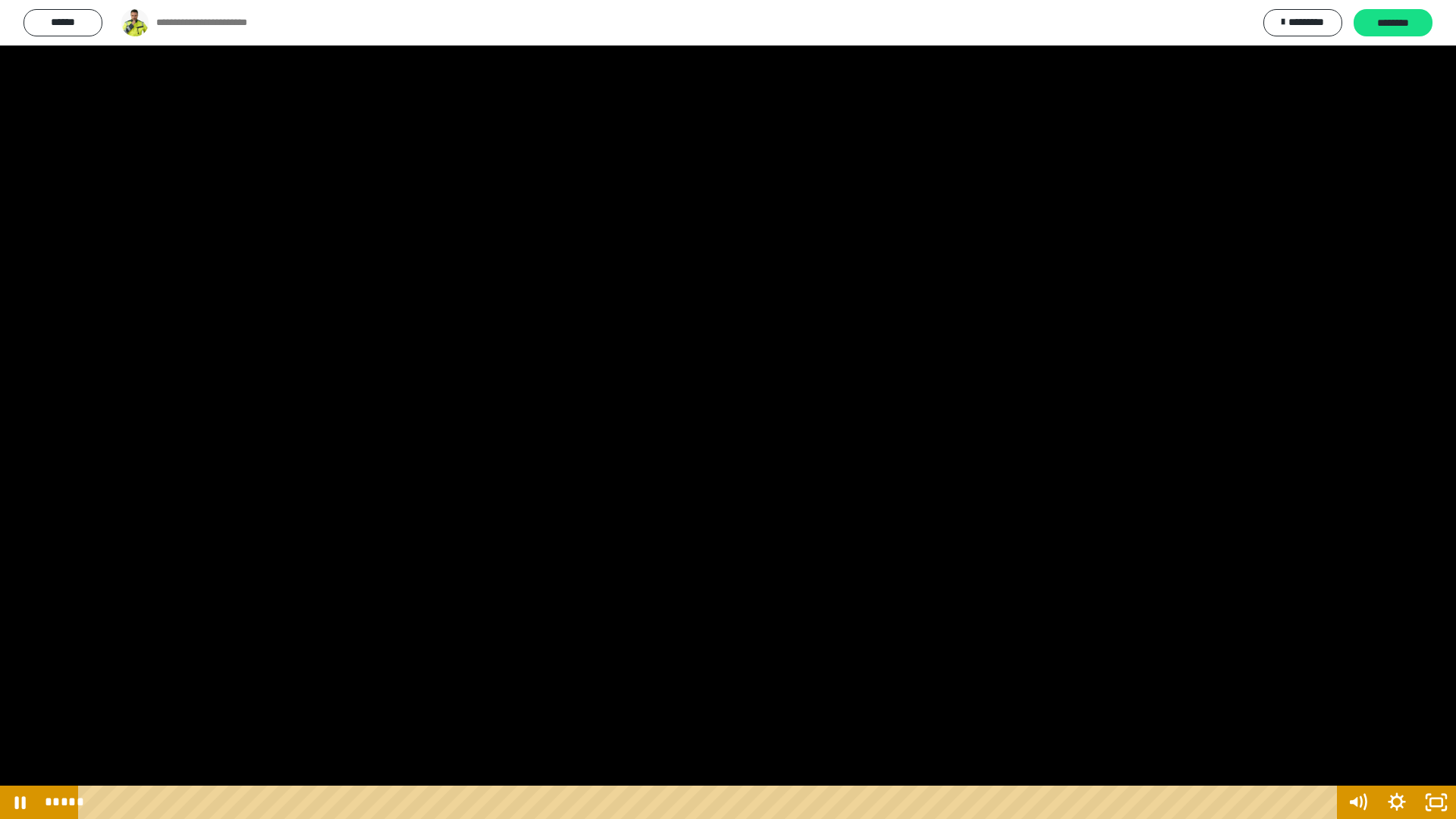 click at bounding box center (728, 410) 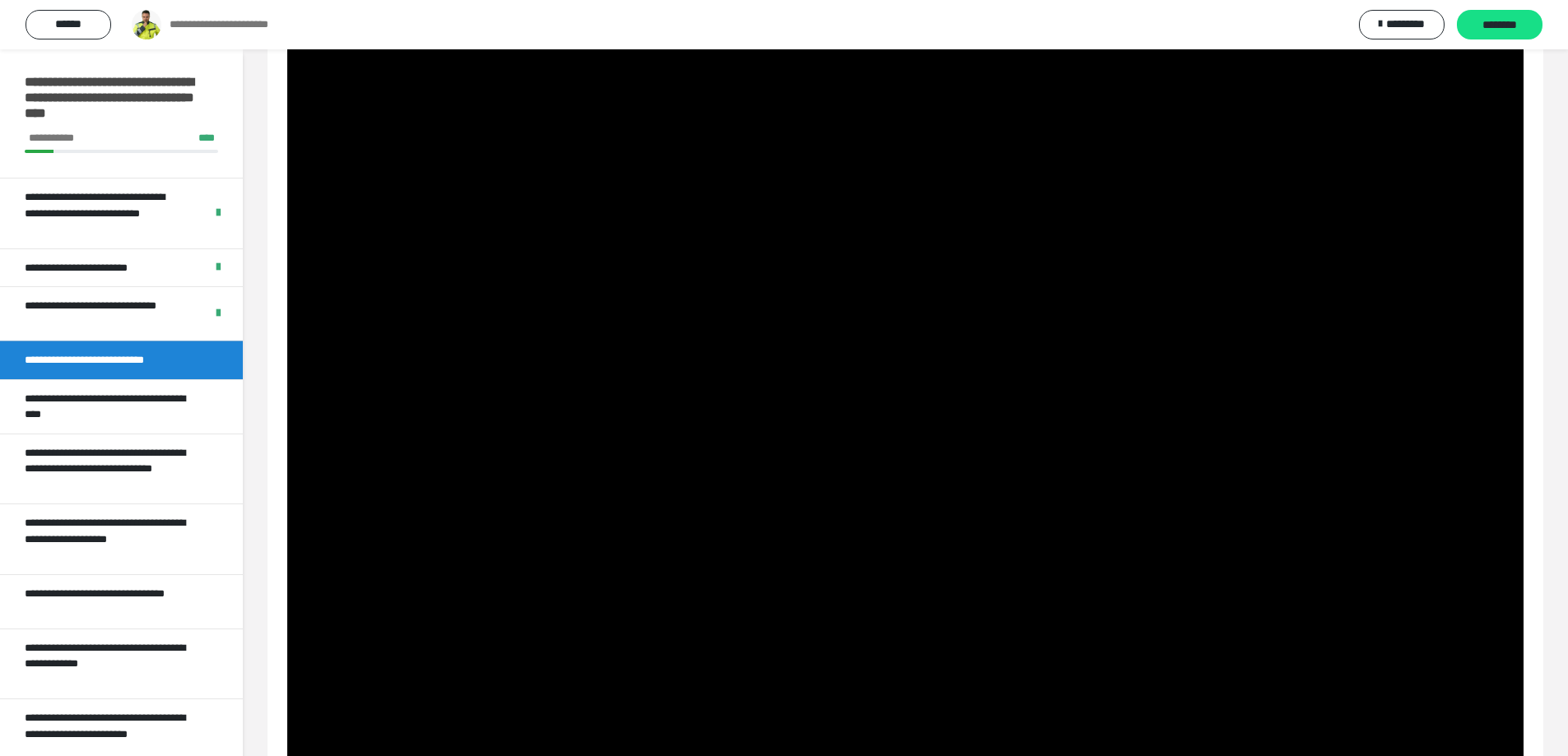 click at bounding box center [905, 371] 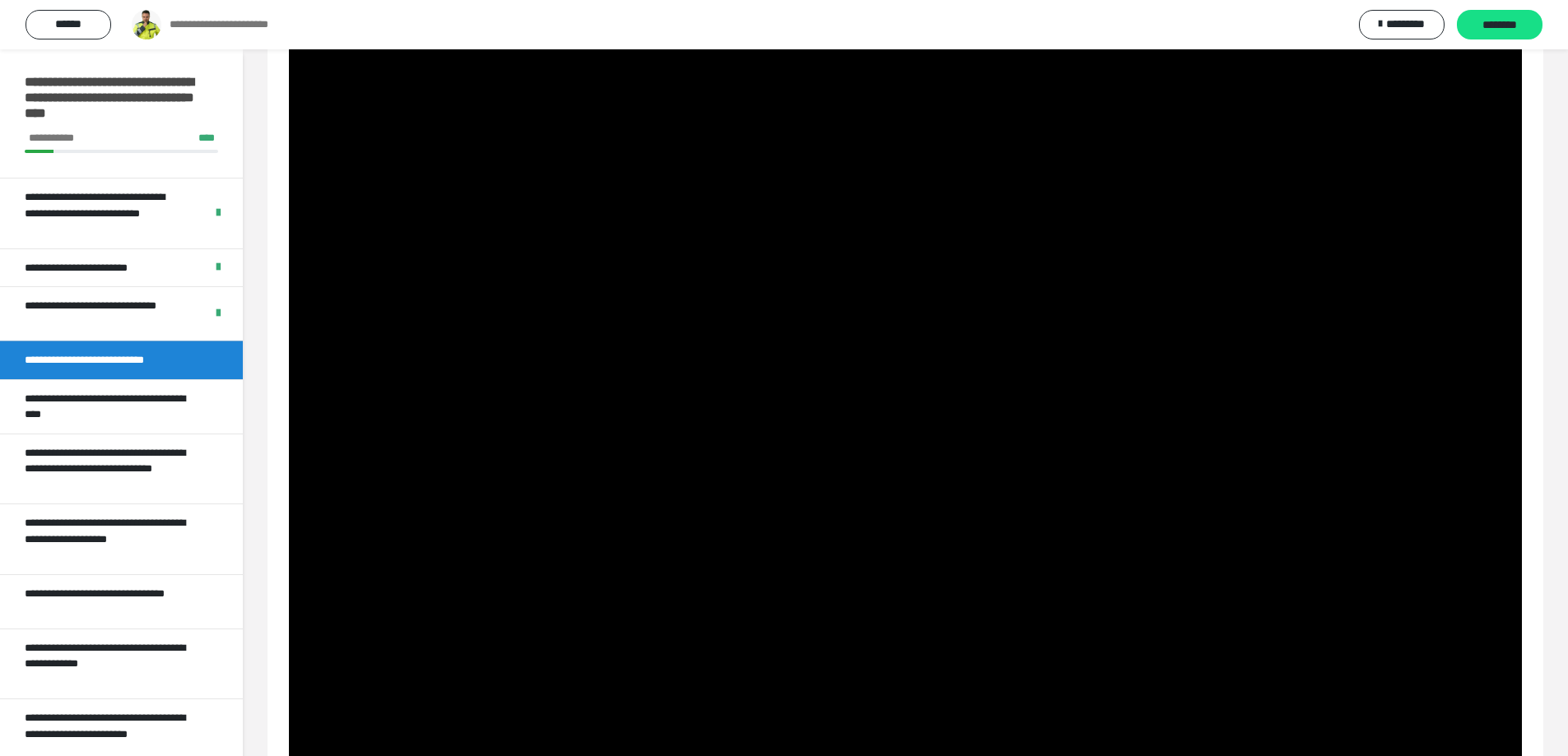 click at bounding box center [905, 371] 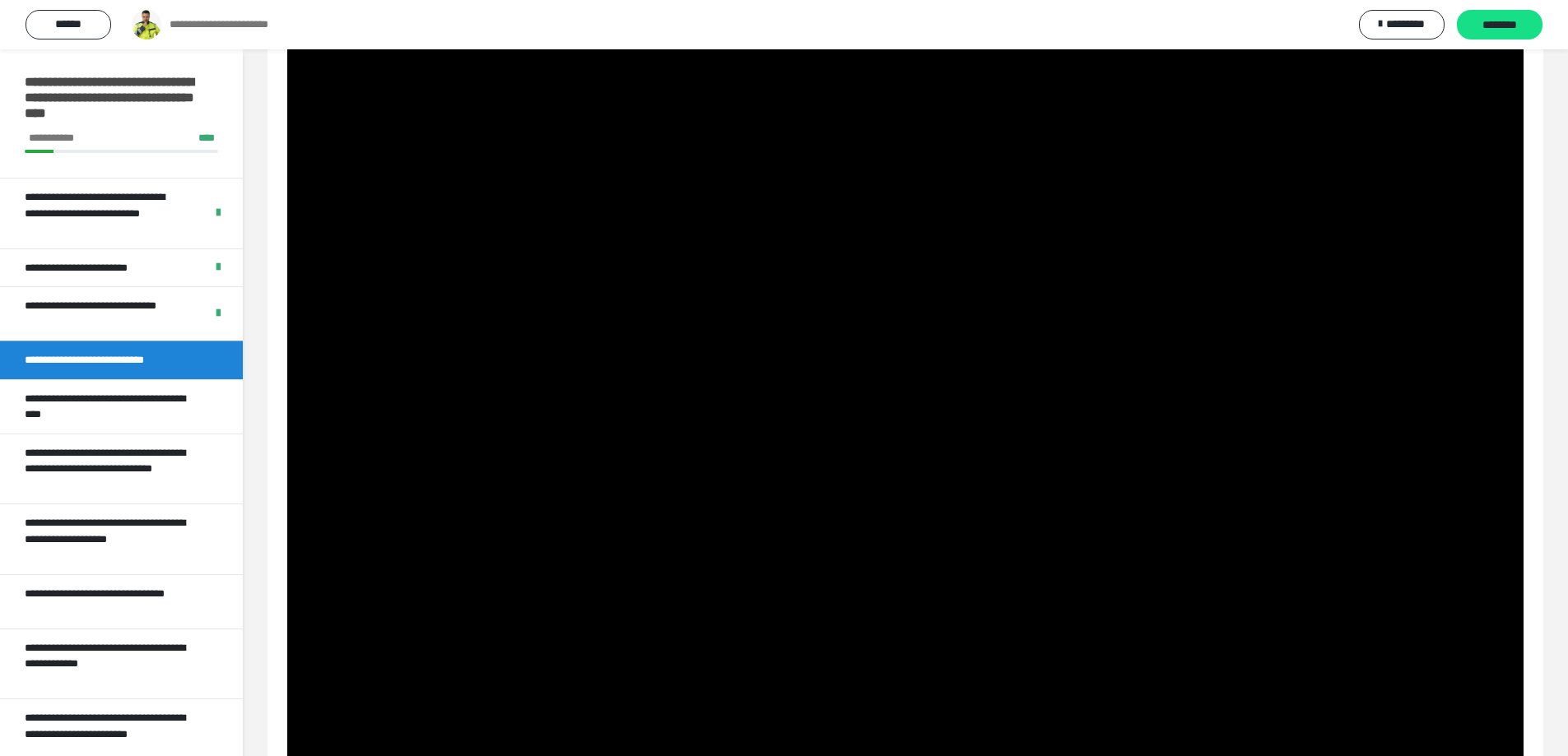 click at bounding box center (905, 371) 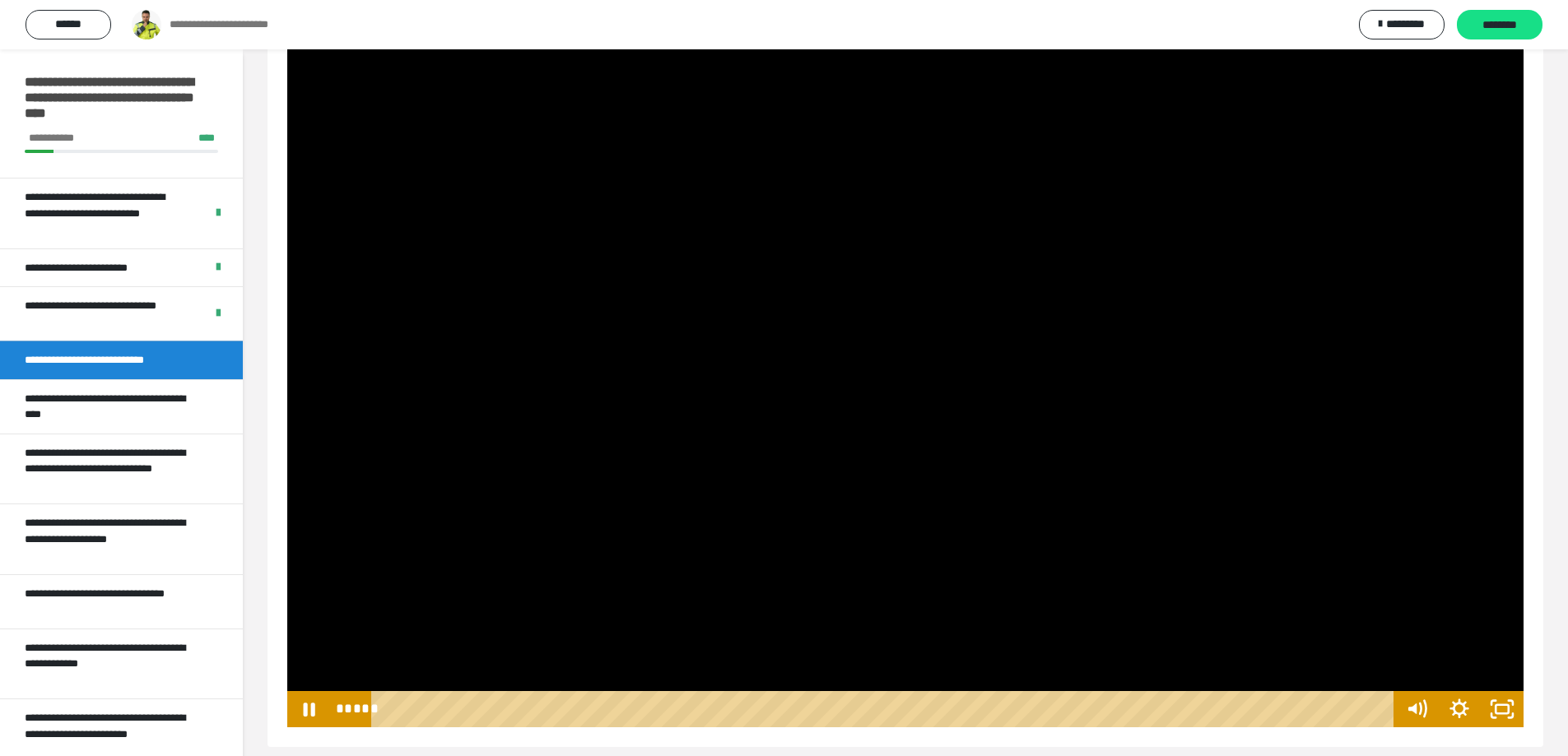 click at bounding box center [905, 263] 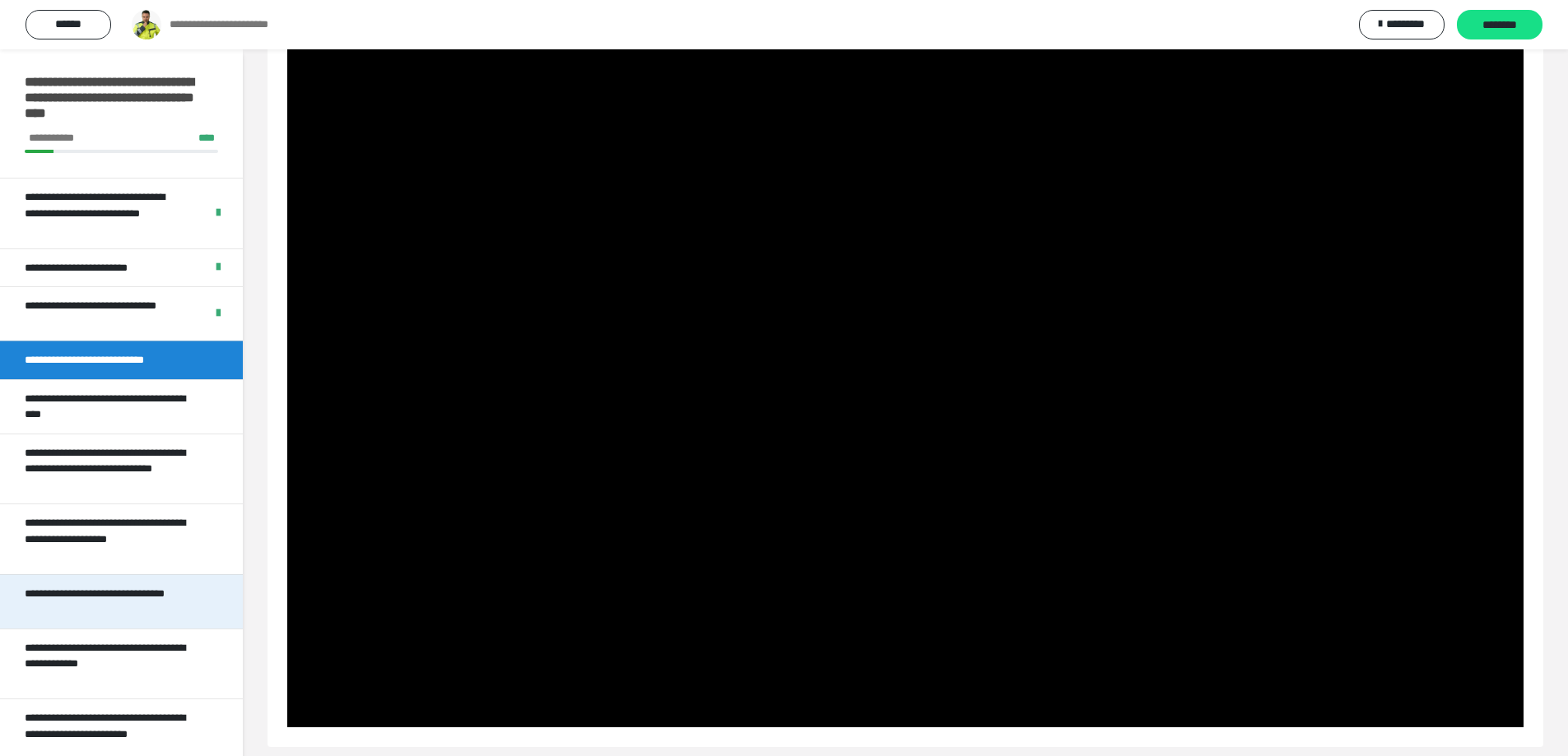 type 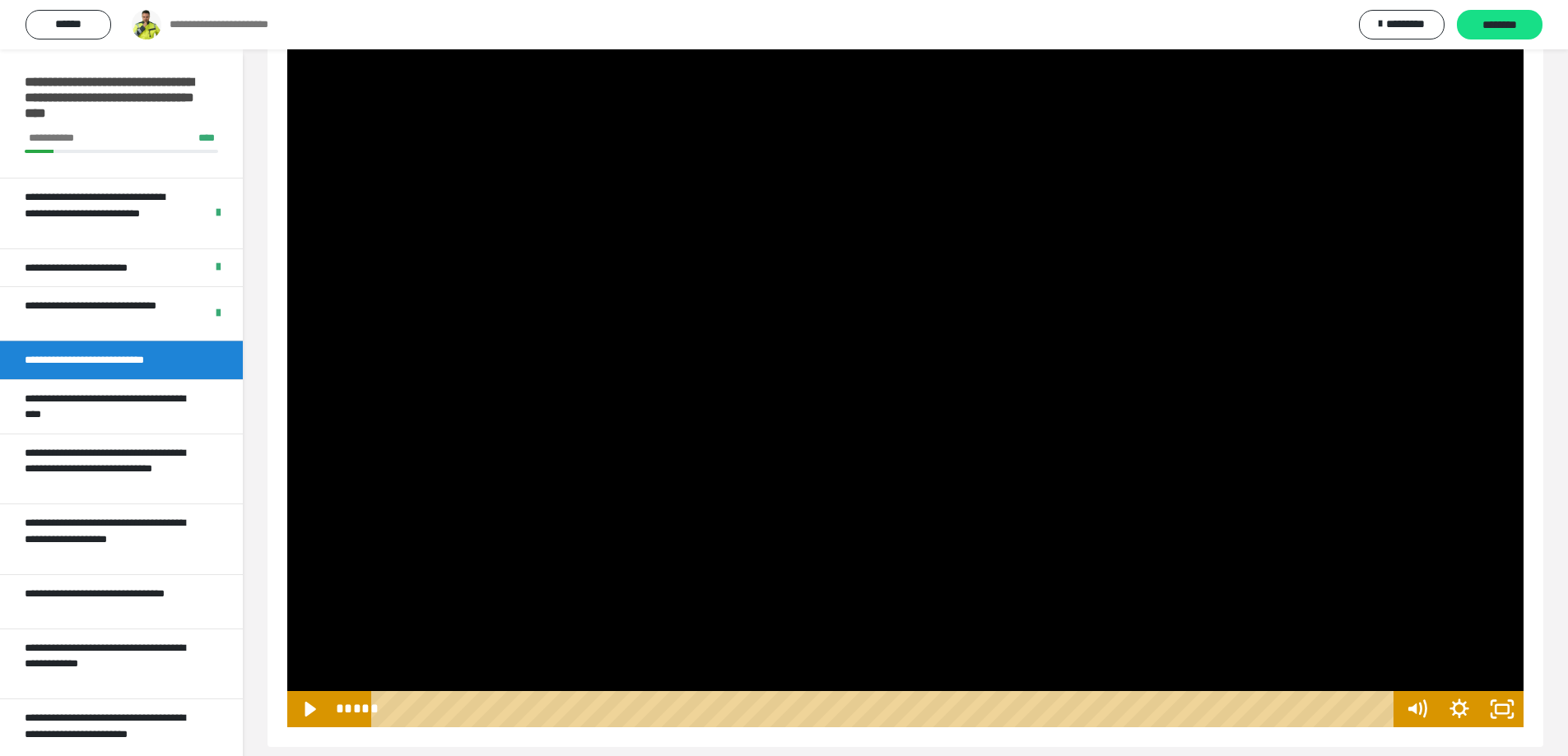 click at bounding box center [905, 263] 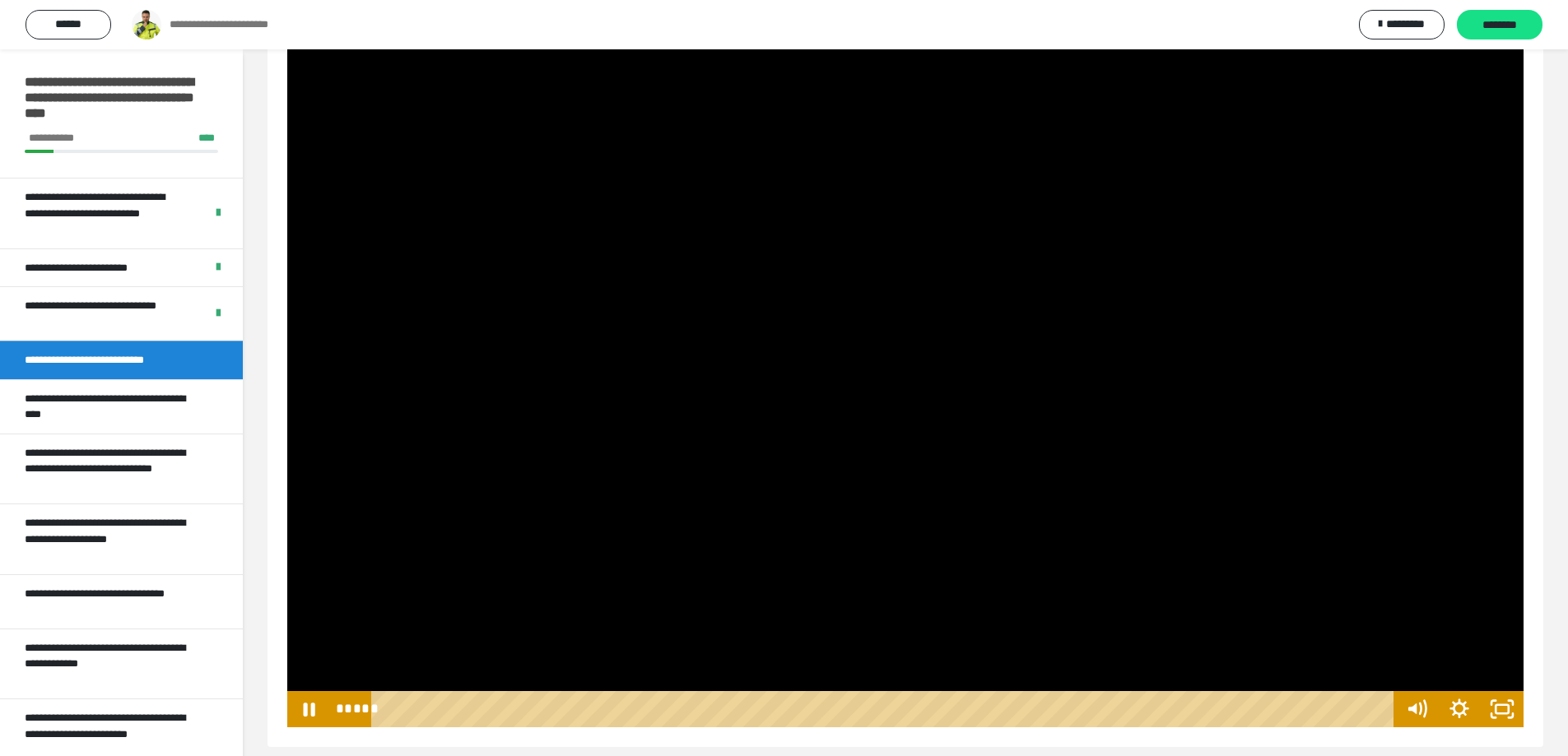 click at bounding box center (905, 263) 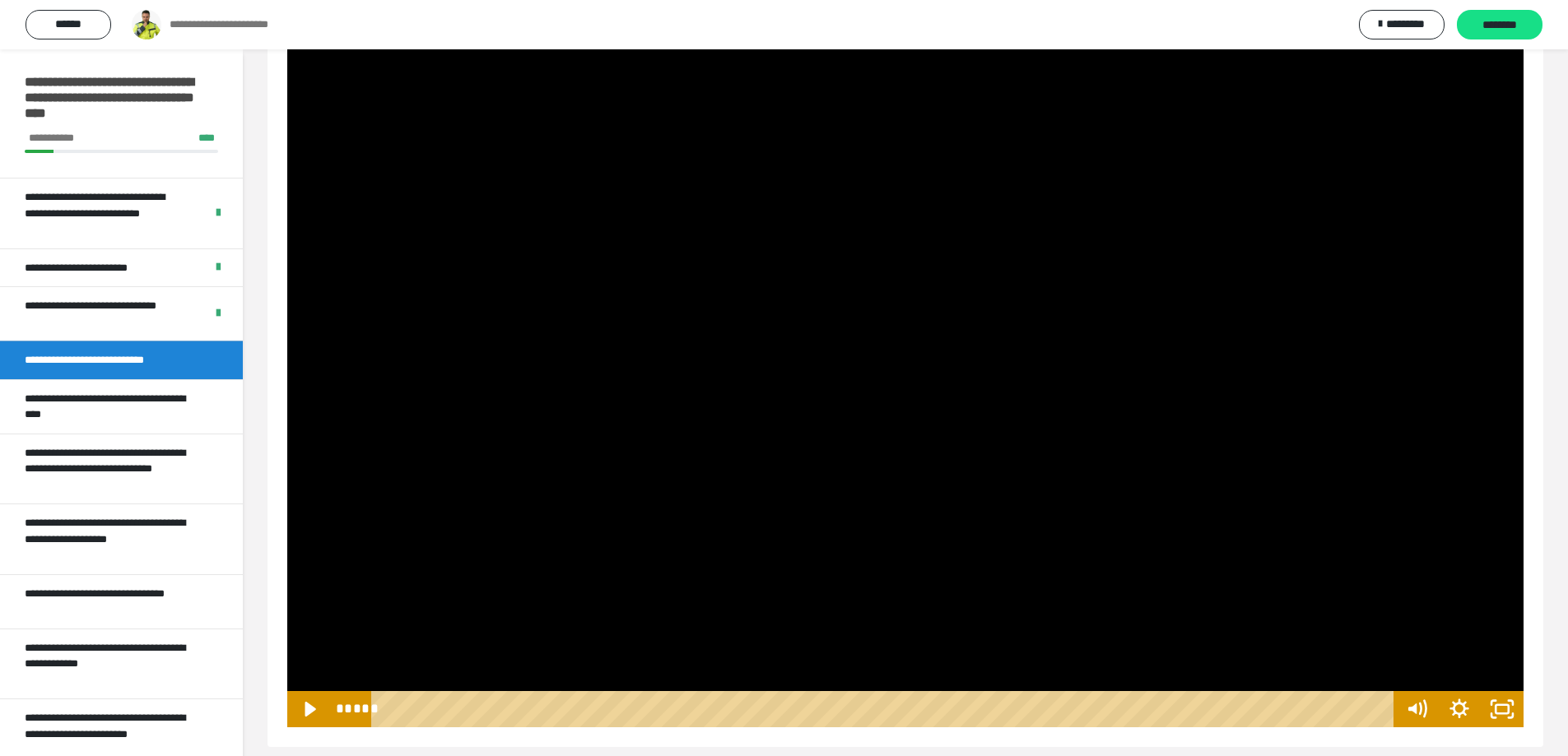click at bounding box center [905, 263] 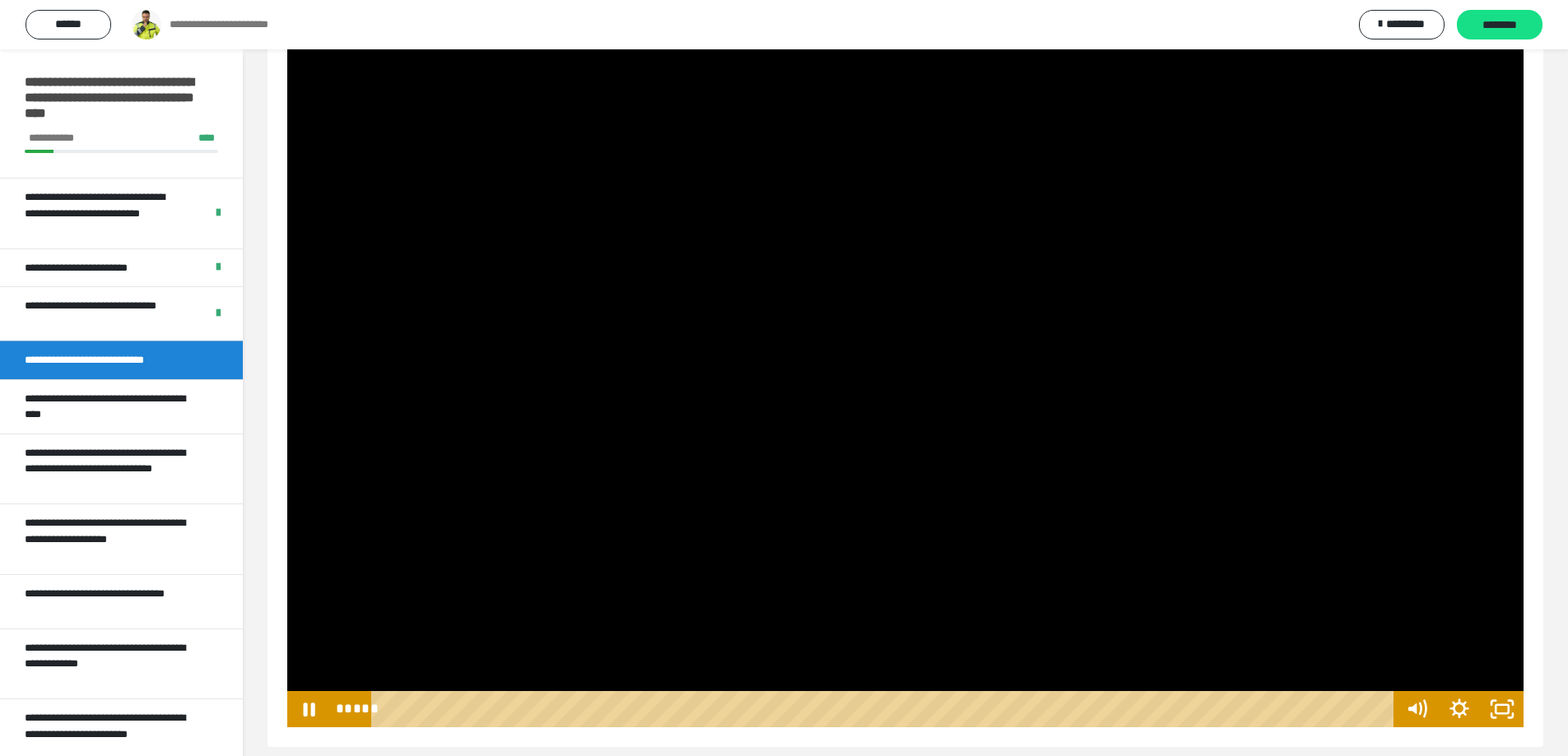 click at bounding box center (905, 263) 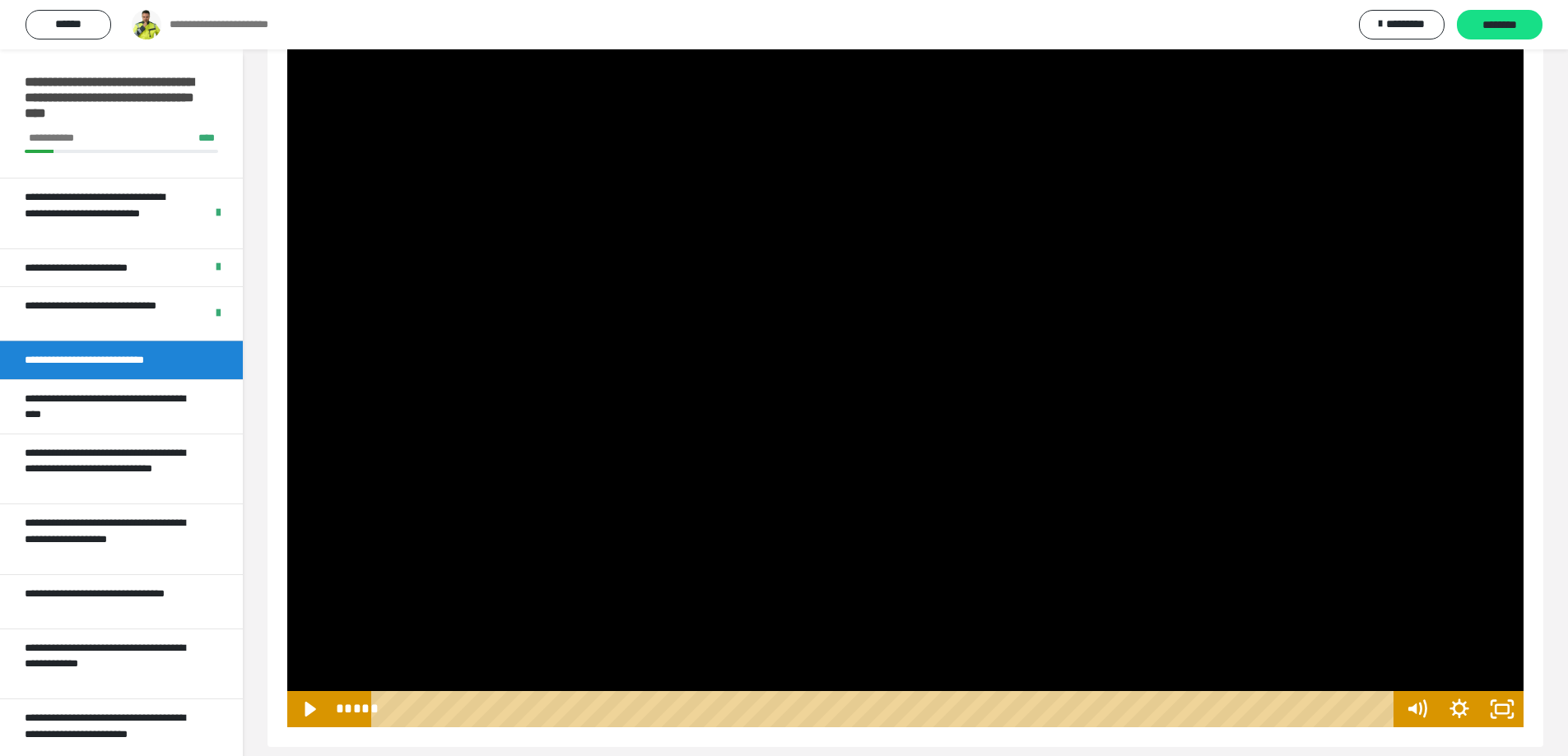 click at bounding box center [905, 263] 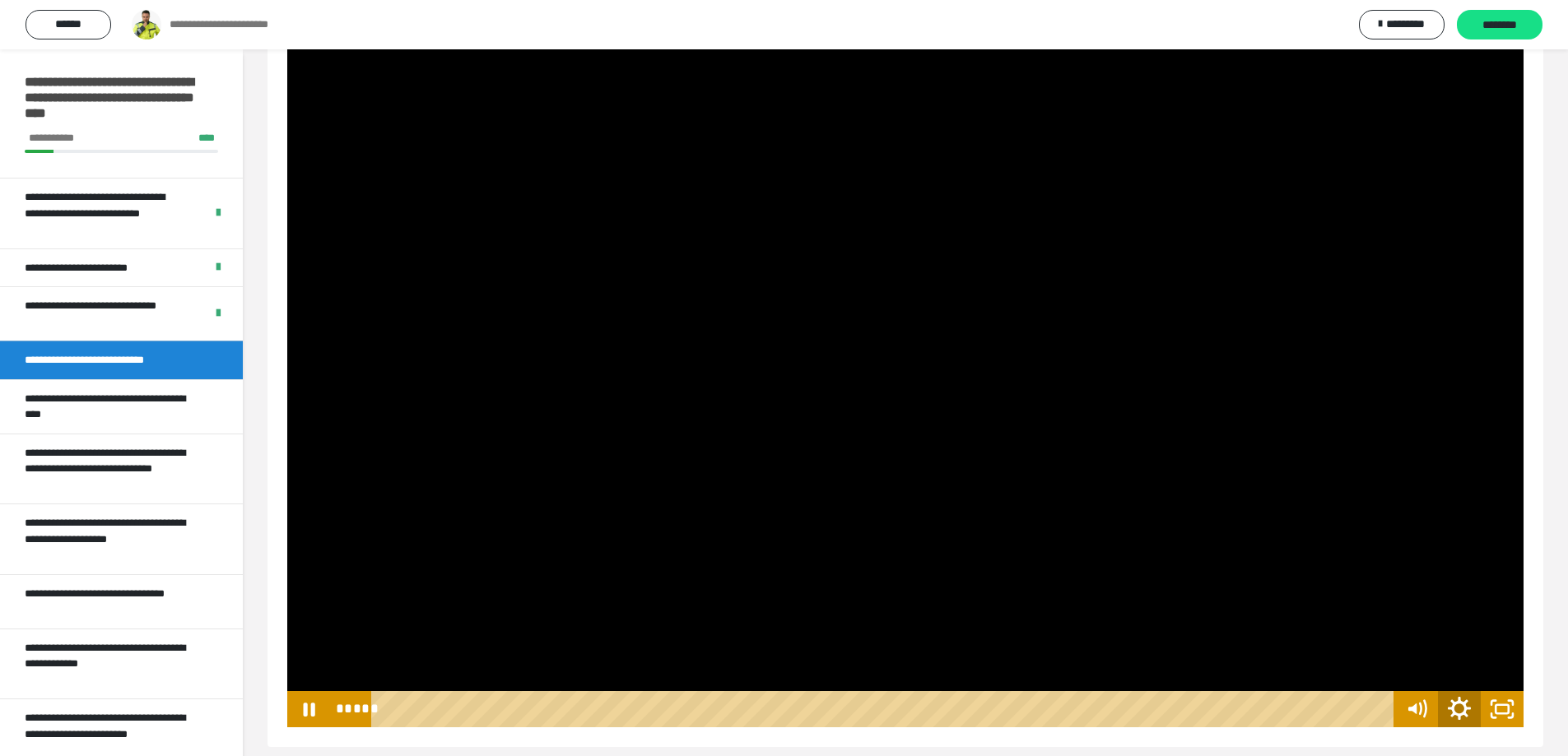 click 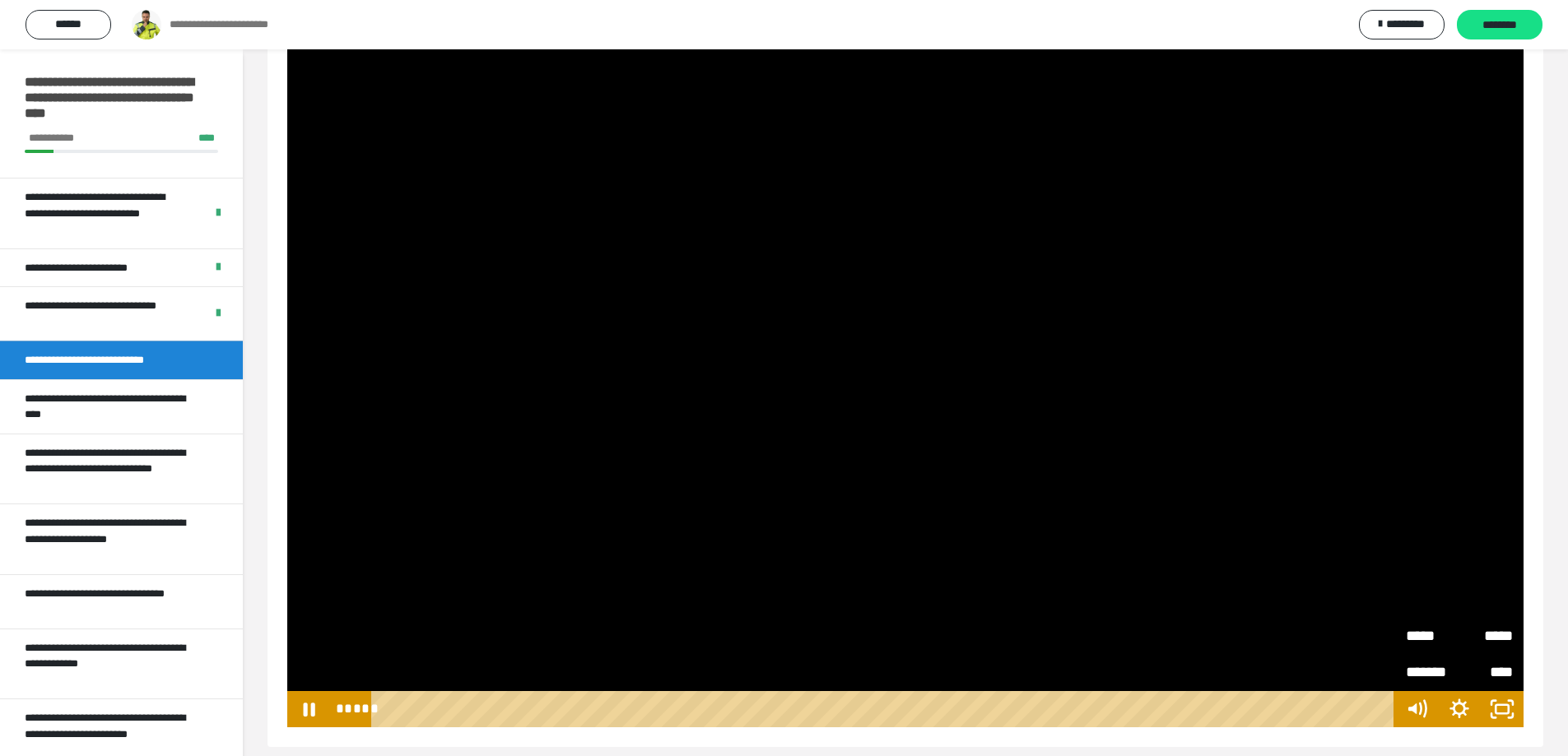 click on "*****" at bounding box center [1486, 628] 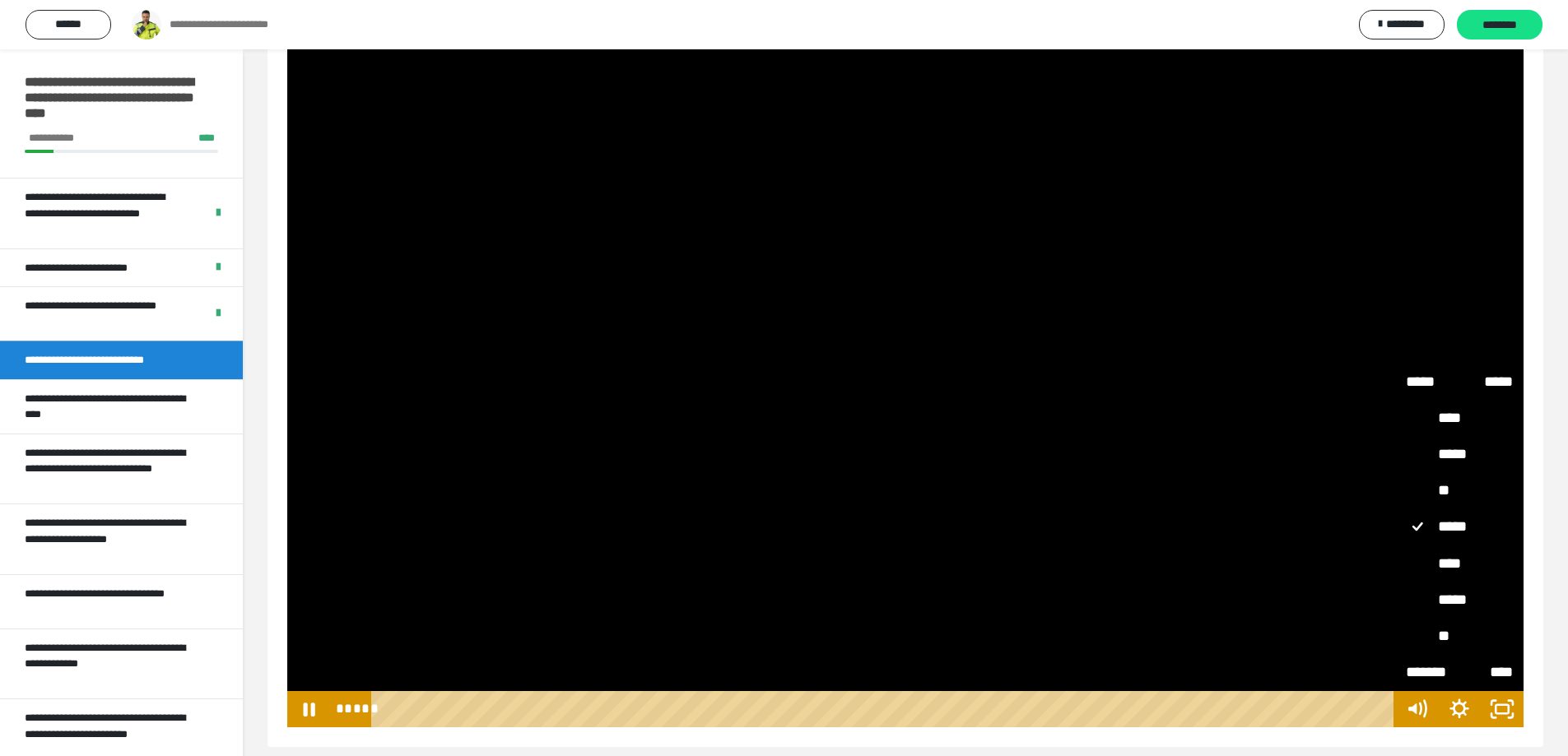 click on "****" at bounding box center (1459, 564) 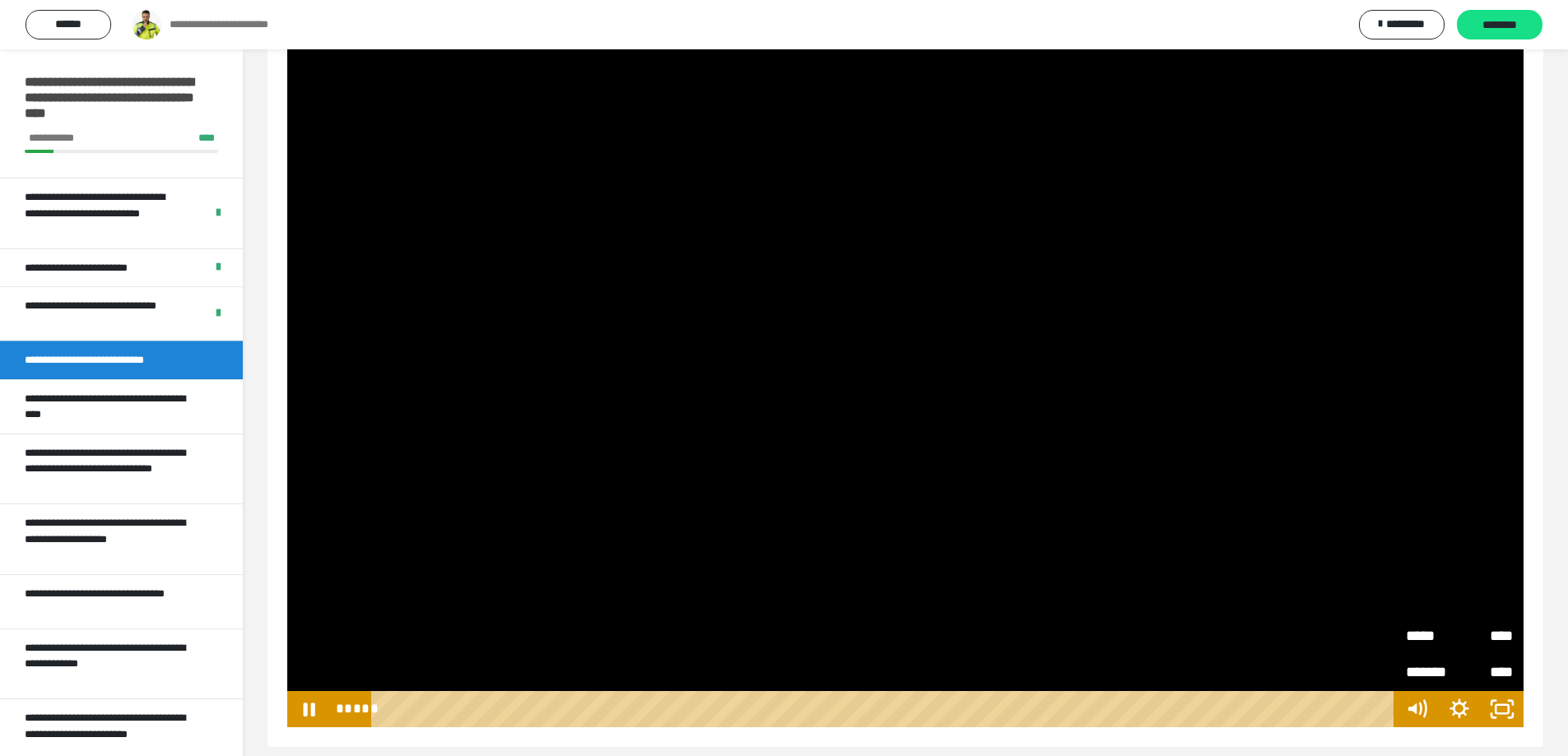 click at bounding box center (905, 263) 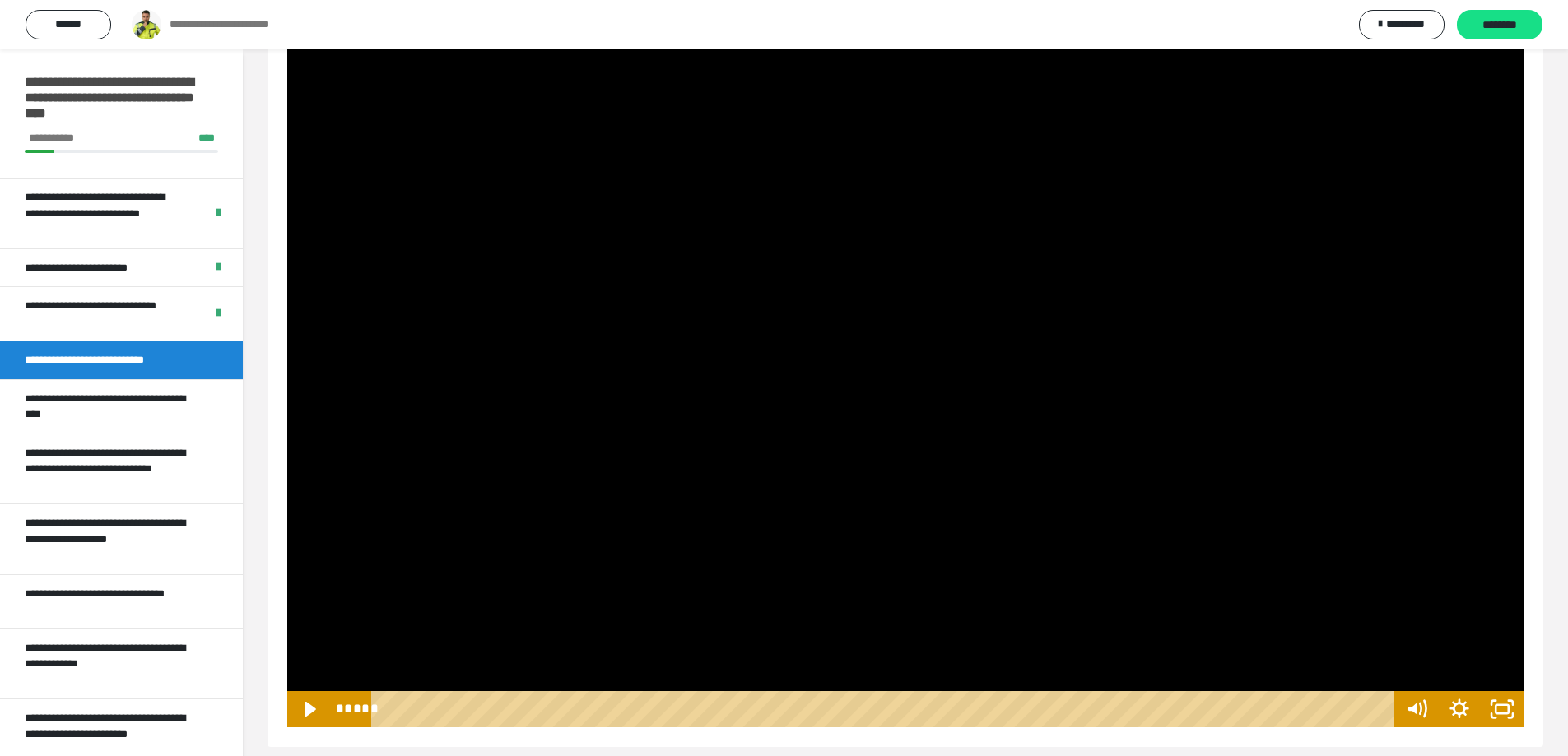 click at bounding box center [905, 263] 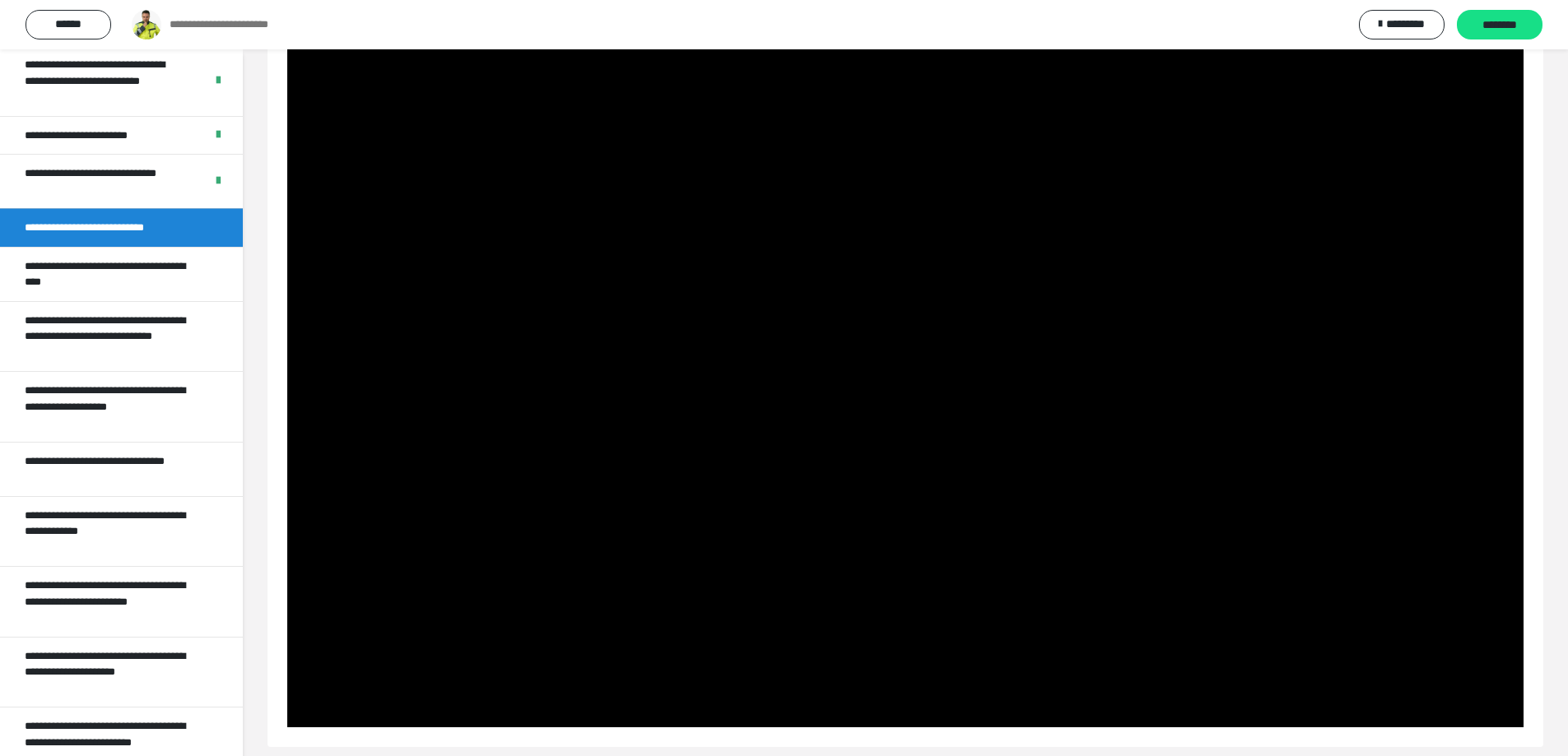 scroll, scrollTop: 0, scrollLeft: 0, axis: both 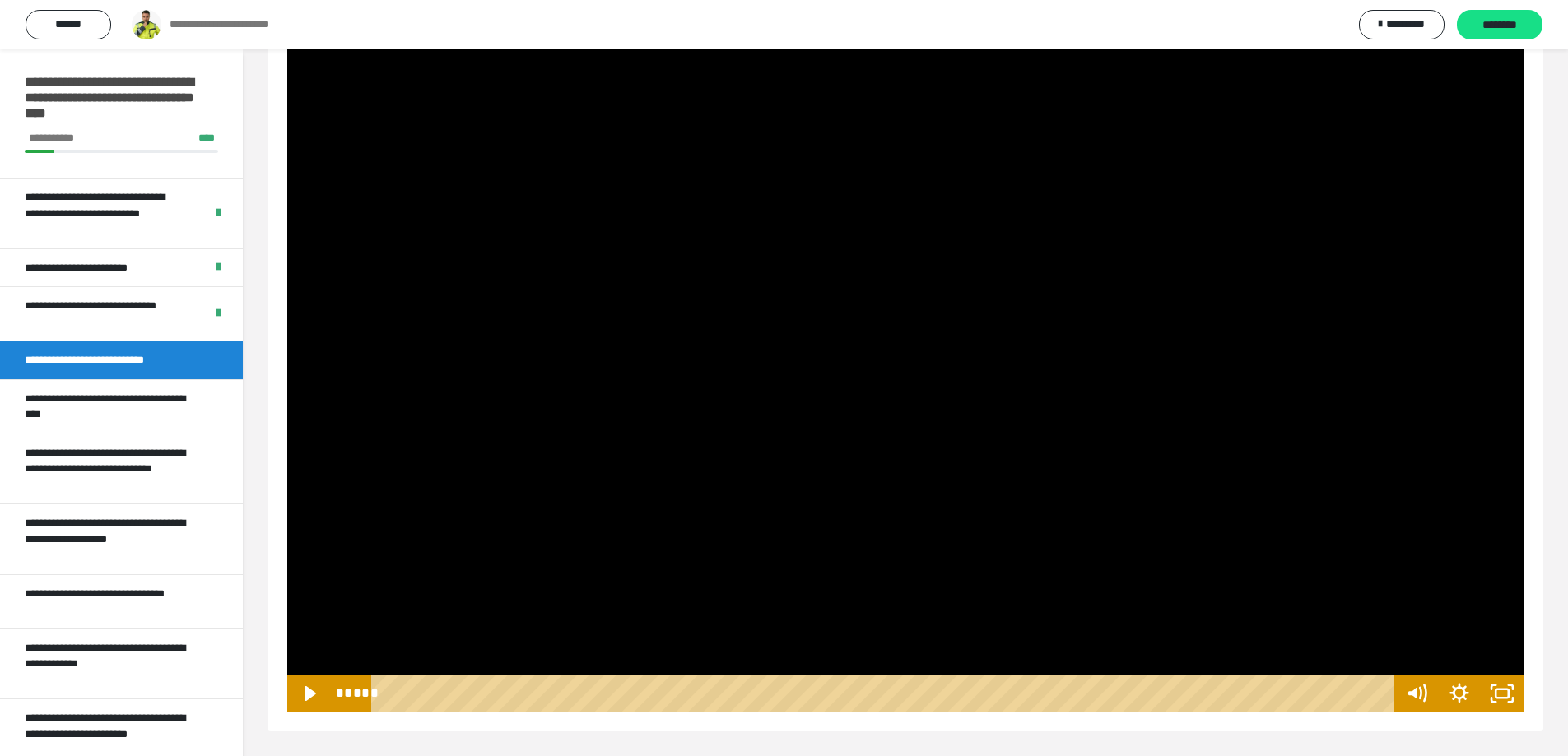 click at bounding box center [905, 248] 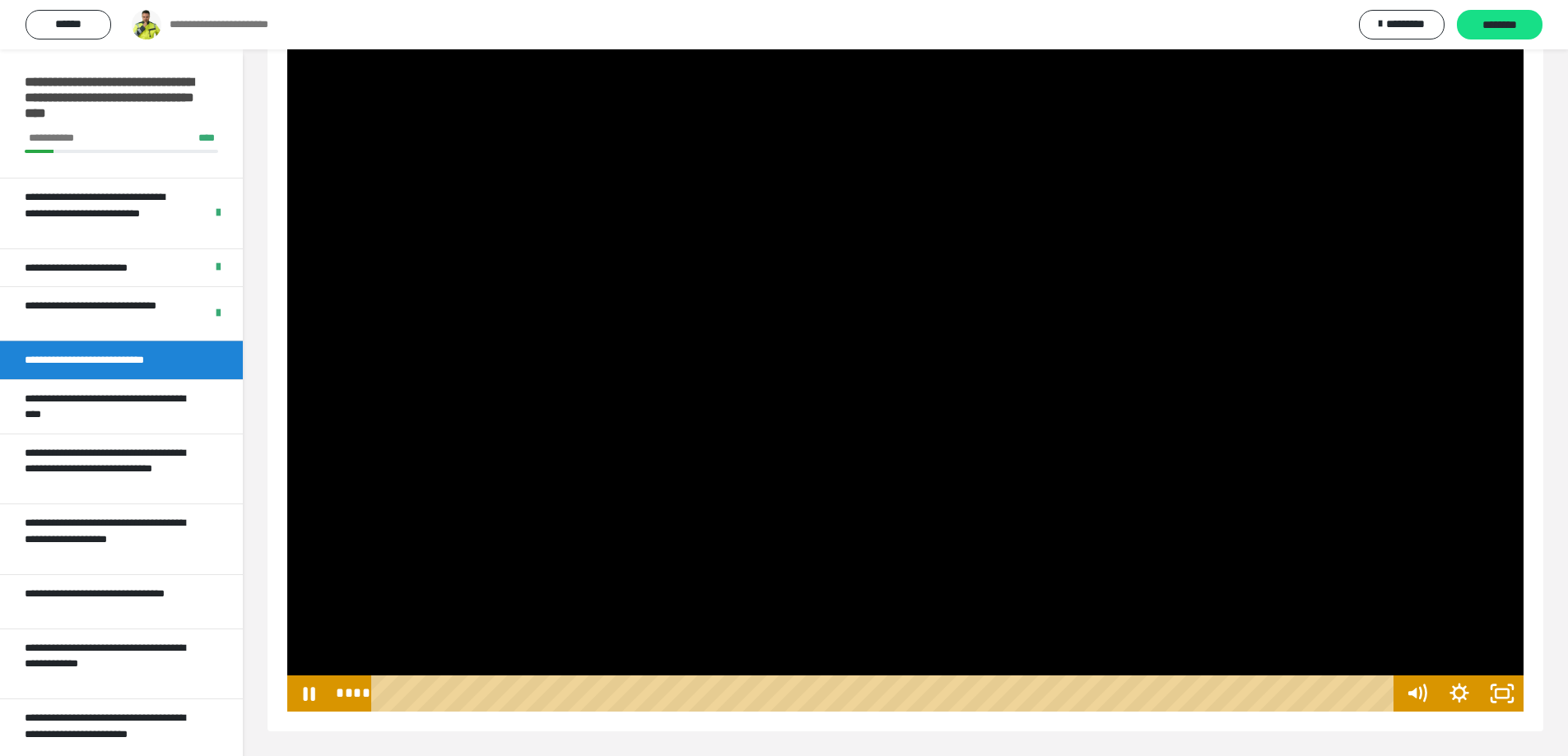 click at bounding box center [905, 248] 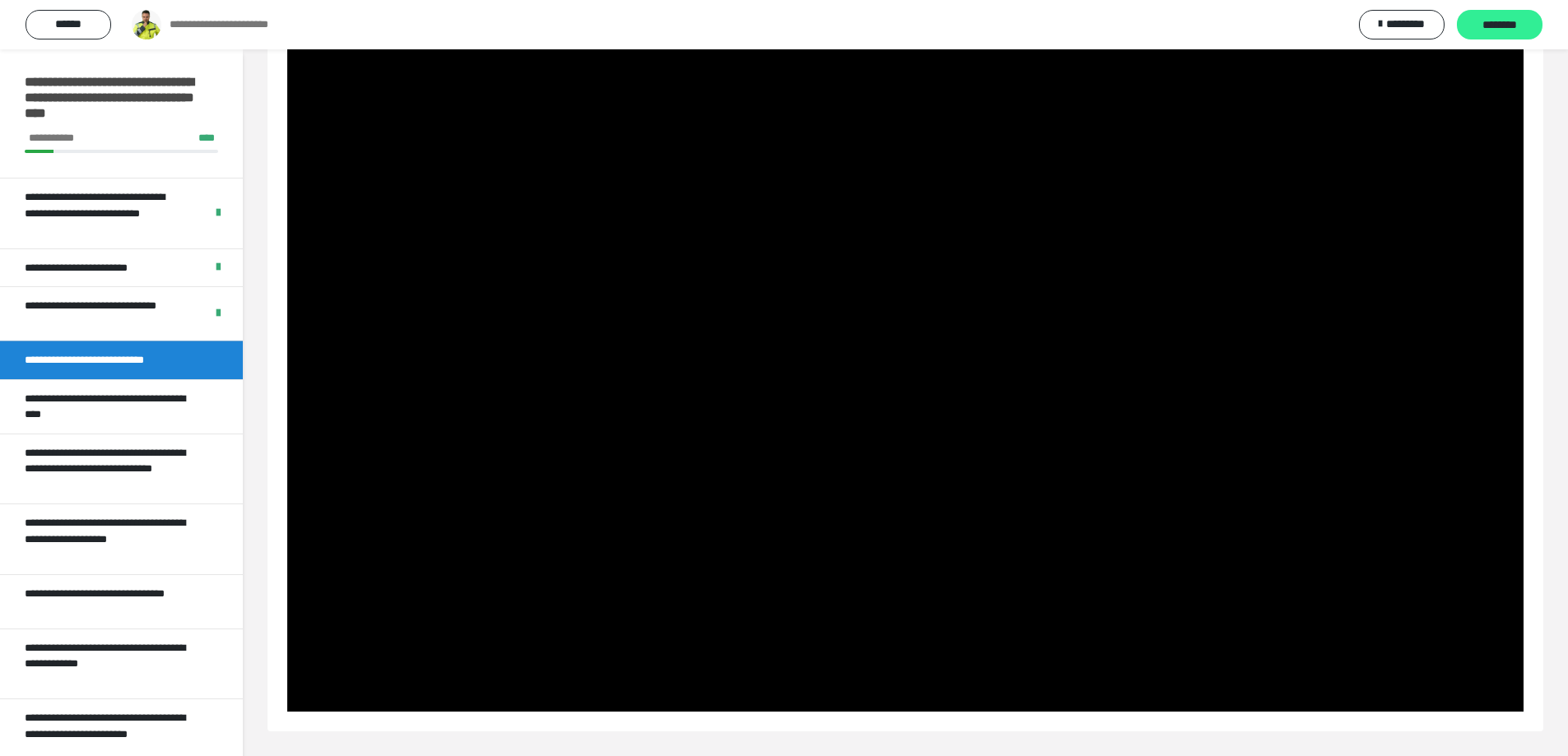 click on "********" at bounding box center (1500, 25) 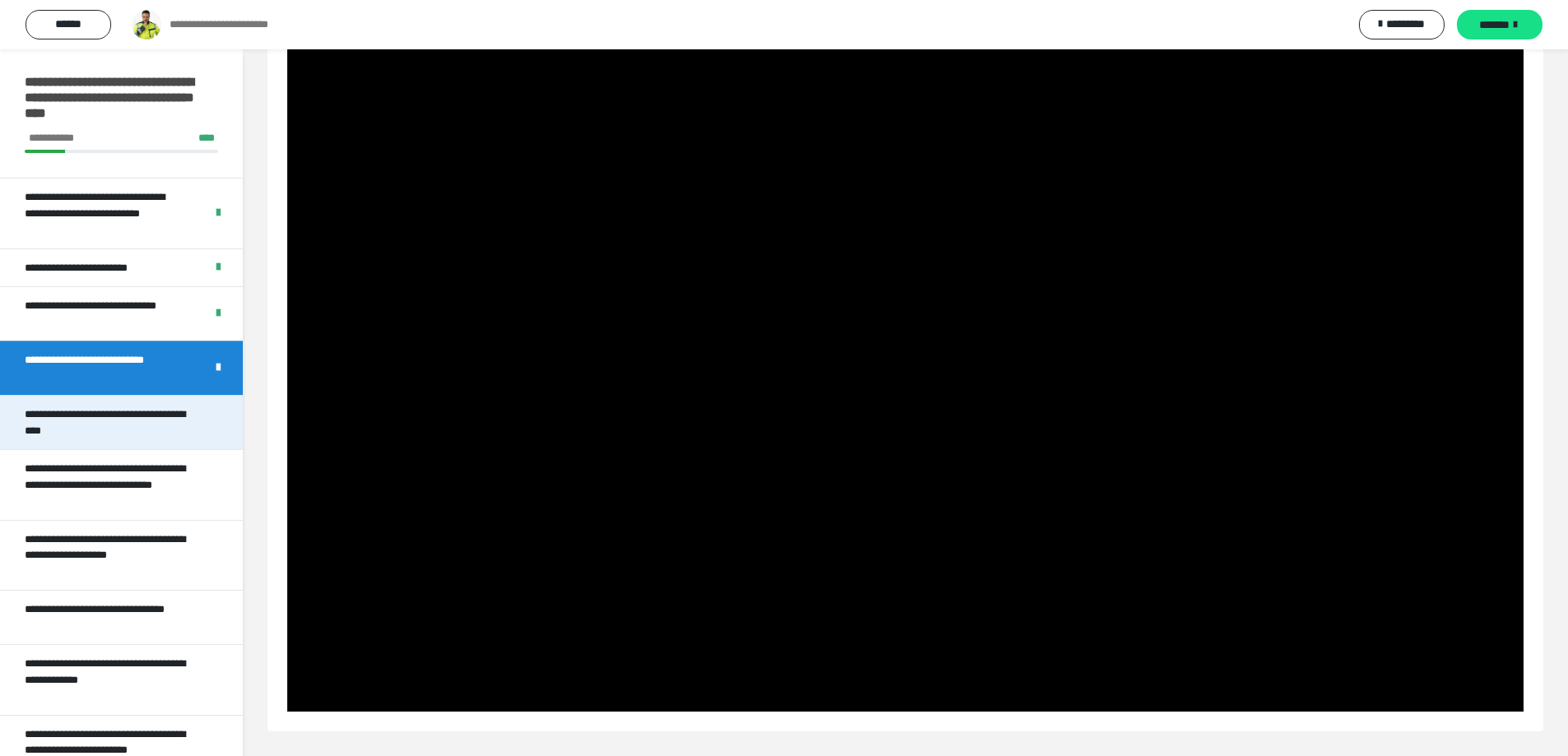 click on "**********" at bounding box center [109, 422] 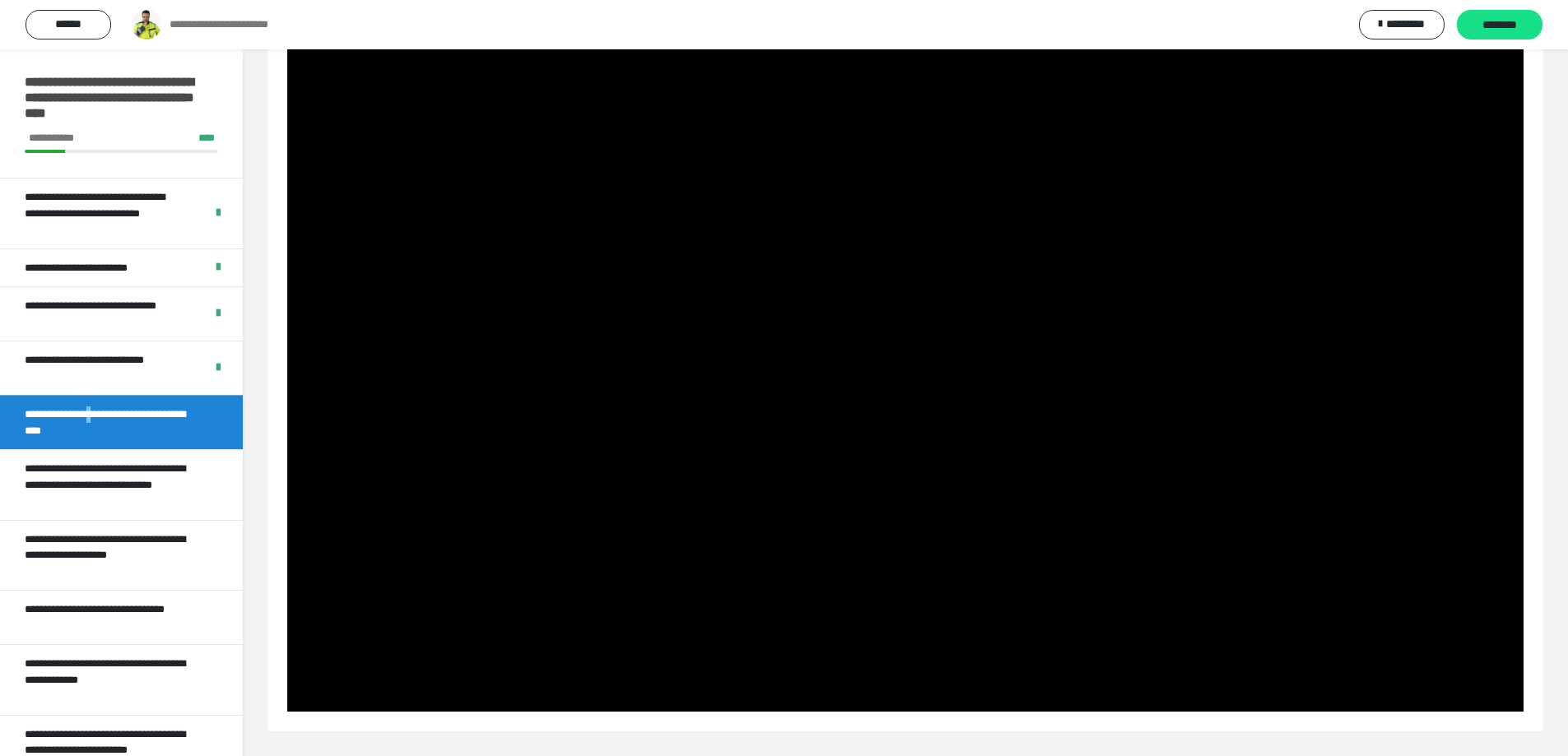 scroll, scrollTop: 49, scrollLeft: 0, axis: vertical 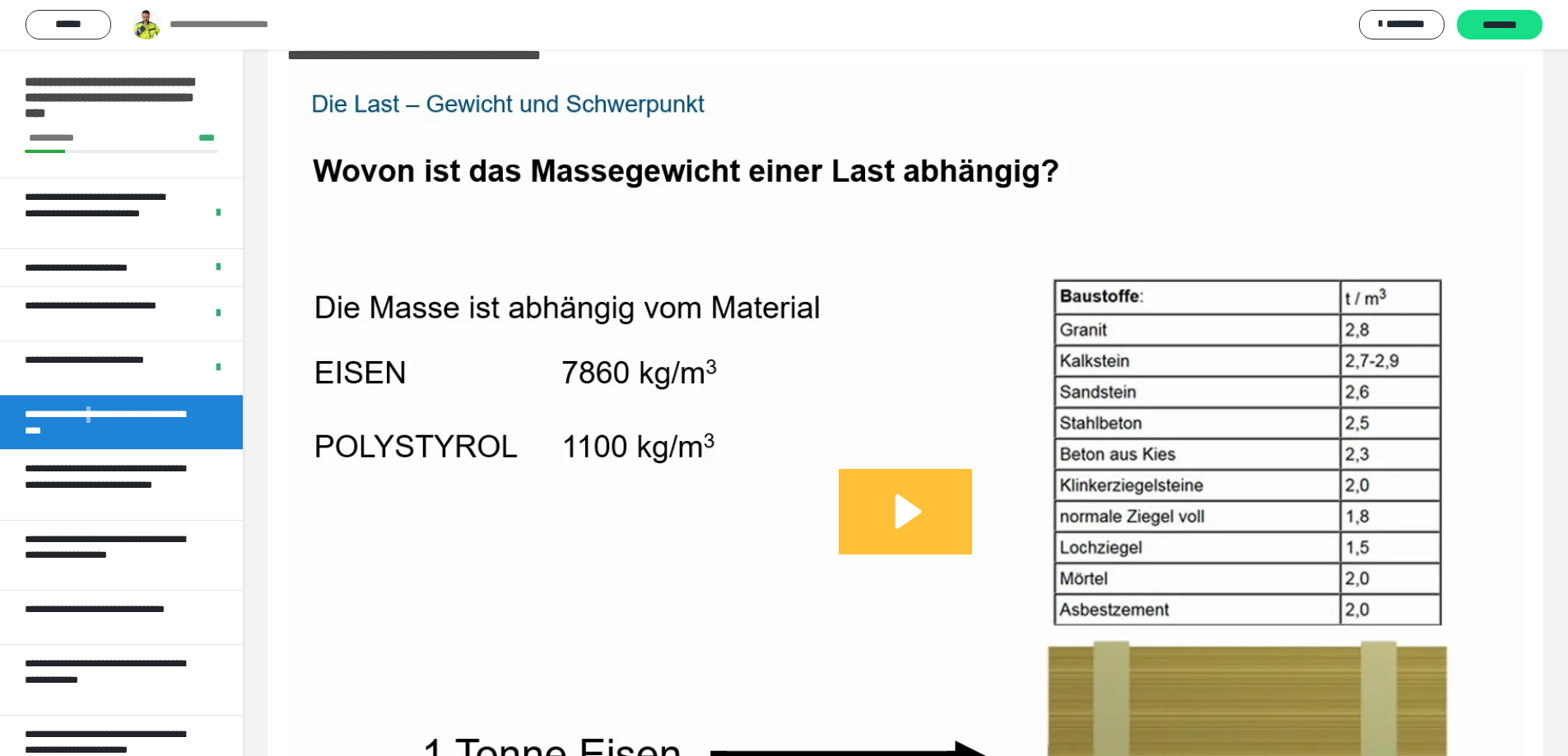 click 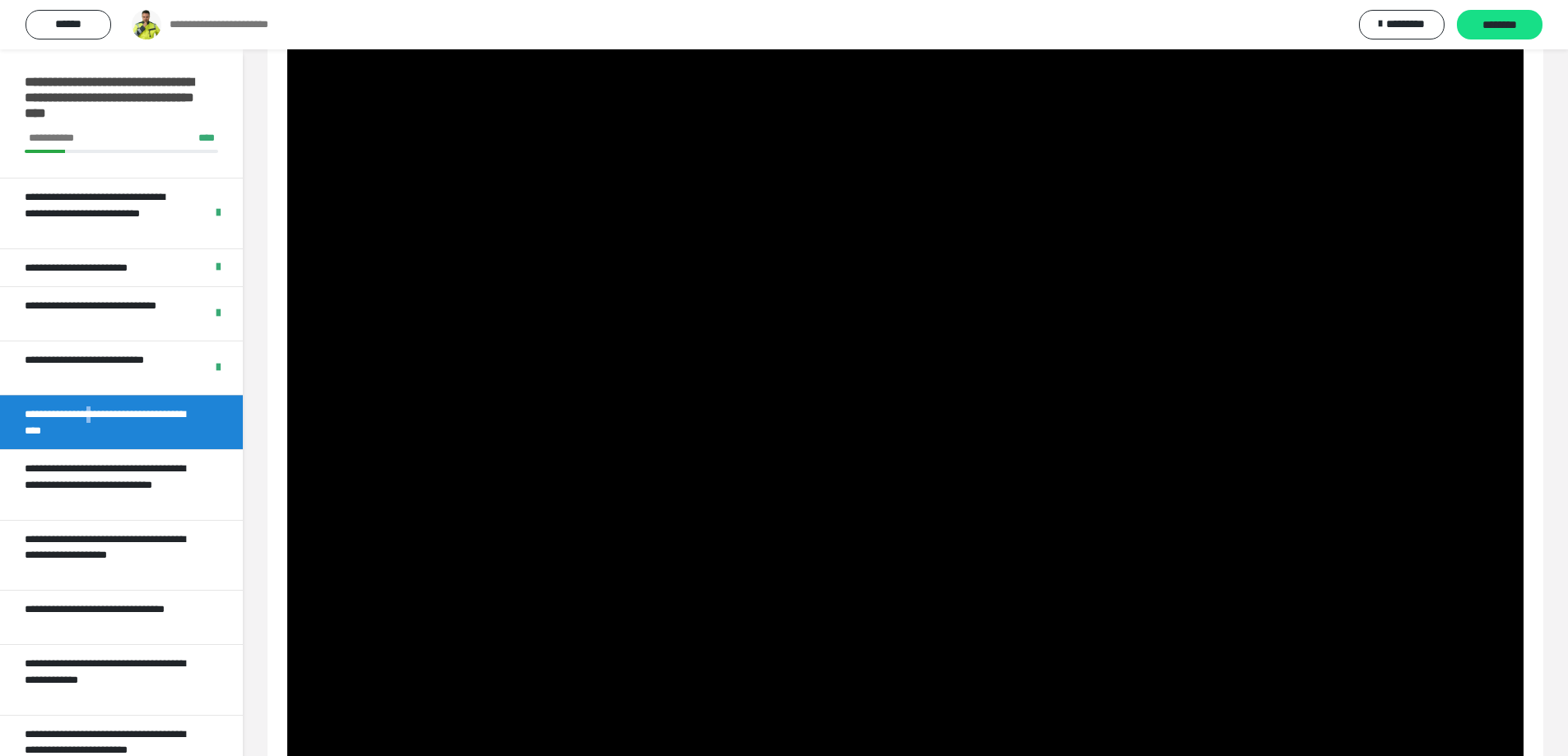 scroll, scrollTop: 294, scrollLeft: 0, axis: vertical 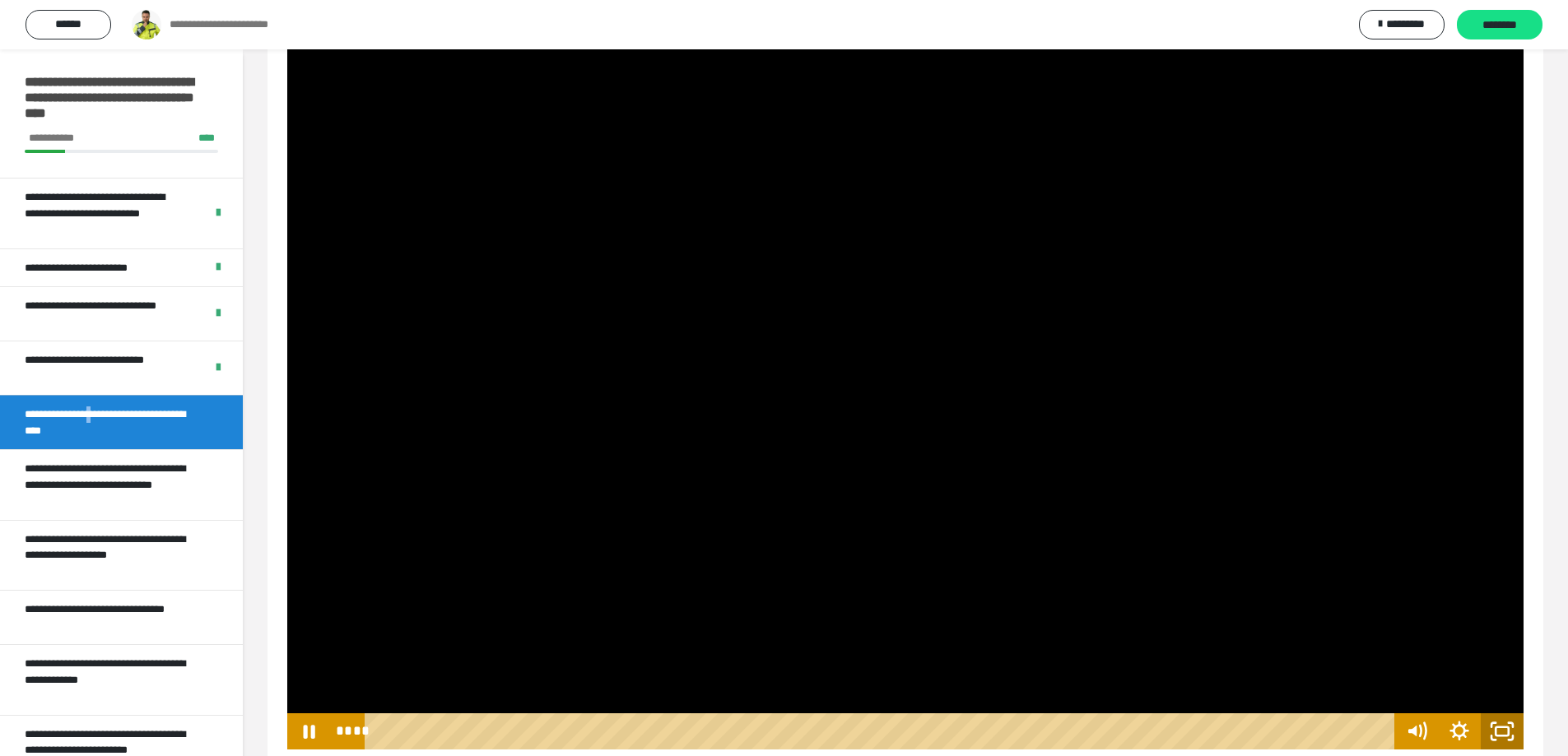 click 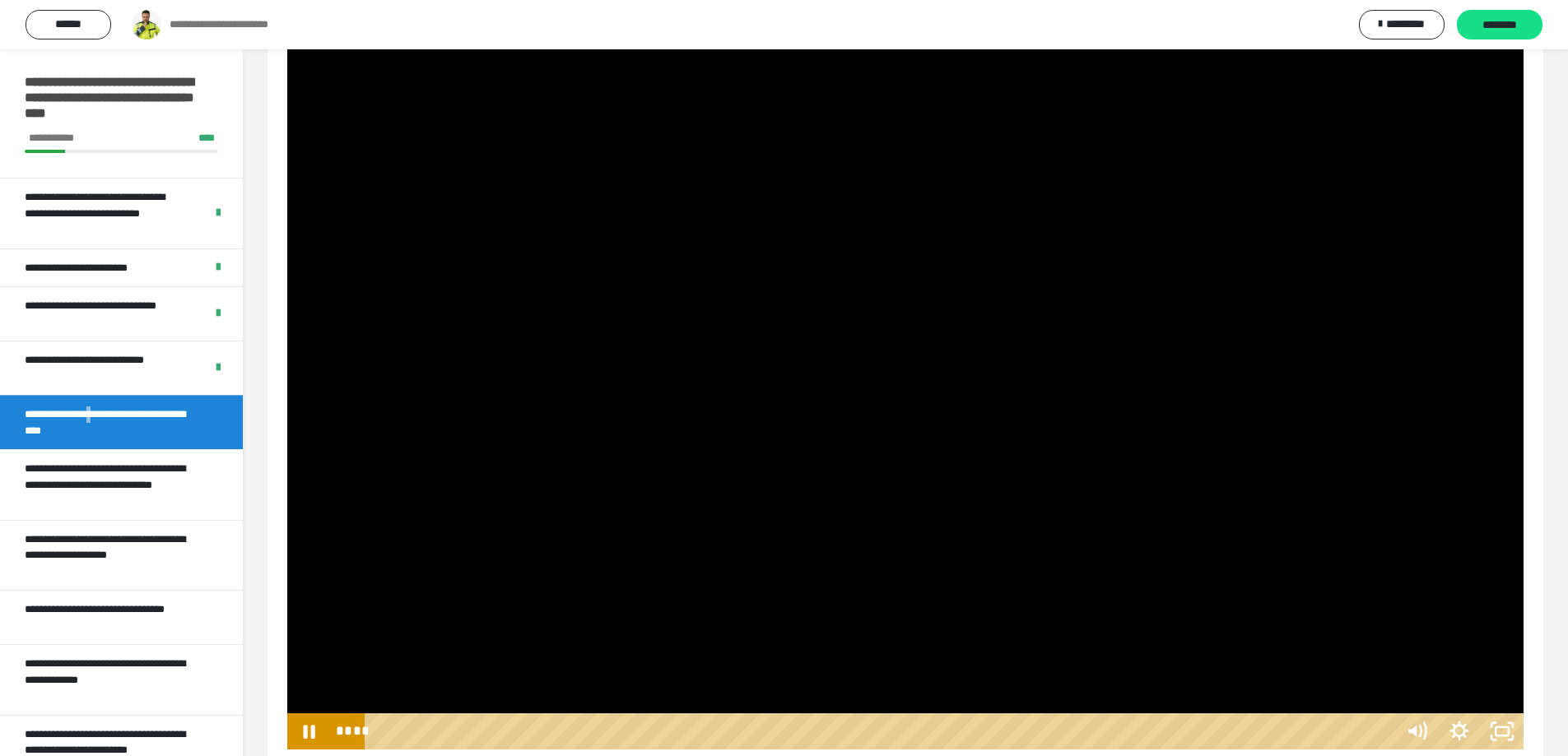 scroll, scrollTop: 208, scrollLeft: 0, axis: vertical 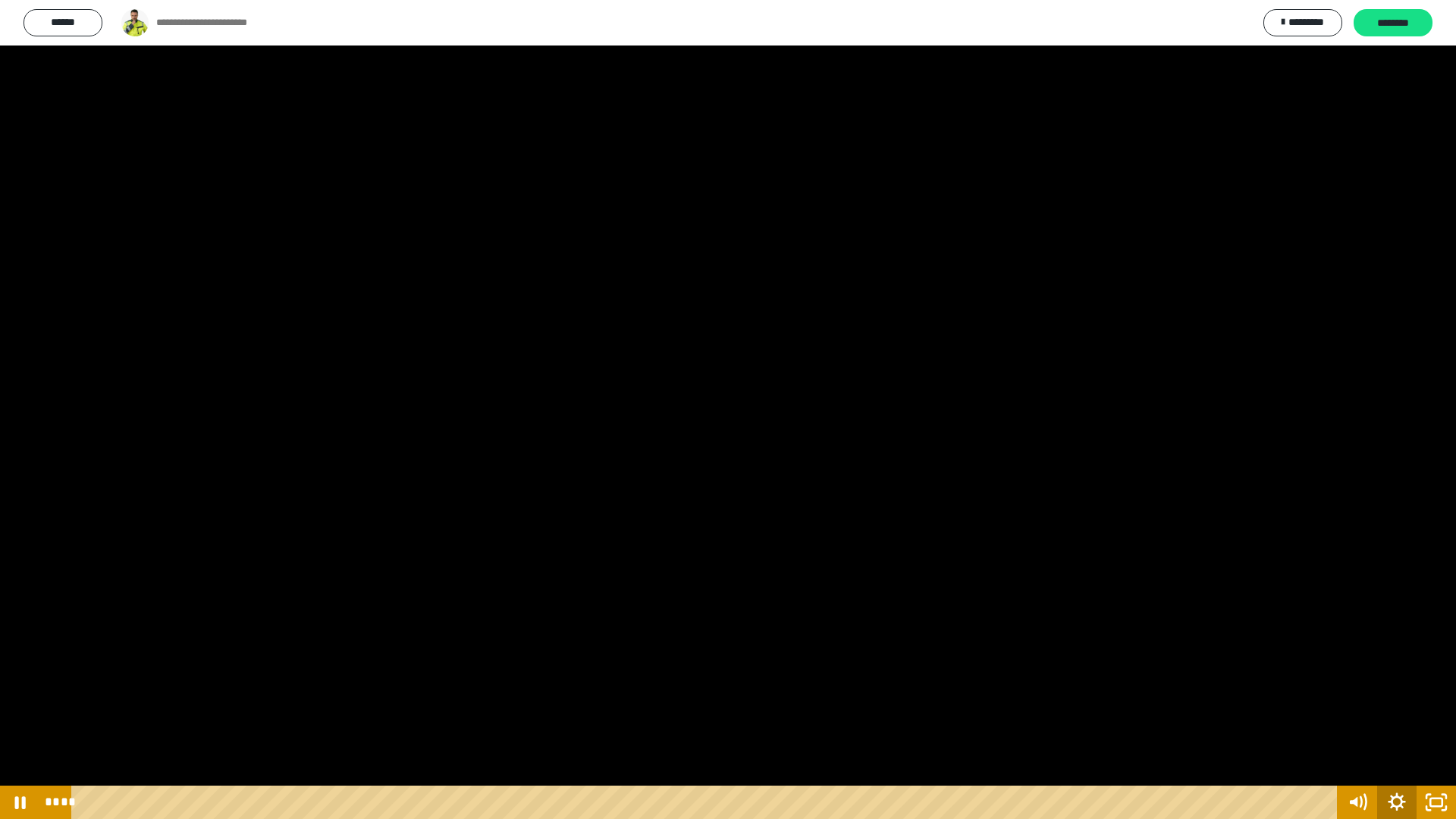 click 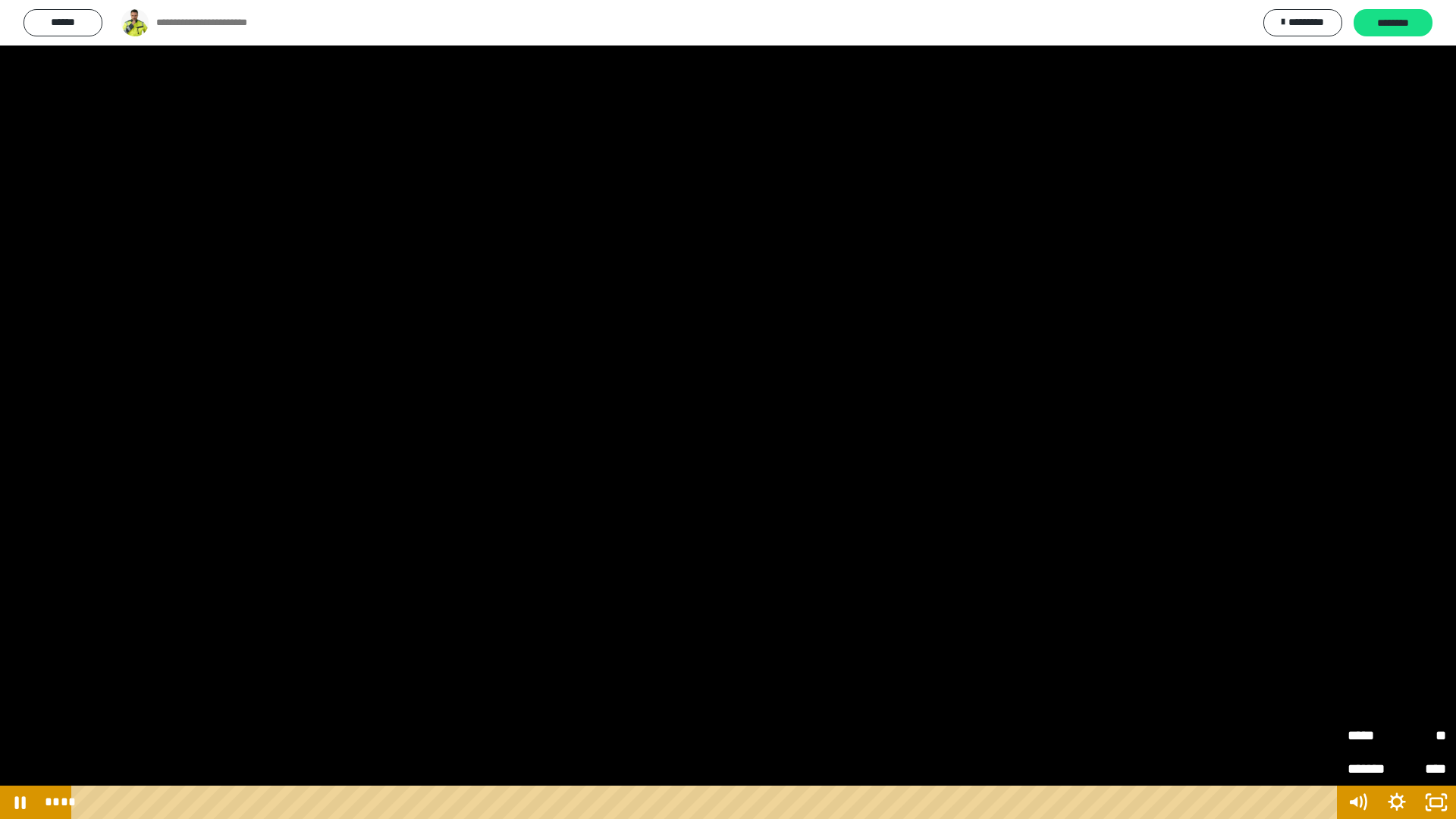 click on "*****" at bounding box center [1372, 736] 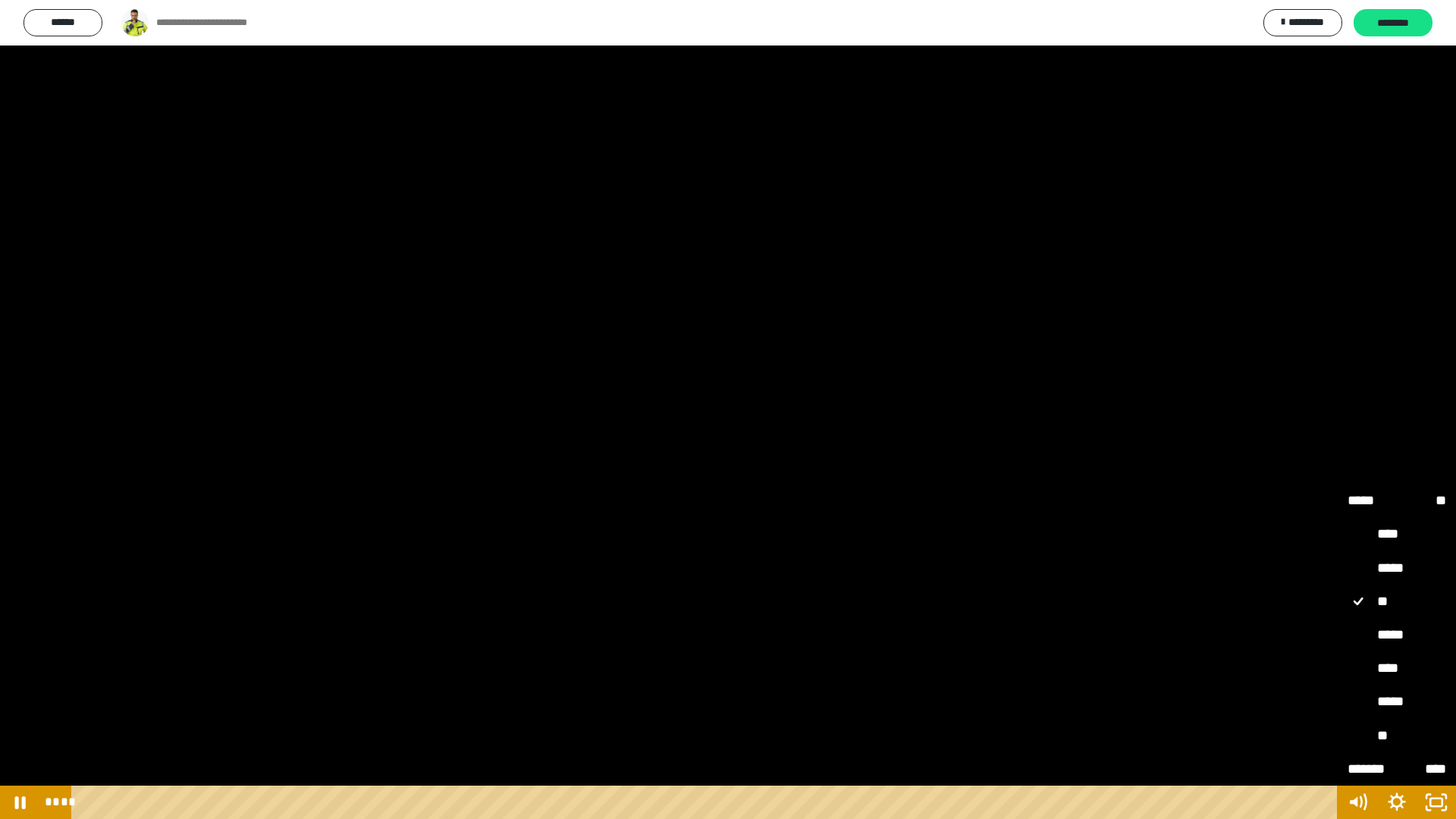 click on "*****" at bounding box center (1397, 635) 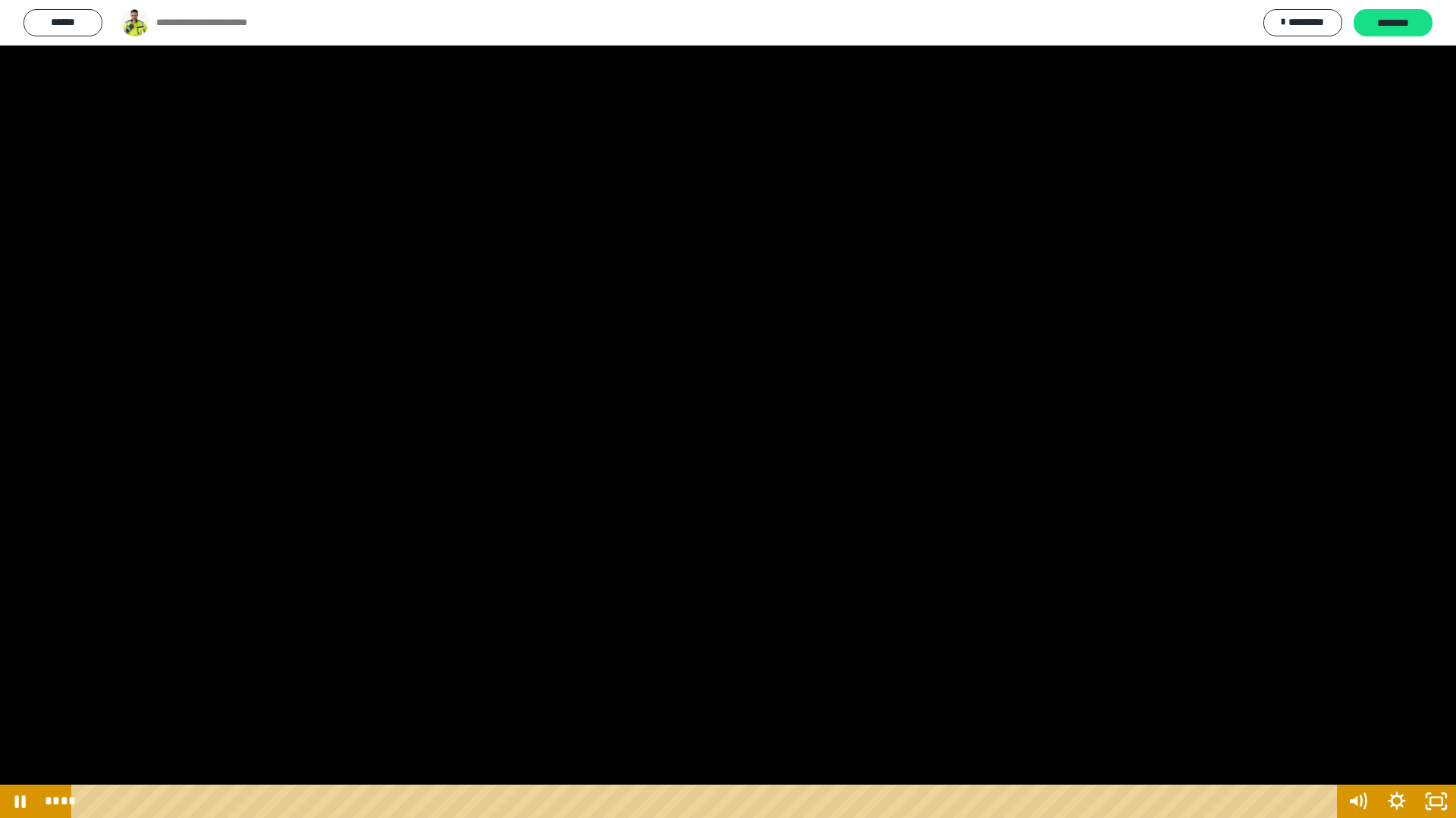 click at bounding box center (728, 409) 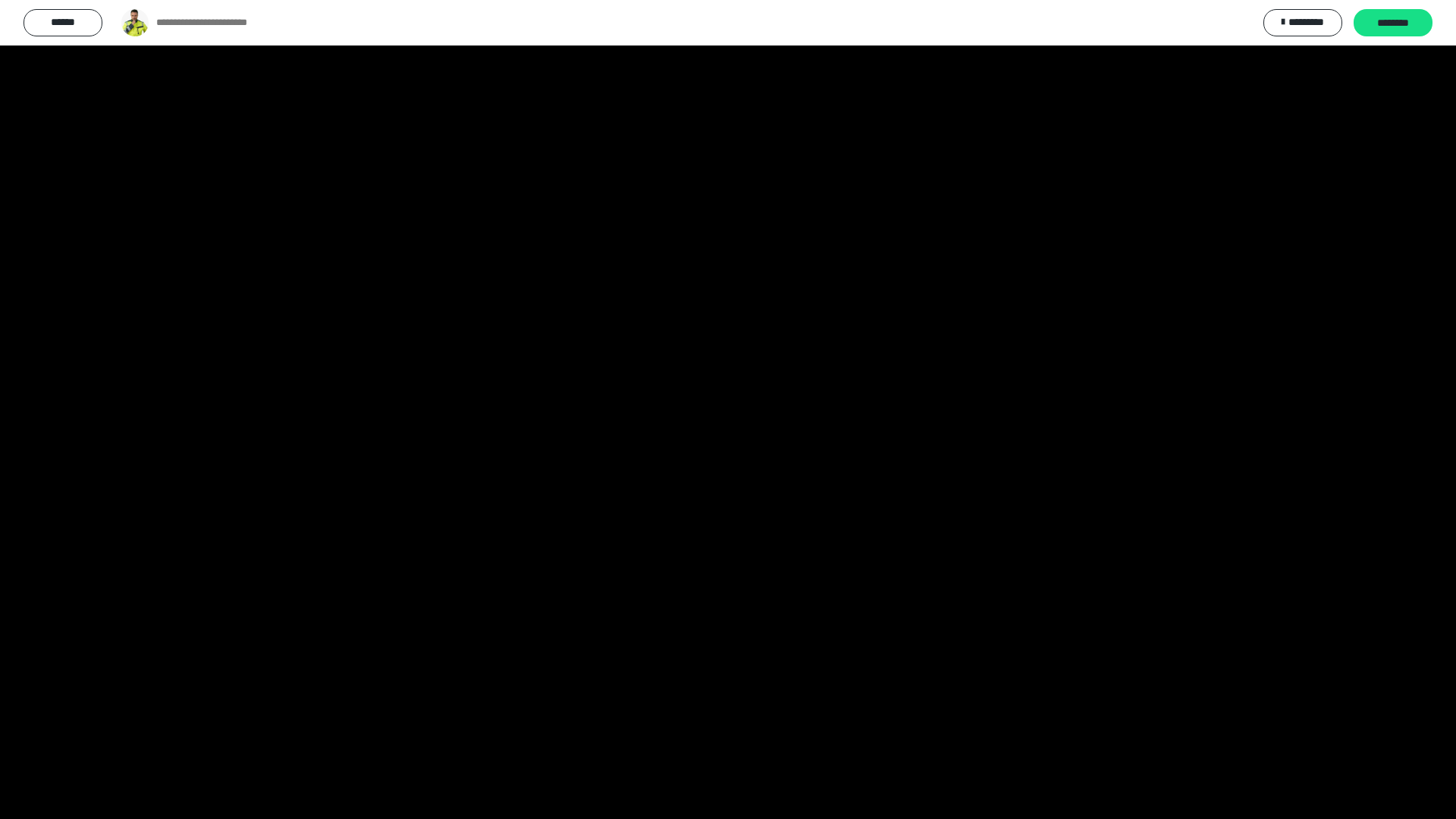 type 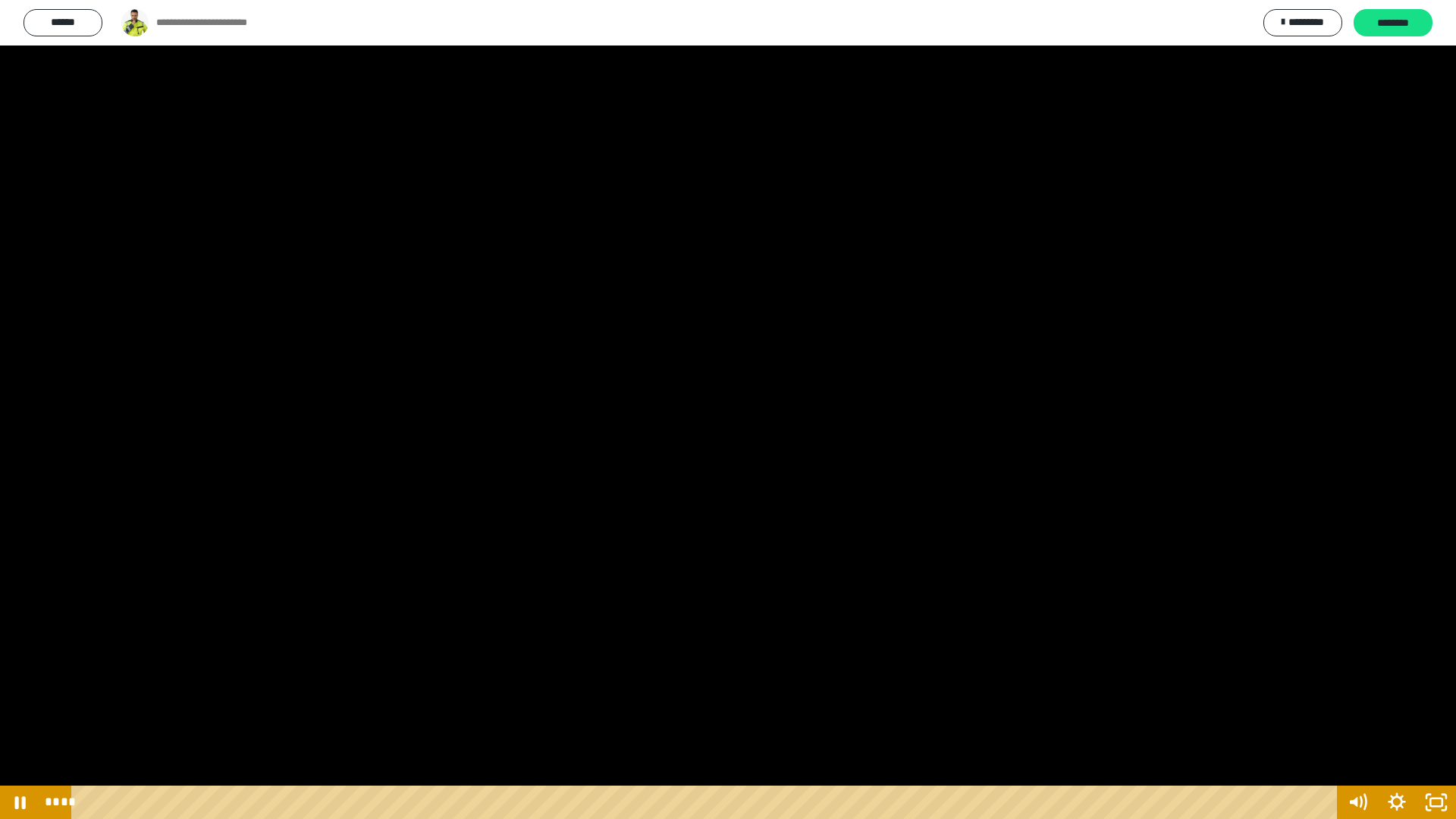 click at bounding box center [728, 410] 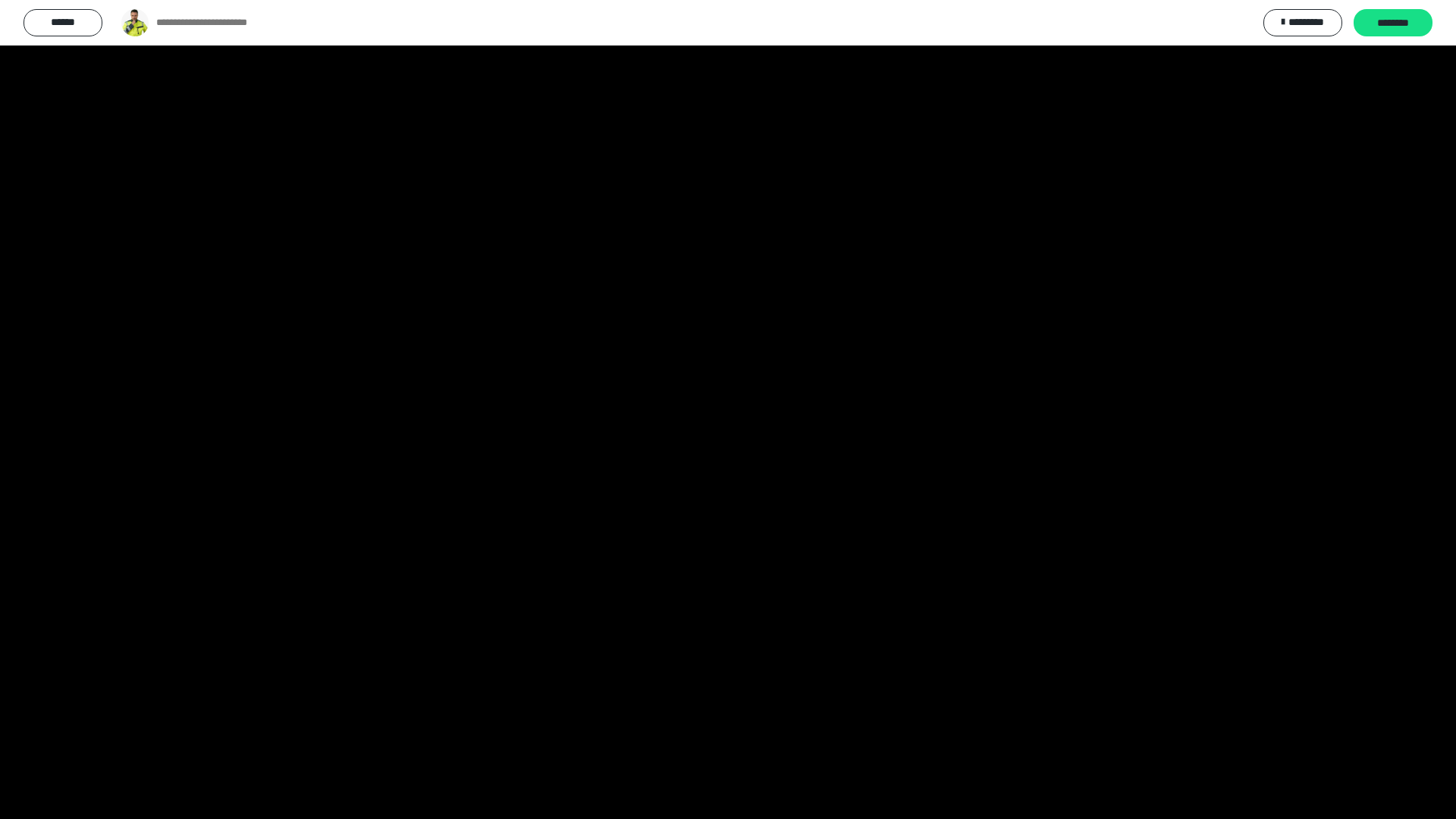 click at bounding box center [728, 410] 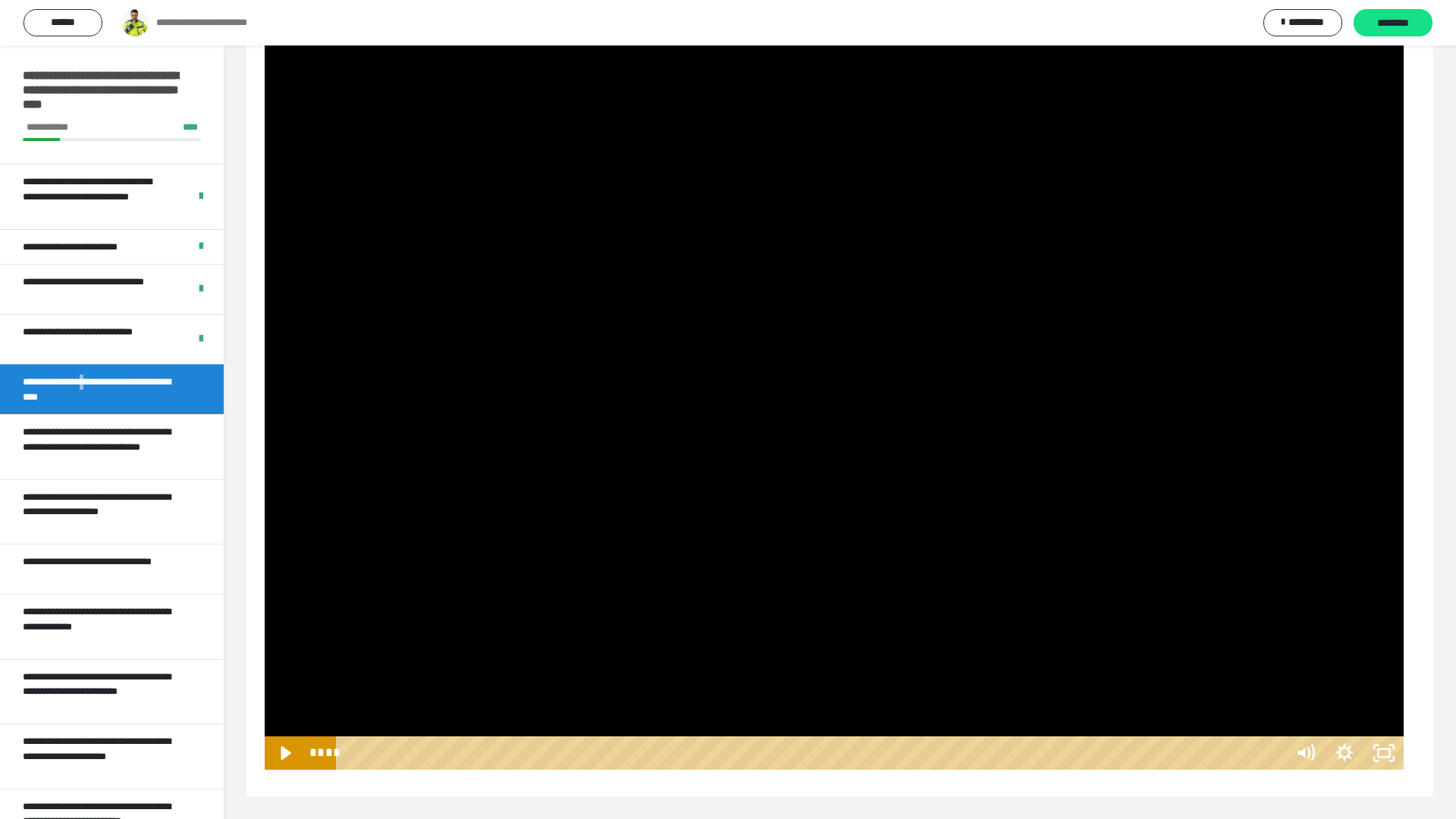 click at bounding box center [834, 342] 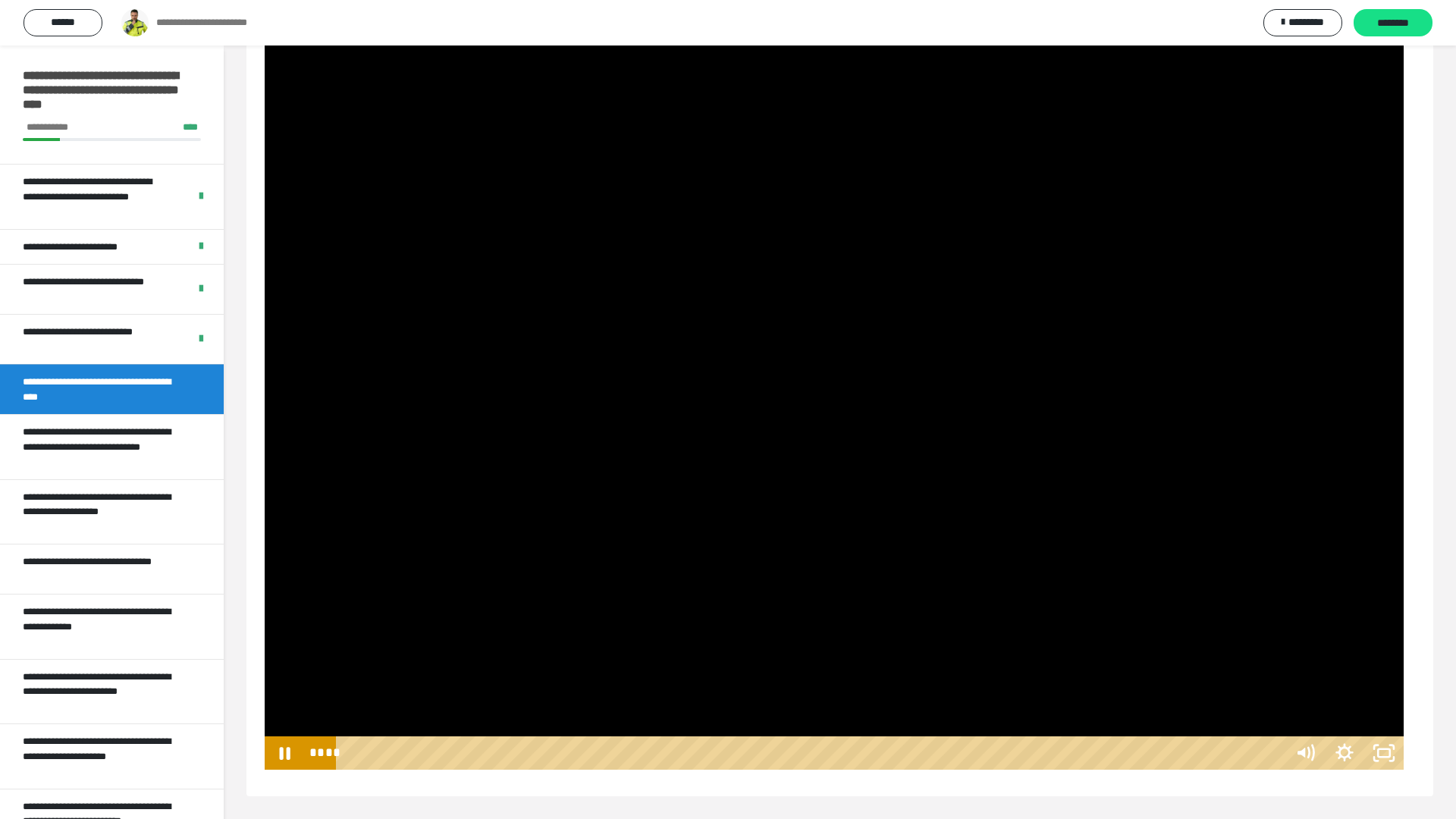 click at bounding box center [834, 342] 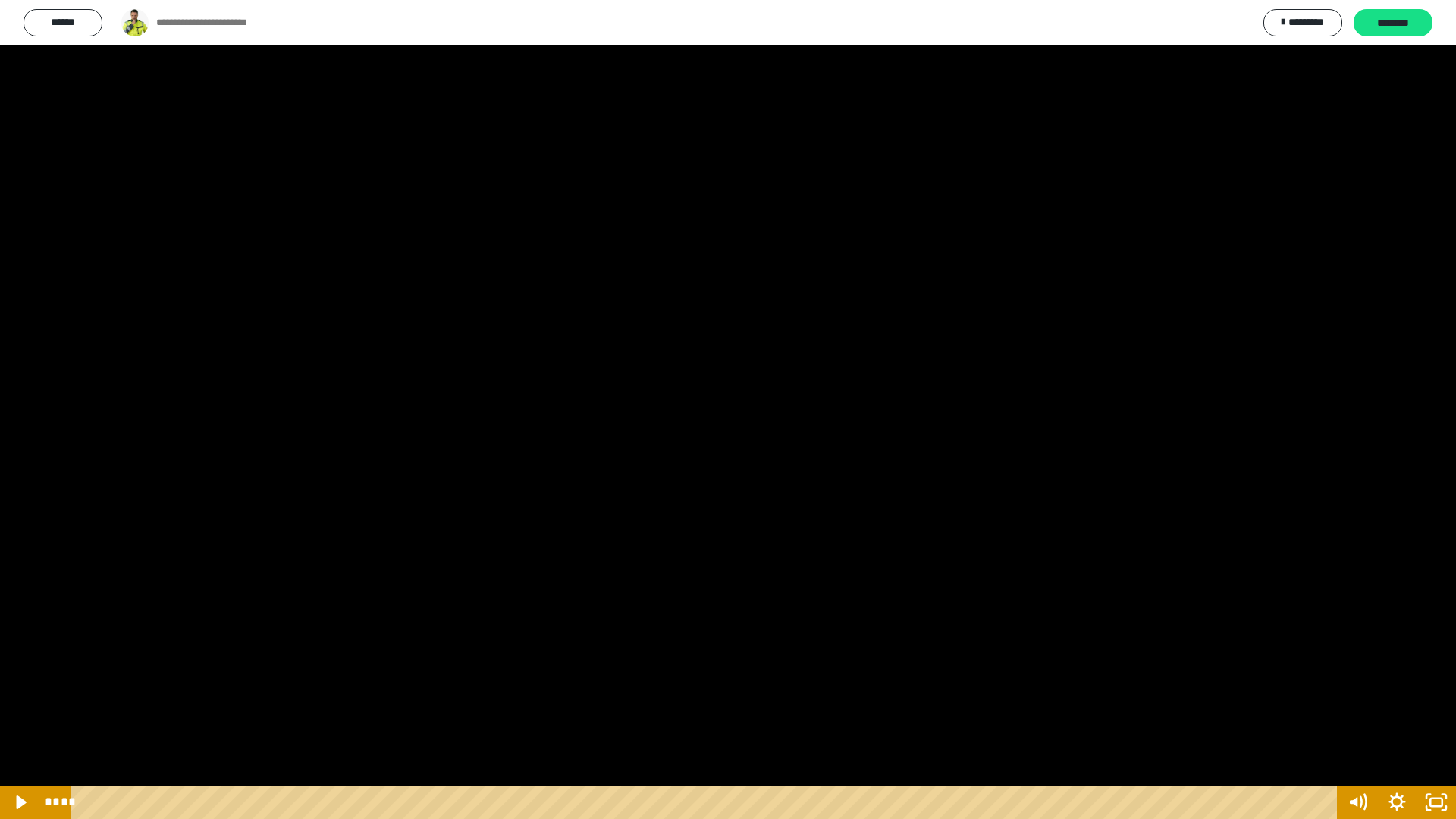 click at bounding box center (728, 410) 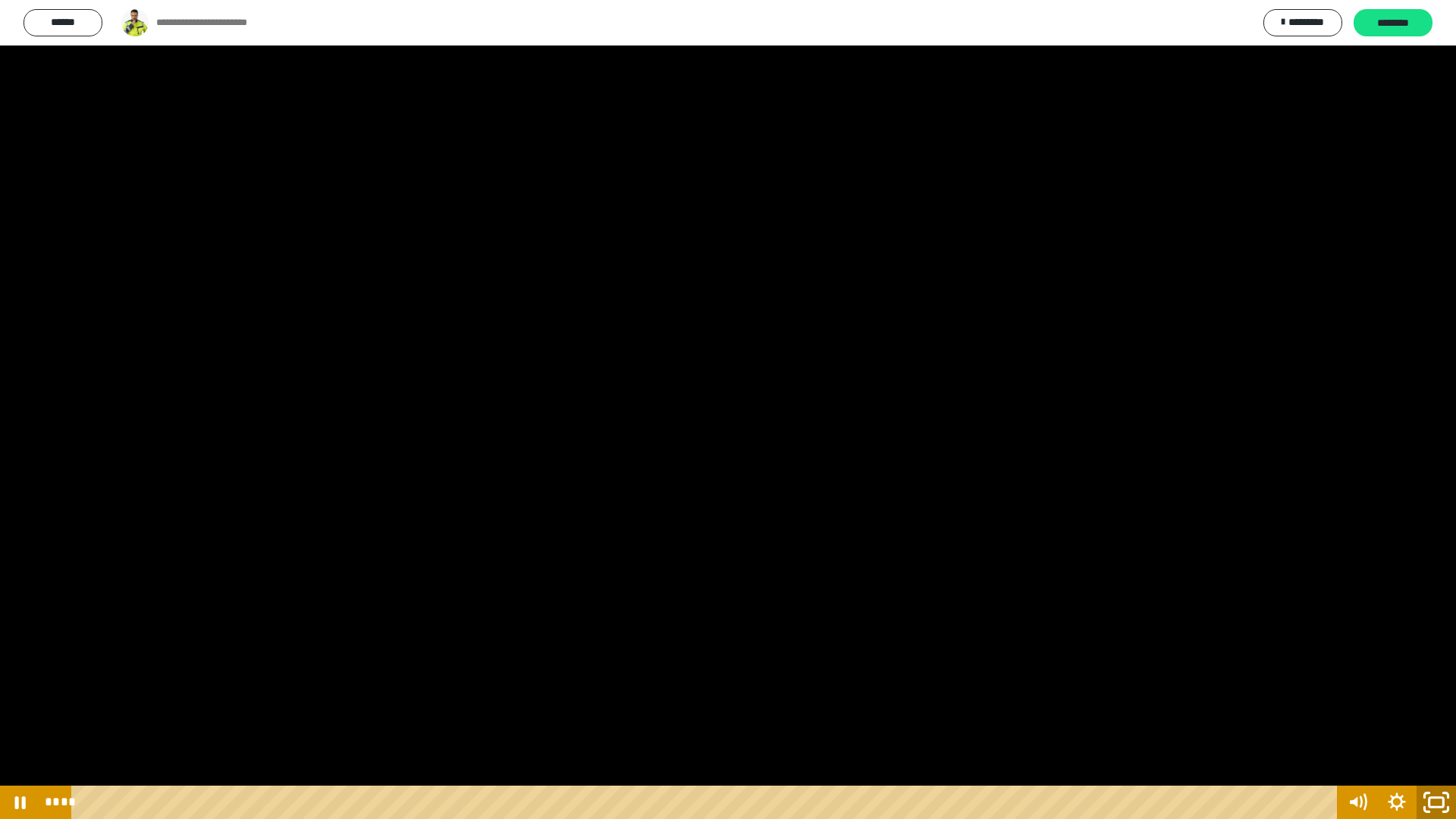 click 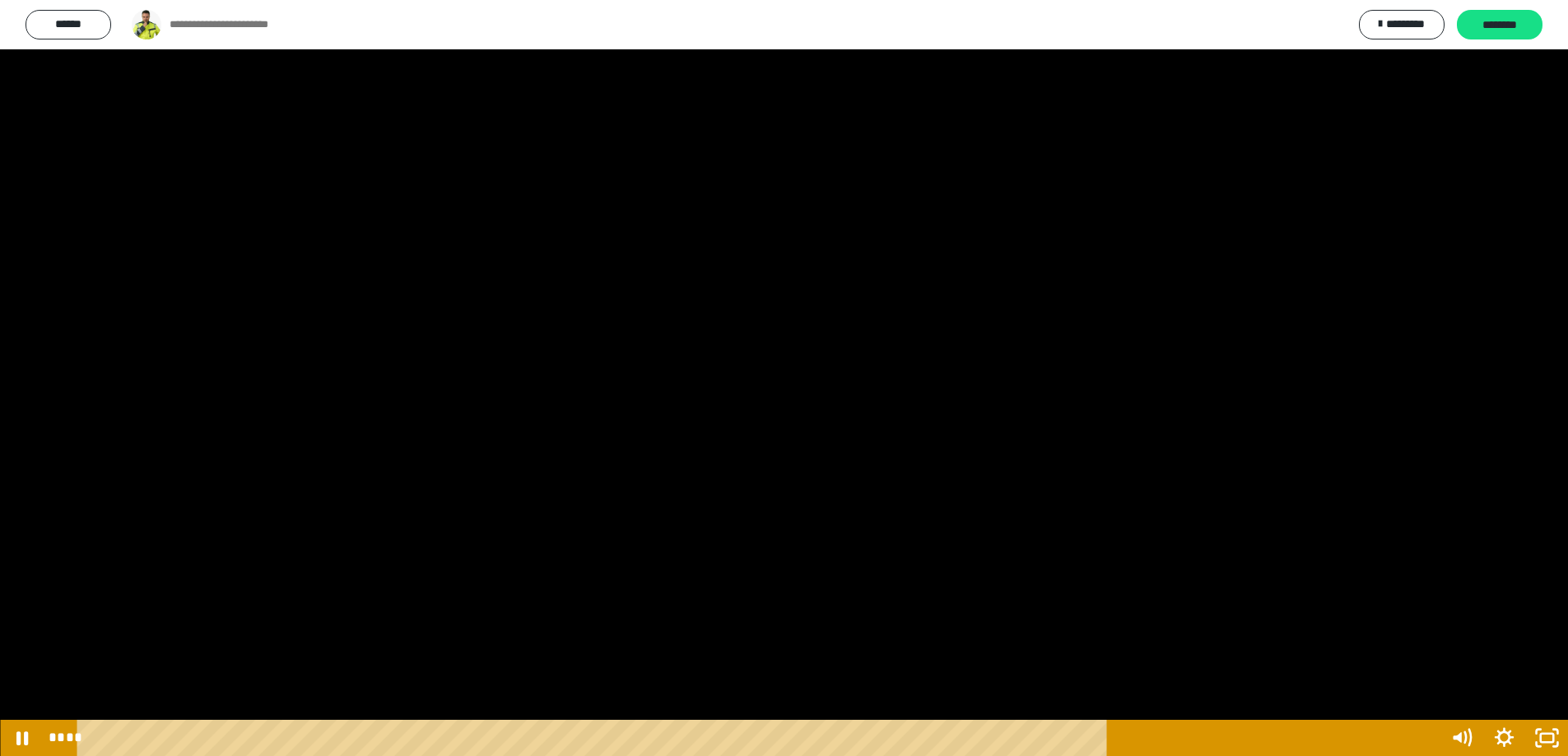 click at bounding box center [784, 378] 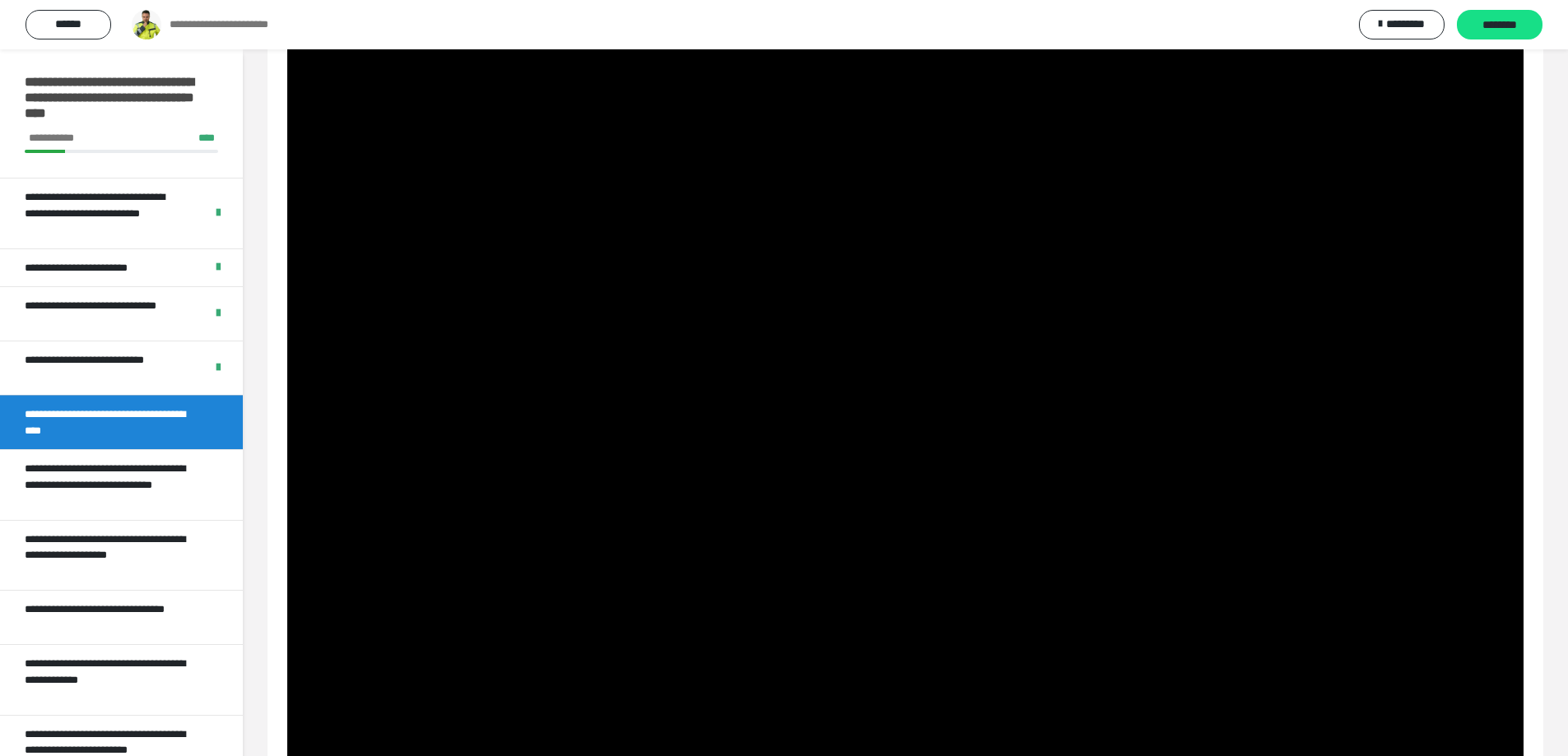 scroll, scrollTop: 313, scrollLeft: 0, axis: vertical 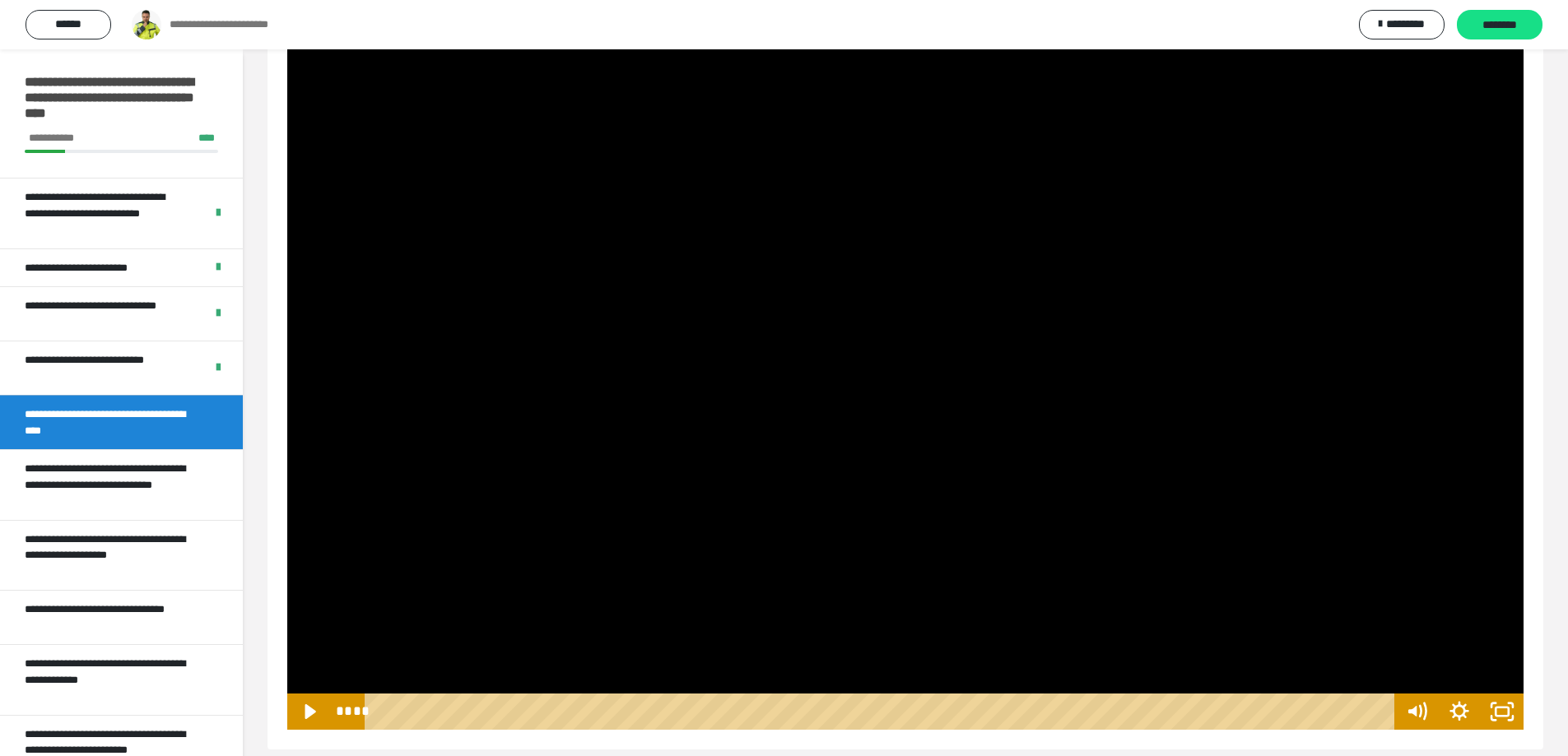 click at bounding box center (905, 266) 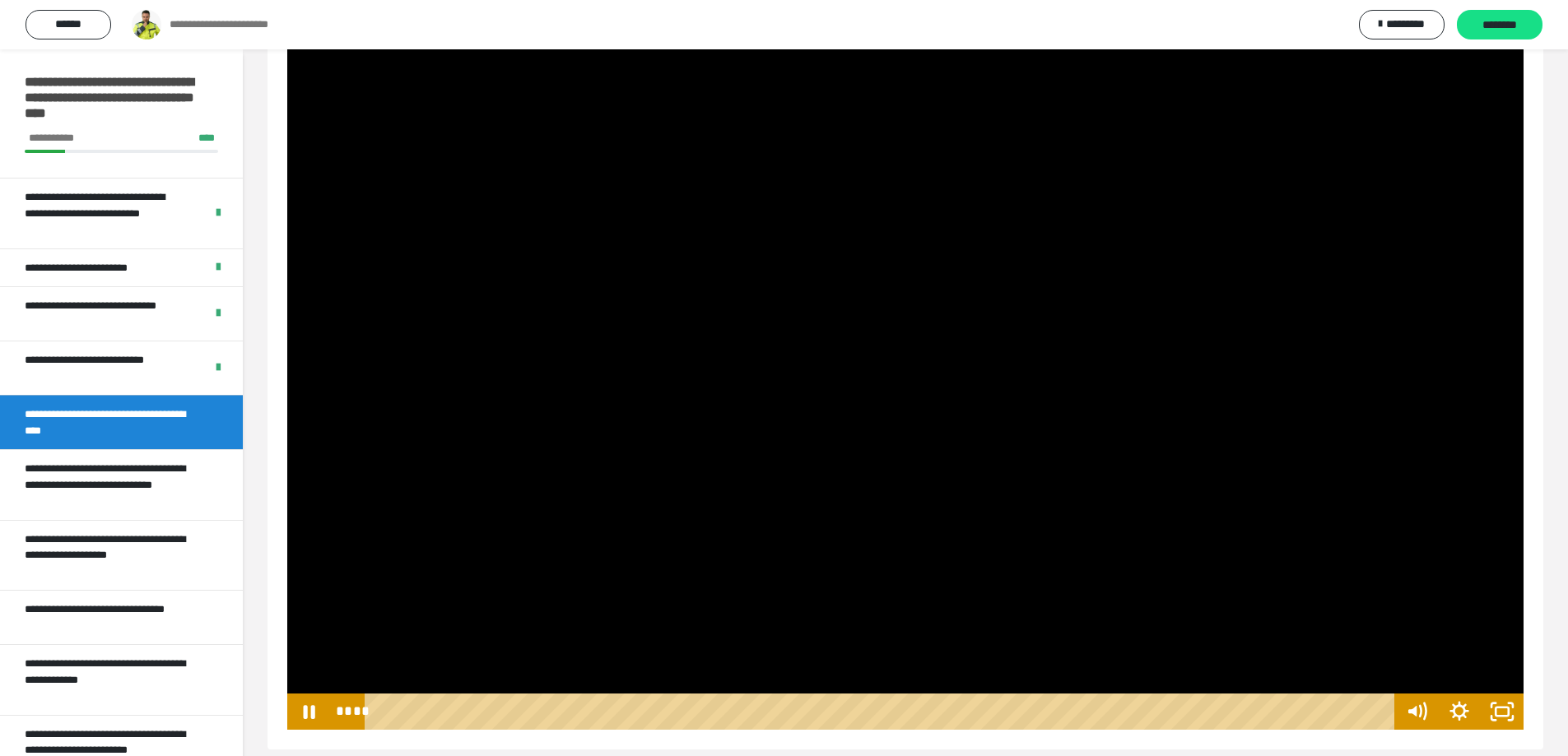 scroll, scrollTop: 208, scrollLeft: 0, axis: vertical 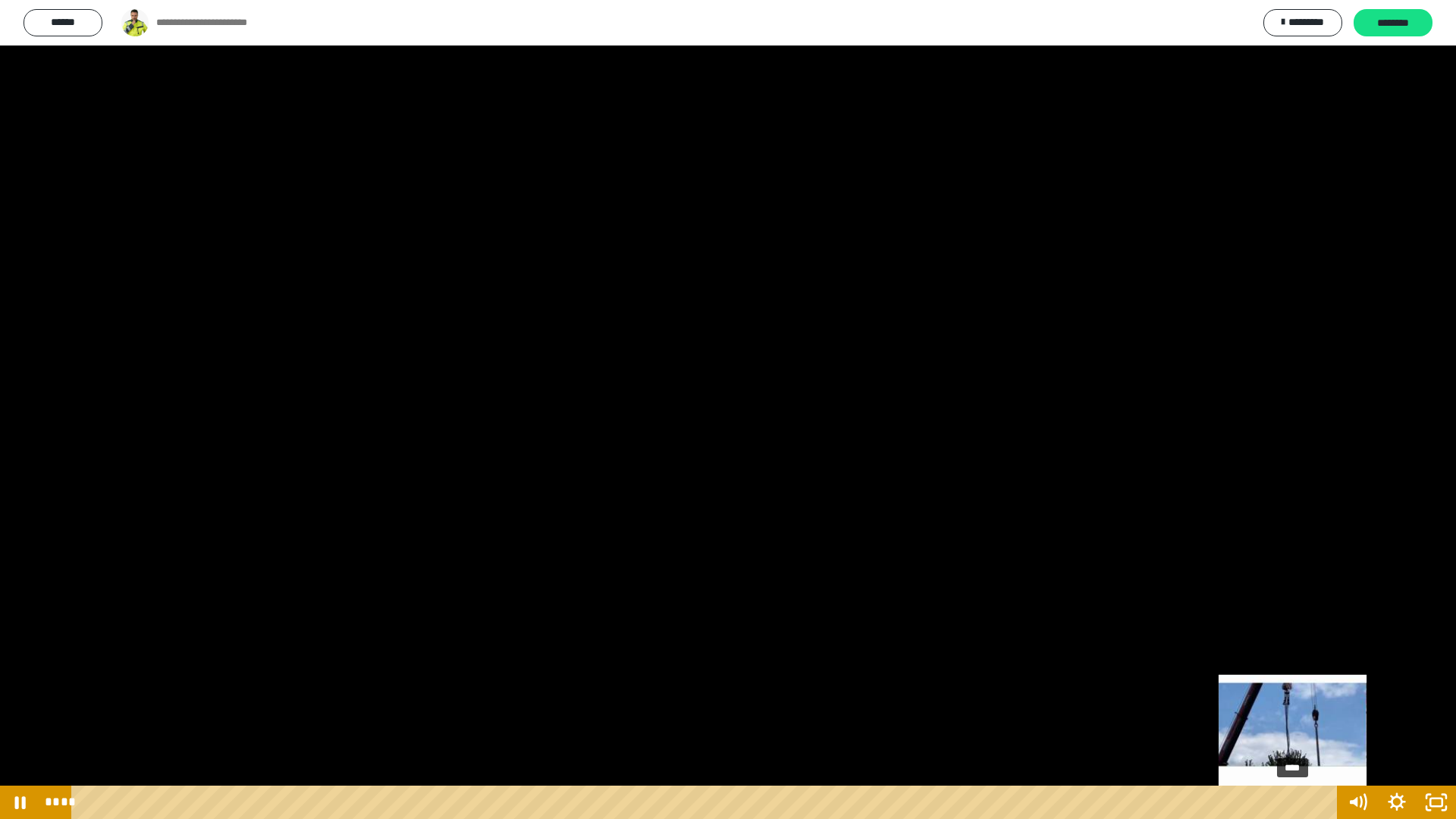 click on "****" at bounding box center (708, 802) 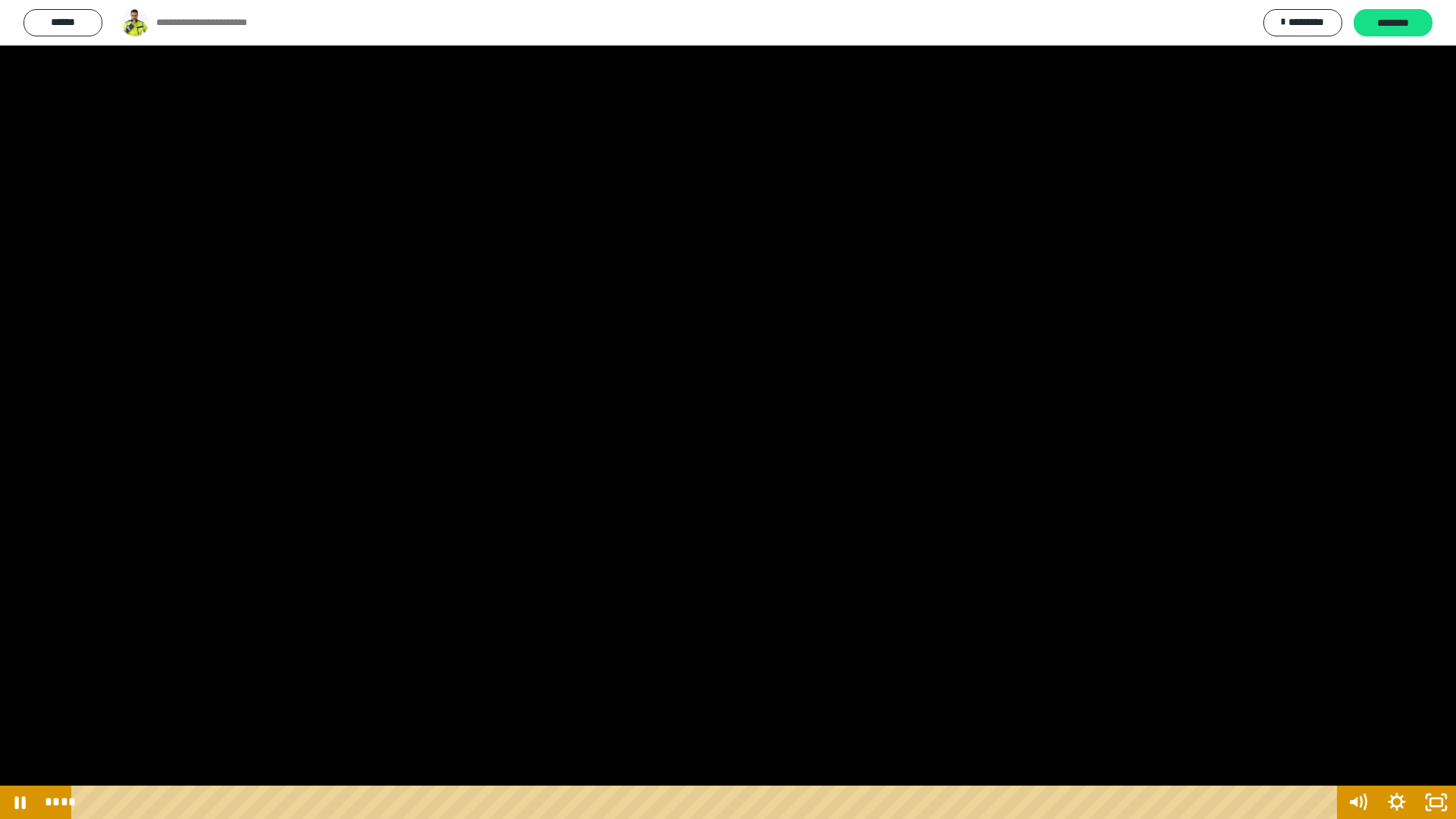 click at bounding box center (728, 410) 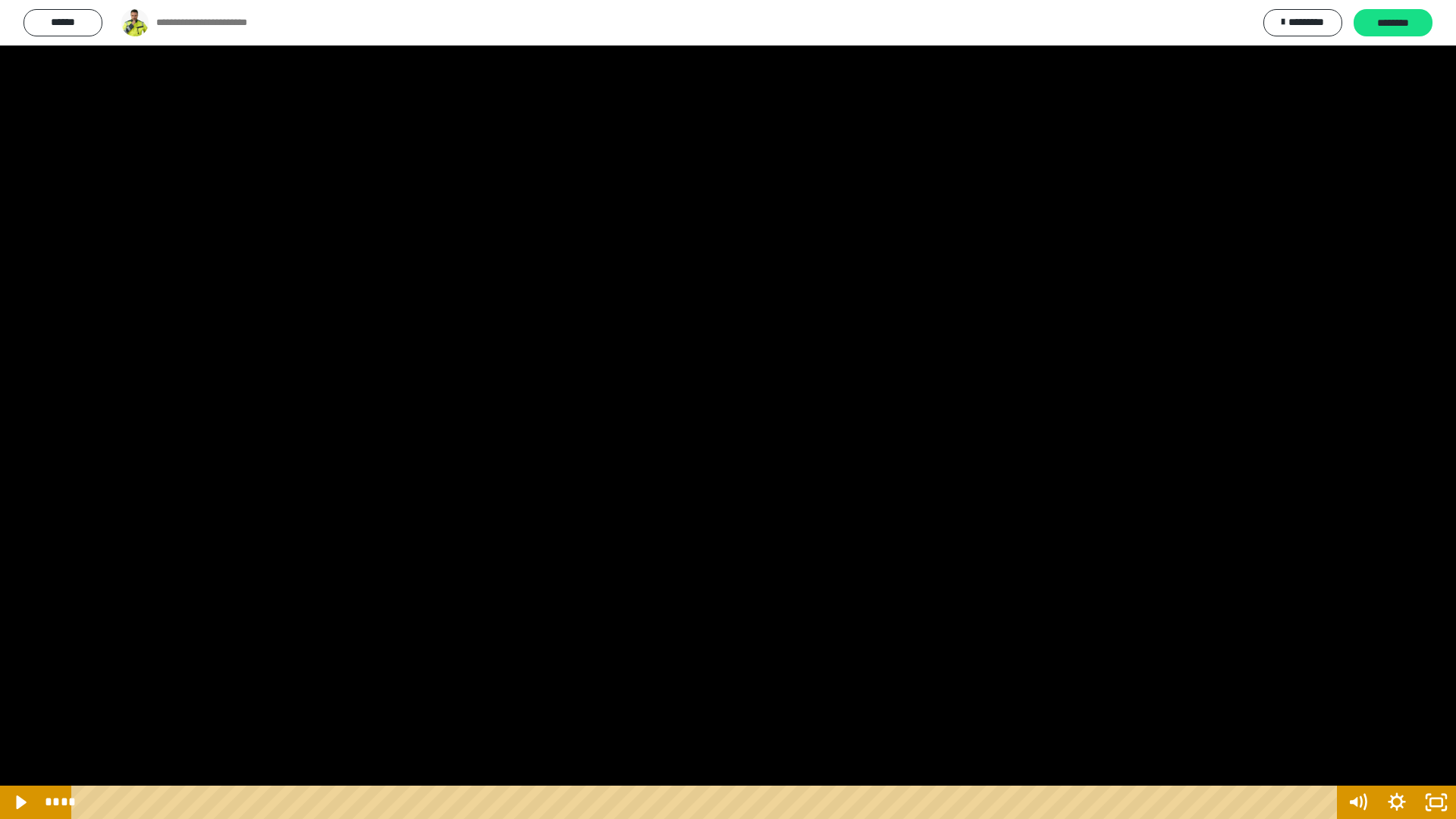 click at bounding box center [728, 410] 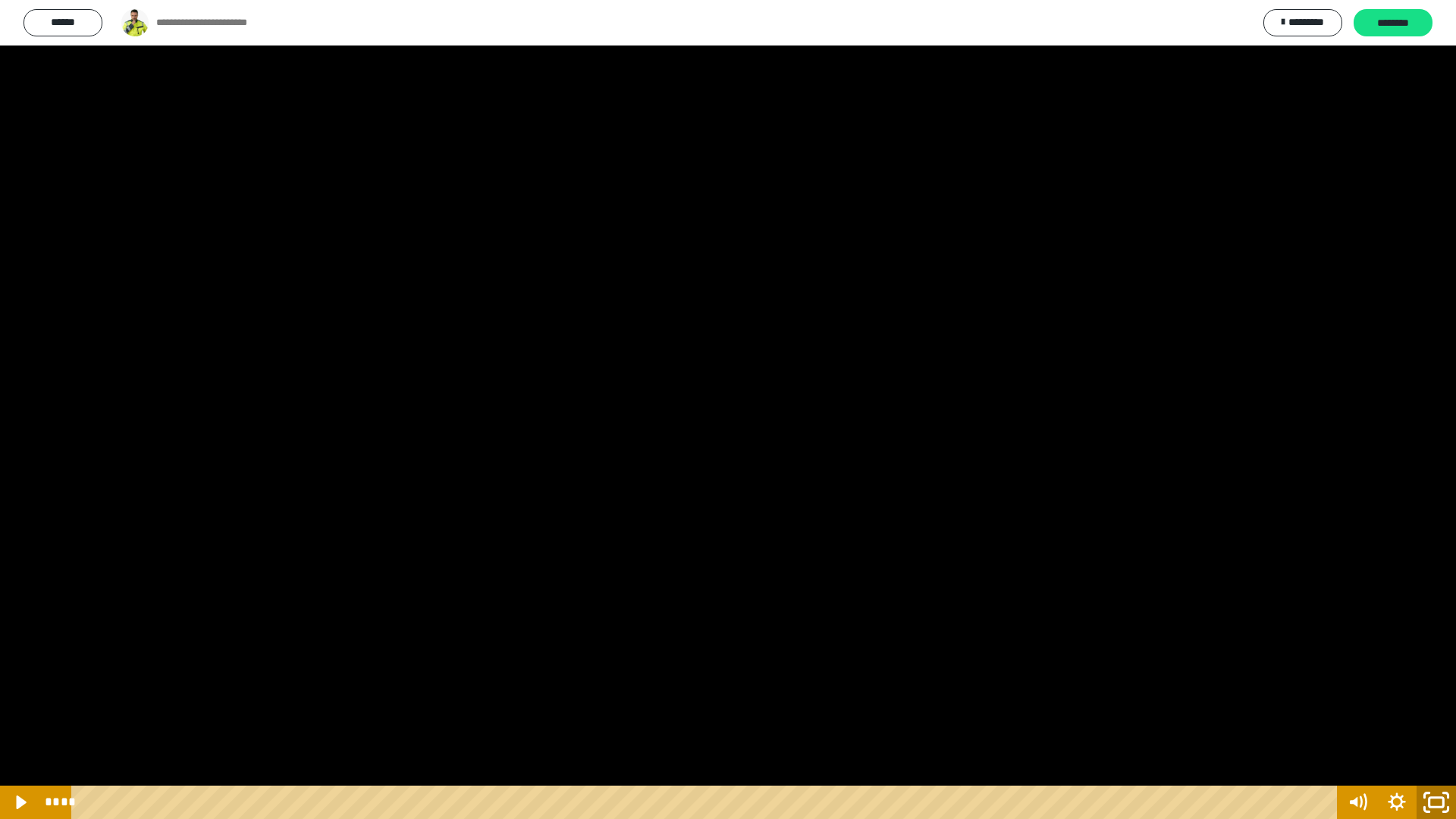 click 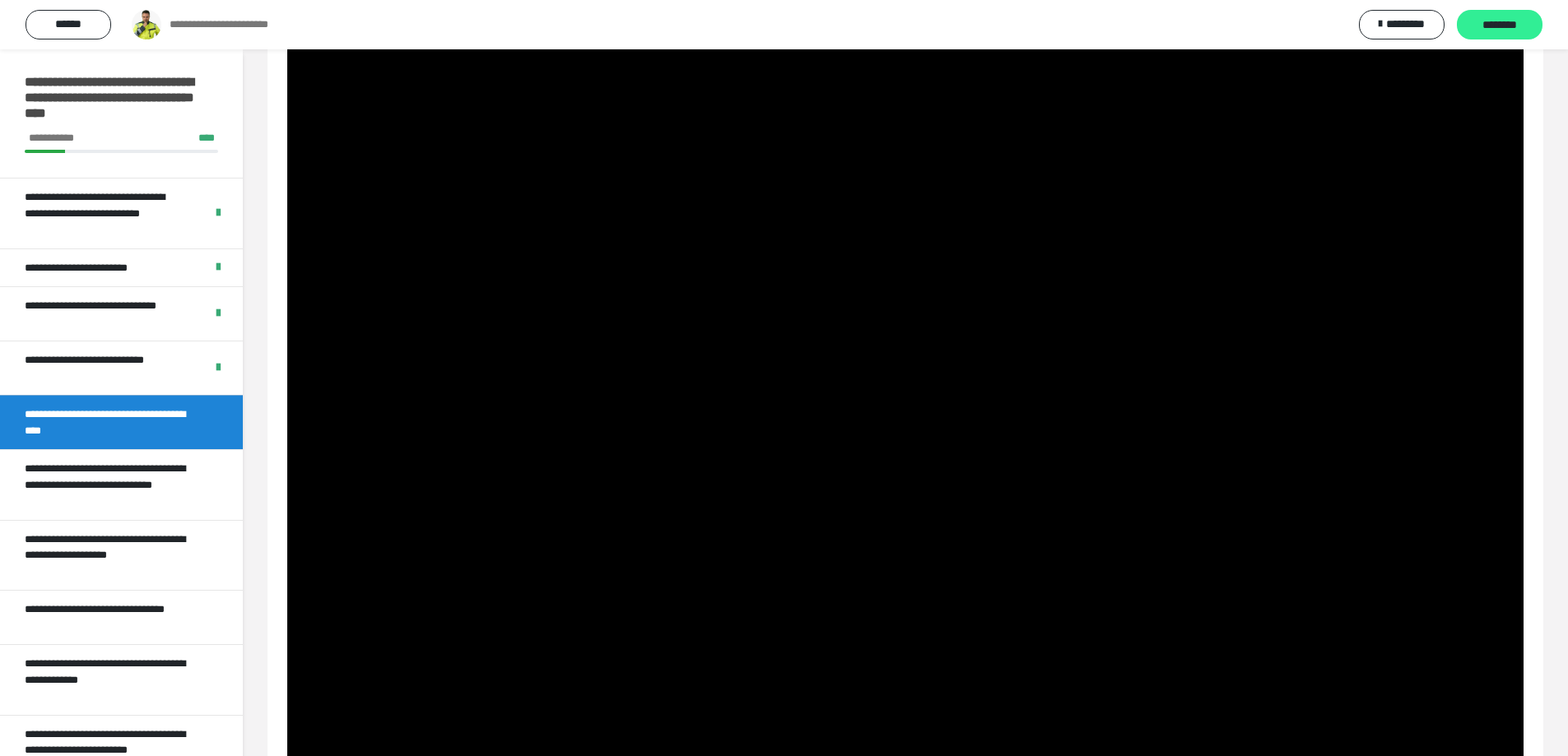 click on "********" at bounding box center (1500, 26) 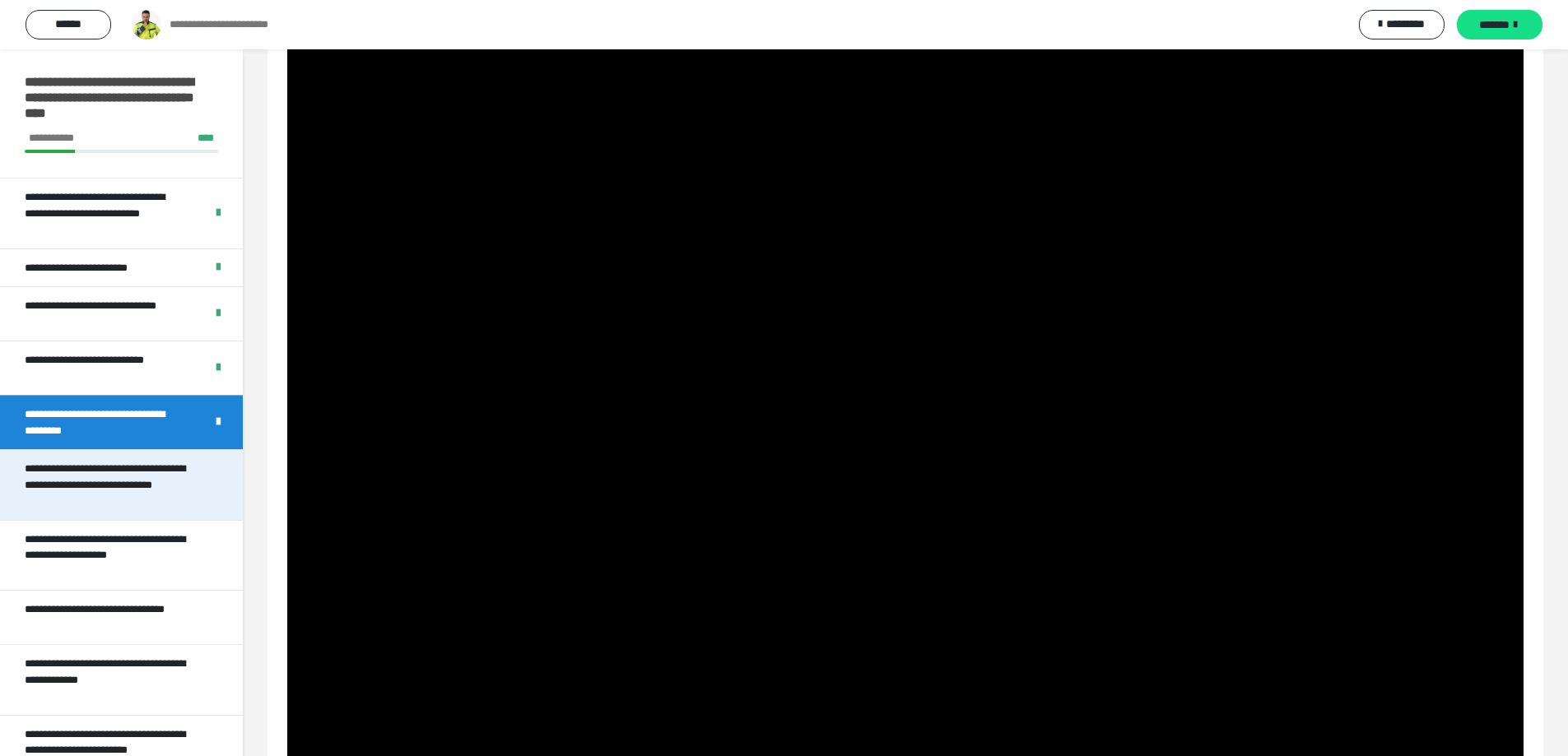 click on "**********" at bounding box center (109, 485) 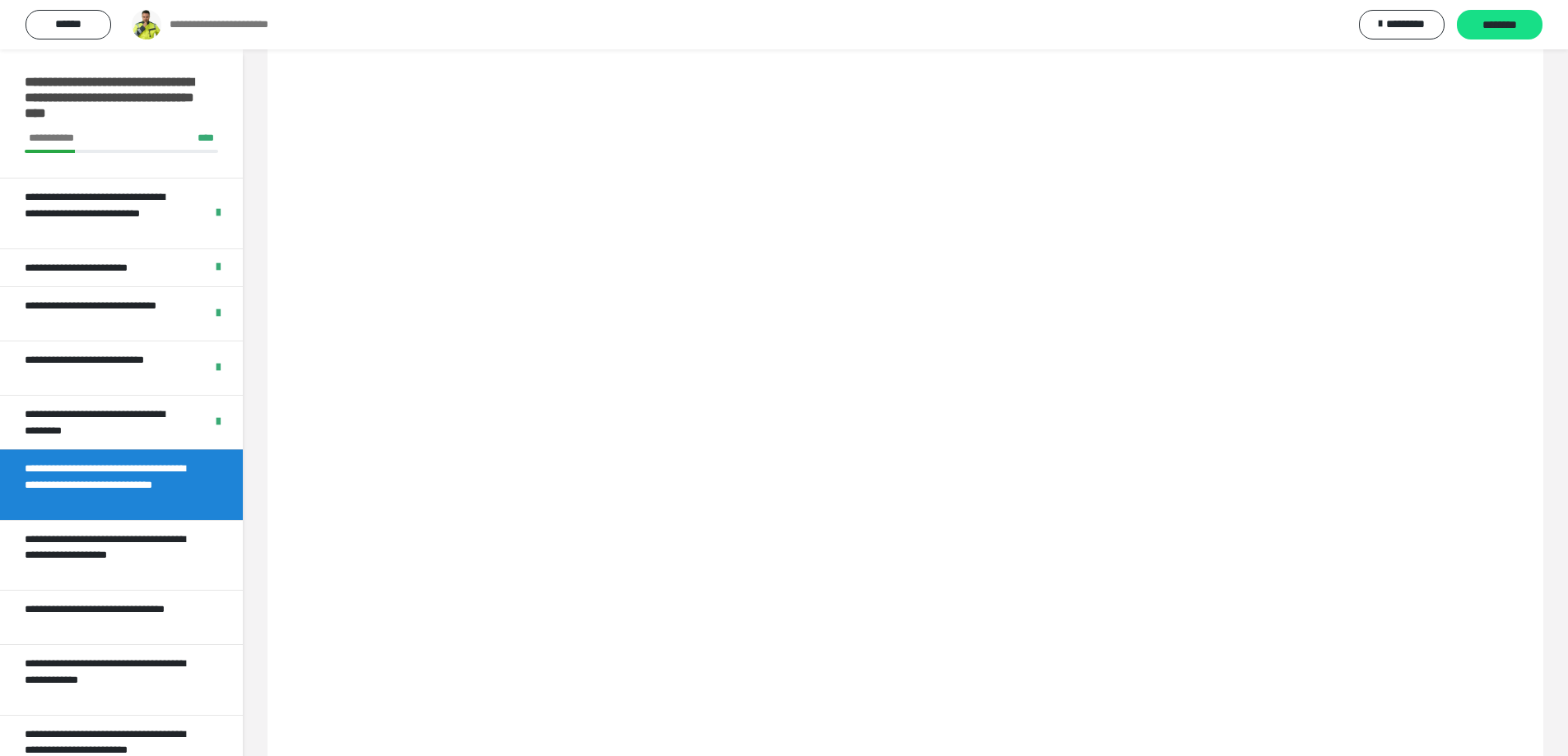 scroll, scrollTop: 49, scrollLeft: 0, axis: vertical 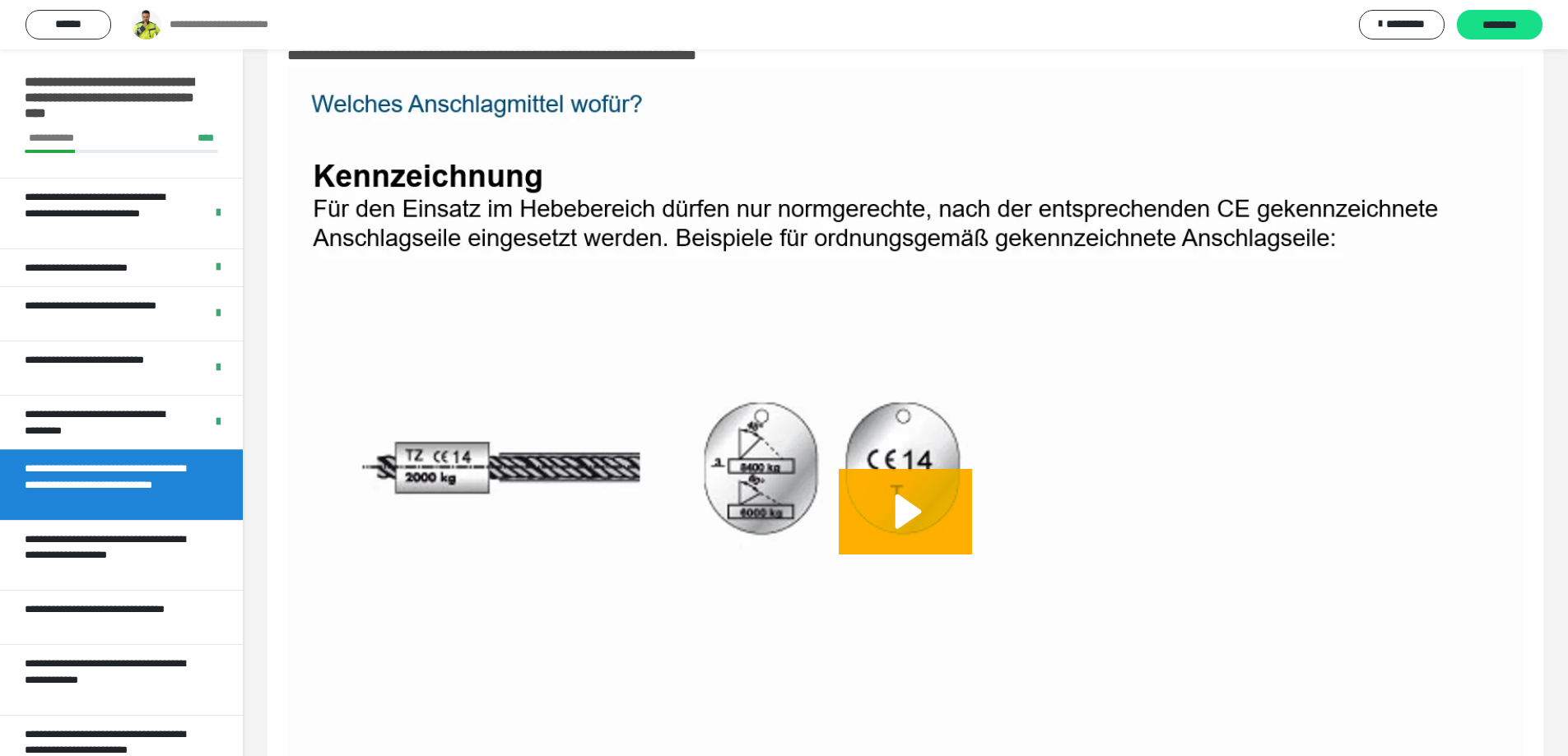 click at bounding box center [905, 530] 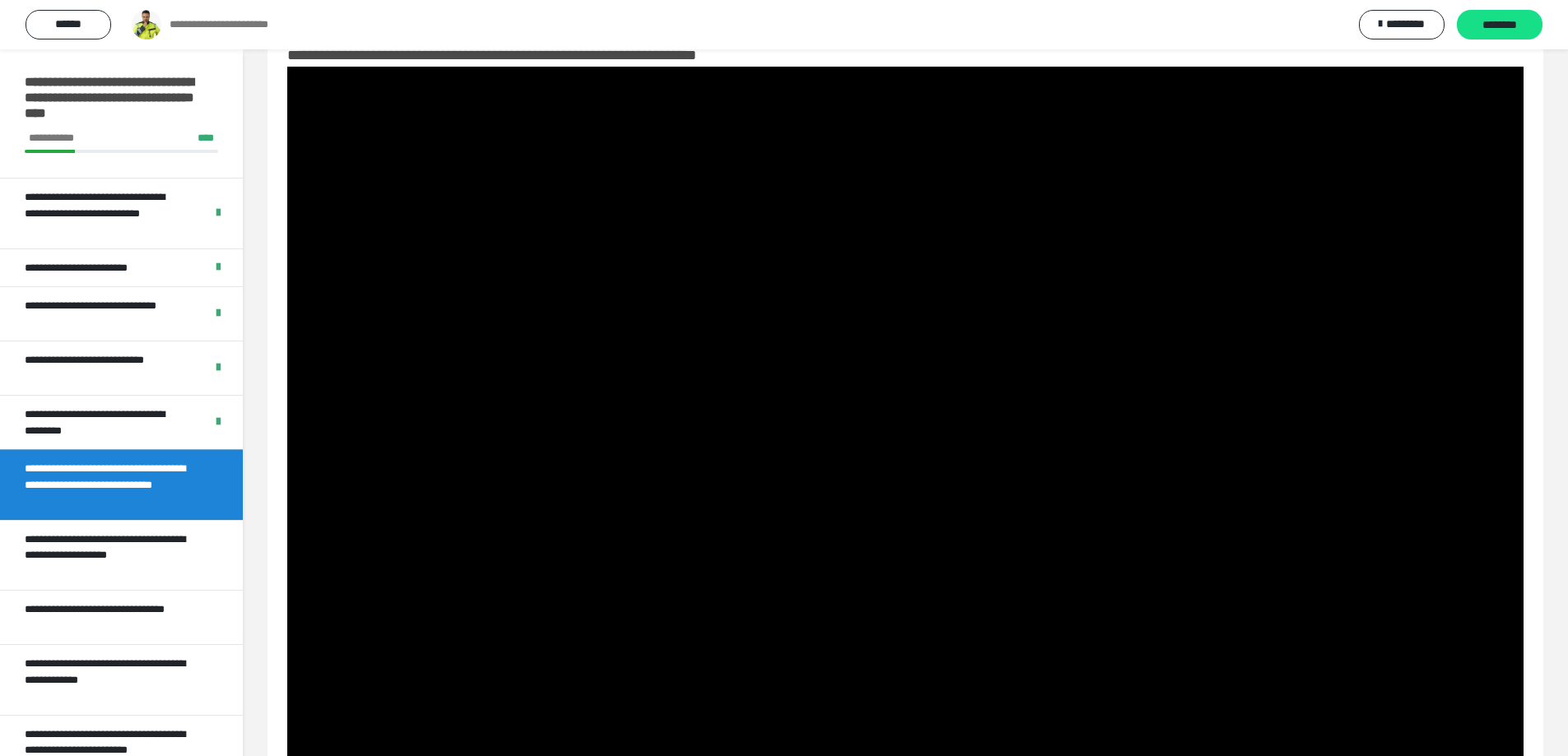 scroll, scrollTop: 282, scrollLeft: 0, axis: vertical 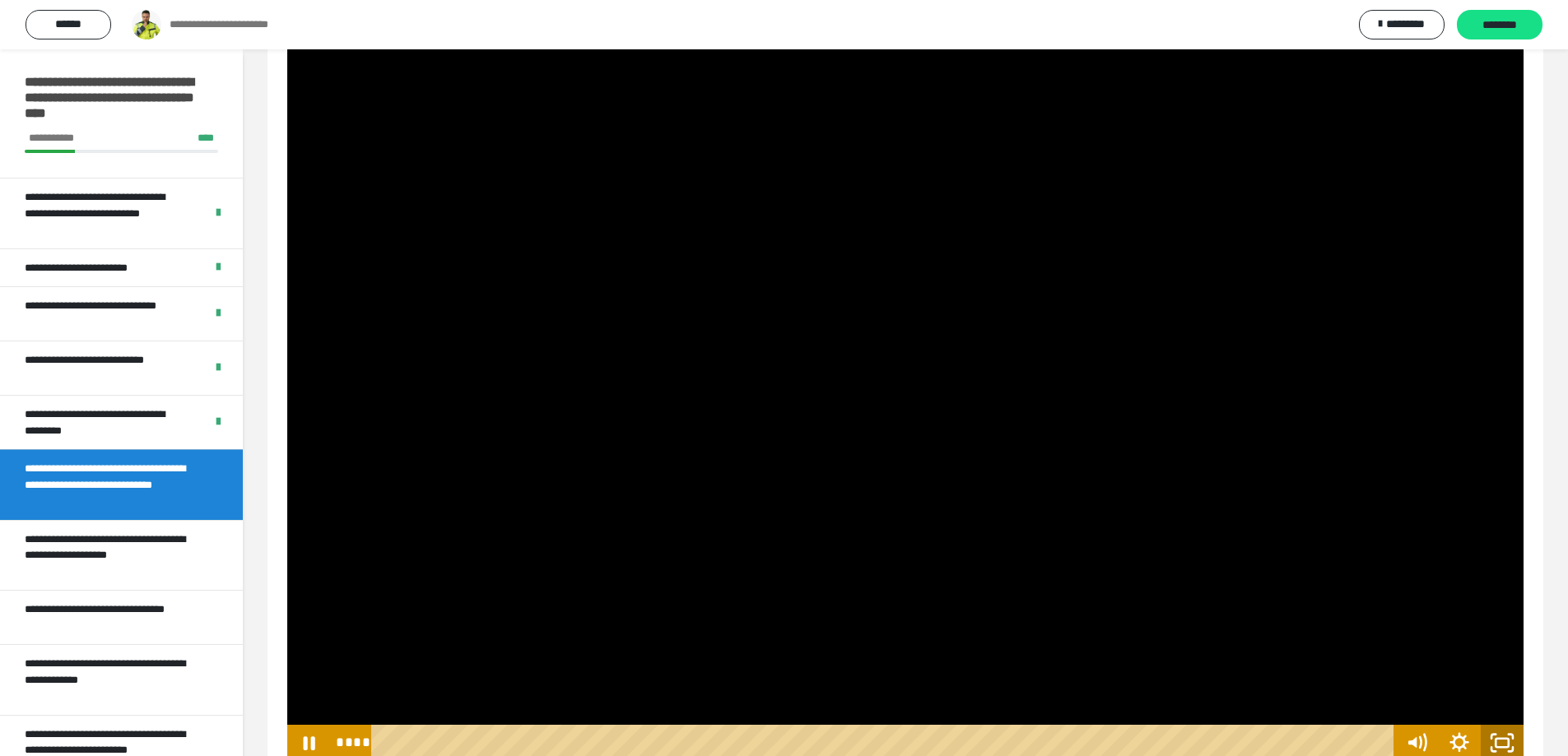 click 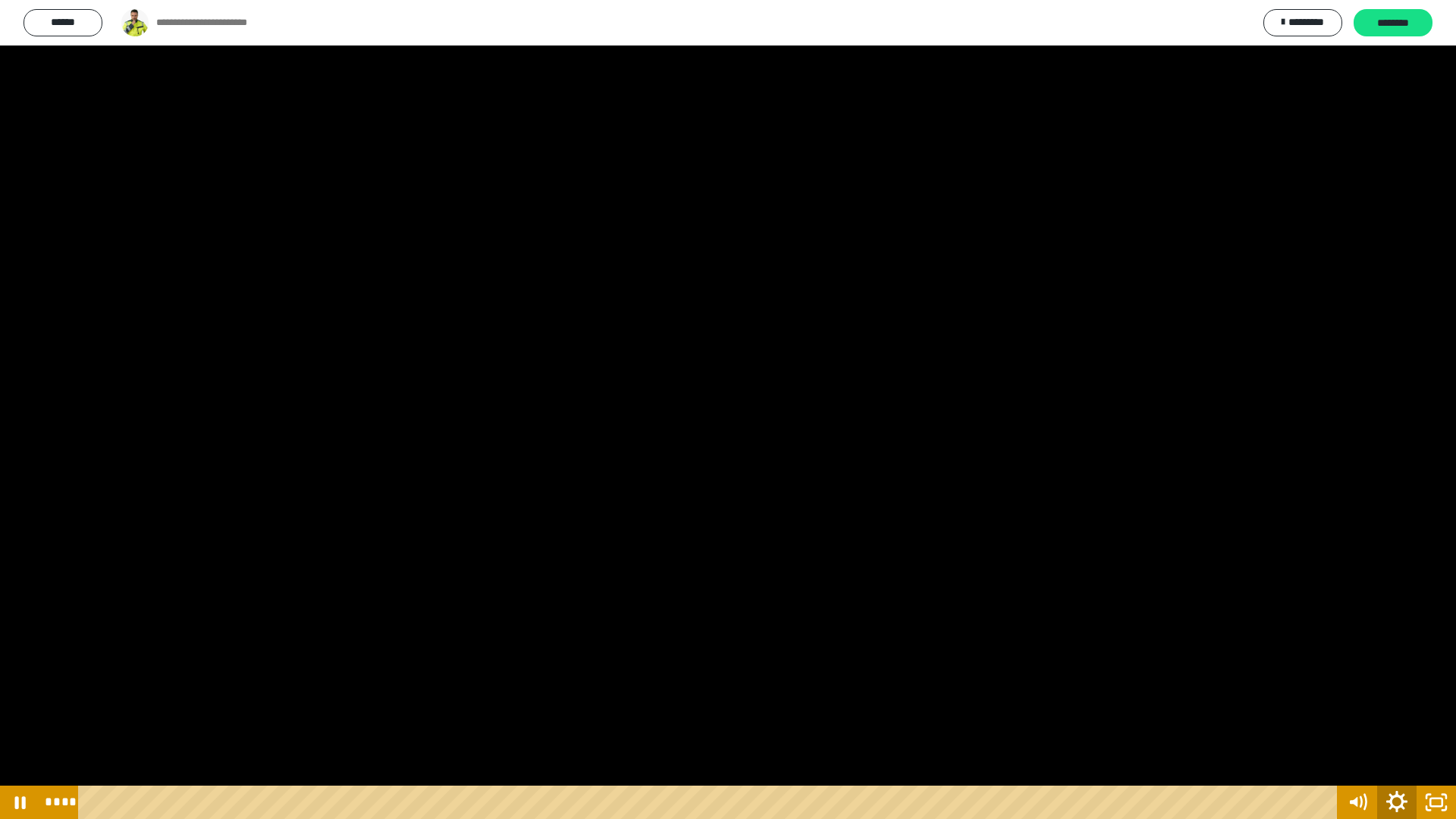 click 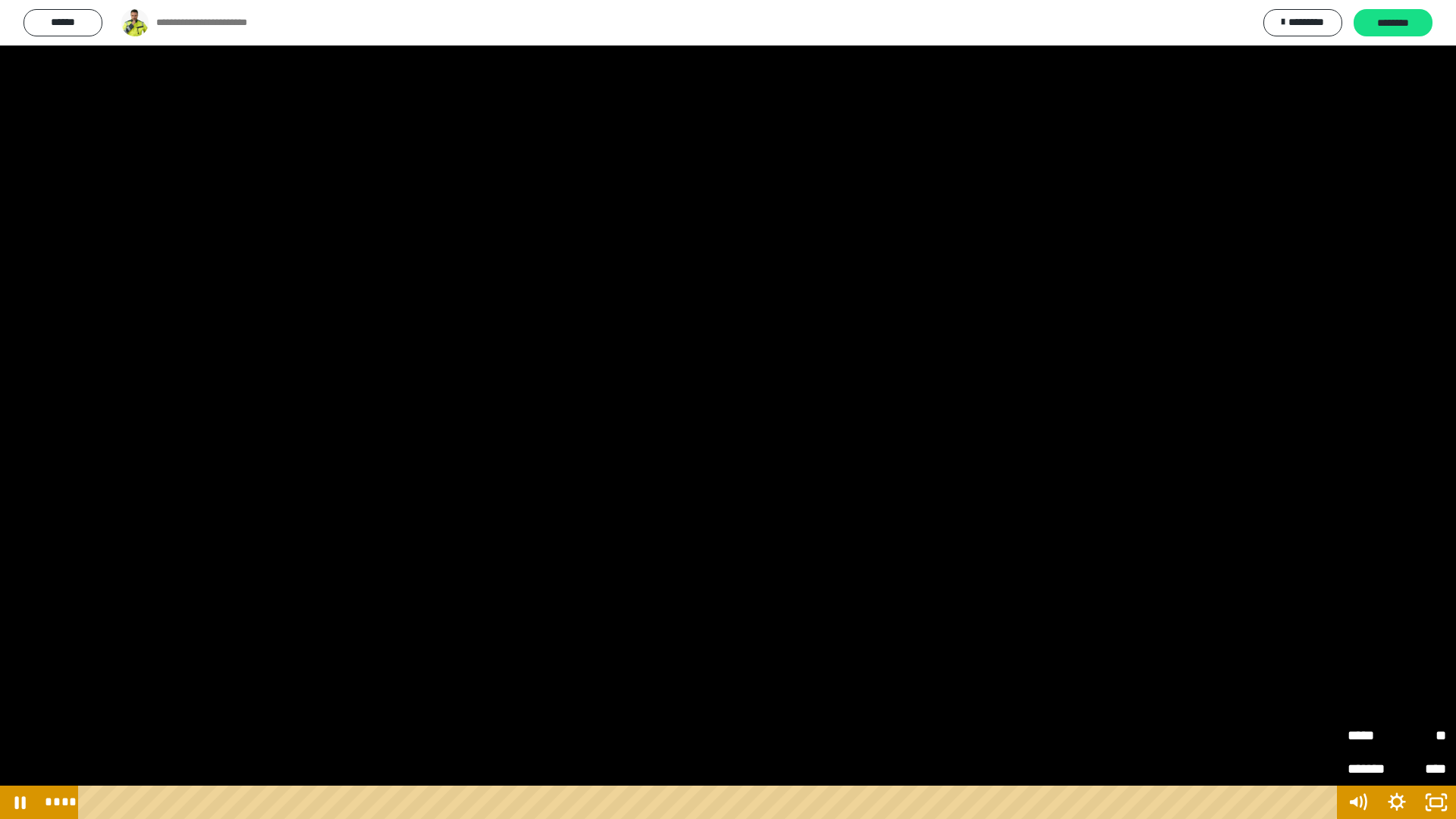 click on "**" at bounding box center (1421, 736) 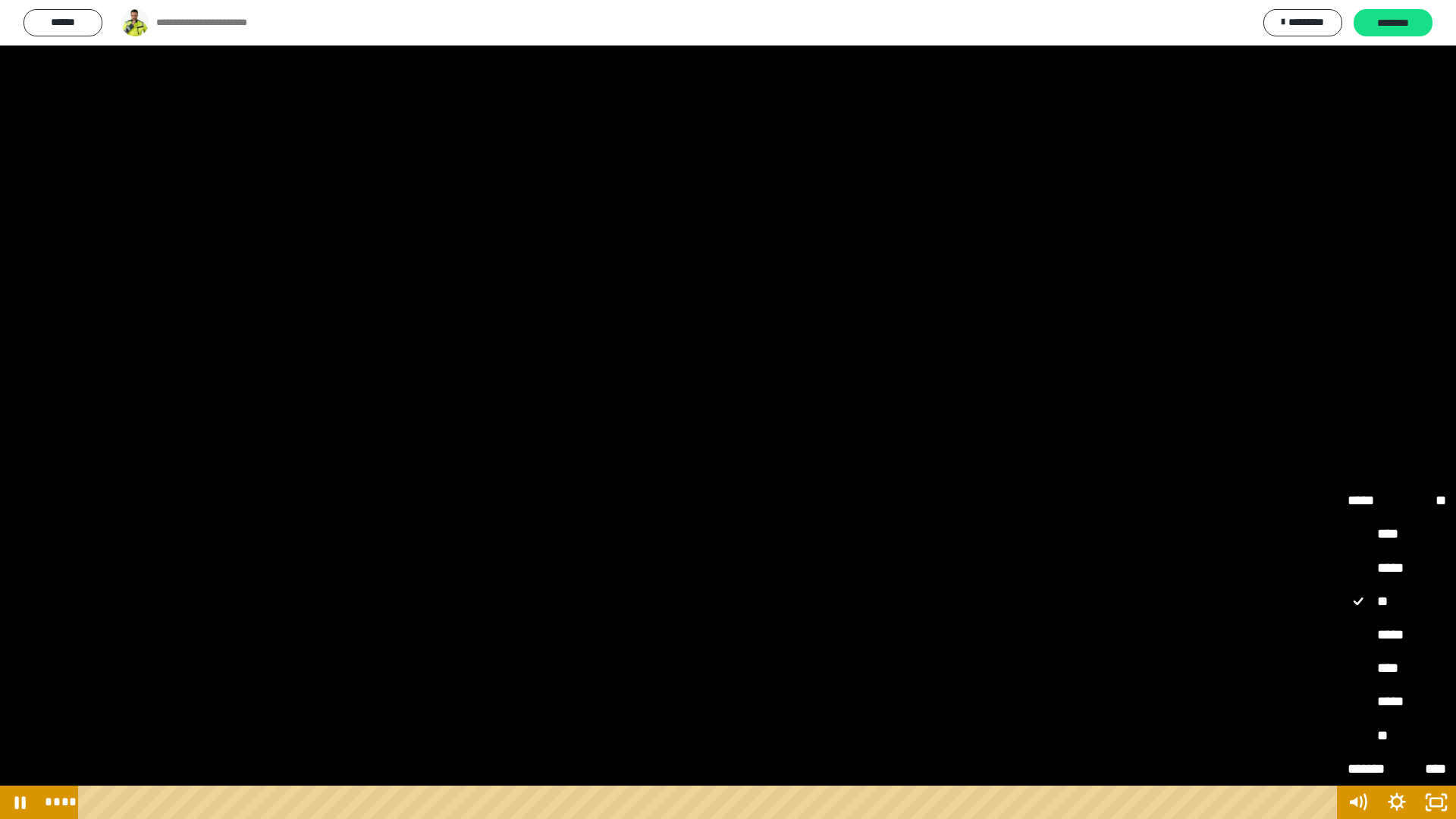 click on "****" at bounding box center [1397, 669] 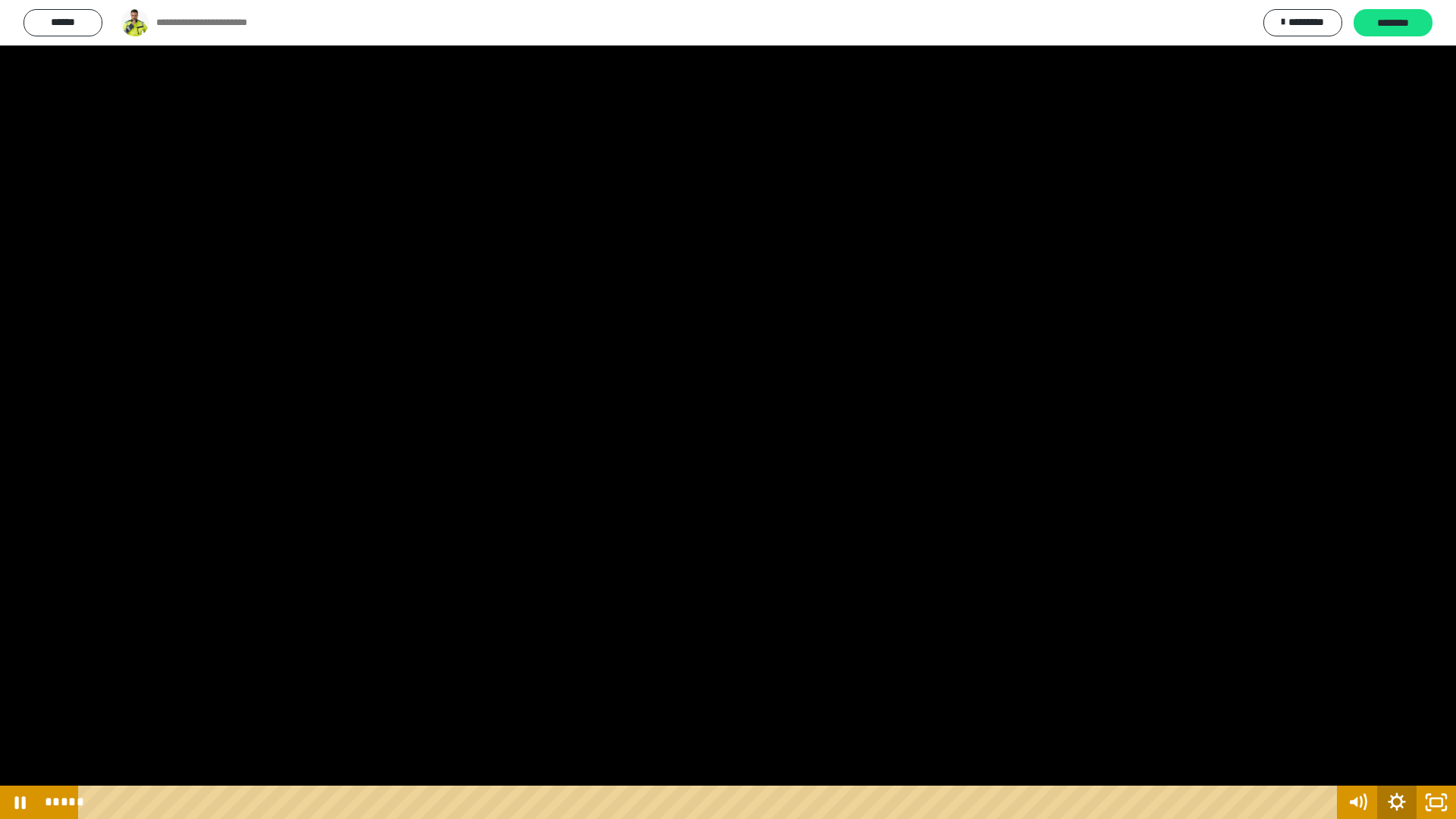 click 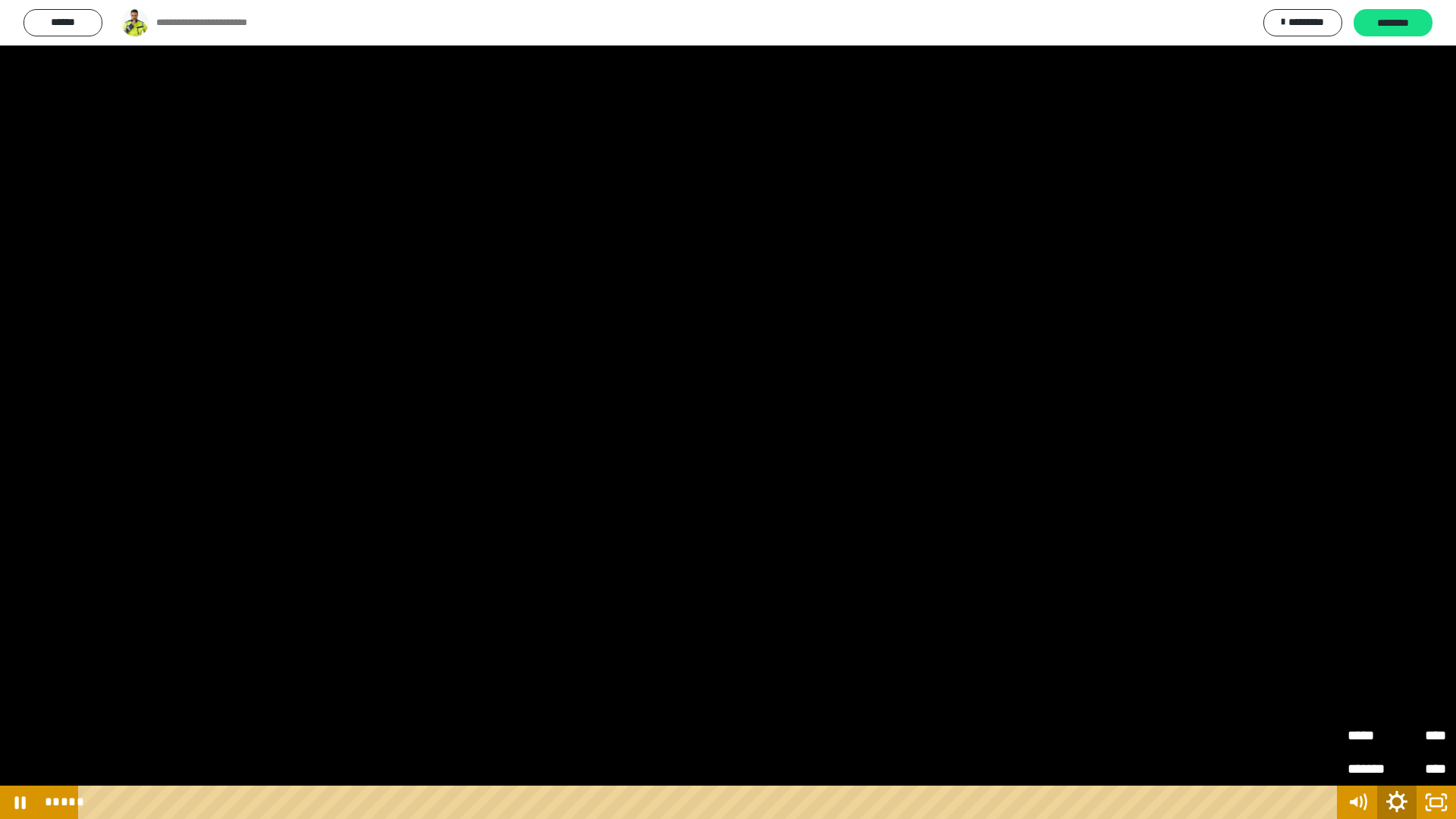 click 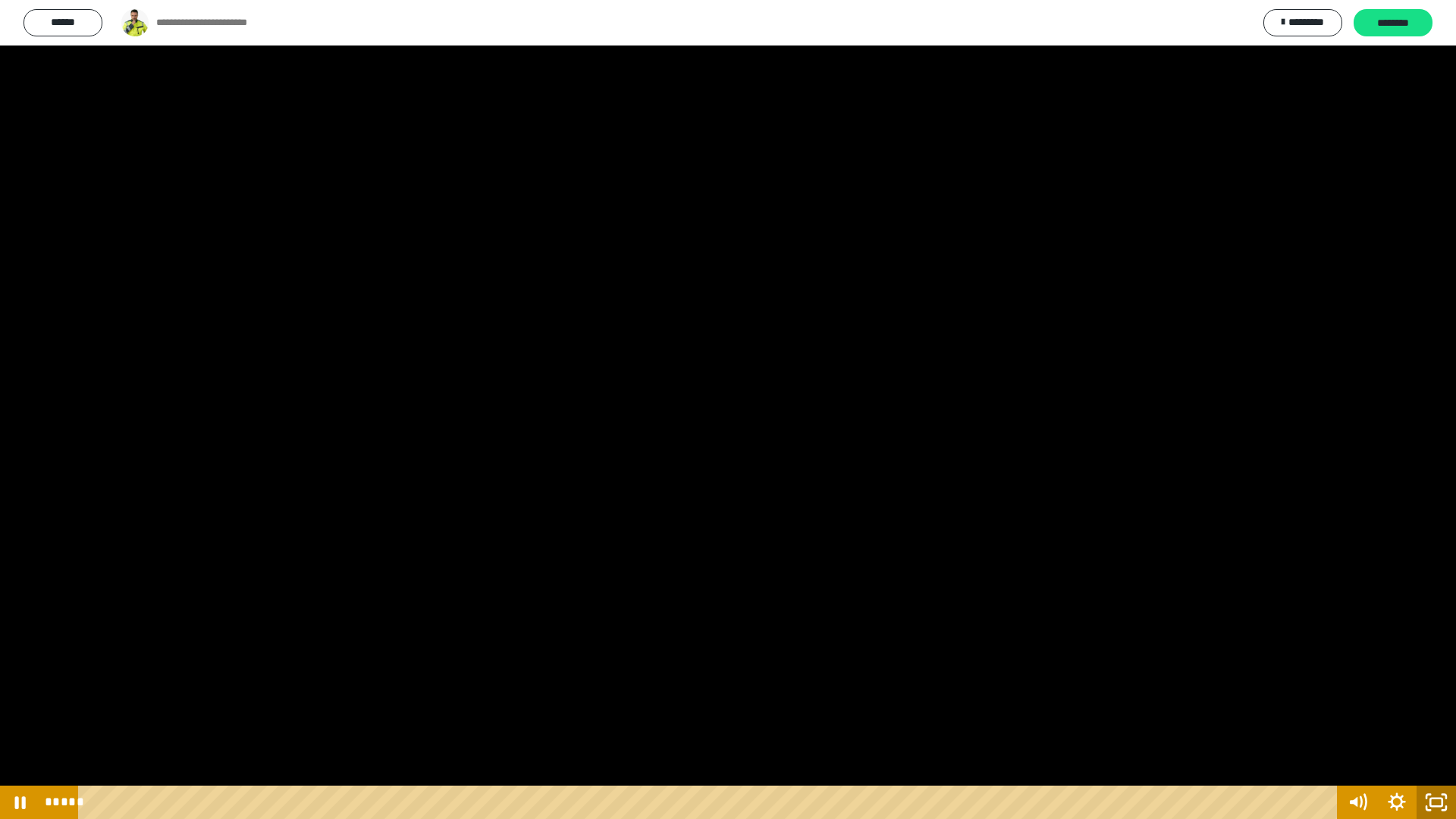 click 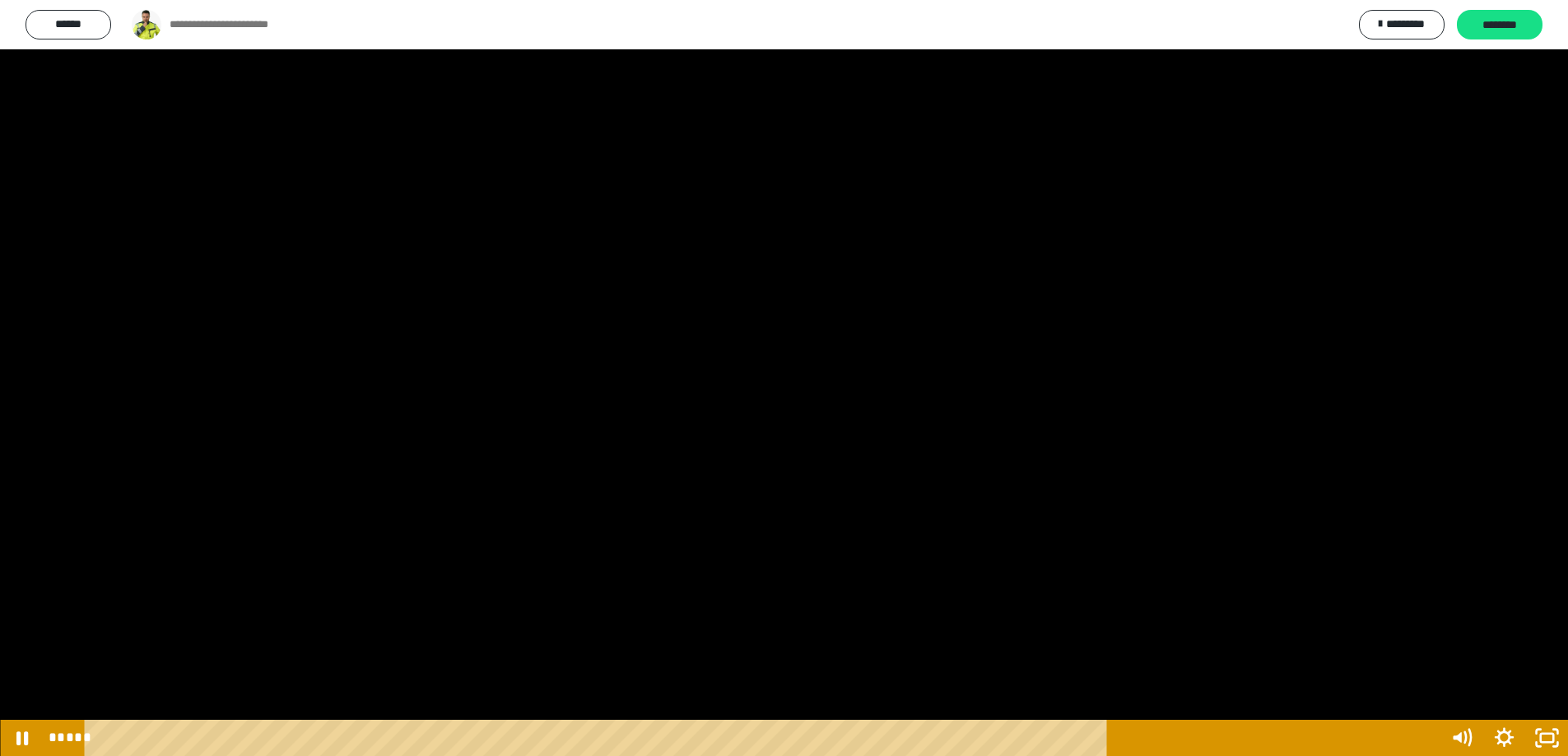 scroll, scrollTop: 295, scrollLeft: 0, axis: vertical 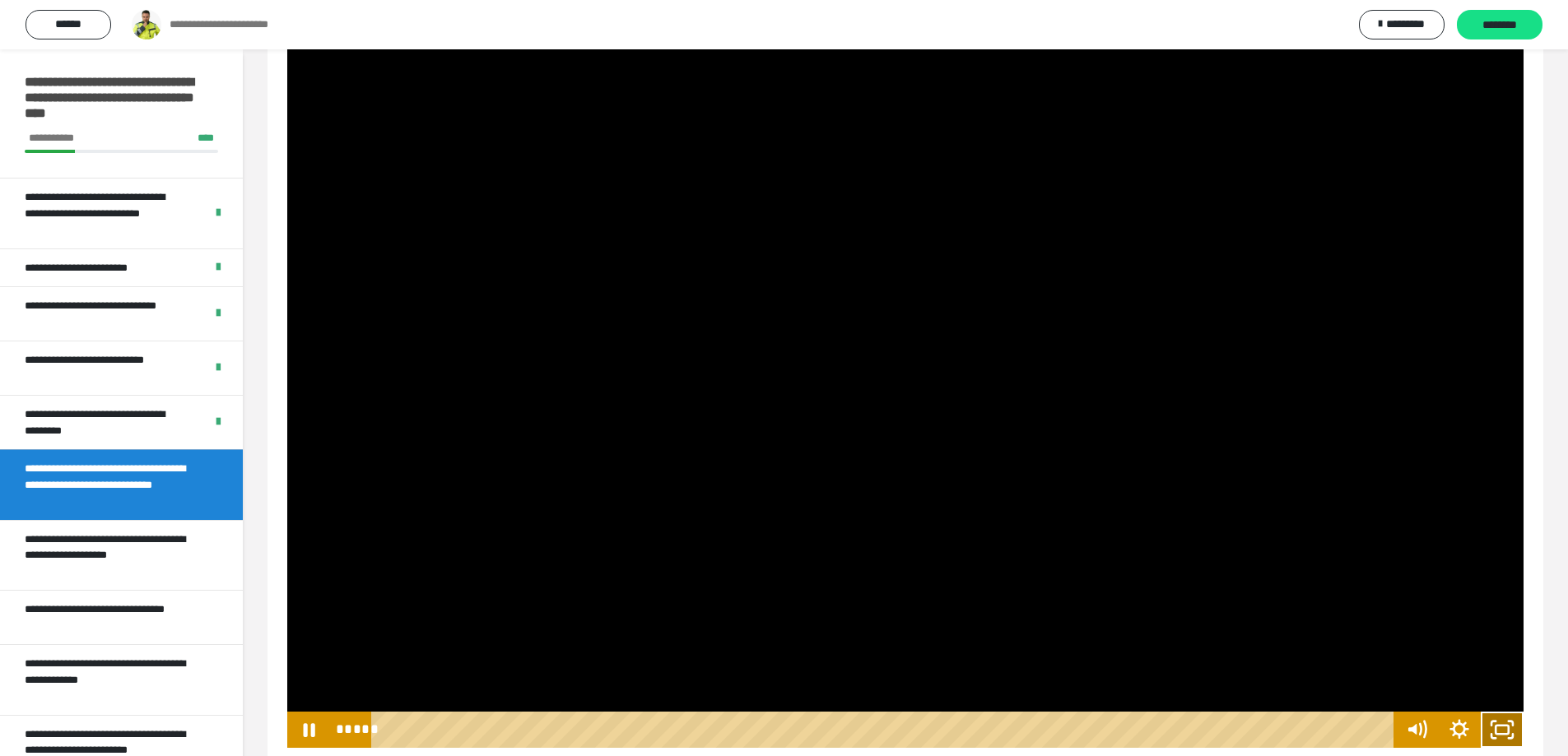 click 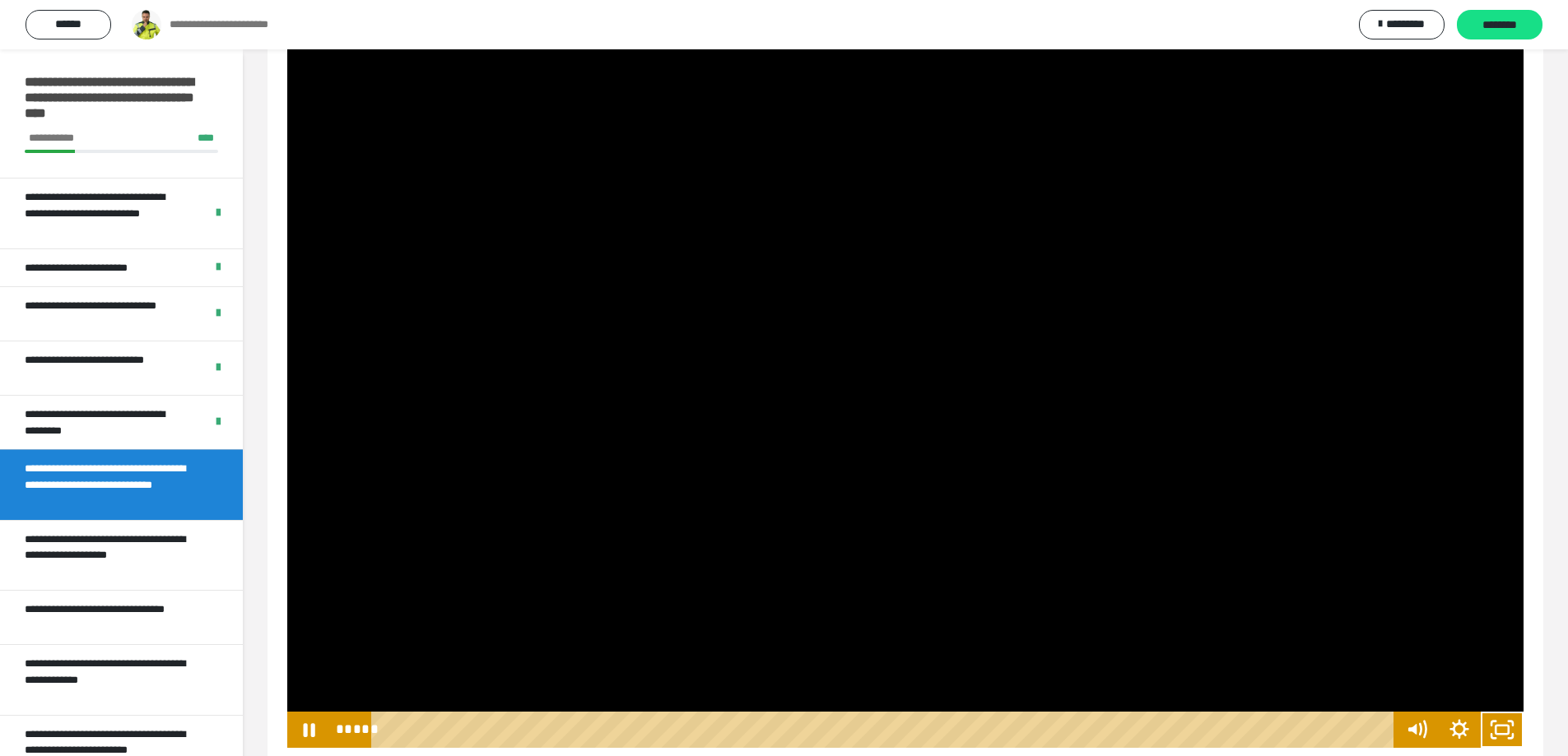 scroll, scrollTop: 208, scrollLeft: 0, axis: vertical 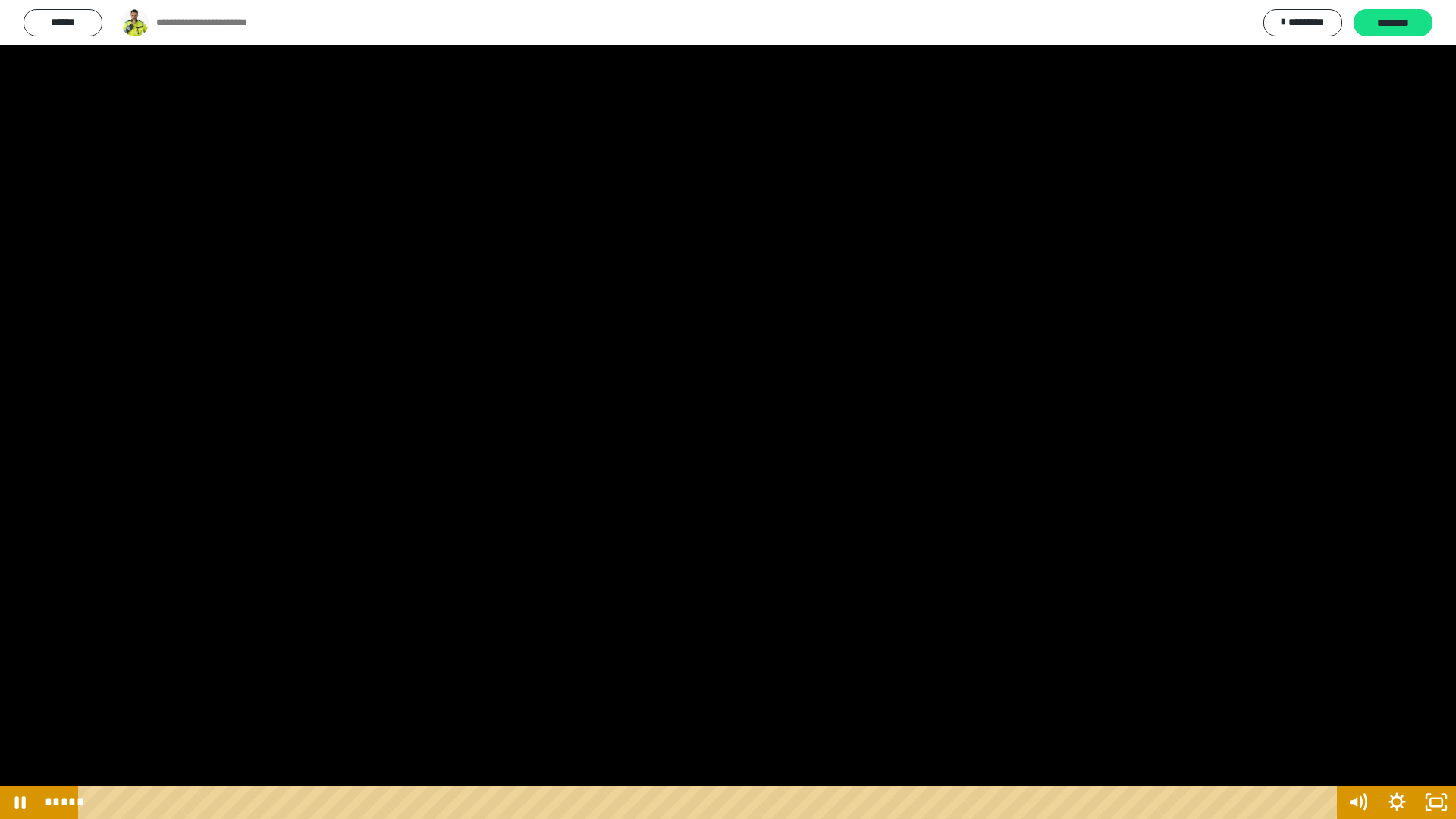 click at bounding box center (728, 410) 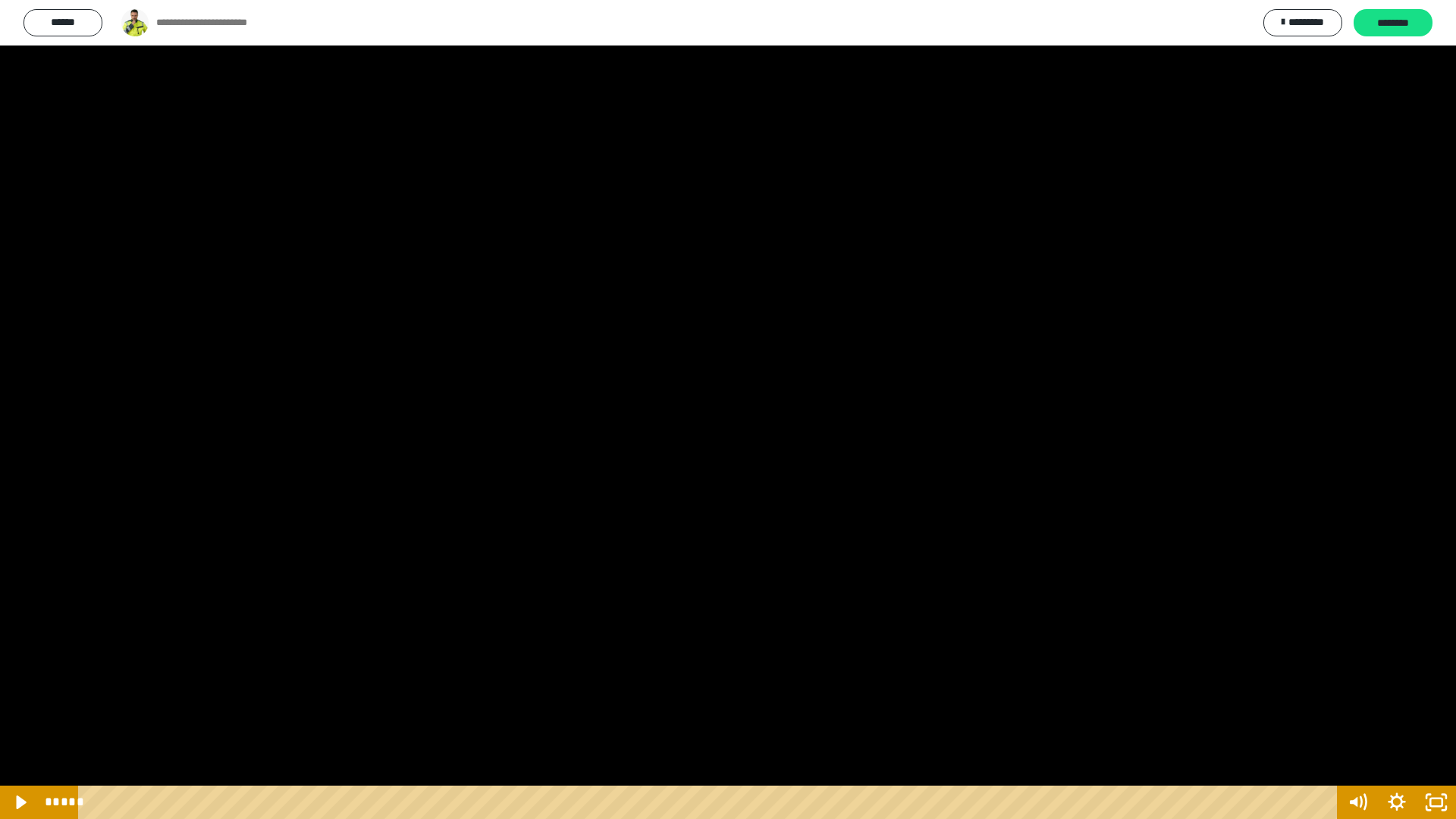 click at bounding box center [728, 410] 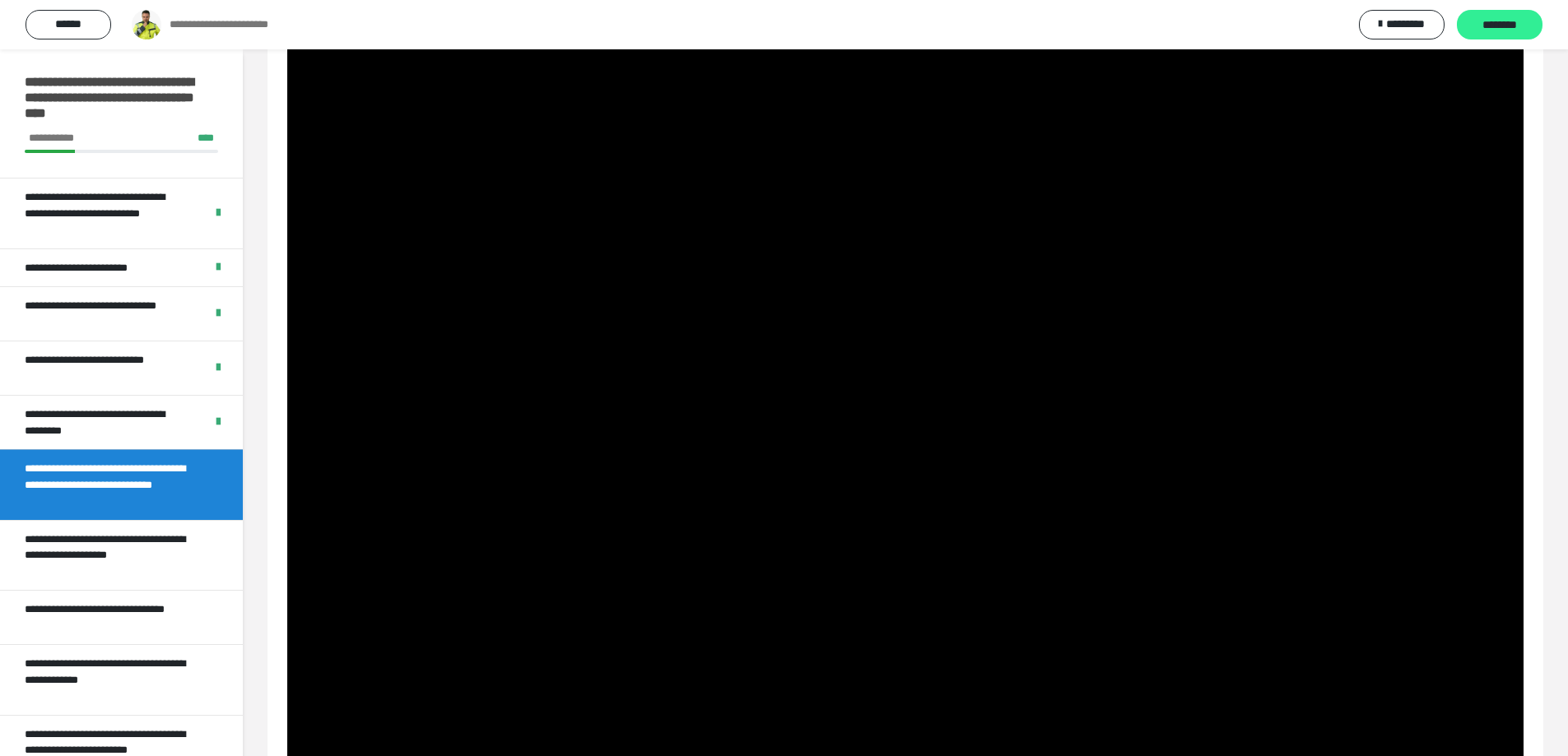 click on "********" at bounding box center (1500, 25) 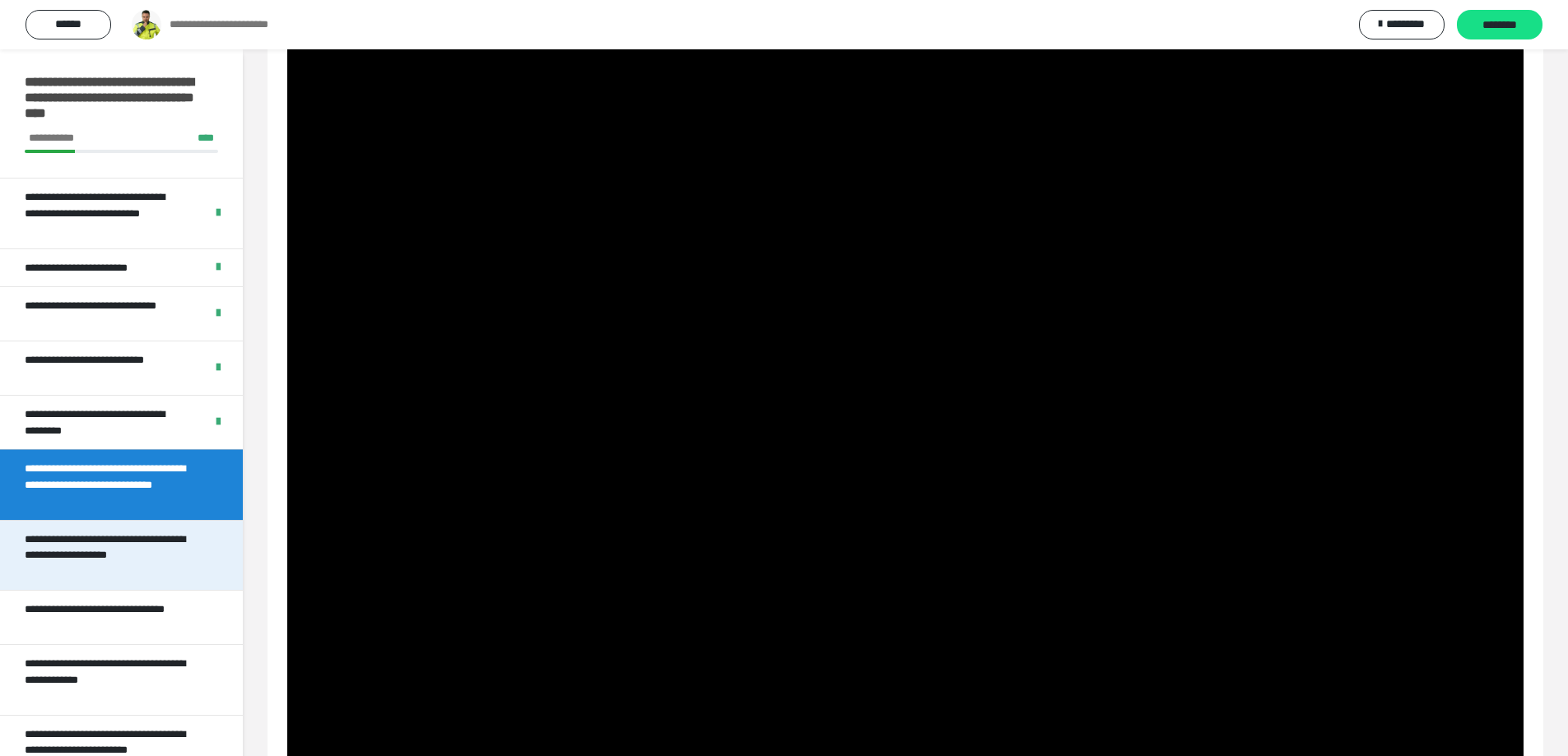 click on "**********" at bounding box center (109, 555) 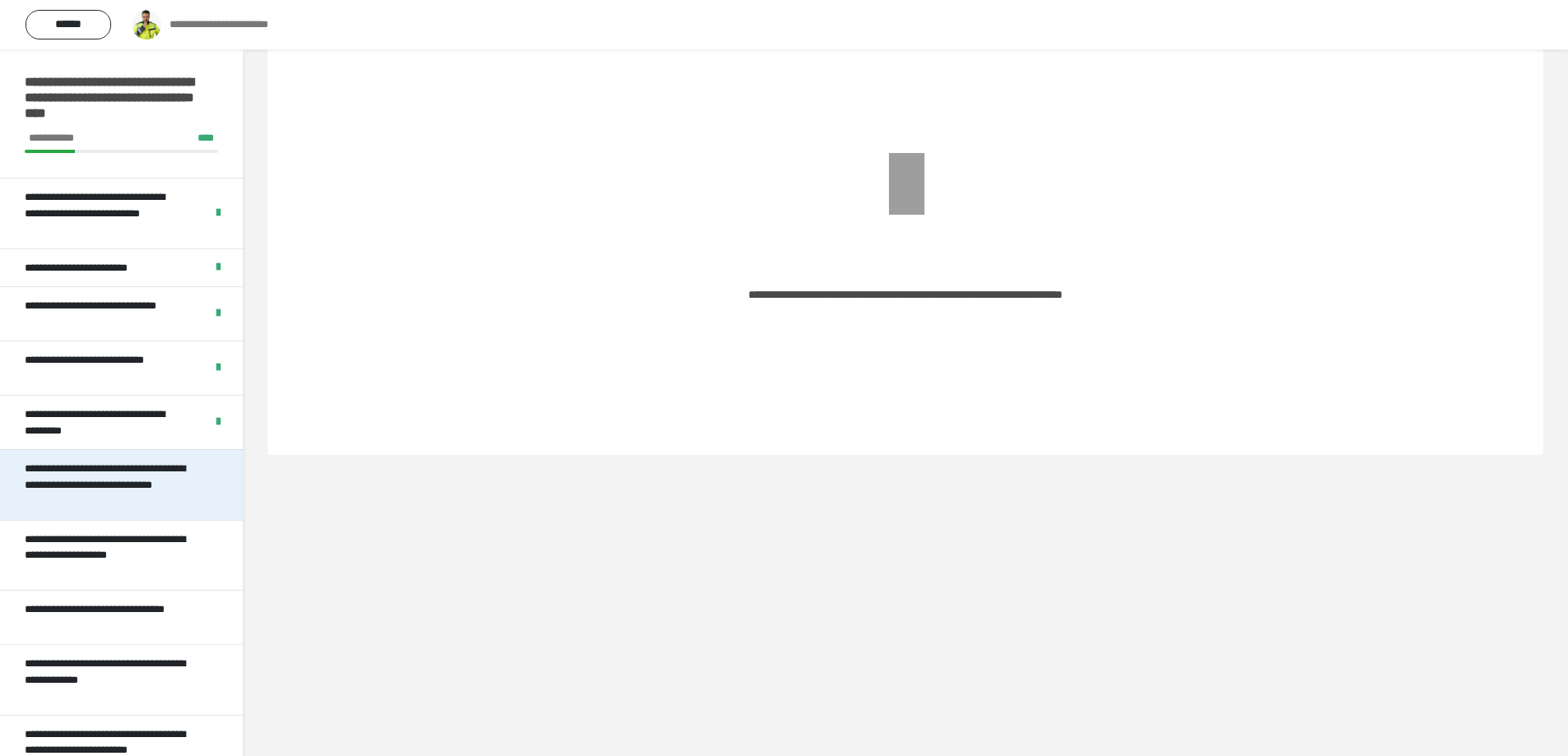 click on "**********" at bounding box center (109, 485) 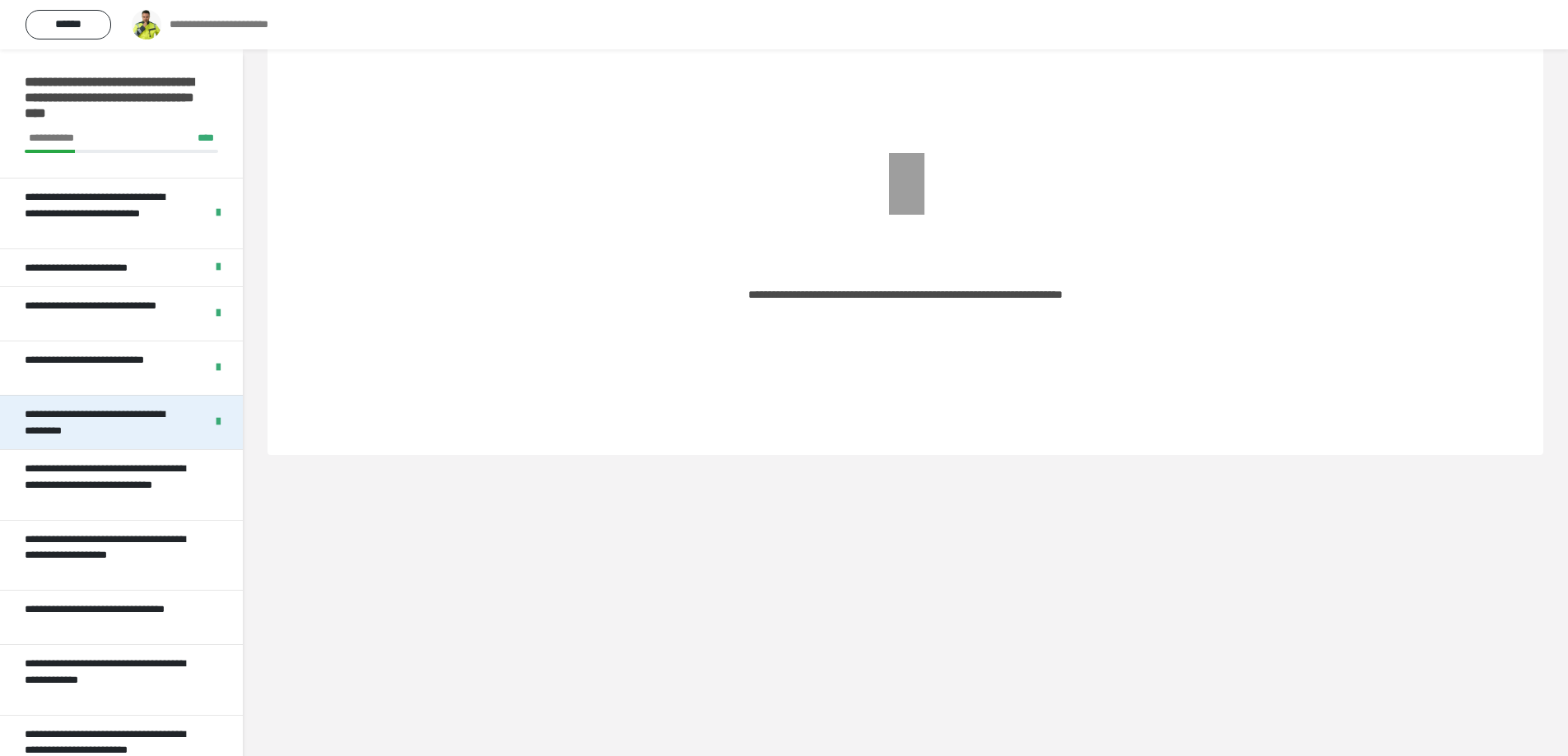 scroll, scrollTop: 0, scrollLeft: 0, axis: both 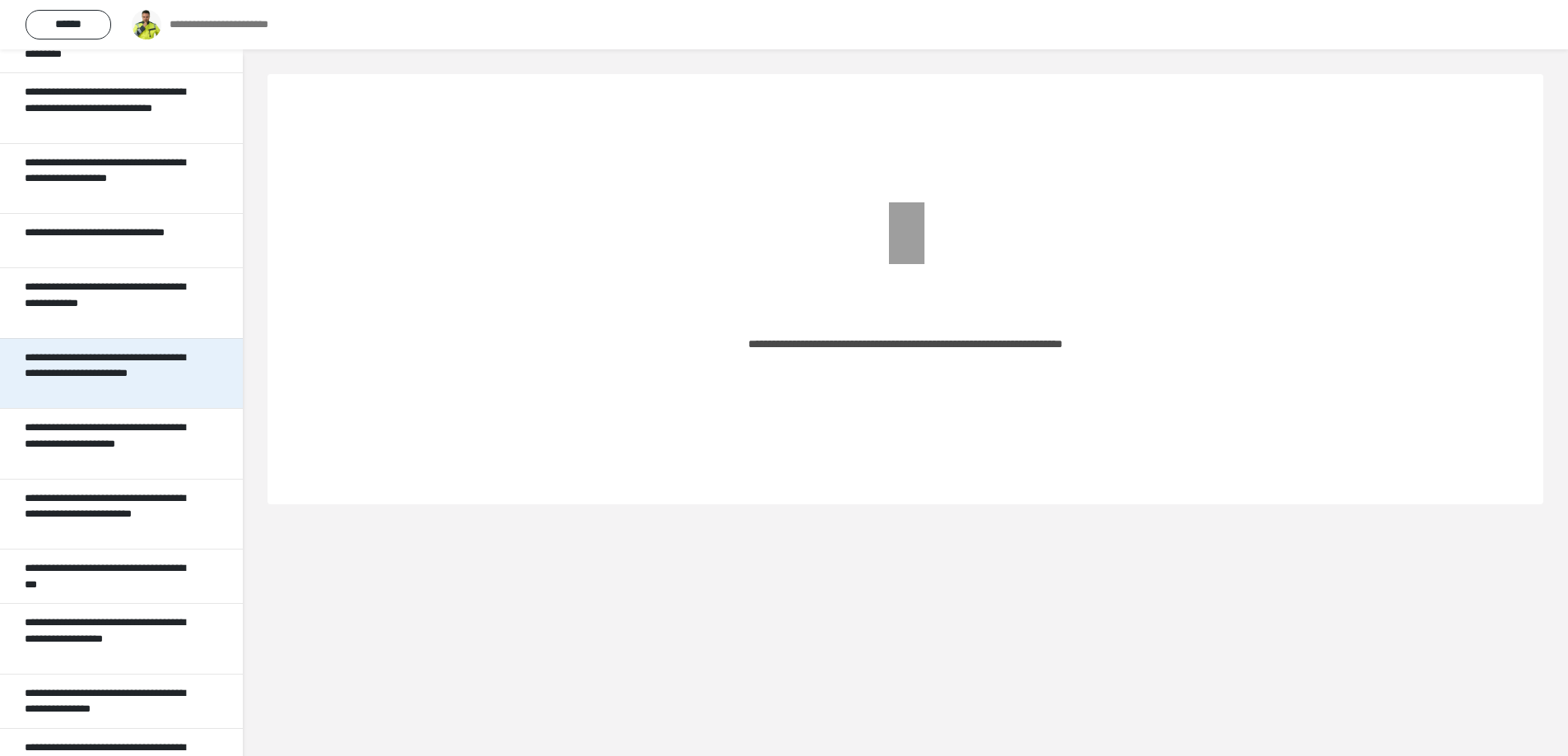 click on "**********" at bounding box center (109, 373) 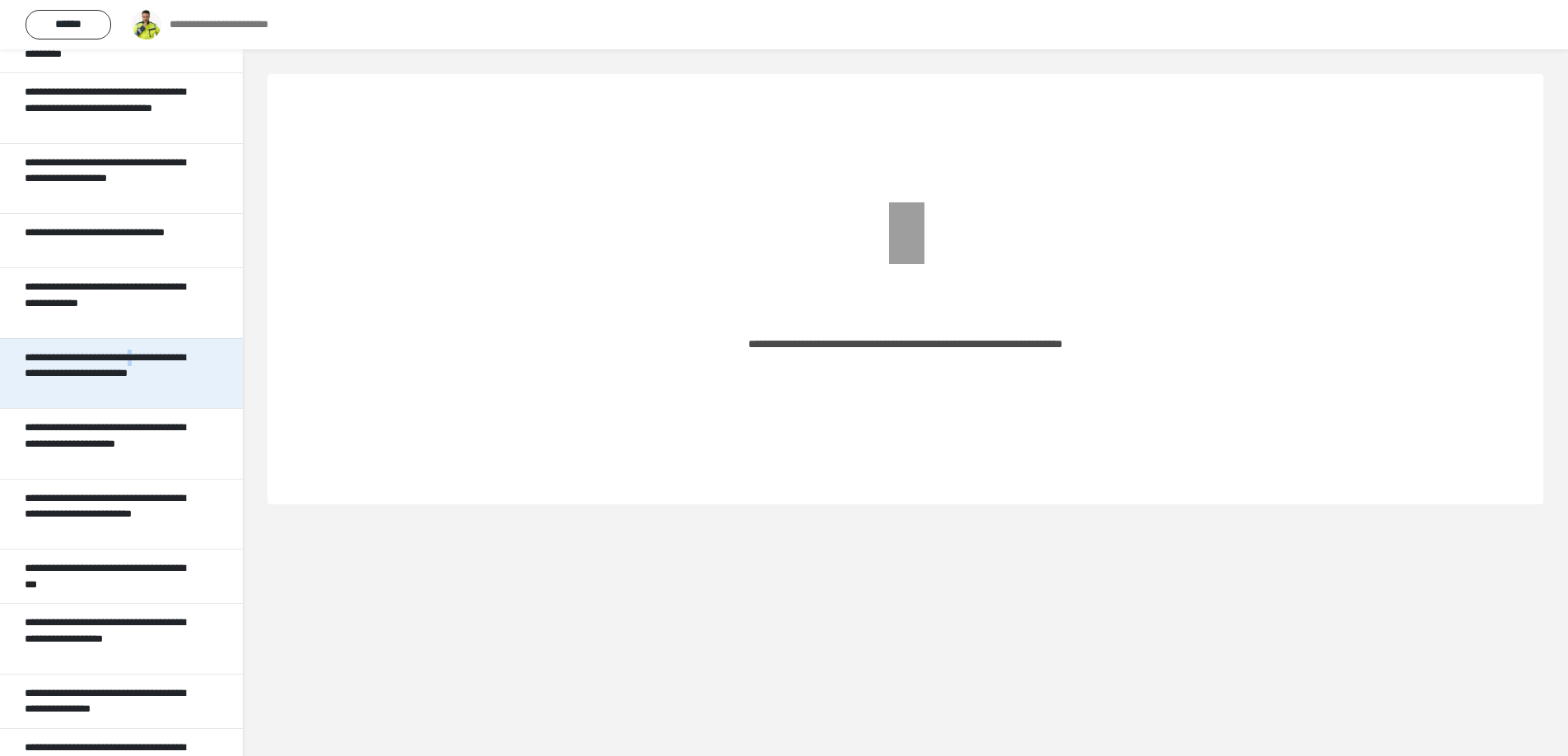 click on "**********" at bounding box center [109, 373] 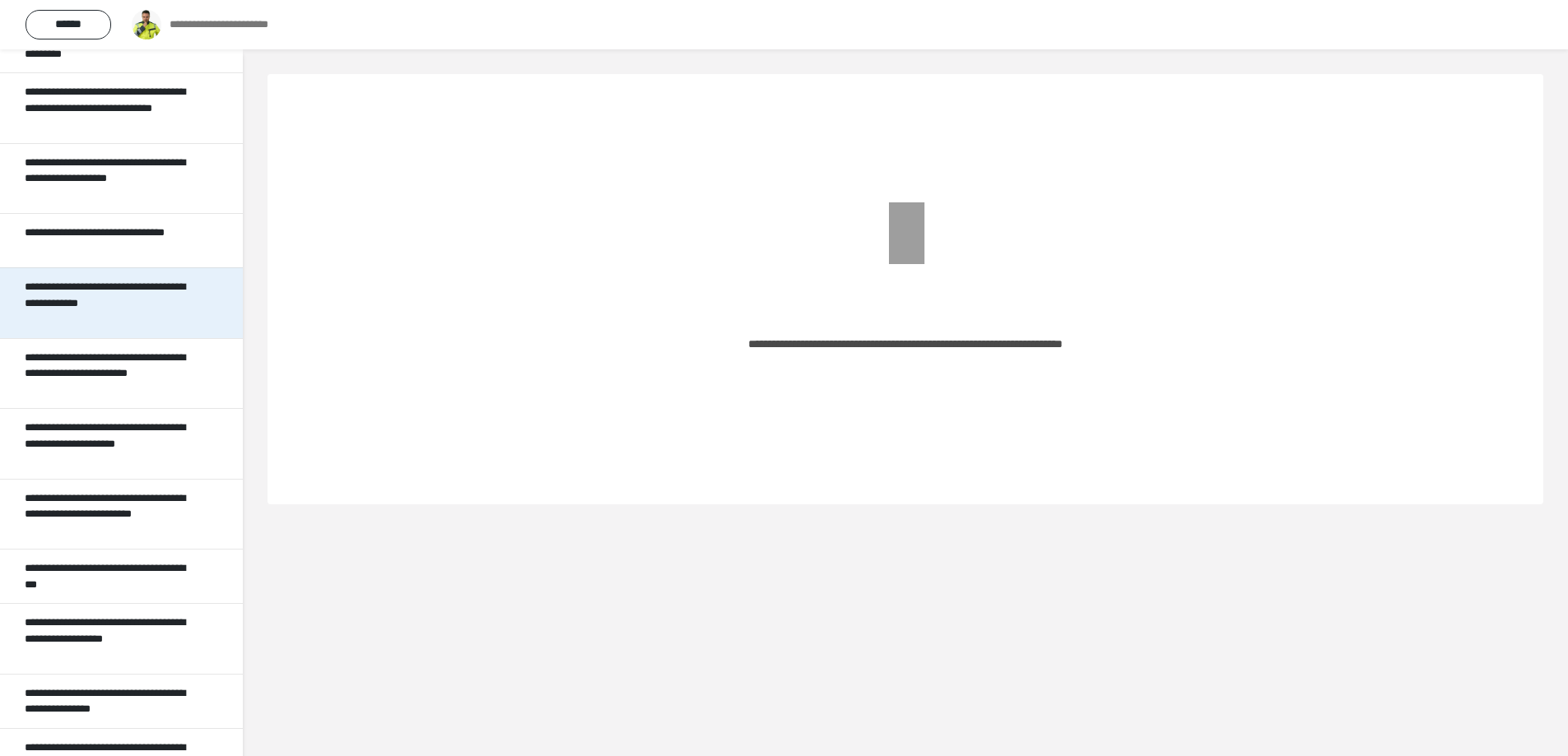 click on "**********" at bounding box center [109, 303] 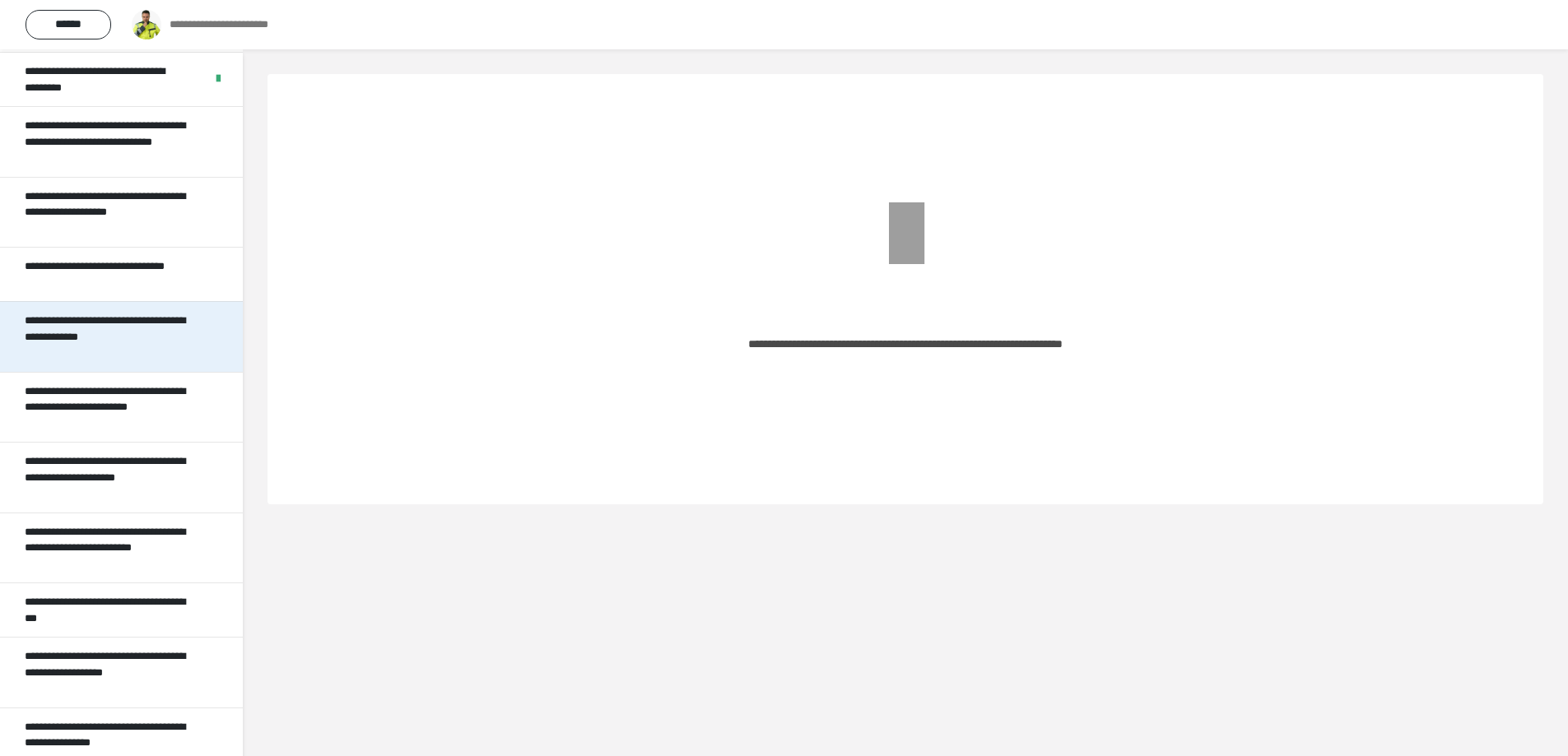 scroll, scrollTop: 0, scrollLeft: 0, axis: both 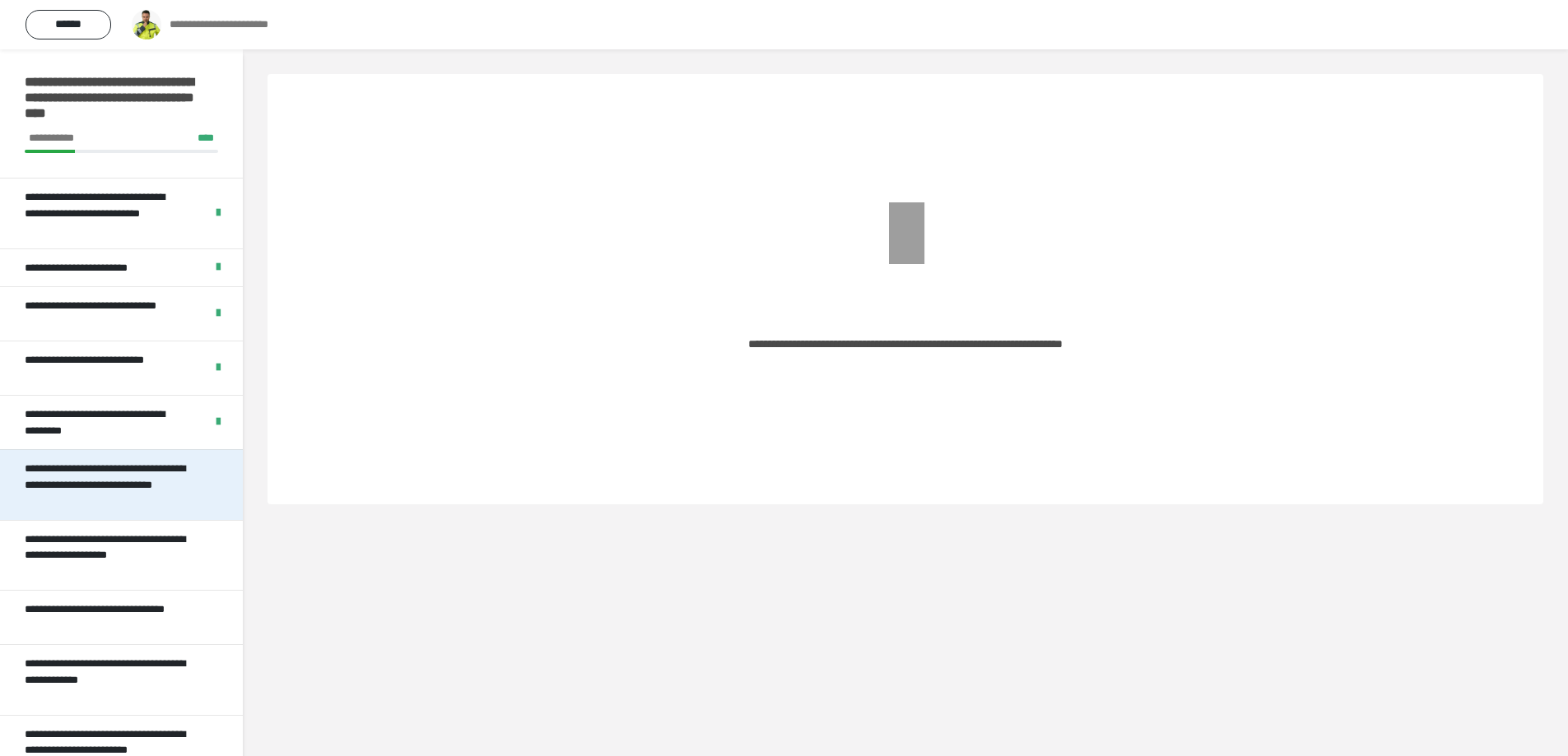 click on "**********" at bounding box center [109, 485] 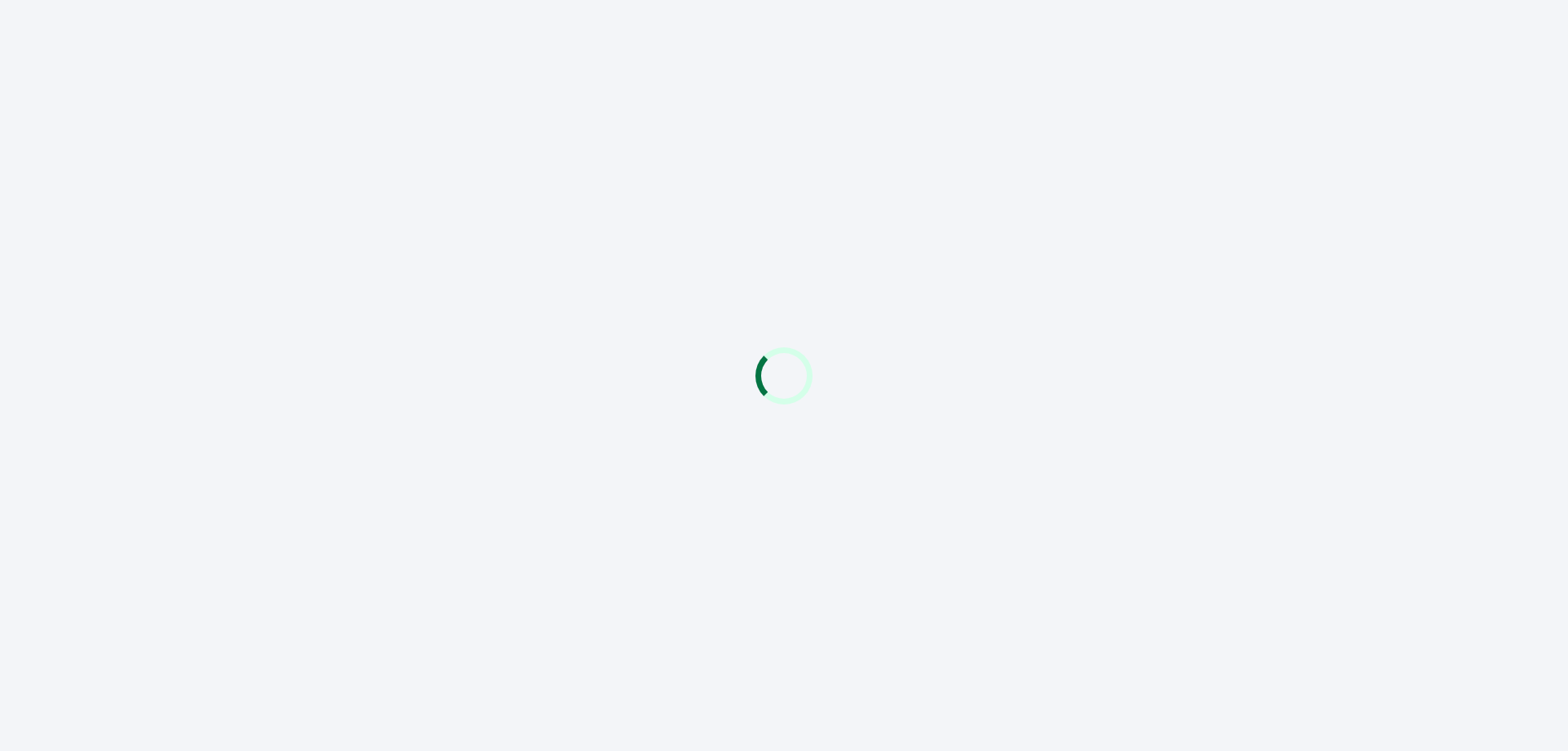 scroll, scrollTop: 0, scrollLeft: 0, axis: both 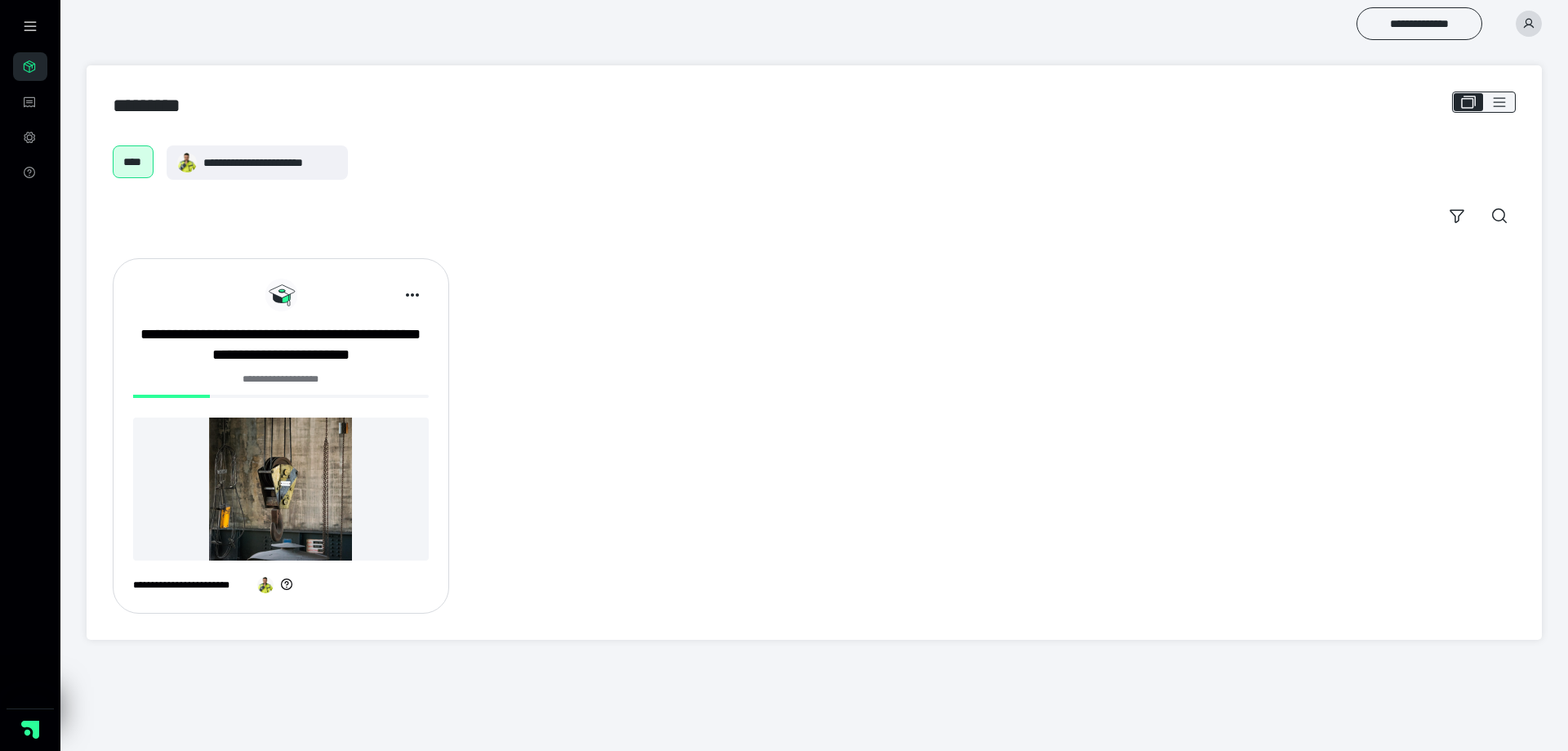 click on "**********" at bounding box center [281, 442] 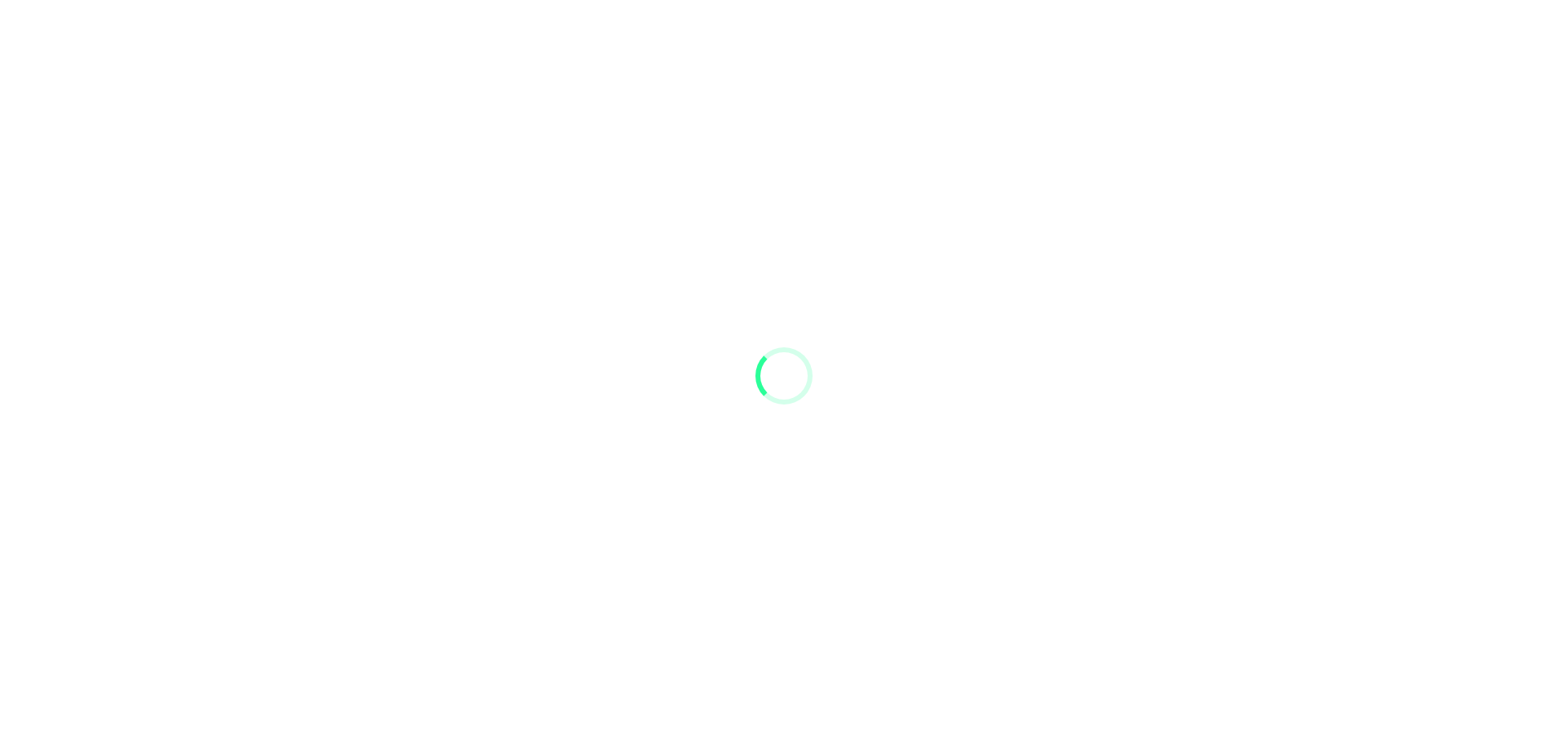 scroll, scrollTop: 0, scrollLeft: 0, axis: both 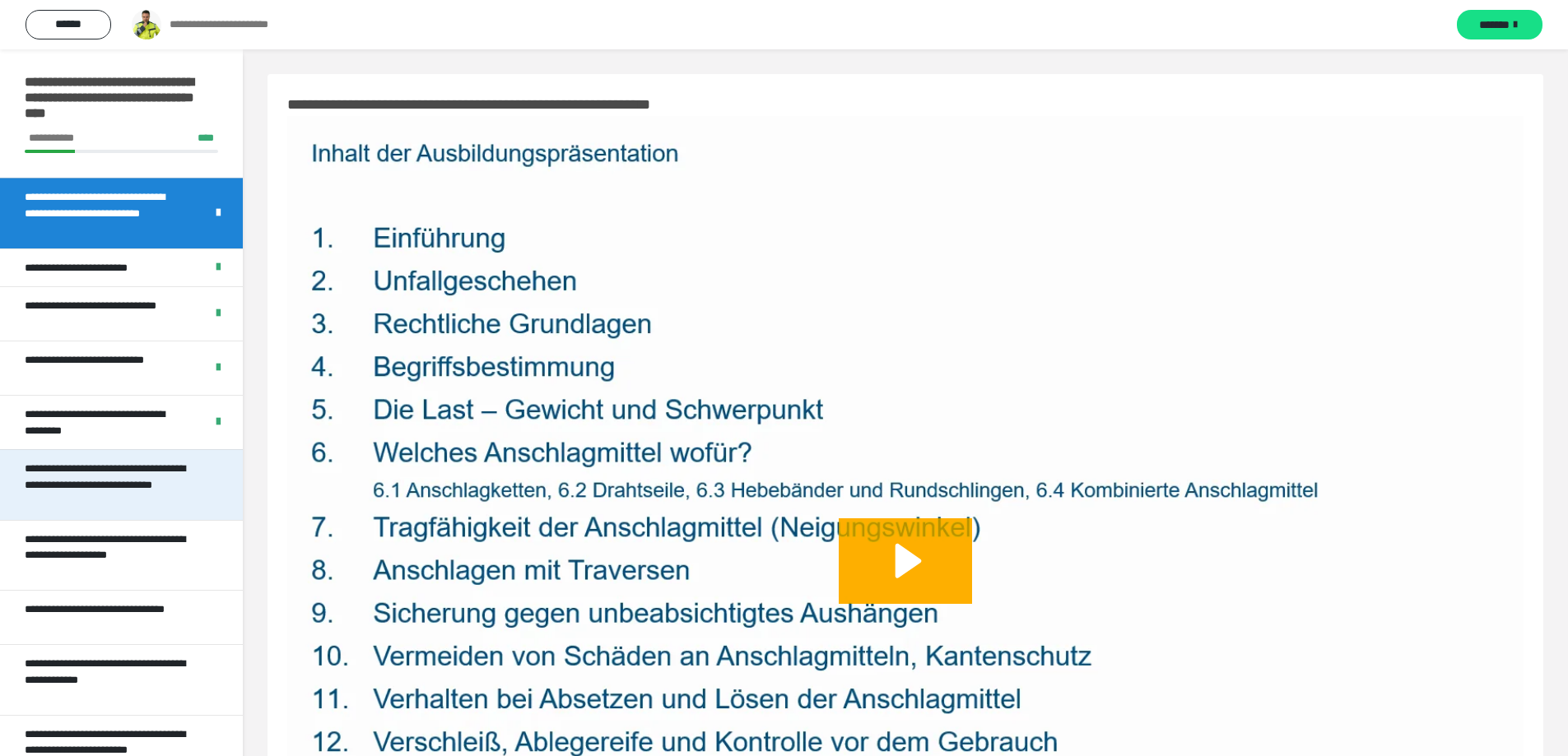 click on "**********" at bounding box center (109, 485) 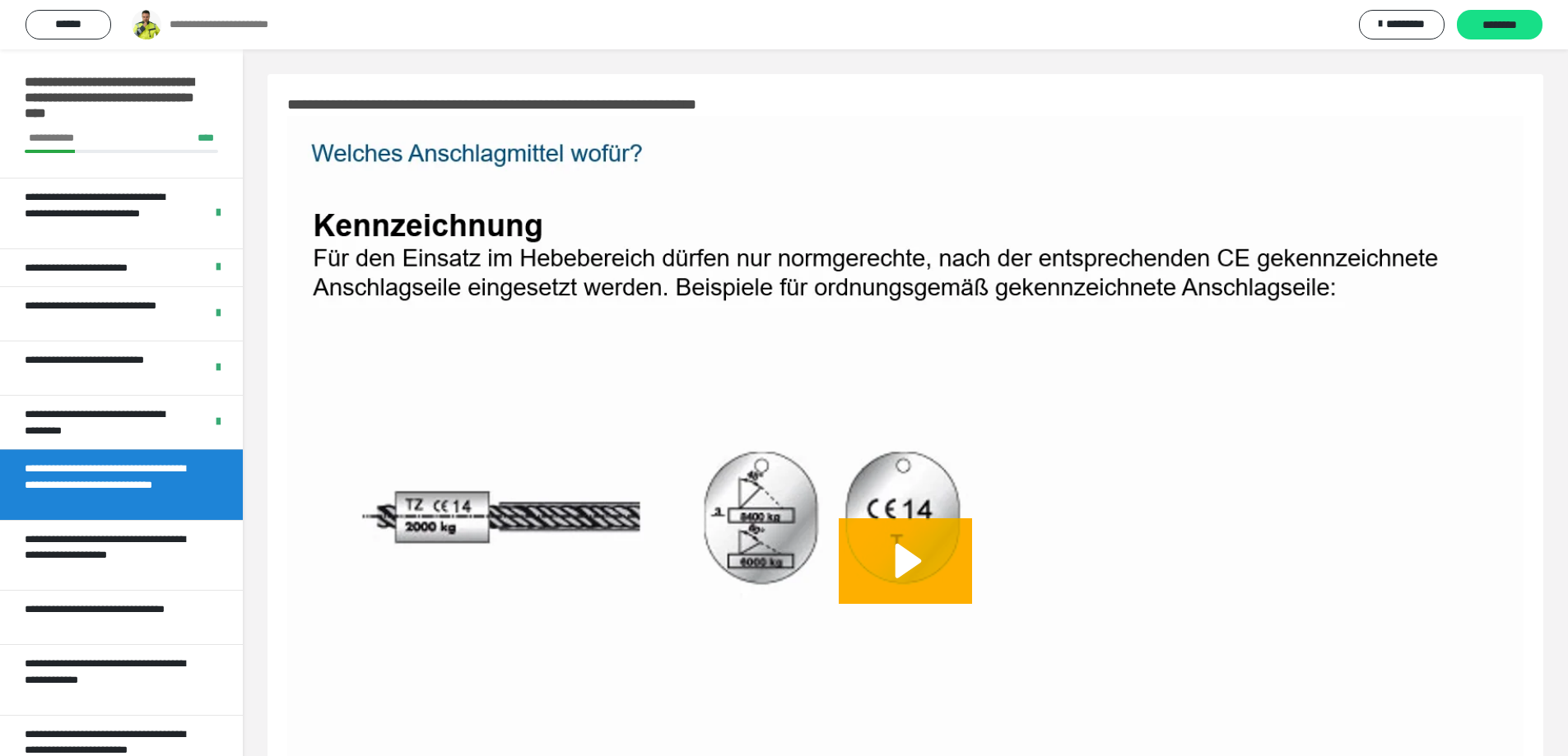 click on "**********" at bounding box center [784, 25] 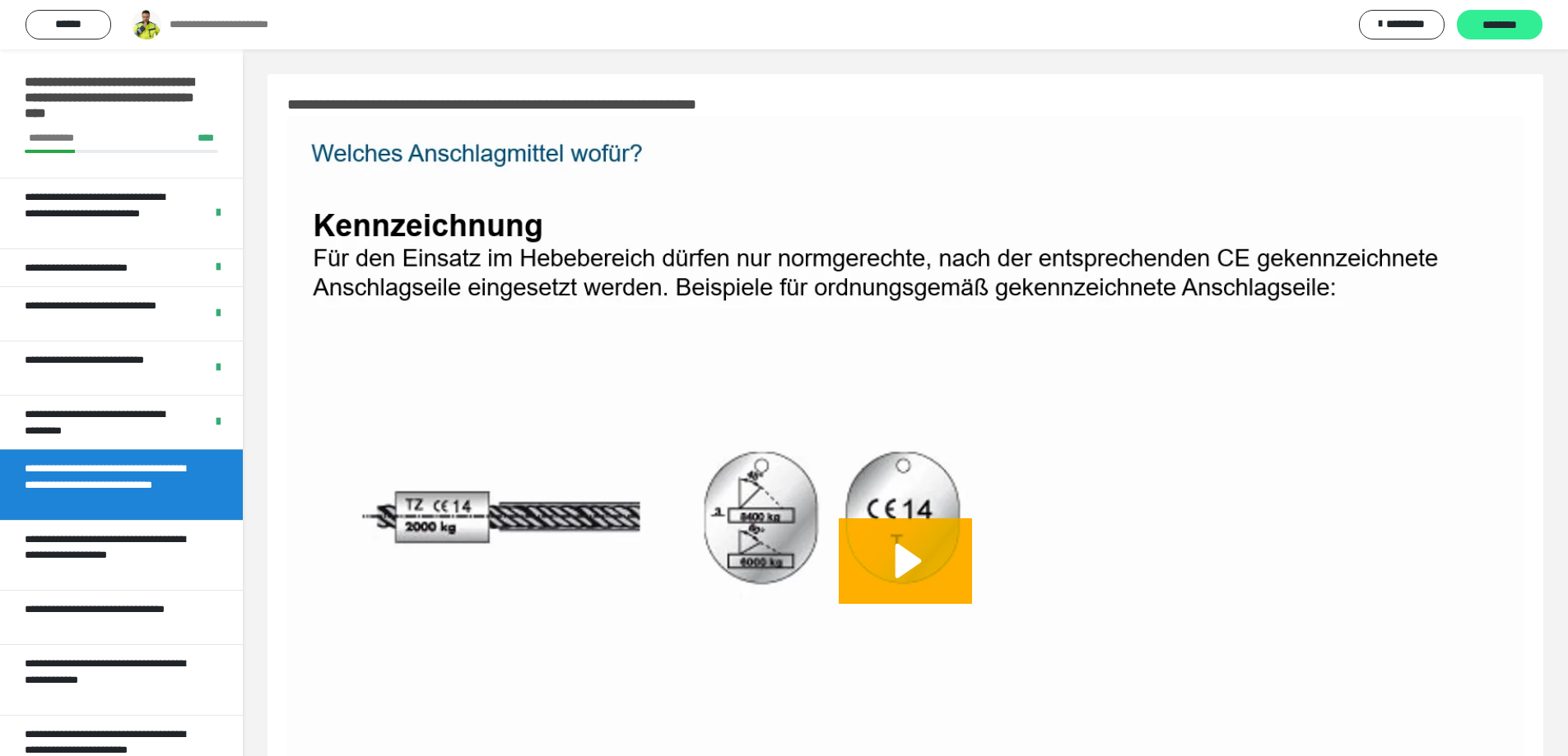 click on "********" at bounding box center [1500, 26] 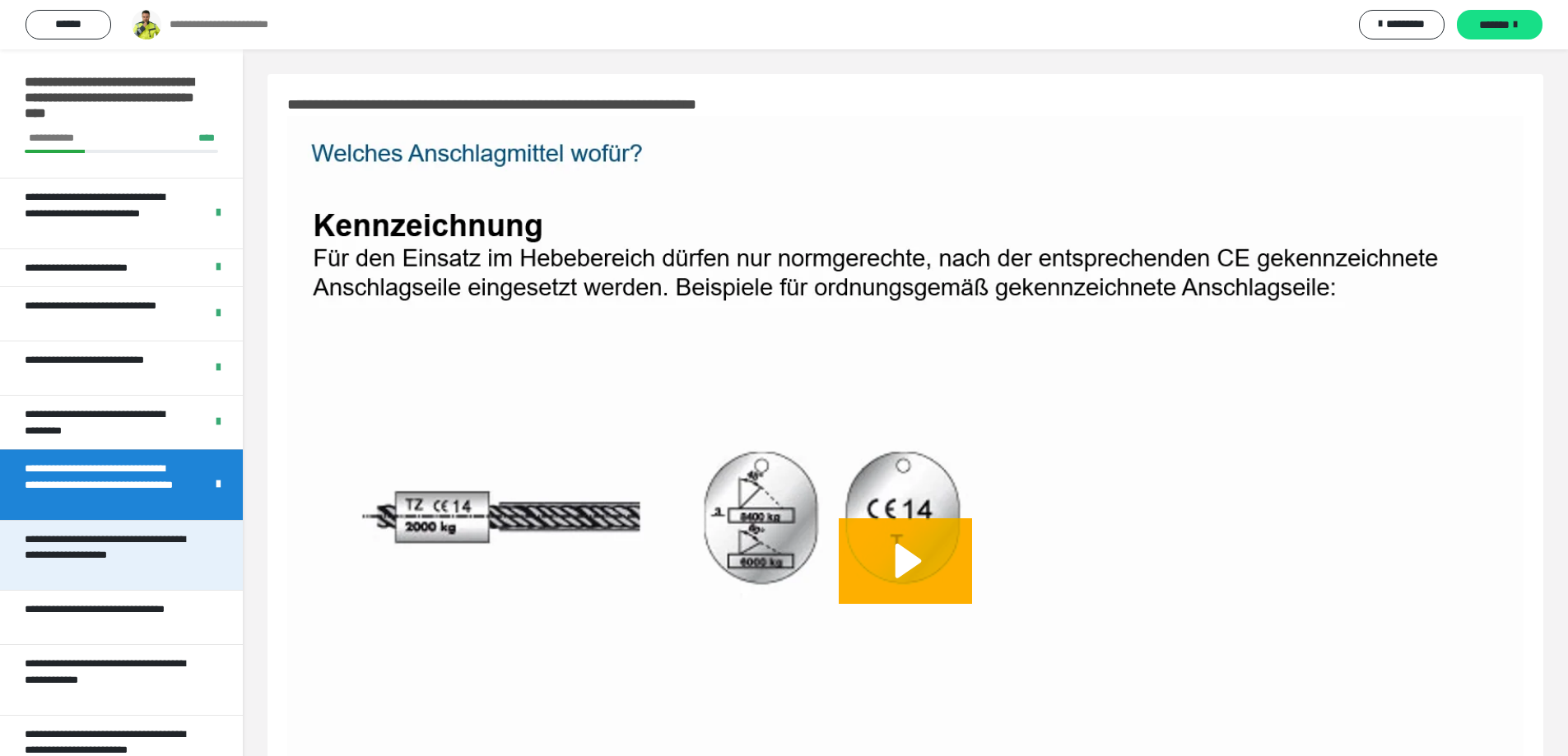 click on "**********" at bounding box center [109, 555] 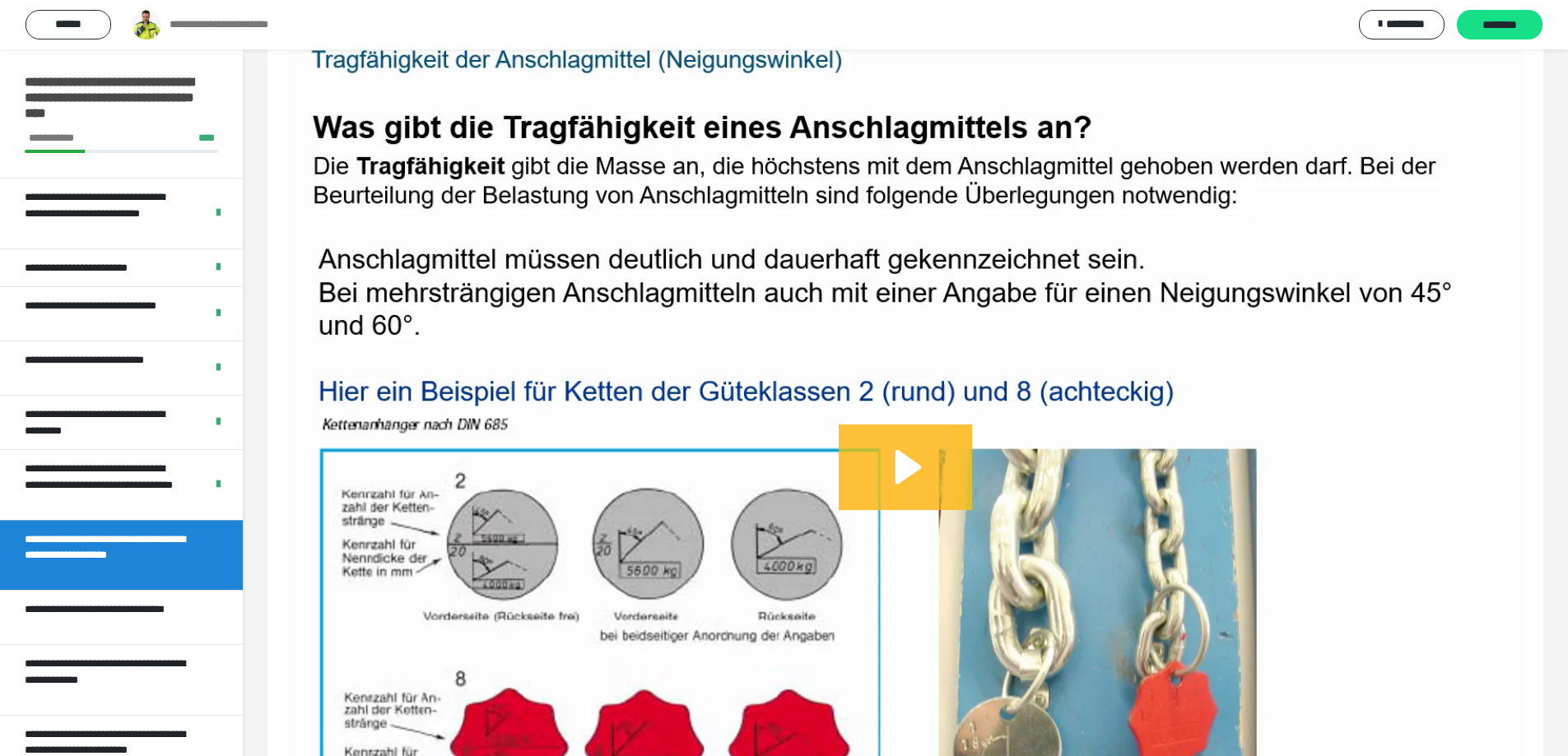 scroll, scrollTop: 183, scrollLeft: 0, axis: vertical 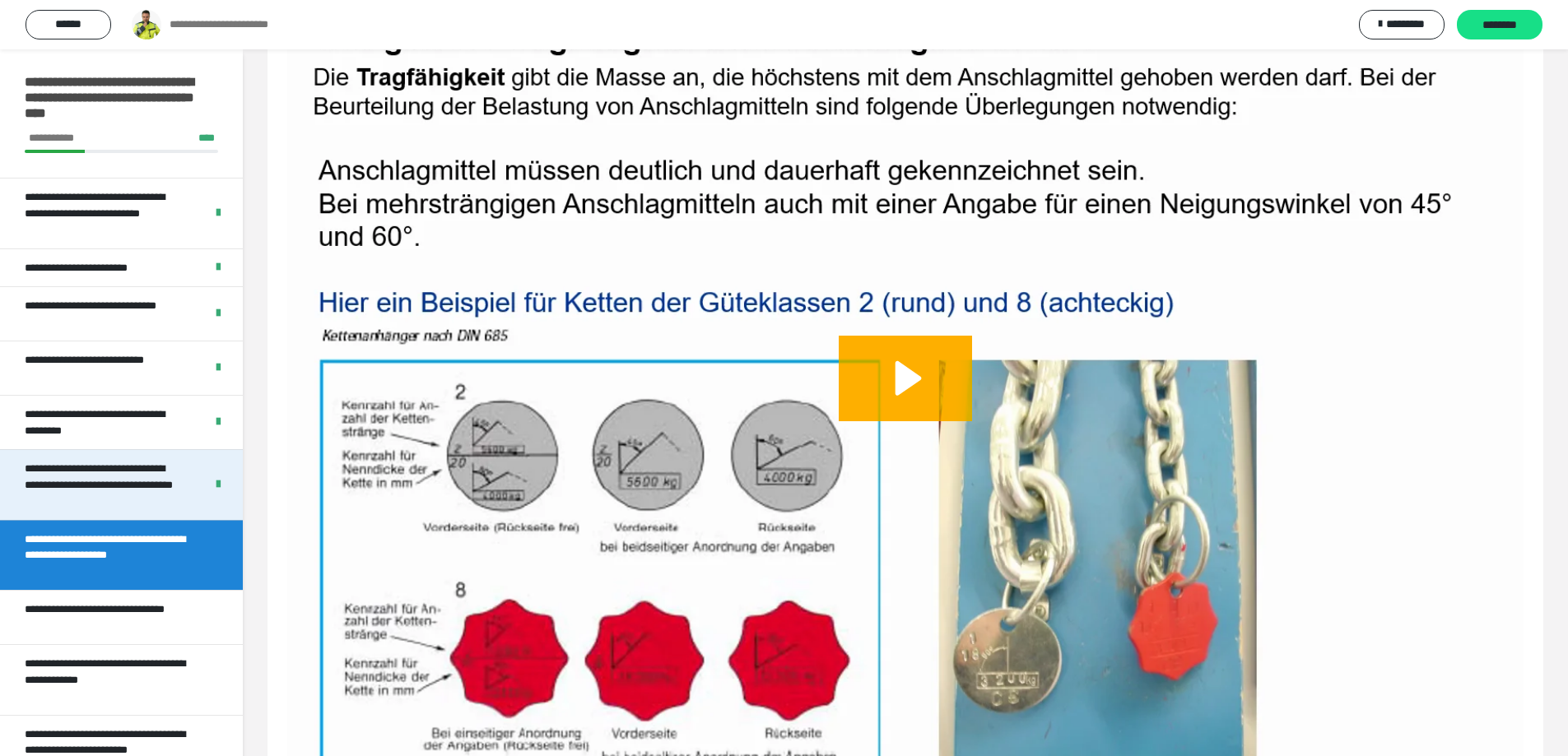 click on "**********" at bounding box center (102, 485) 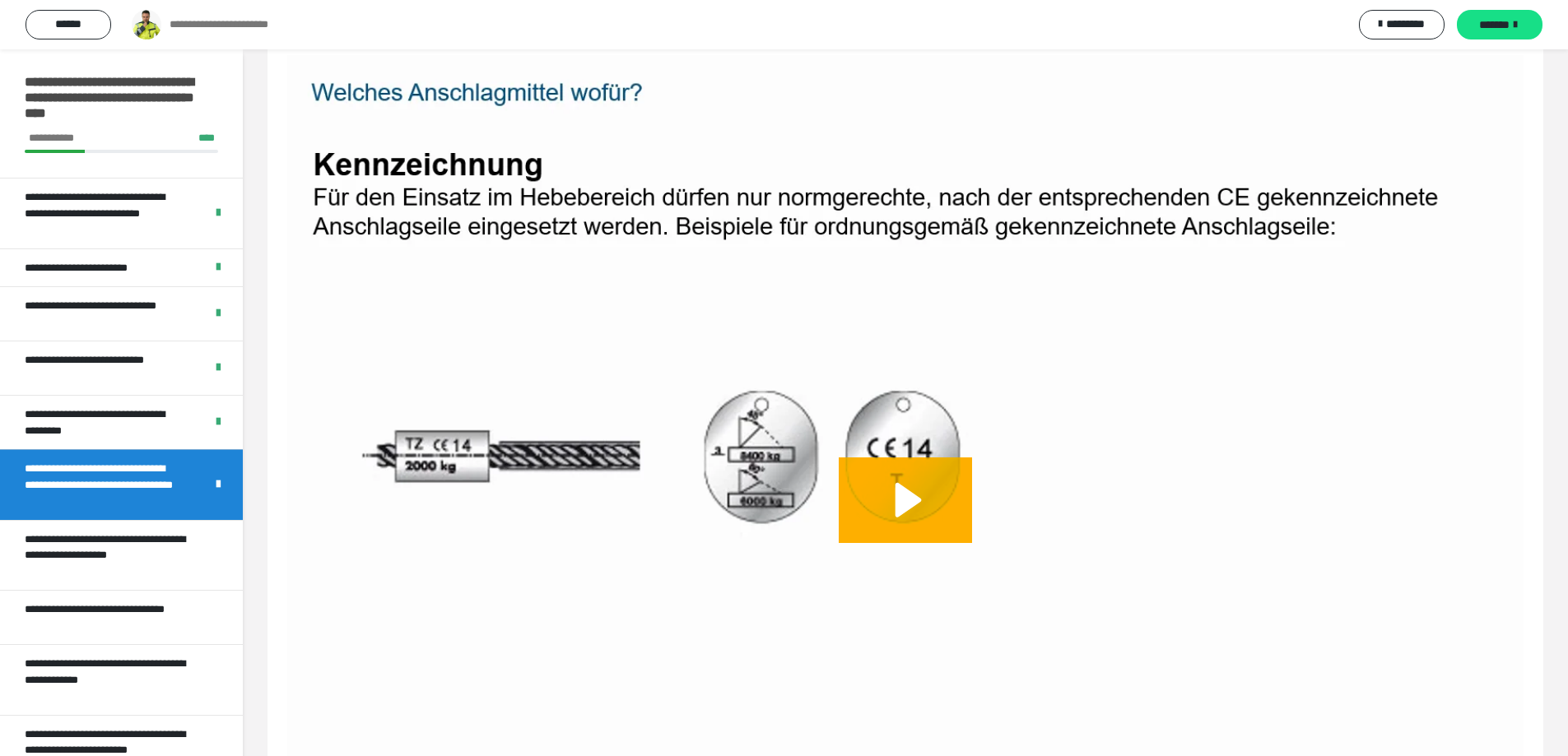 scroll, scrollTop: 278, scrollLeft: 0, axis: vertical 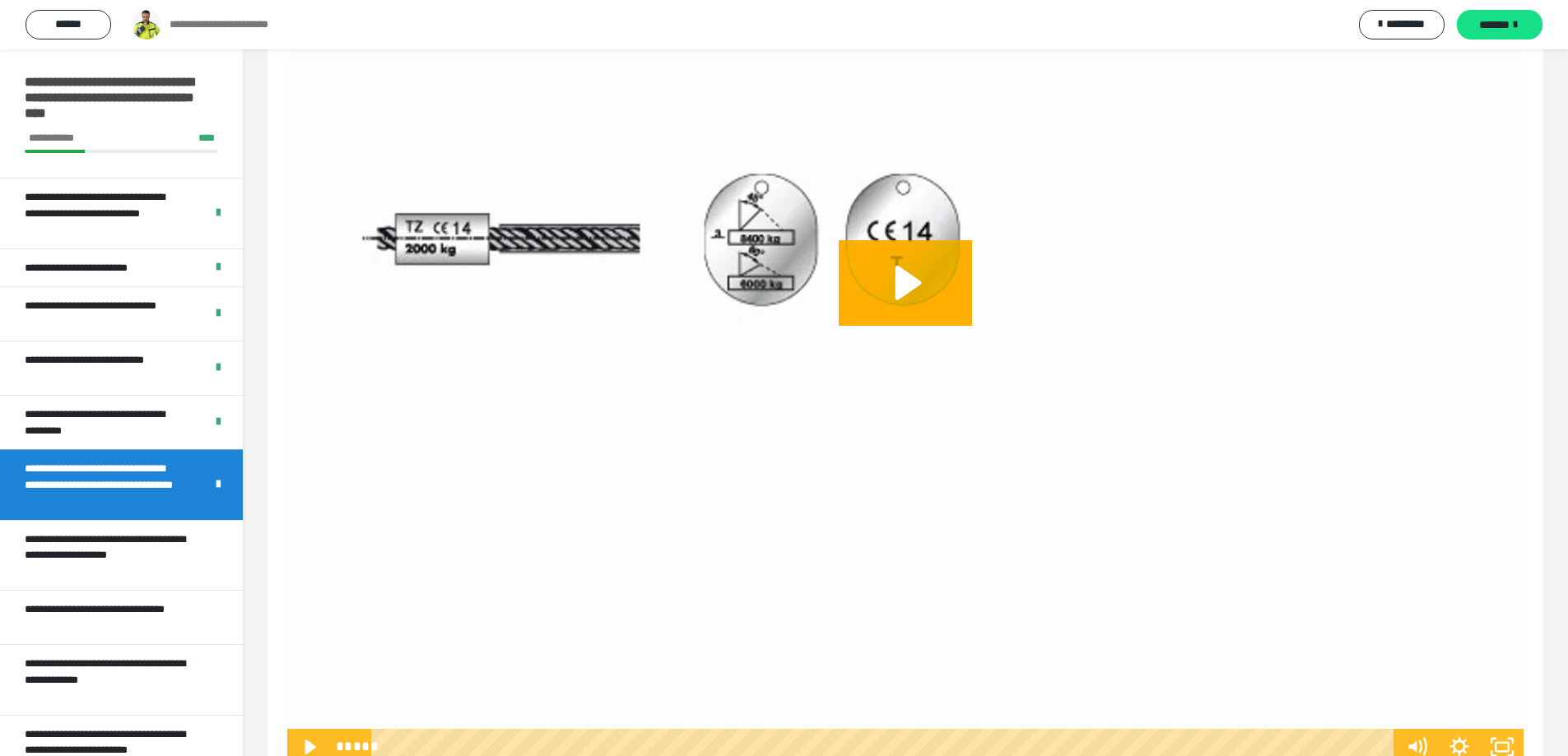 click 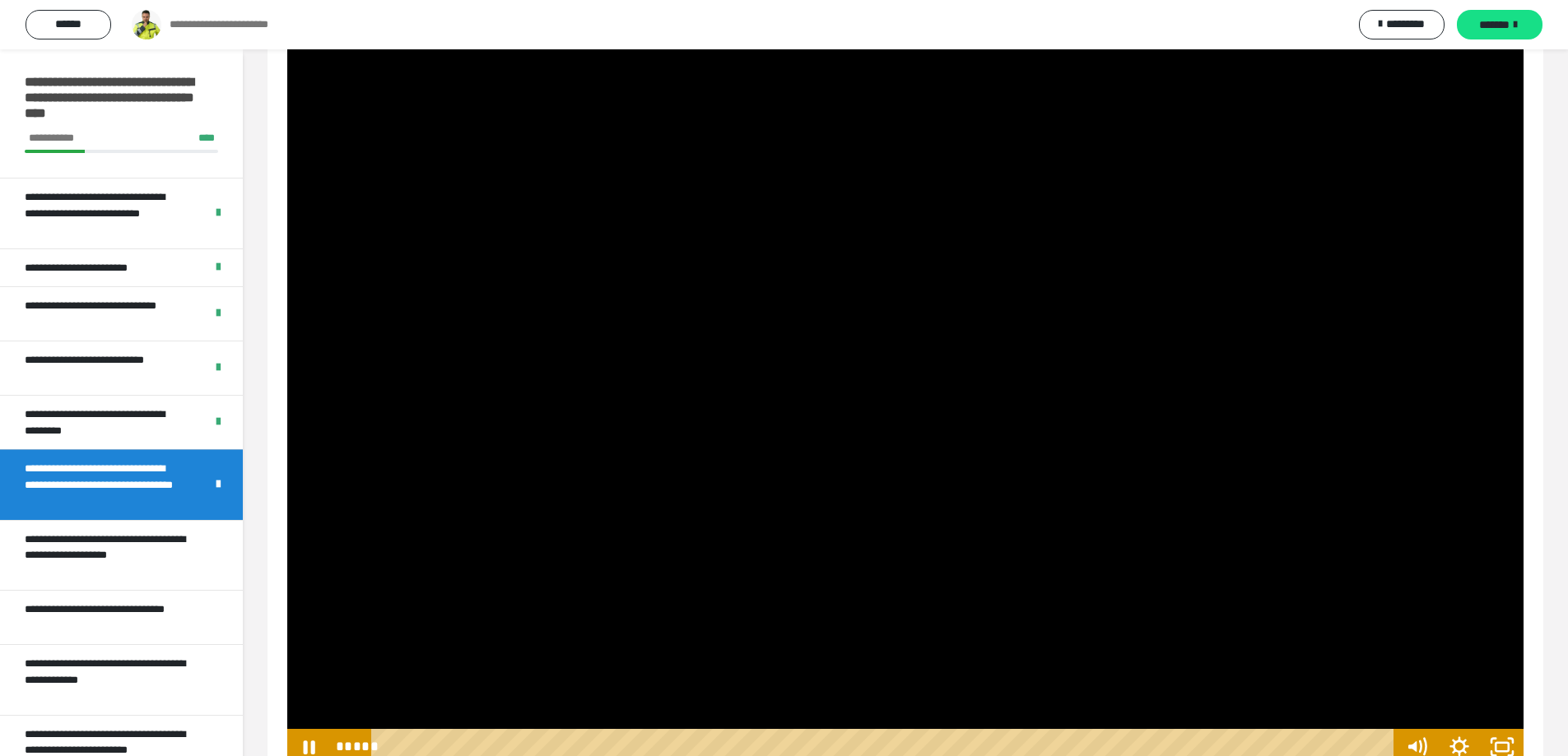 scroll, scrollTop: 287, scrollLeft: 0, axis: vertical 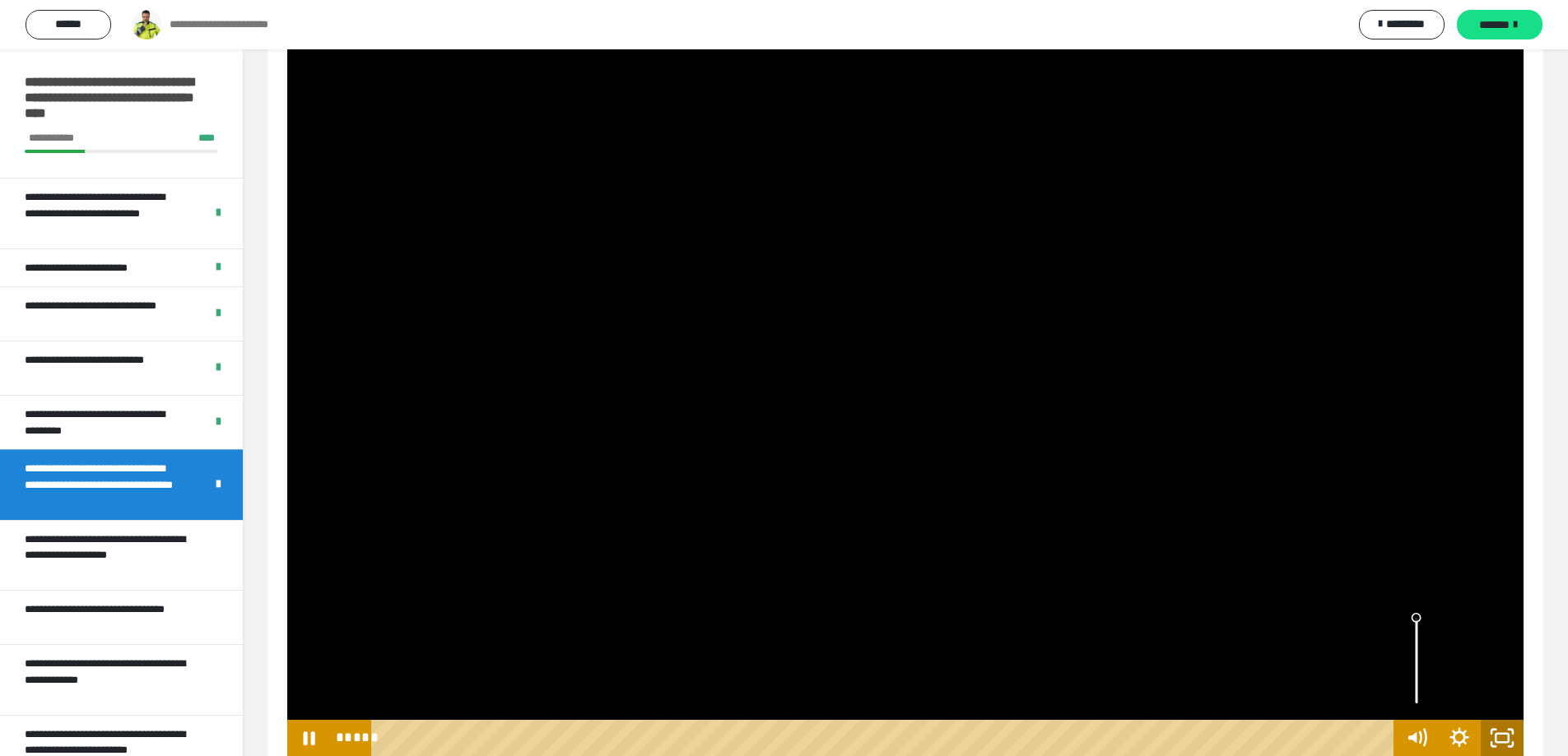 click 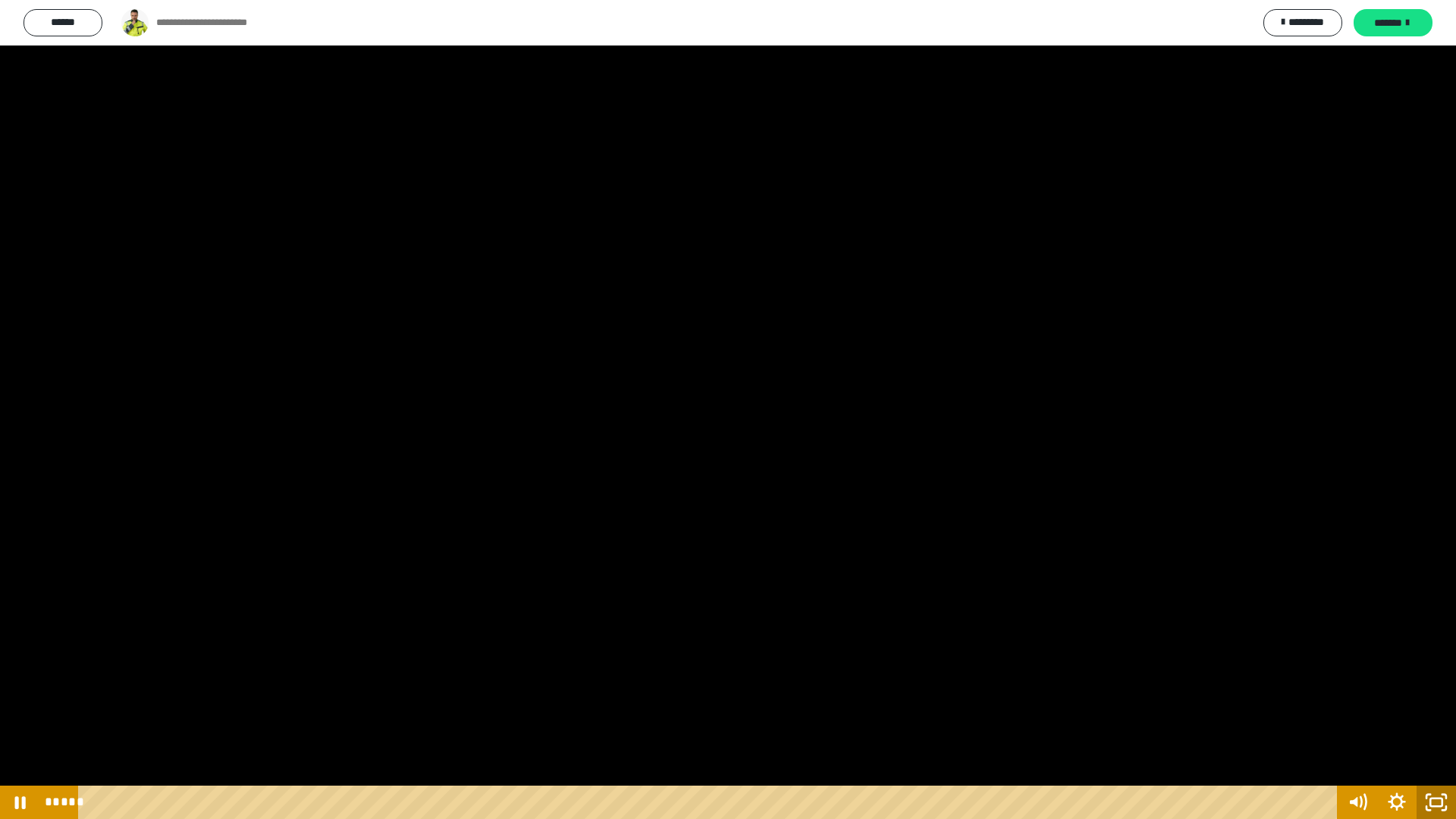 click 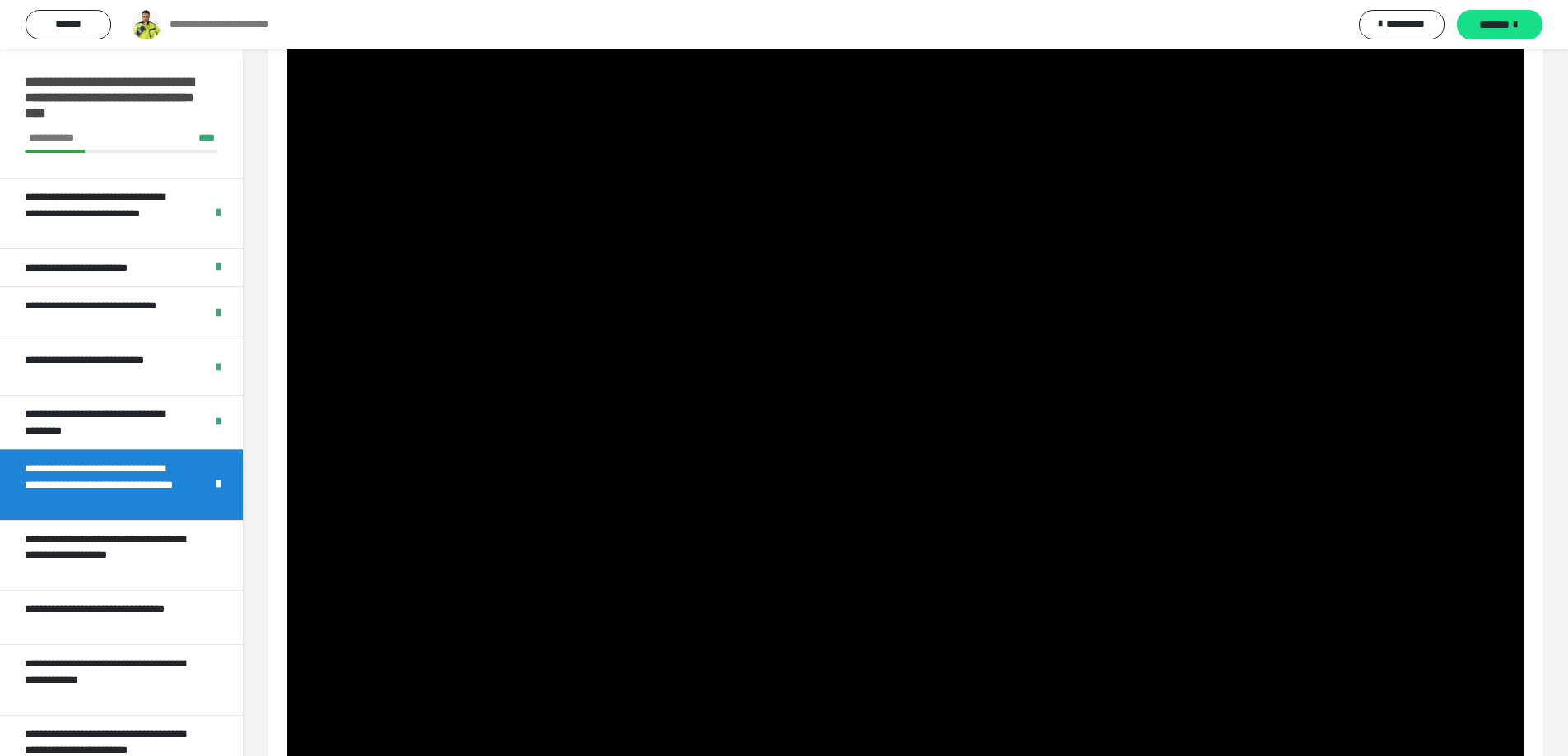 click at bounding box center [905, 371] 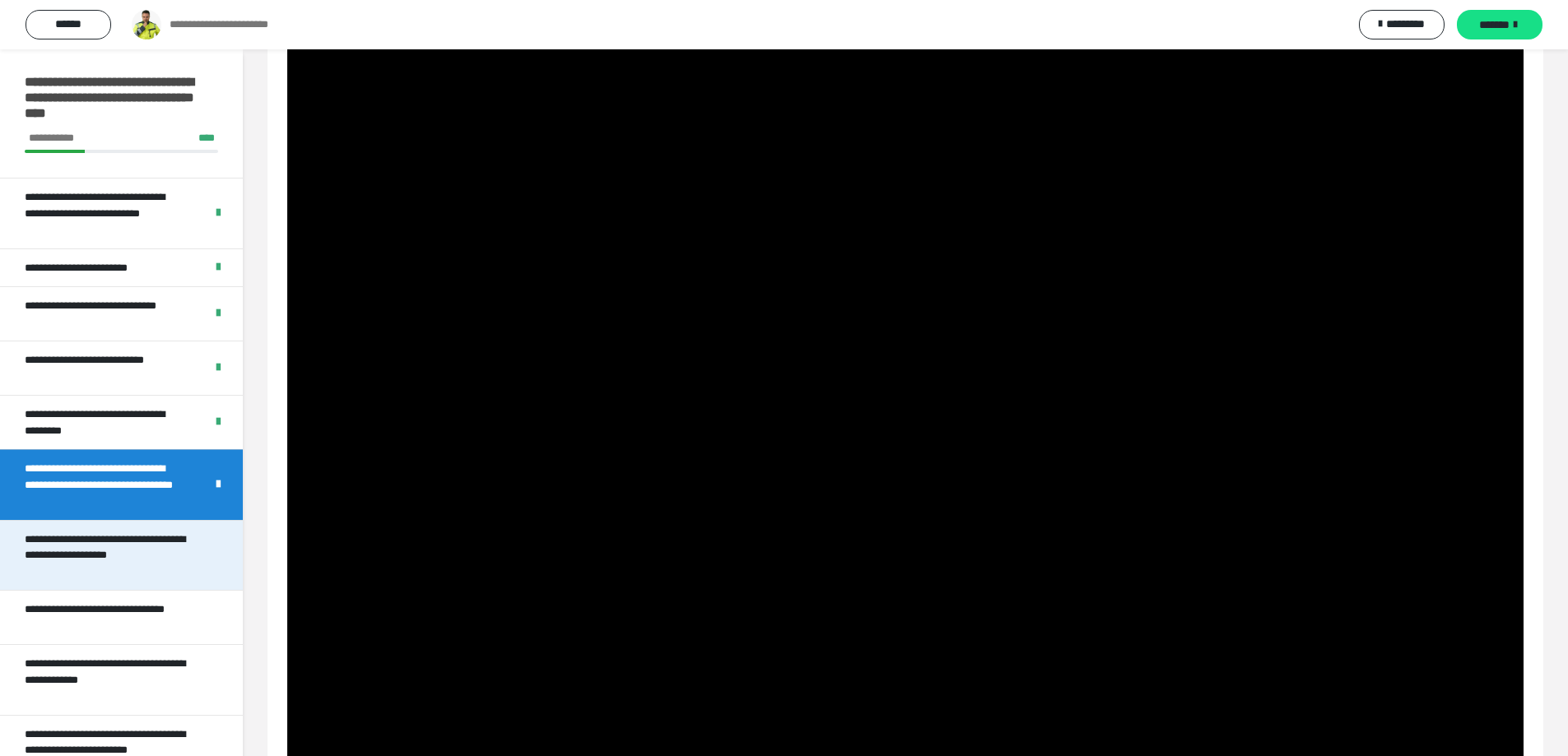 click on "**********" at bounding box center [109, 555] 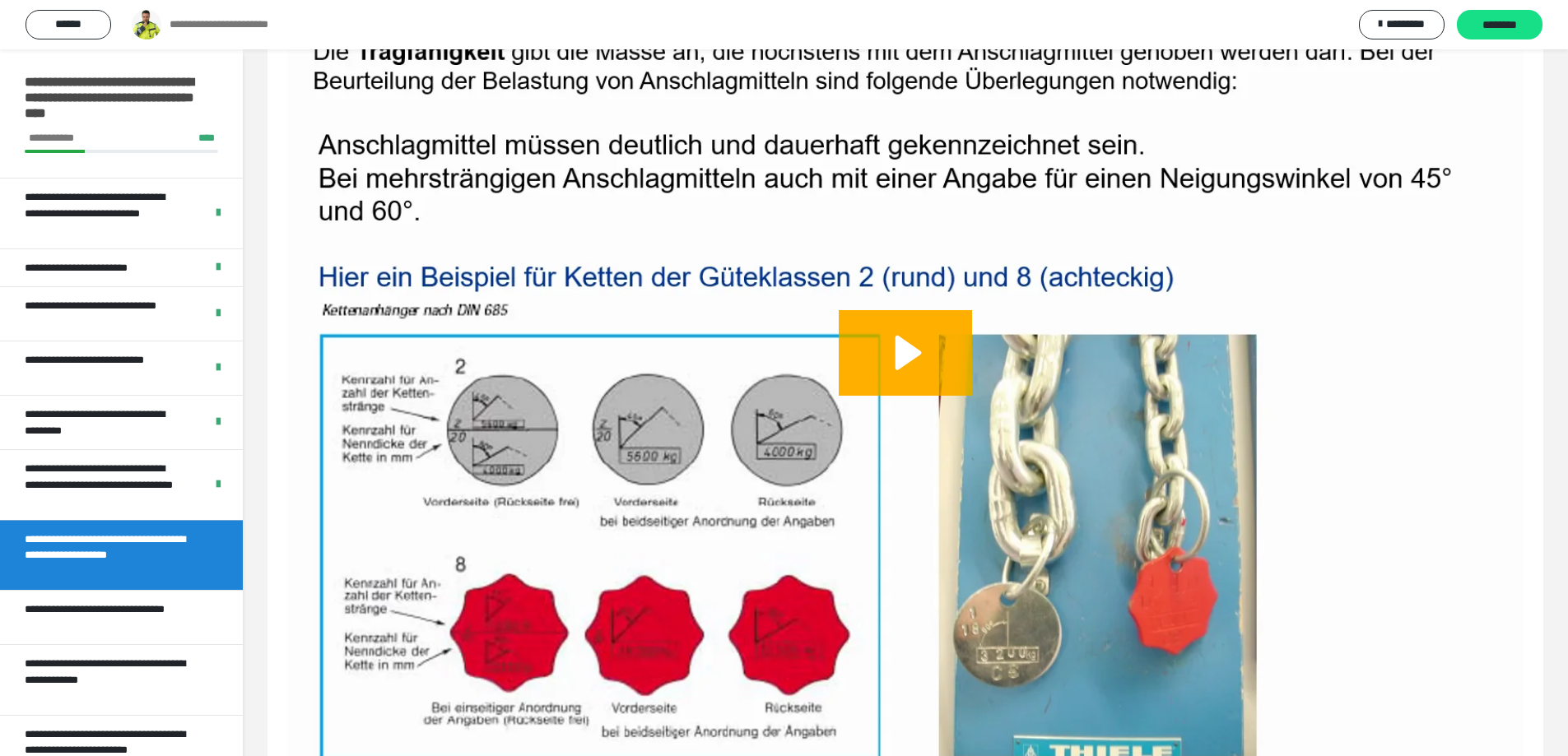 scroll, scrollTop: 49, scrollLeft: 0, axis: vertical 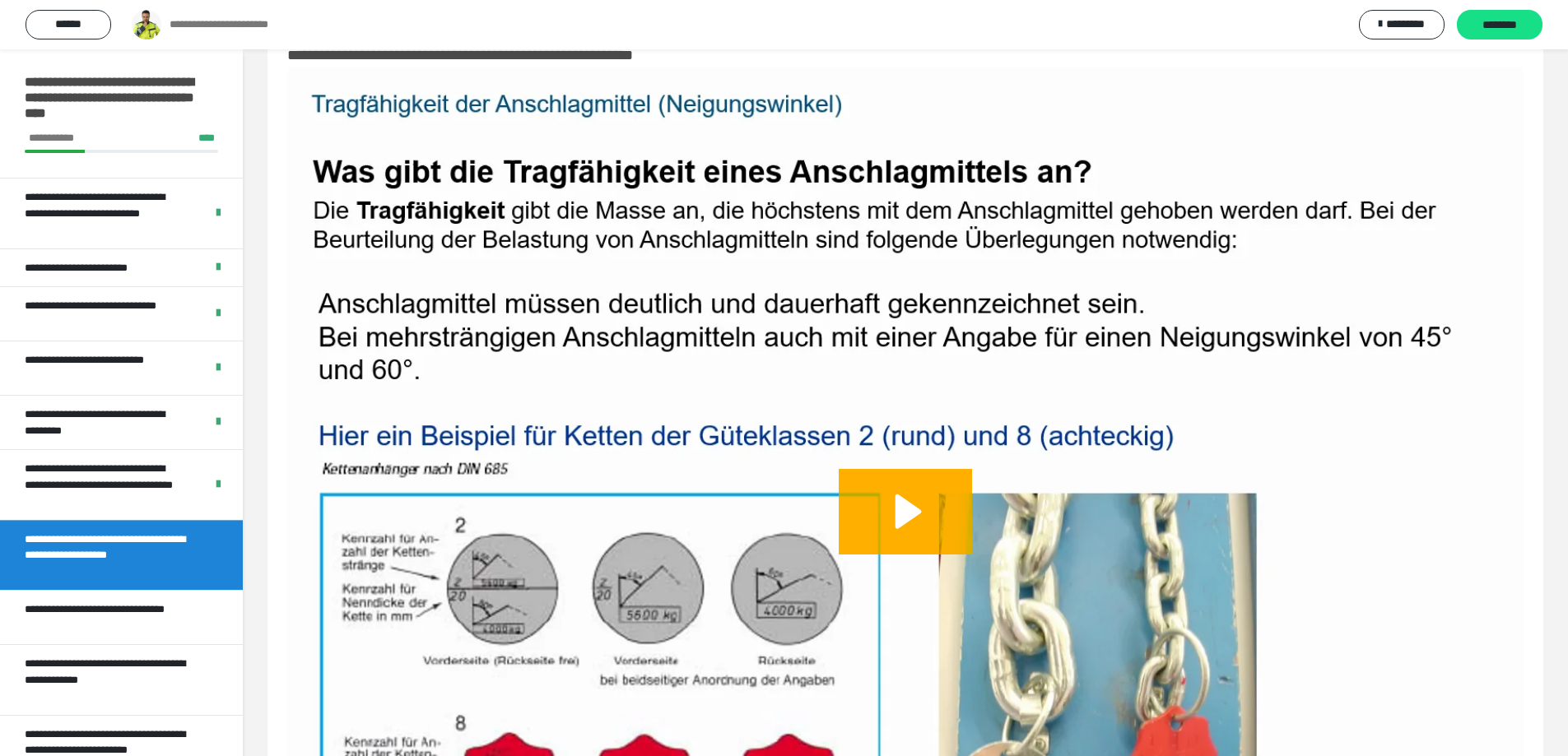 click at bounding box center (905, 530) 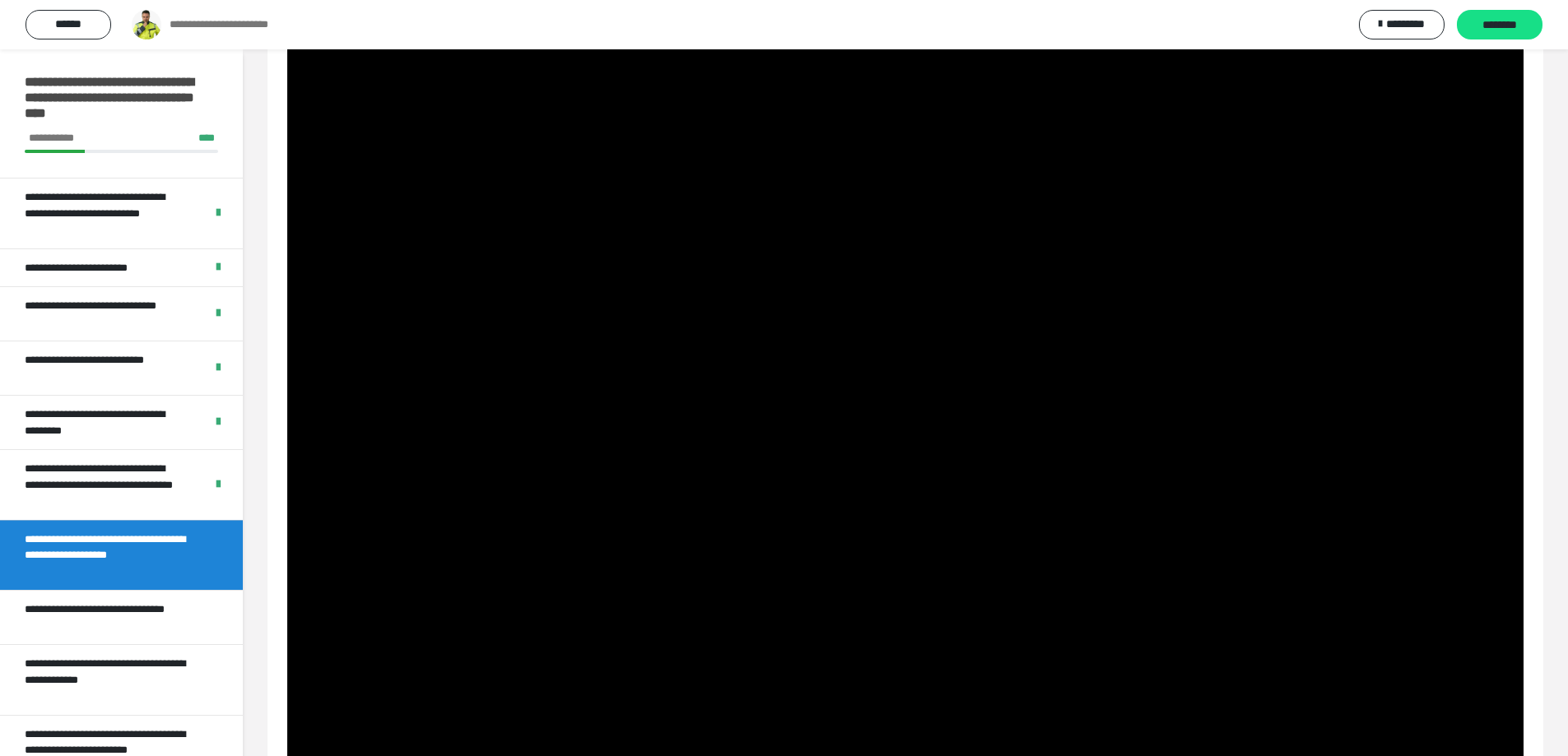 scroll, scrollTop: 332, scrollLeft: 0, axis: vertical 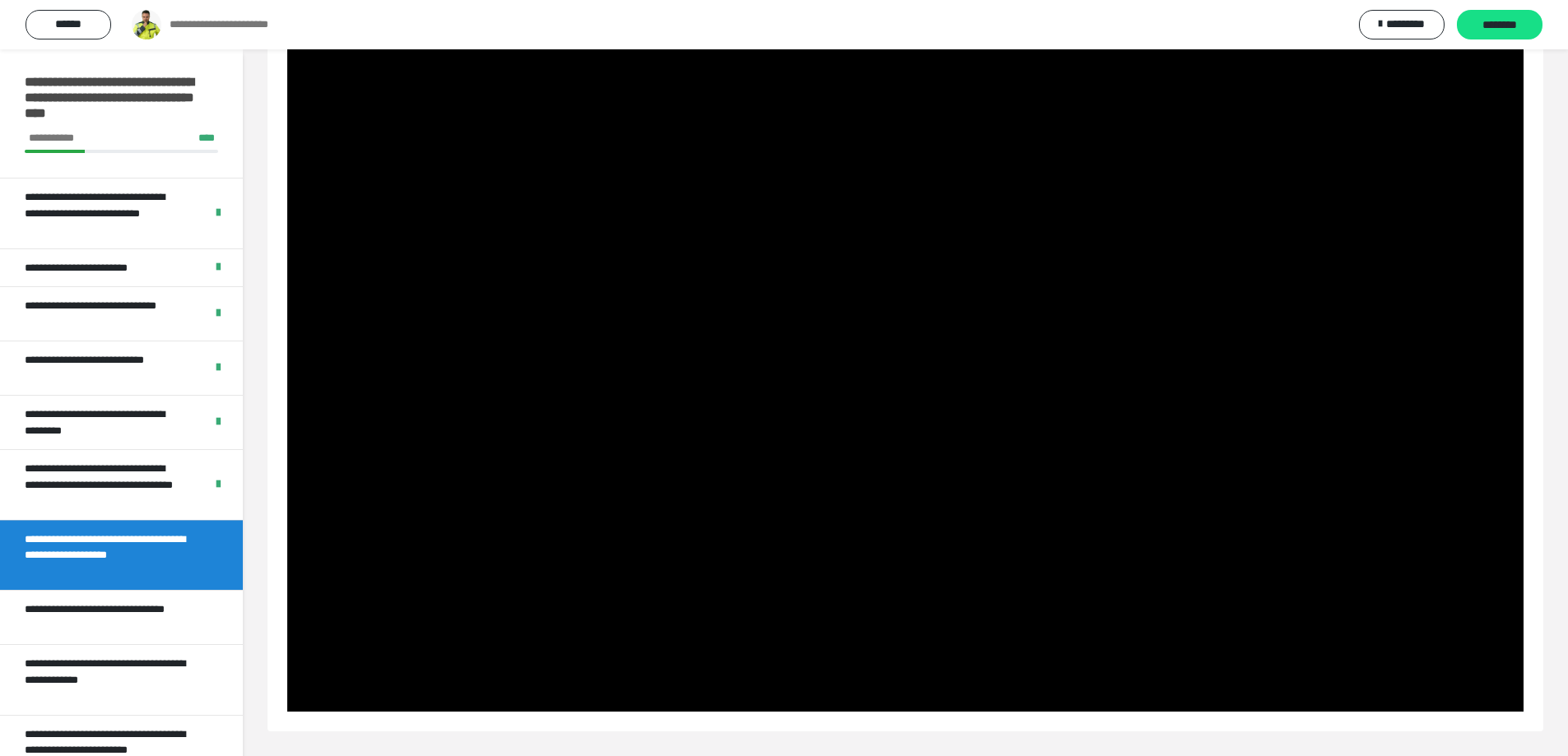 click on "**********" at bounding box center (905, 237) 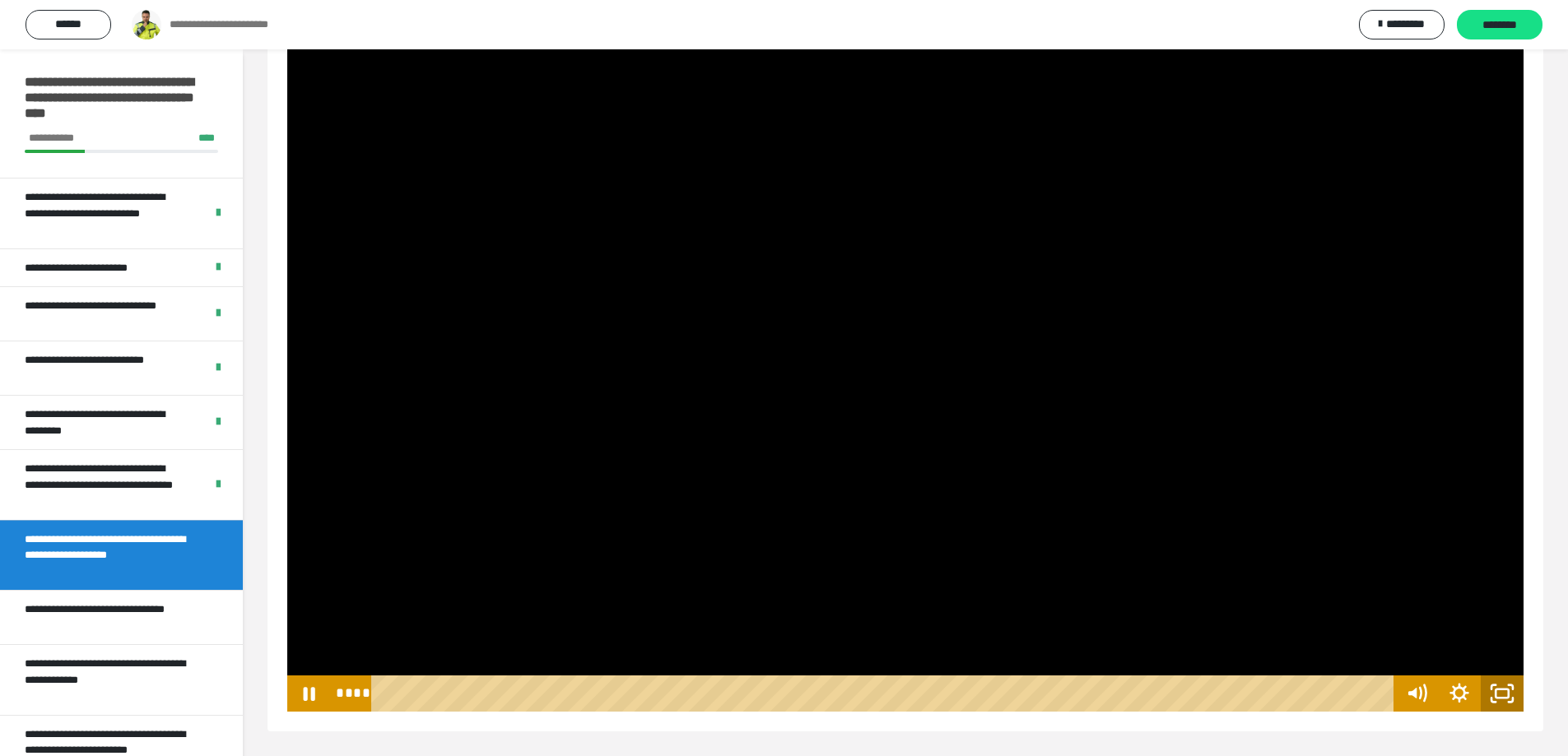 click 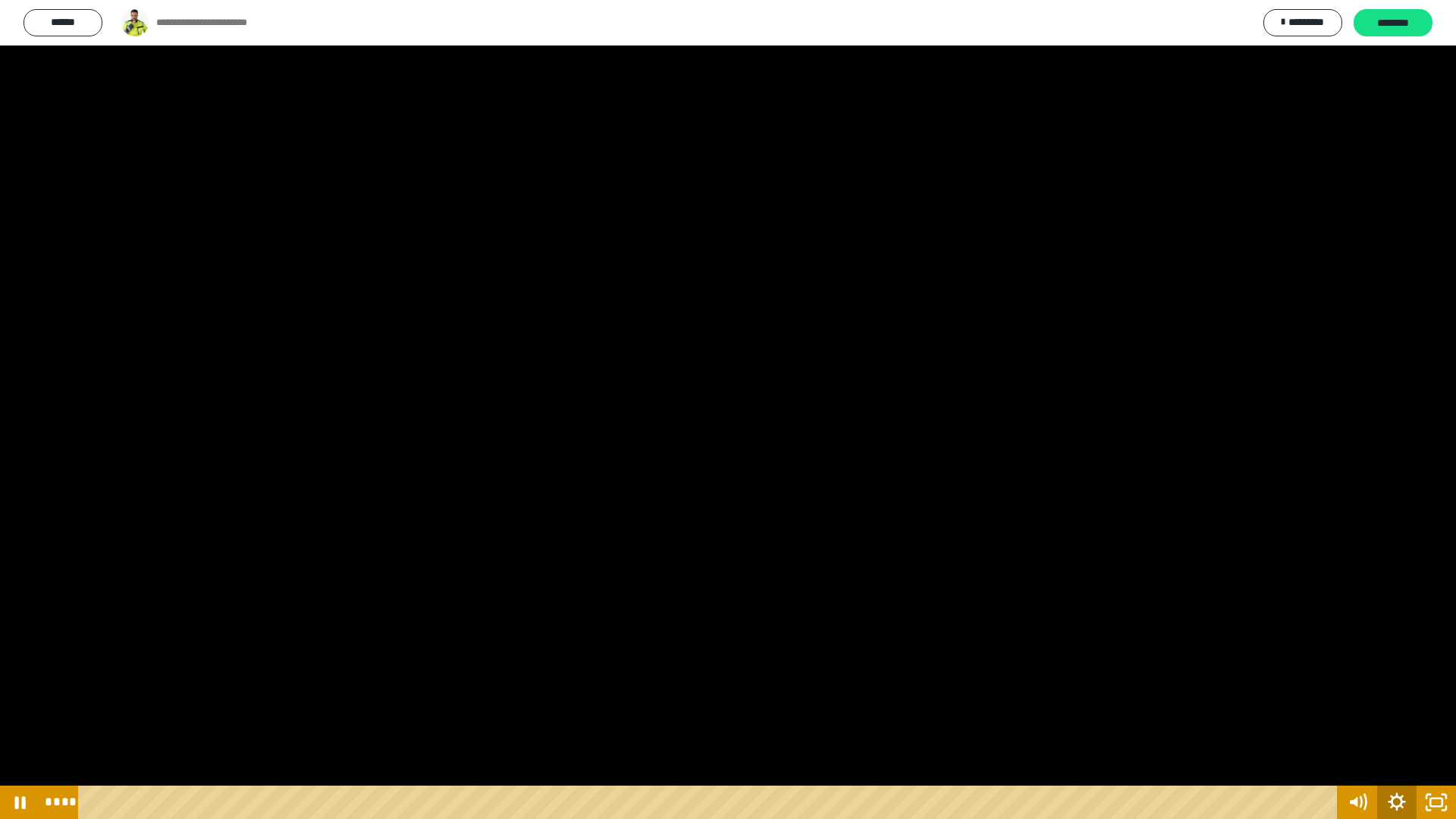 click 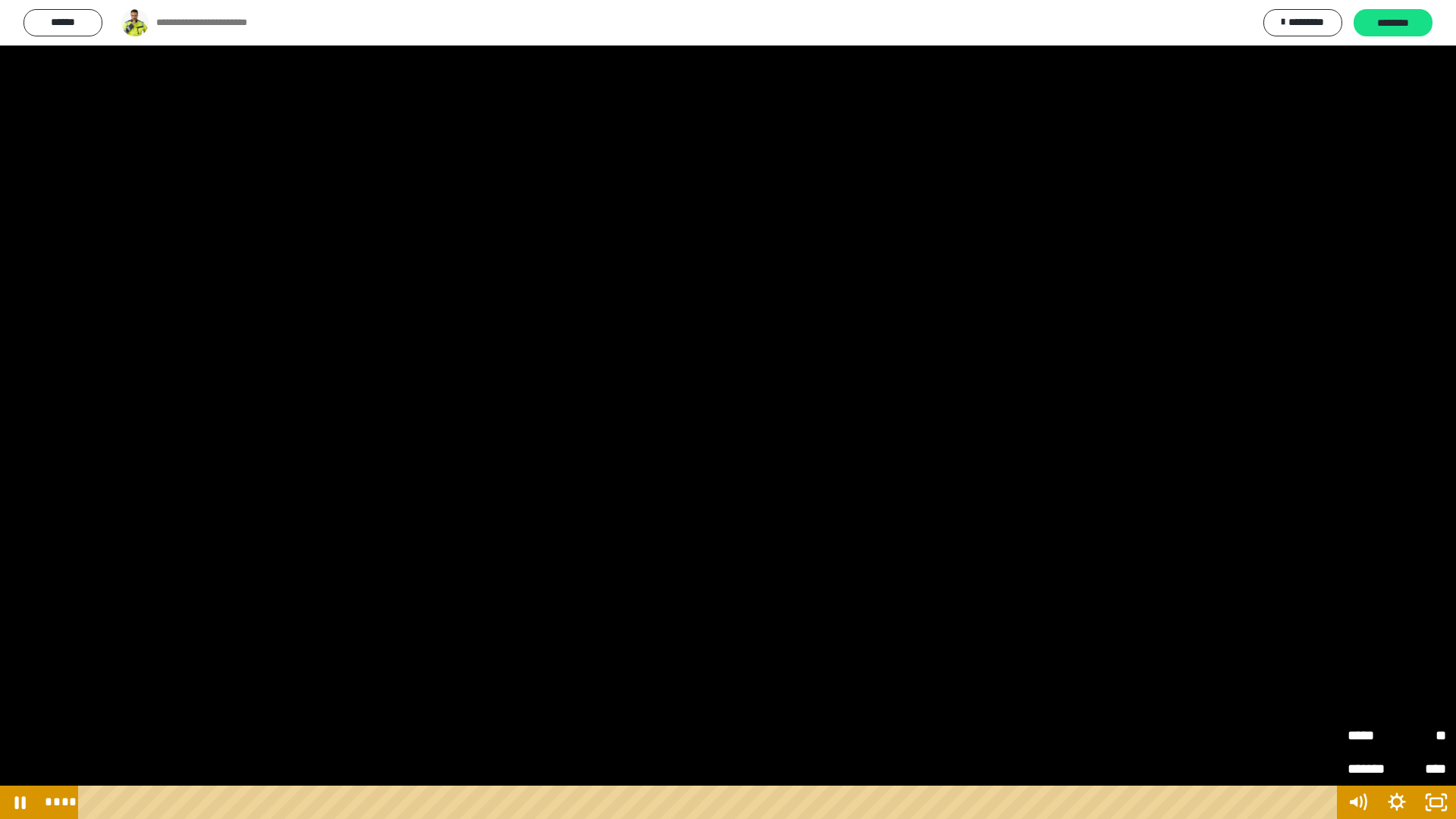 click on "**" at bounding box center (1421, 736) 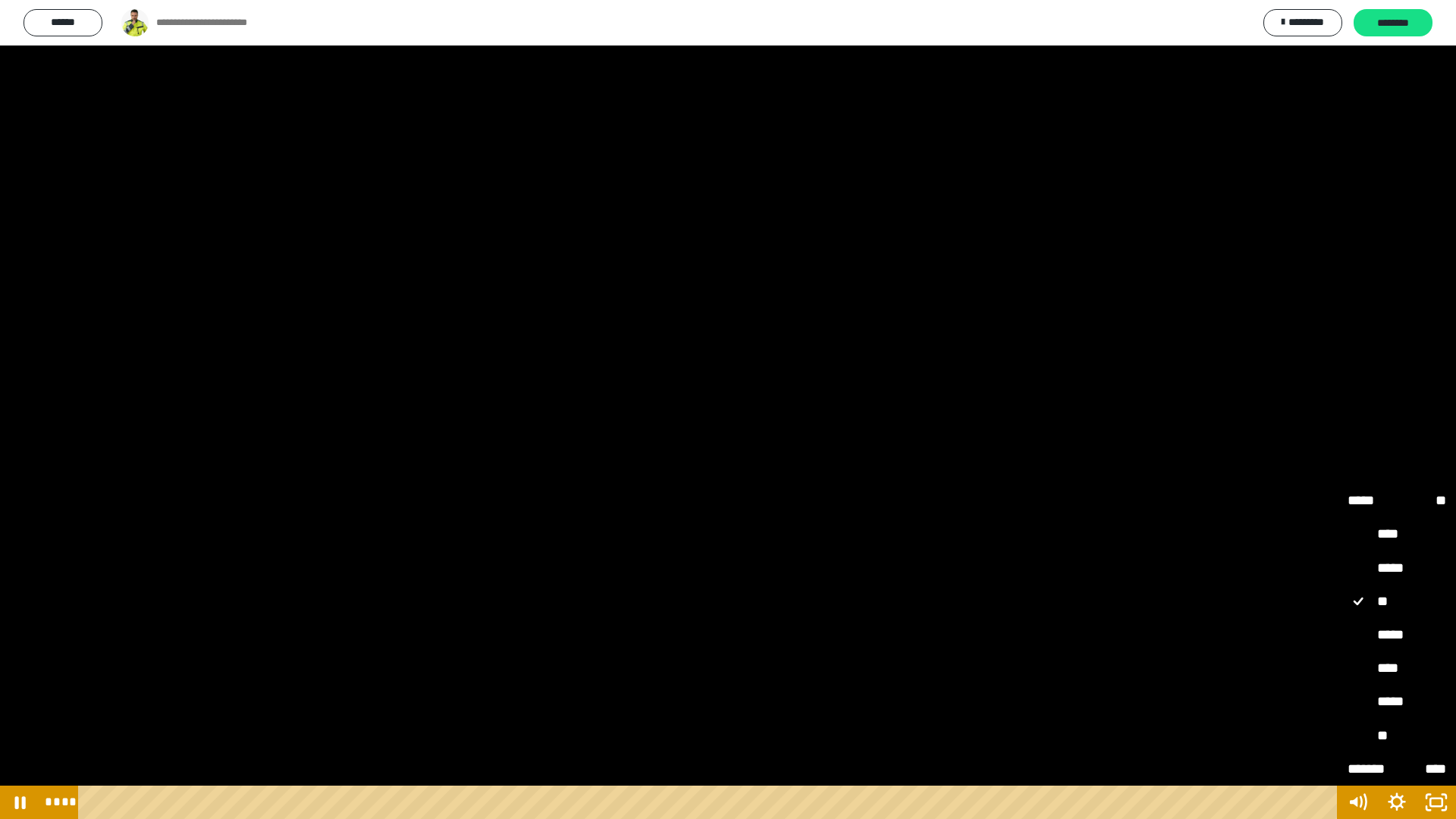 click on "****" at bounding box center (1397, 669) 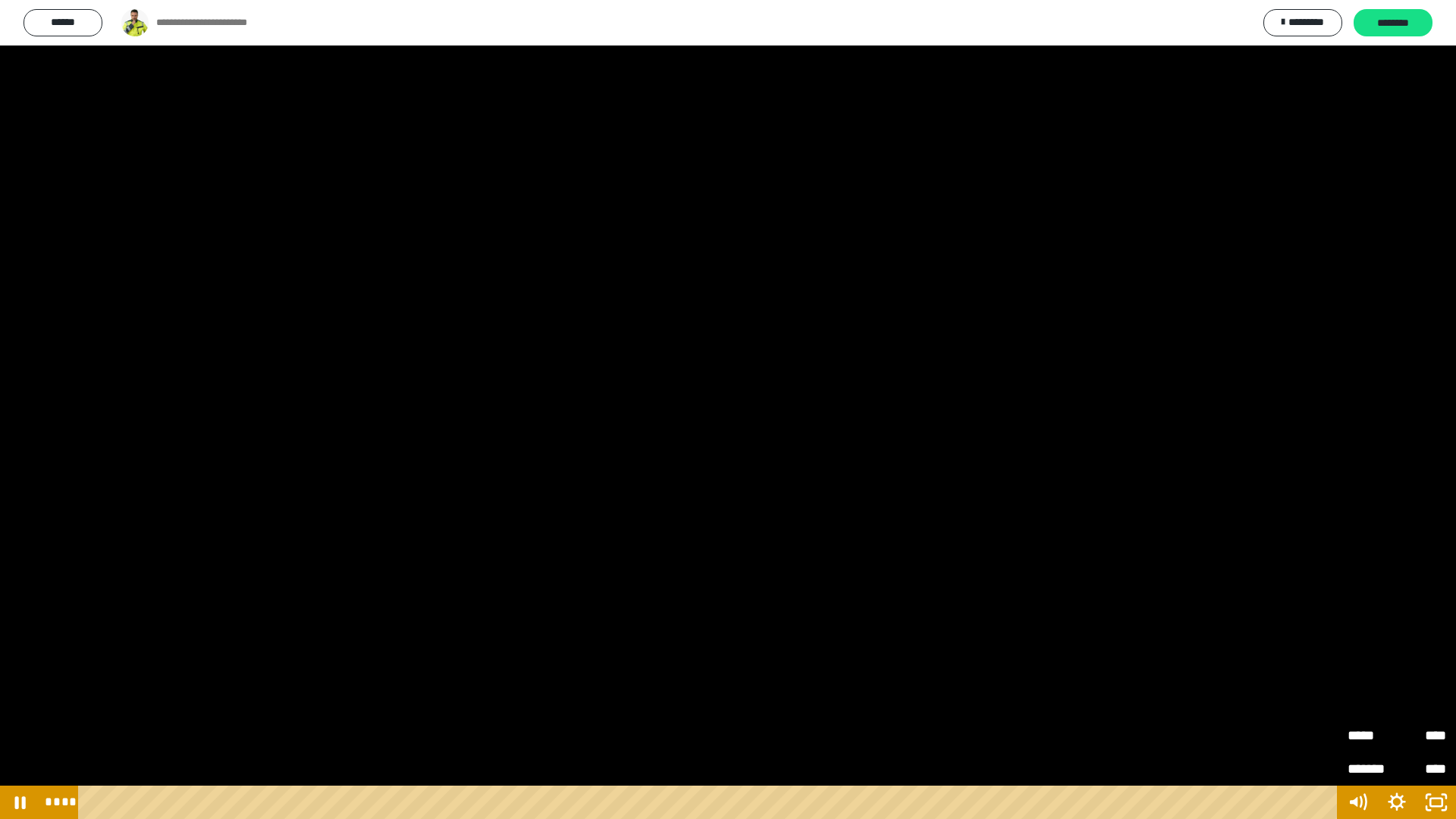 click at bounding box center [728, 410] 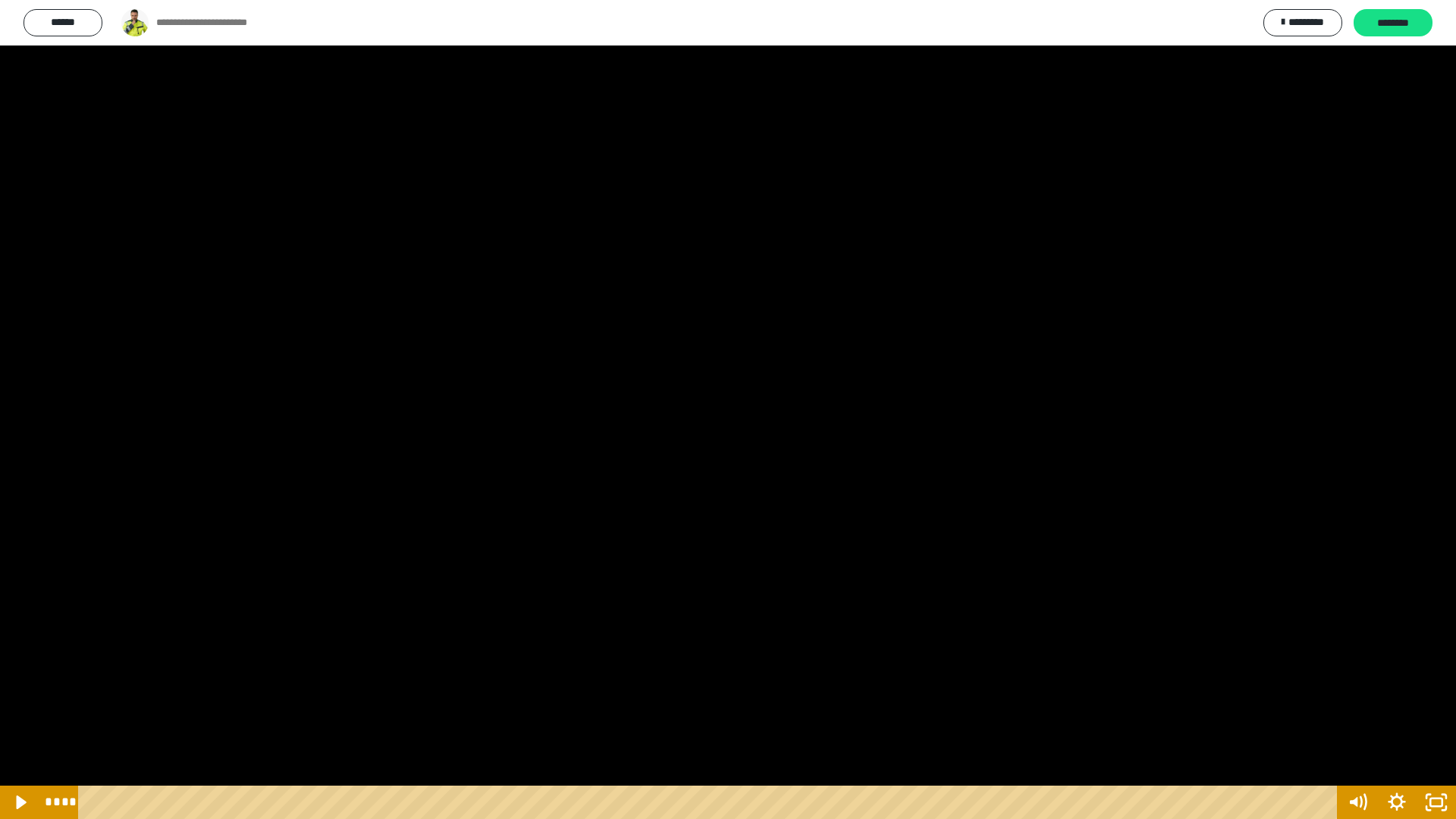 click at bounding box center [728, 410] 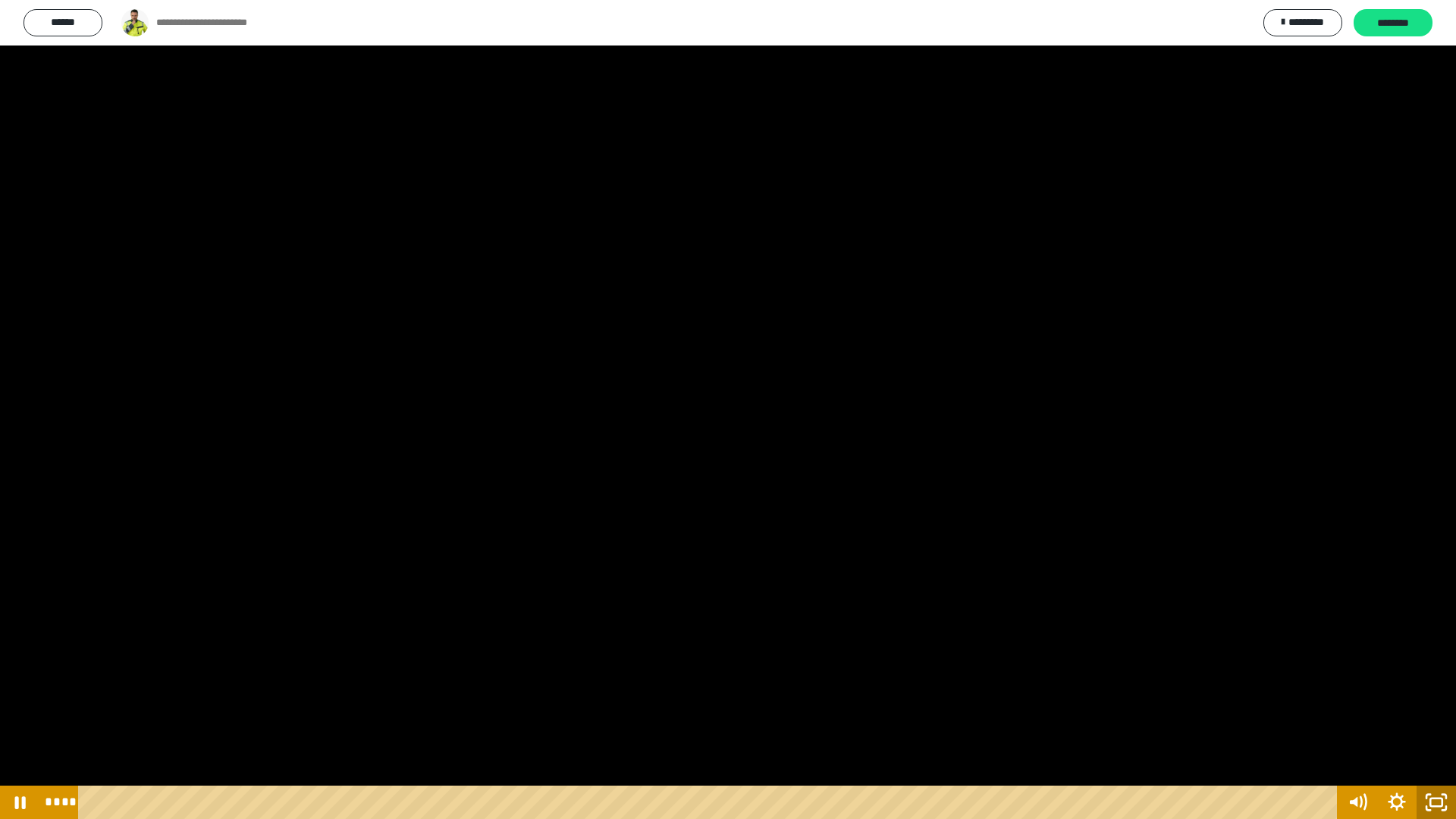 click 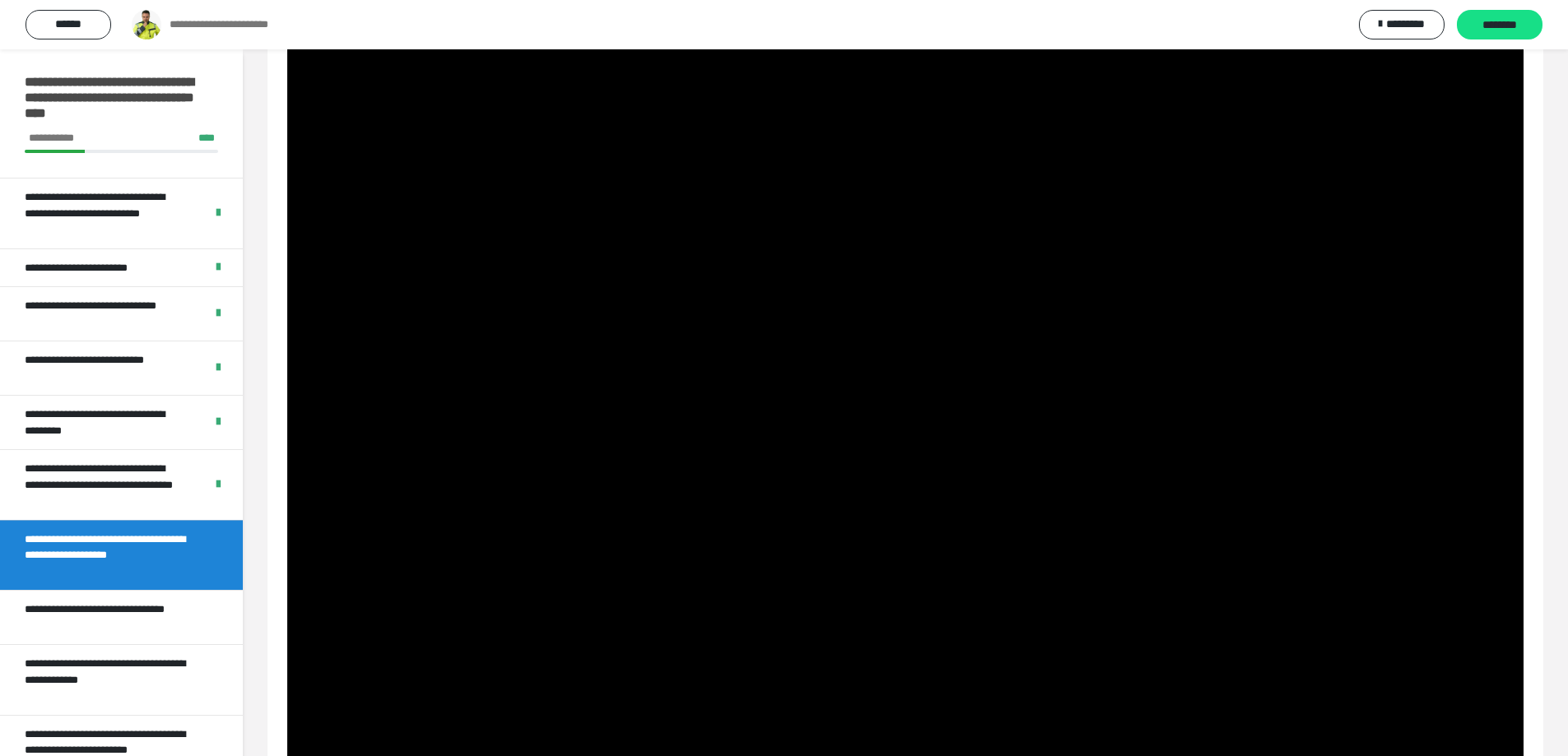 drag, startPoint x: 226, startPoint y: 237, endPoint x: 232, endPoint y: 244, distance: 9.219544 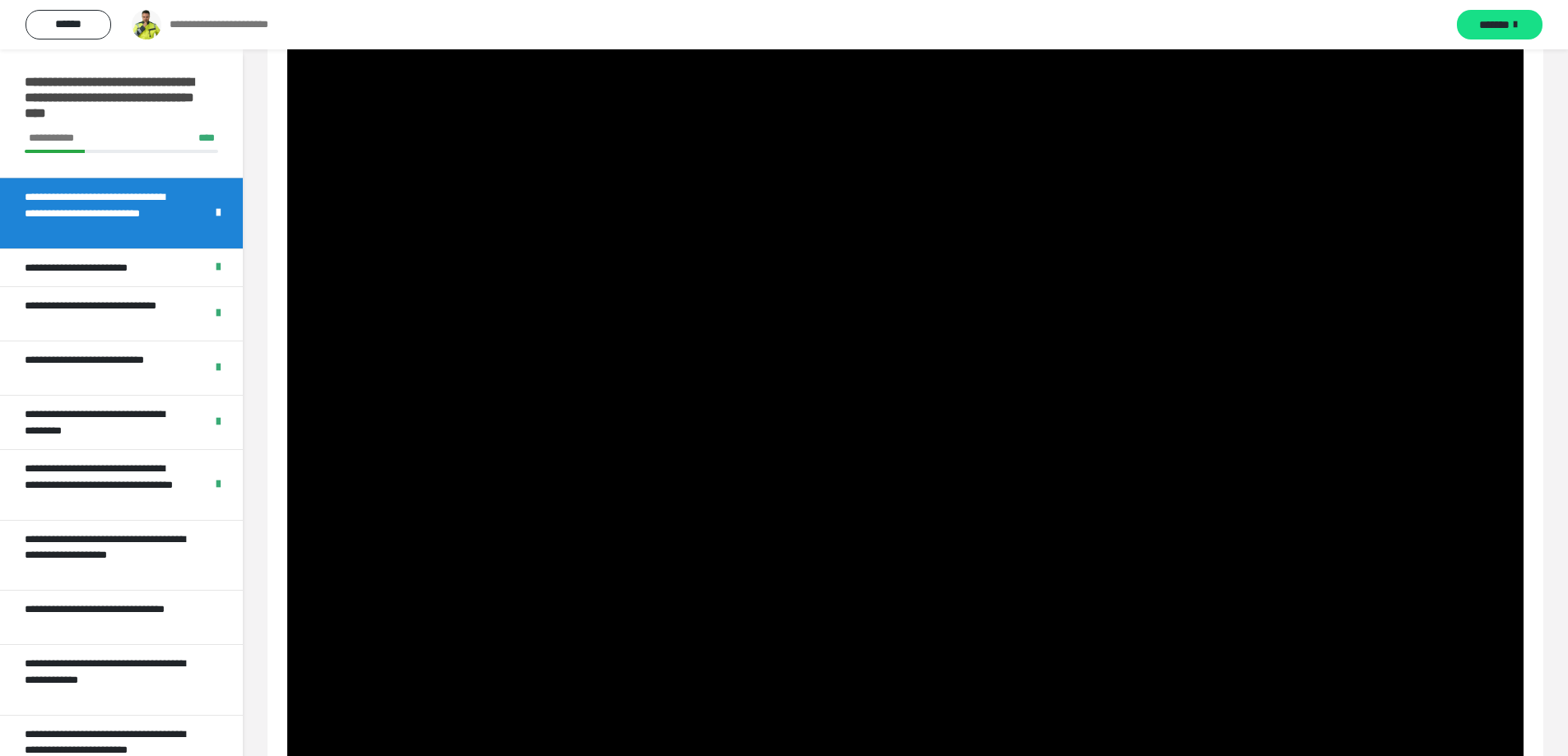 scroll, scrollTop: 49, scrollLeft: 0, axis: vertical 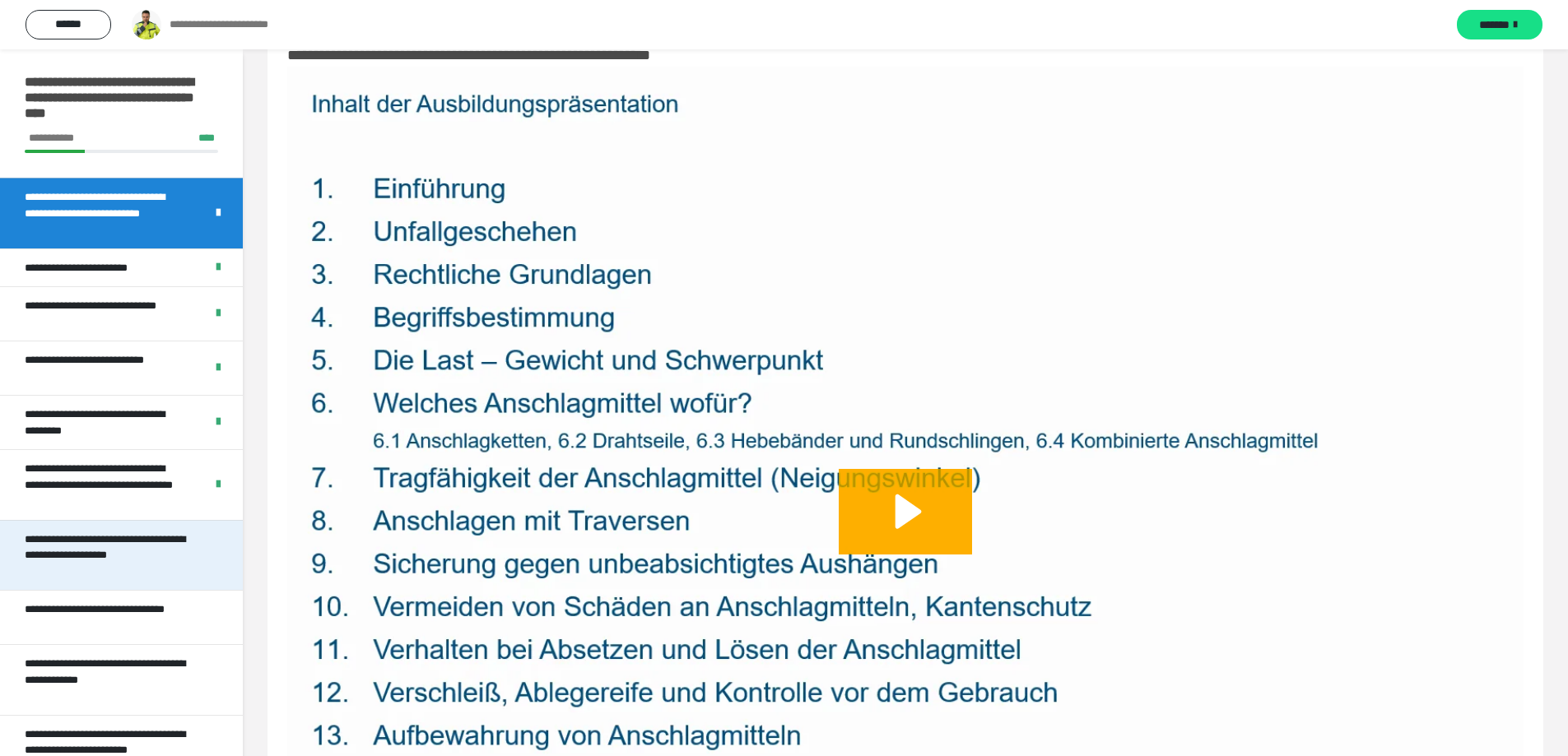 click on "**********" at bounding box center [109, 555] 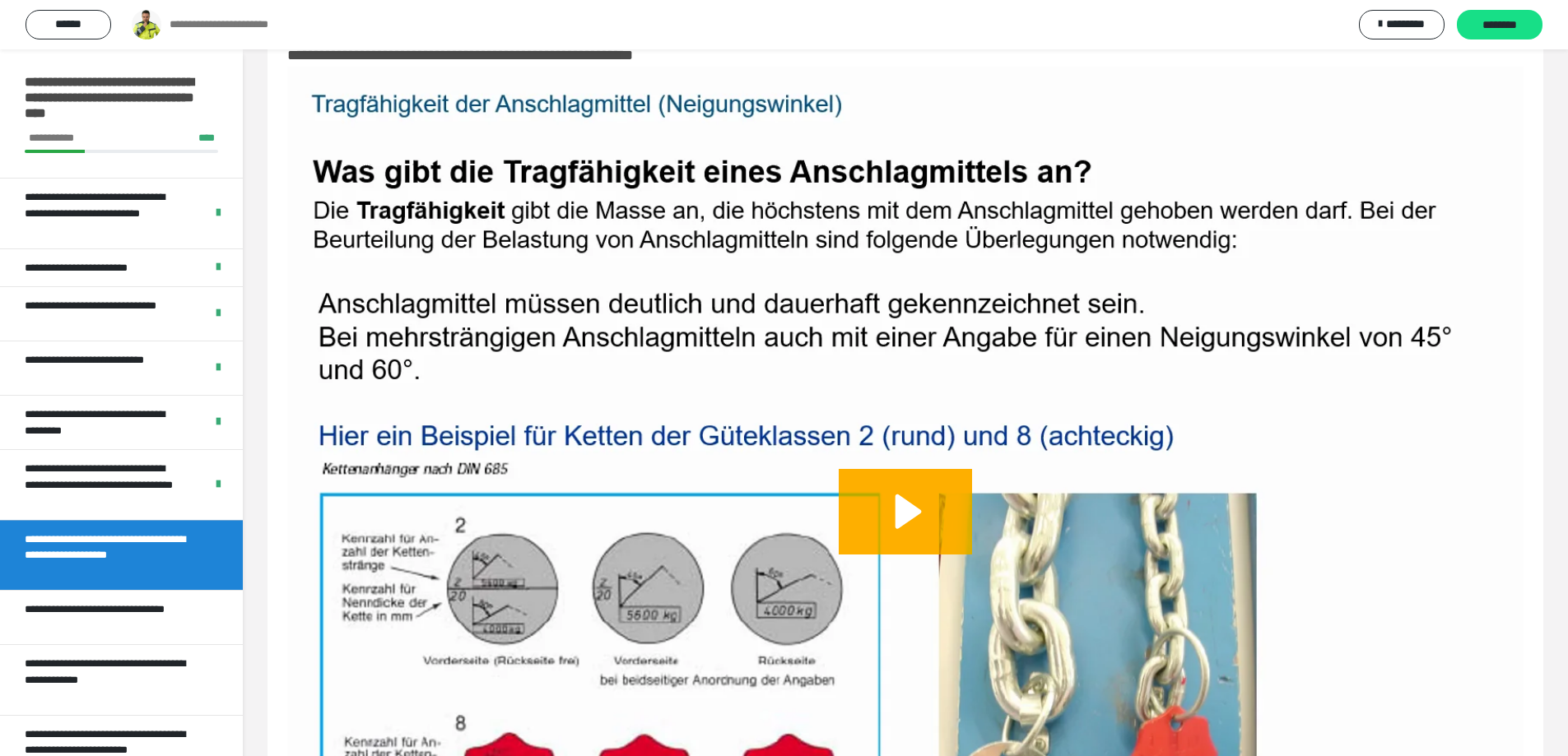 click at bounding box center [905, 530] 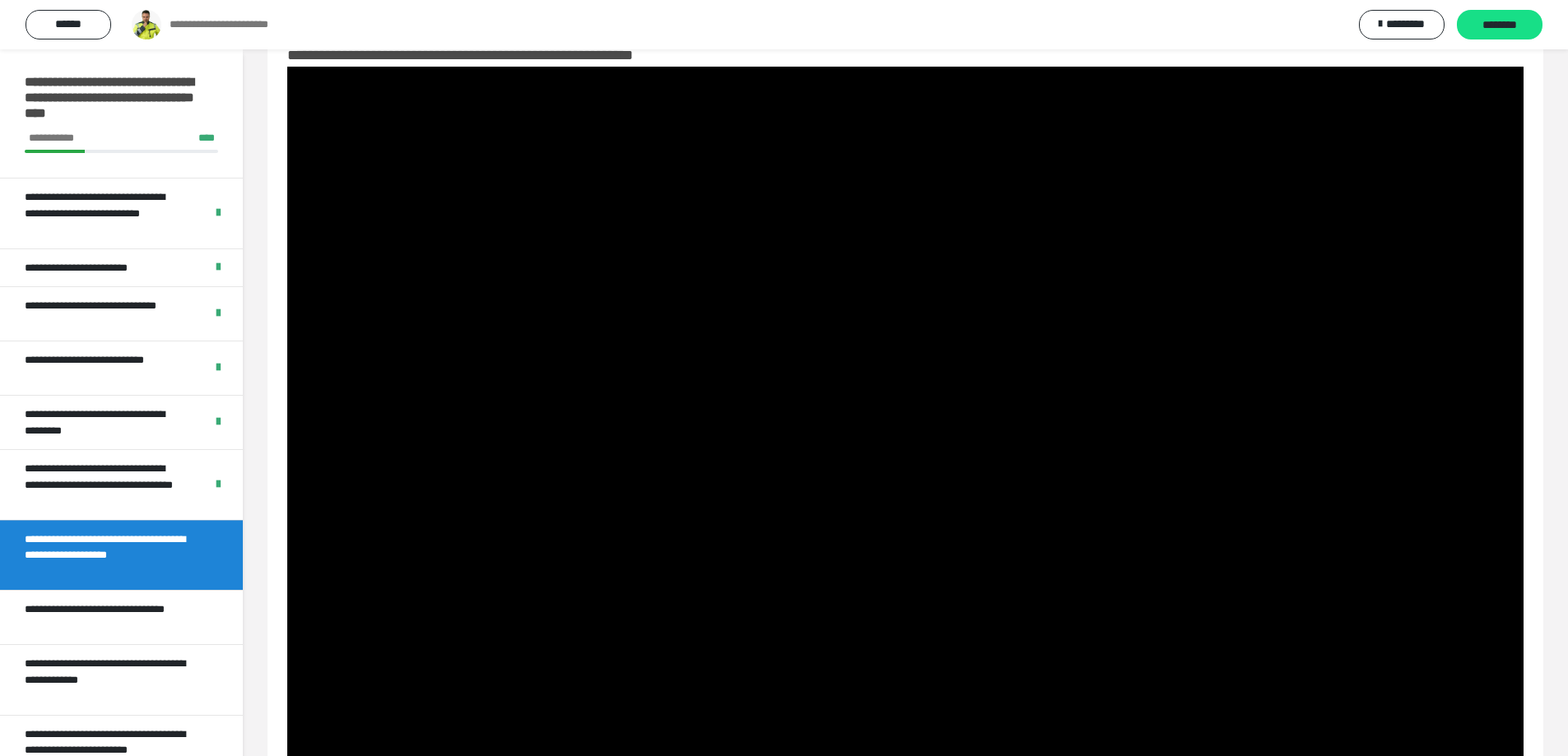scroll, scrollTop: 81, scrollLeft: 0, axis: vertical 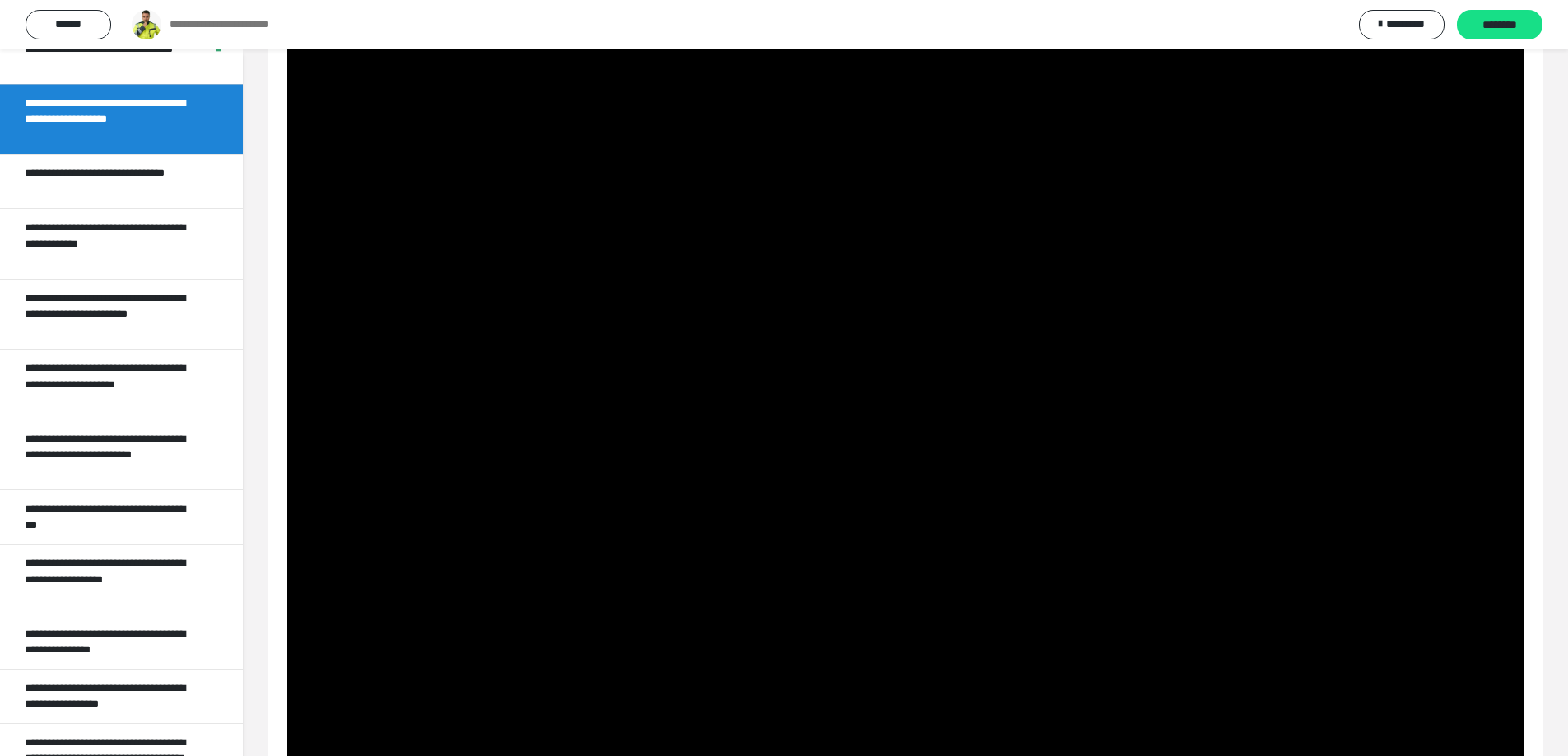 click at bounding box center [905, 498] 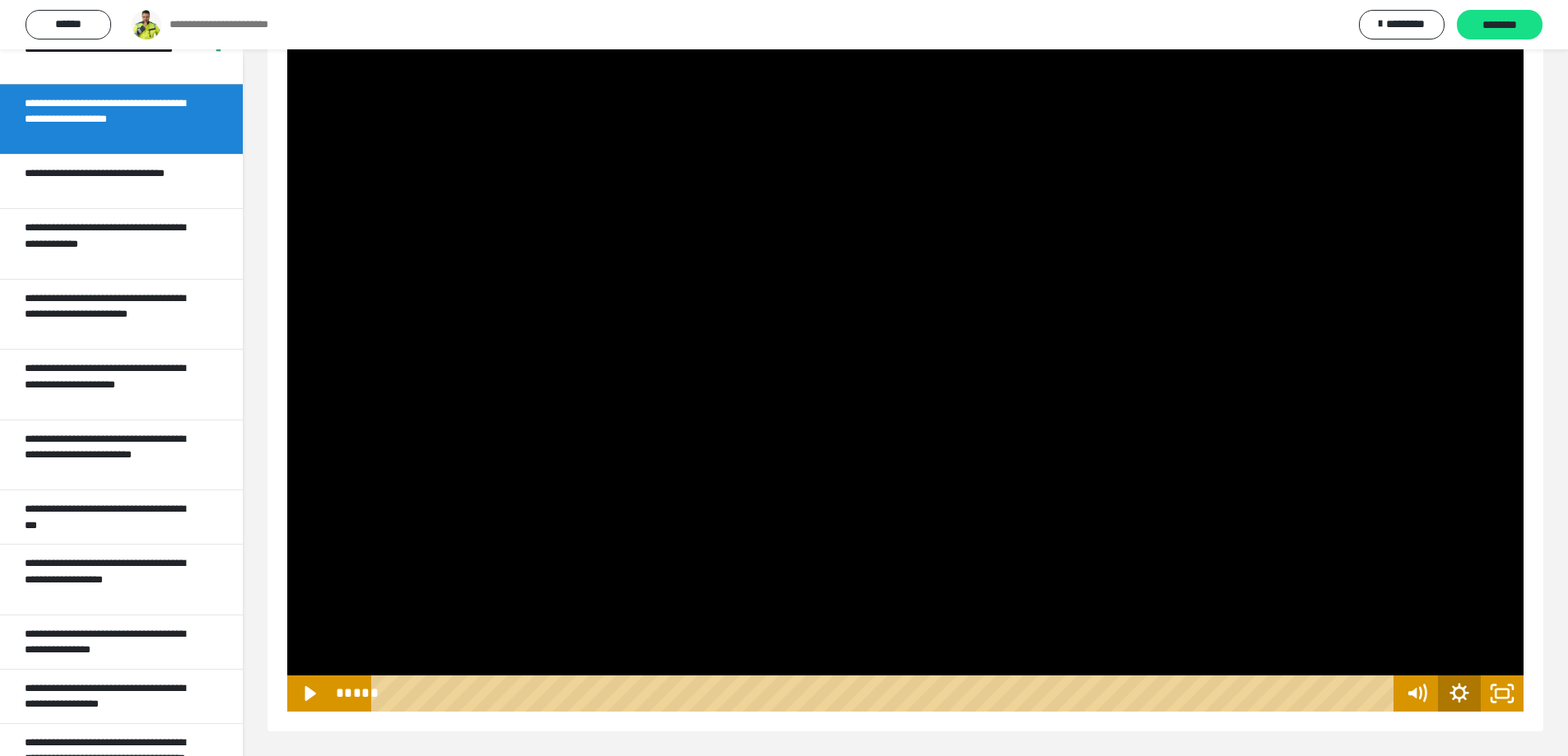 click 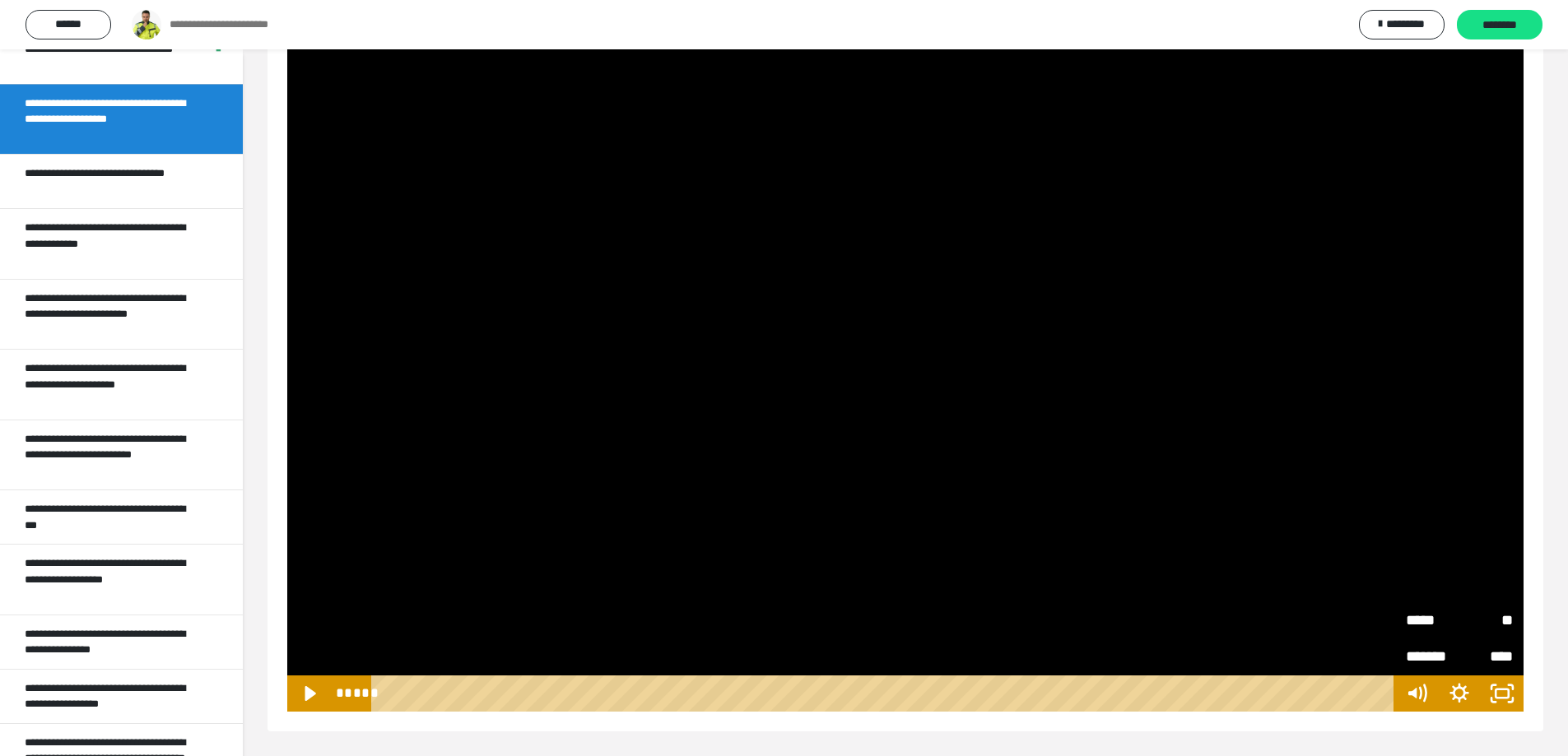click on "**" at bounding box center (1486, 620) 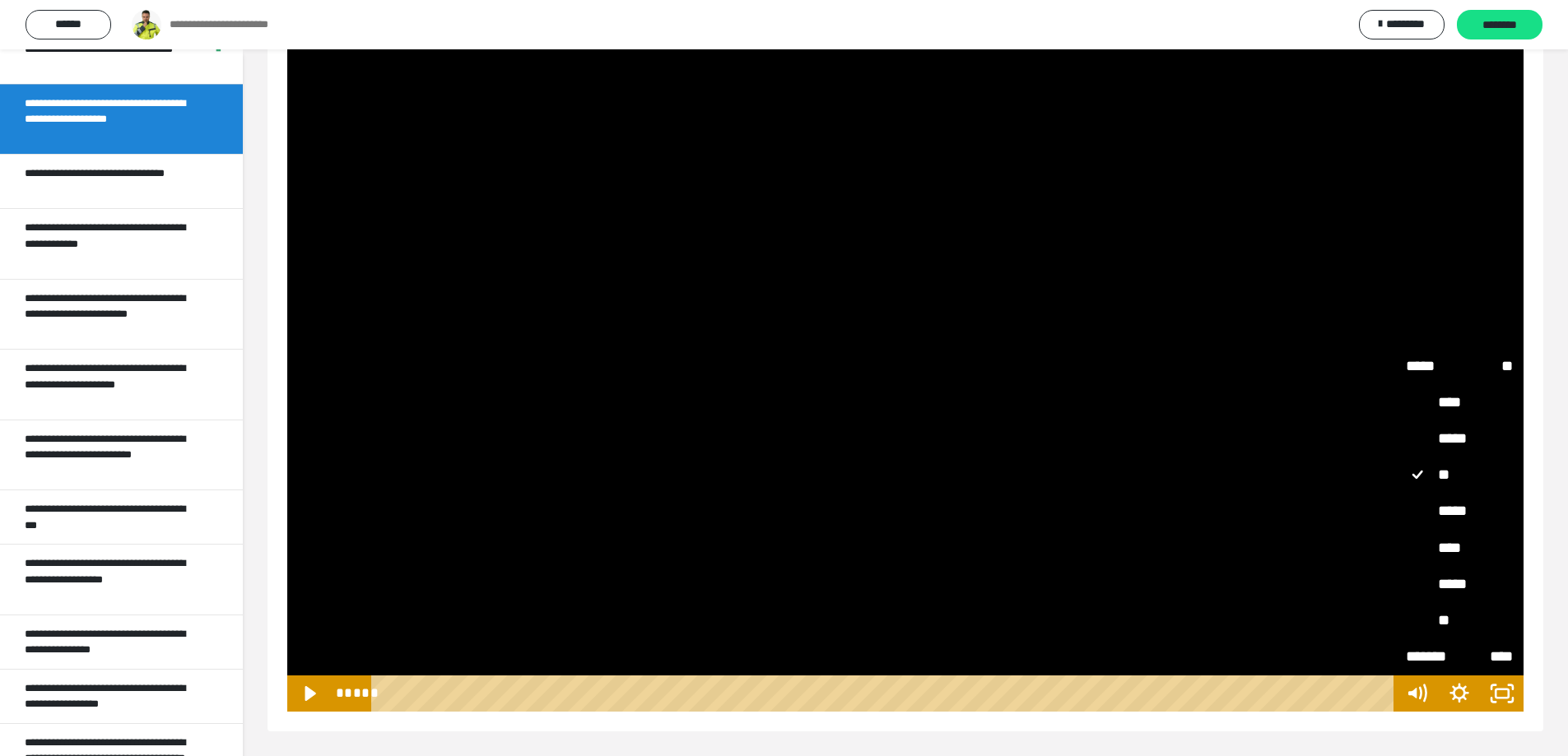click on "****" at bounding box center [1459, 549] 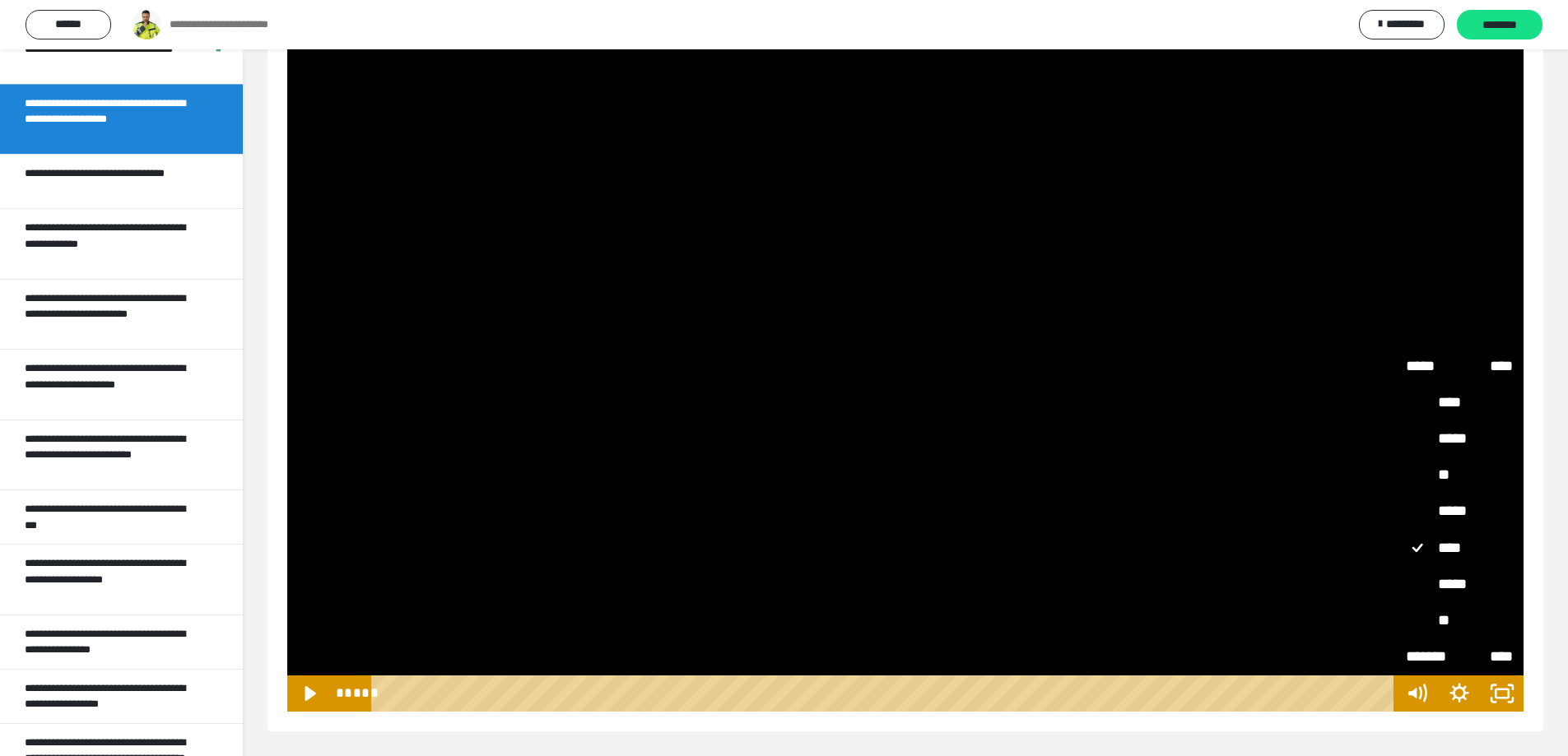 click at bounding box center (905, 248) 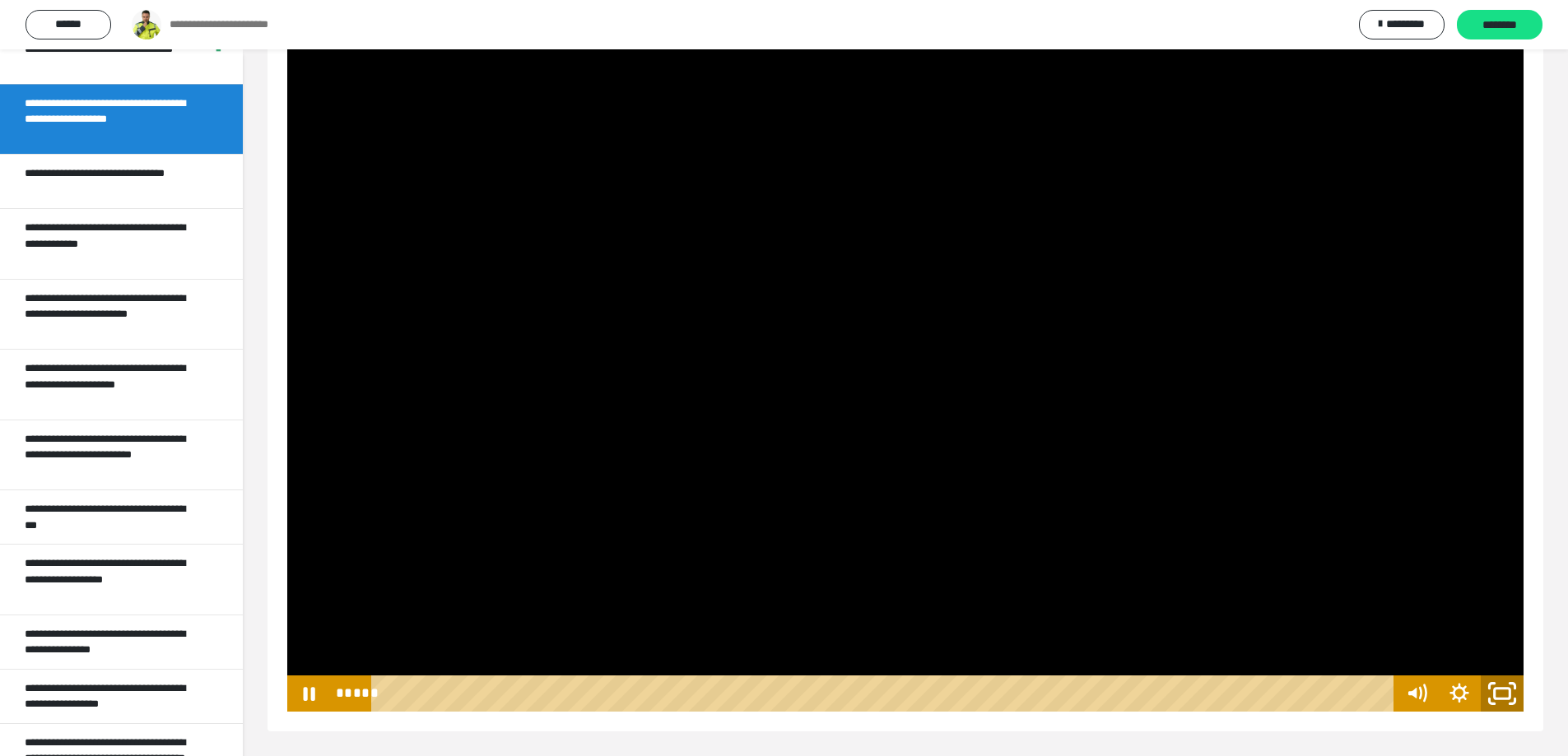 click 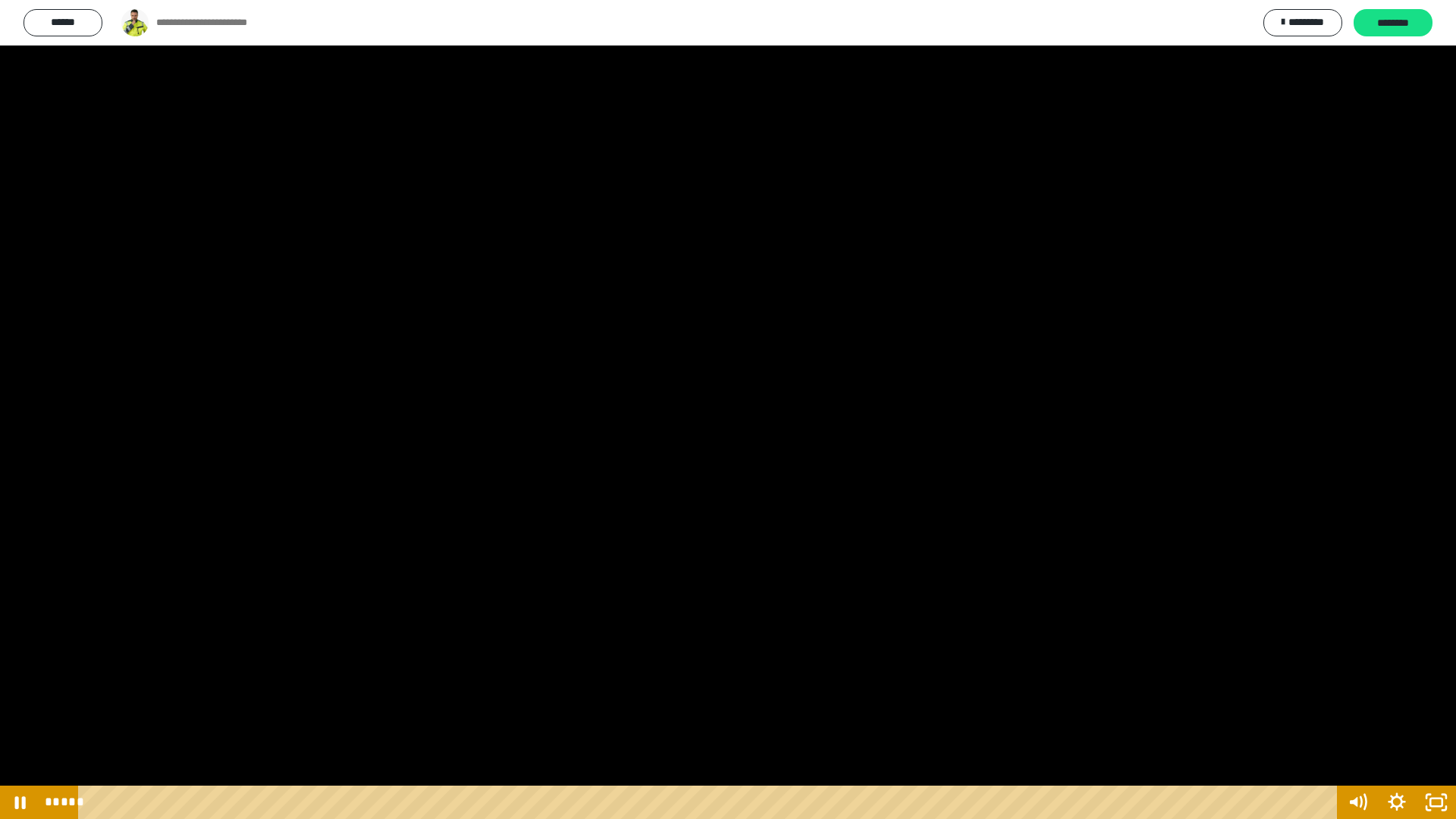 click at bounding box center [728, 410] 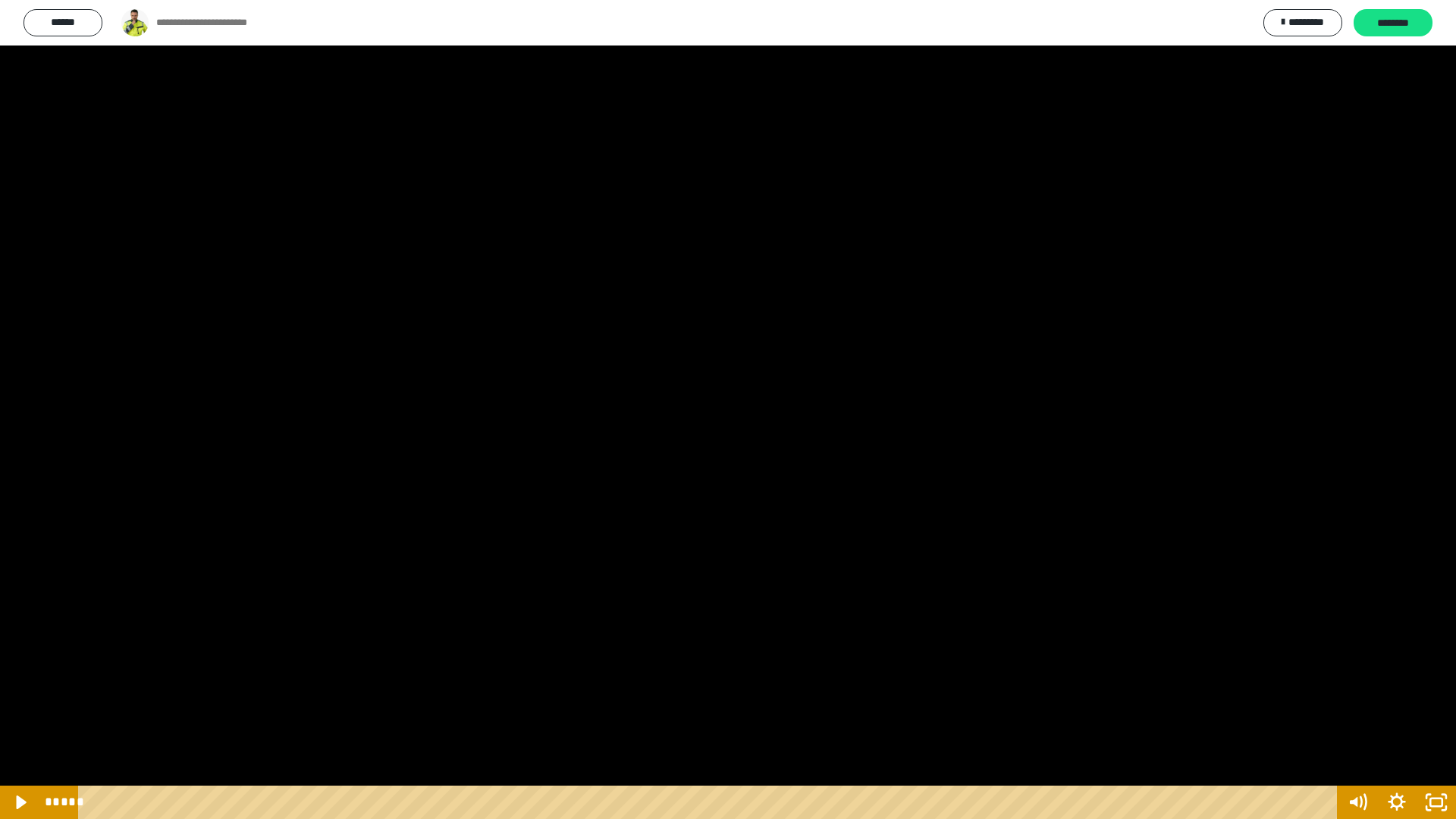click at bounding box center [728, 410] 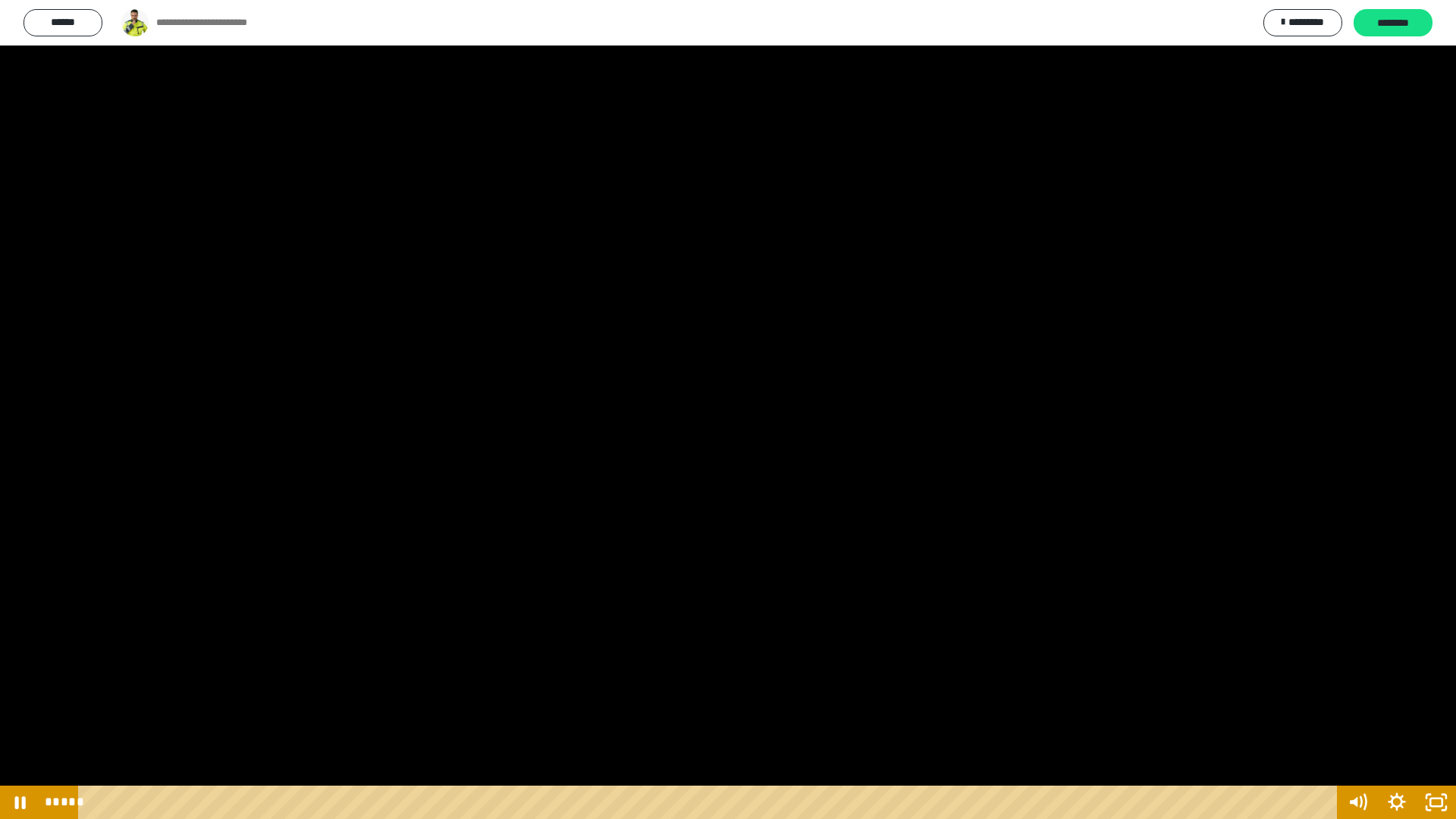 click at bounding box center (728, 410) 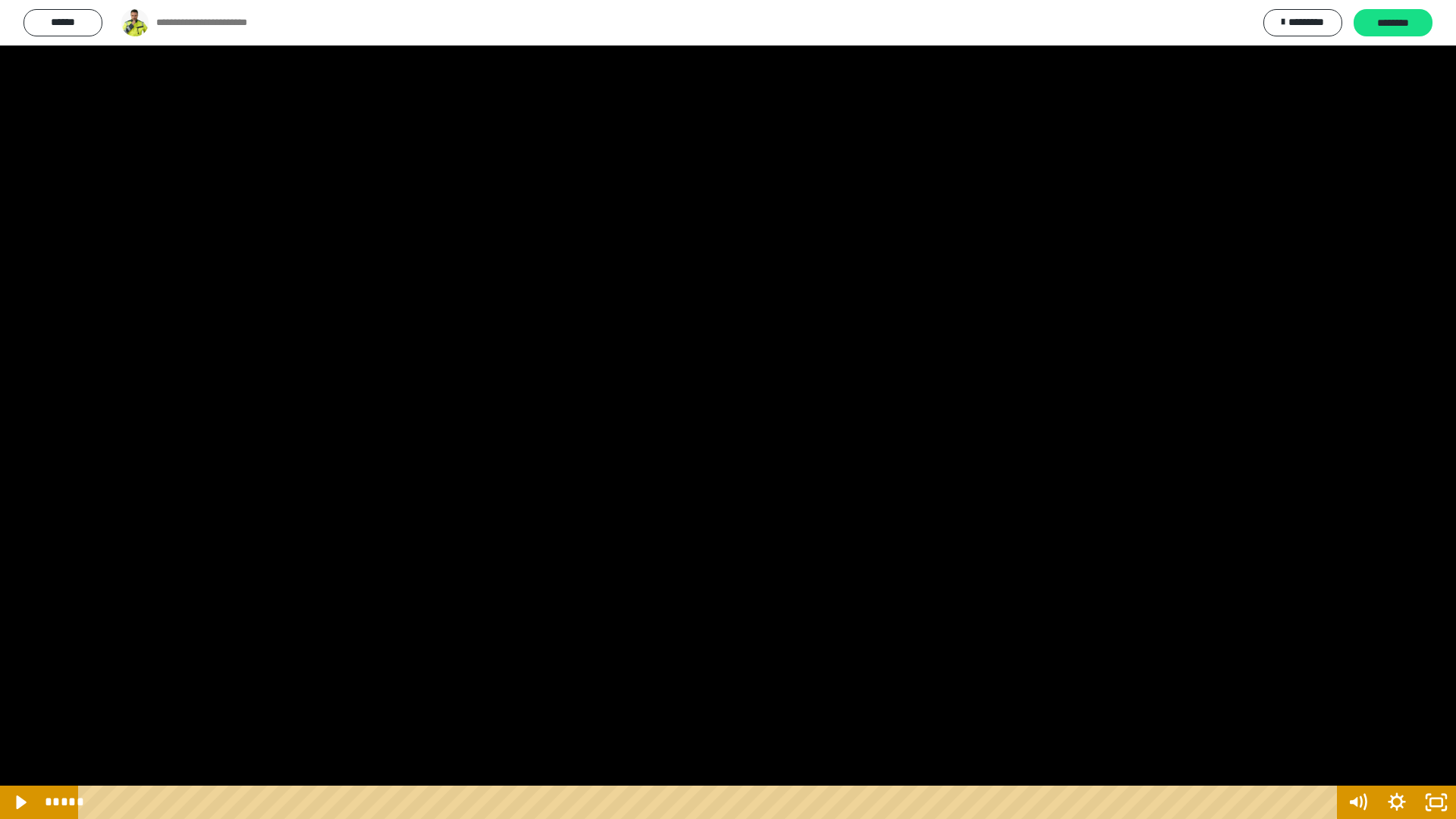 click at bounding box center [728, 410] 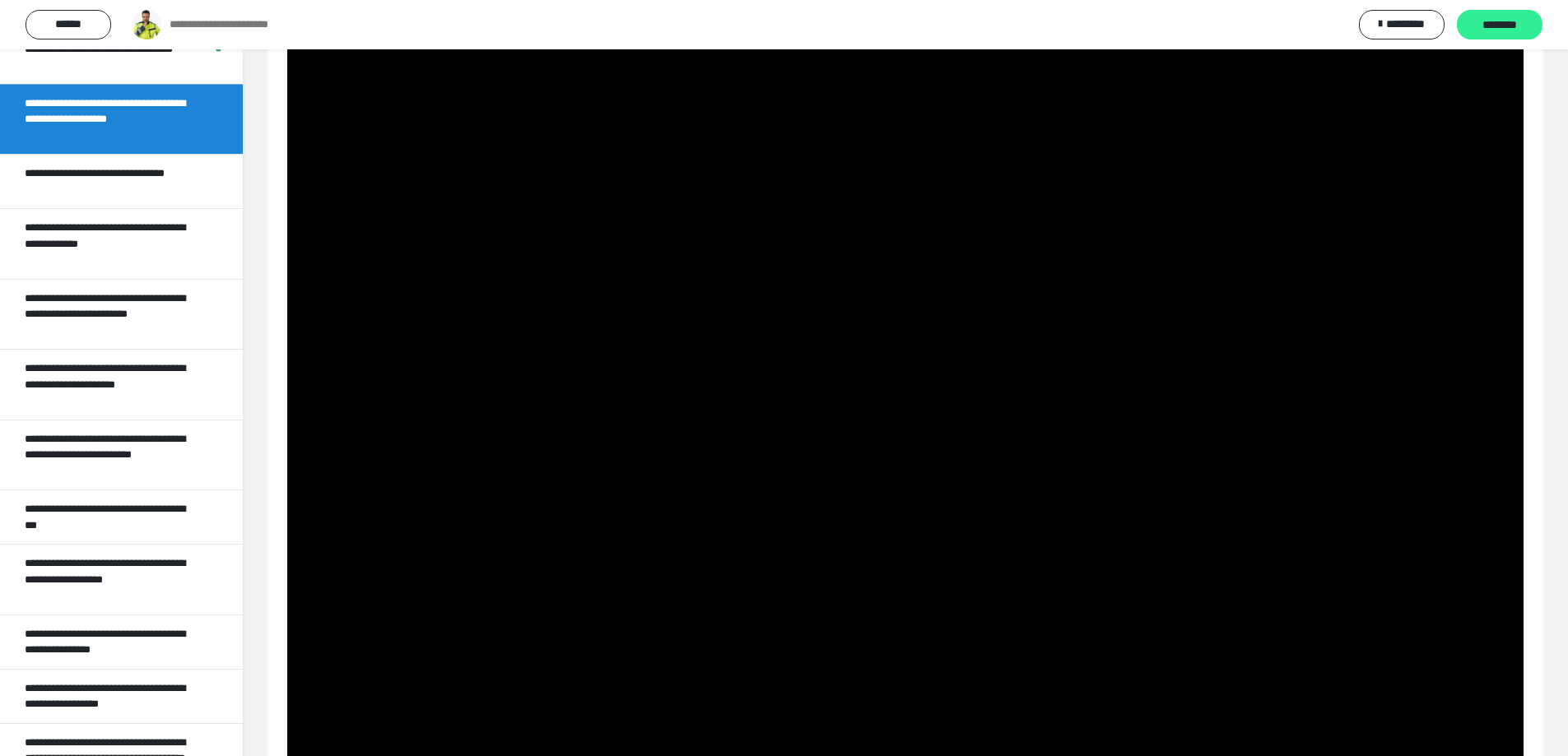 click on "********" at bounding box center (1500, 25) 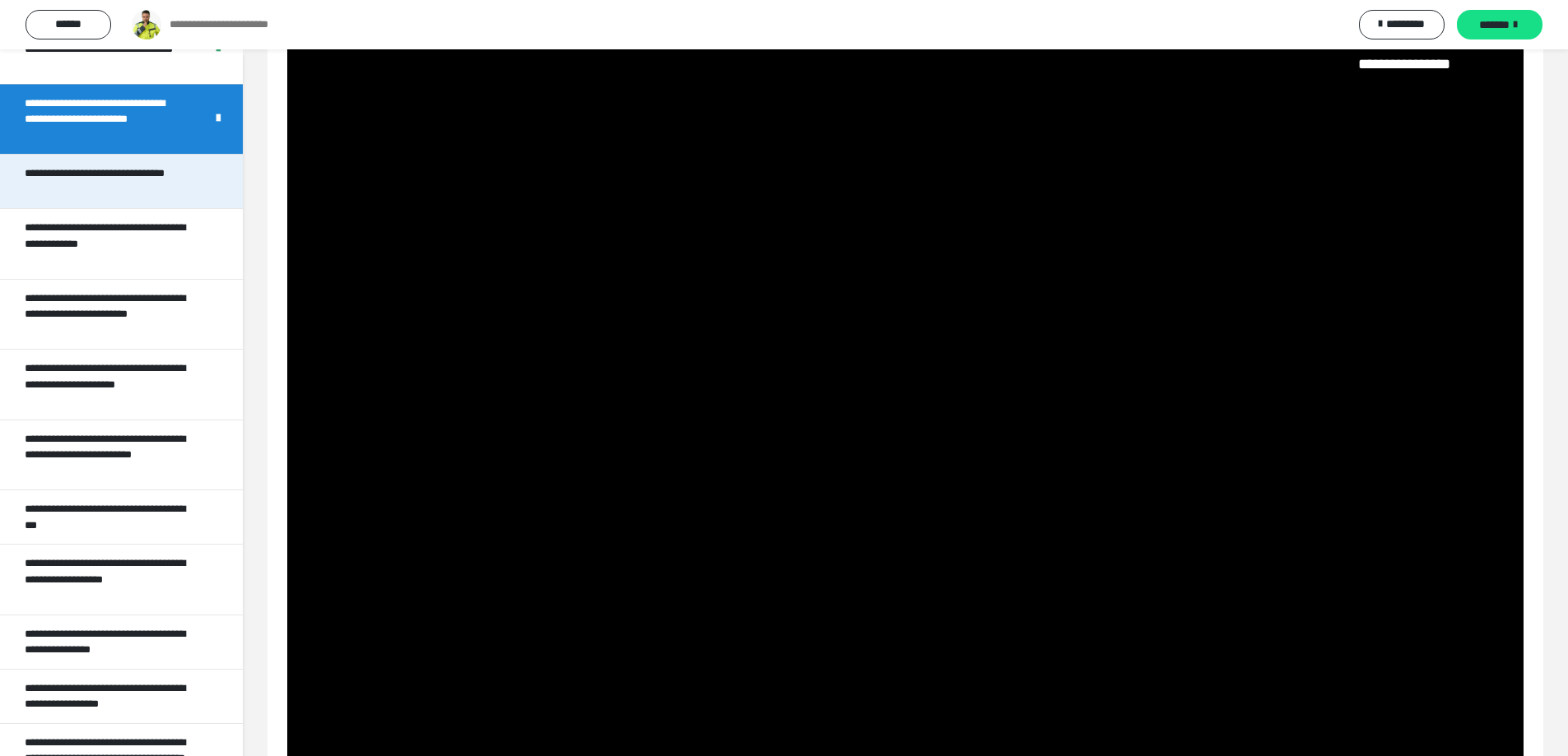 click on "**********" at bounding box center [109, 181] 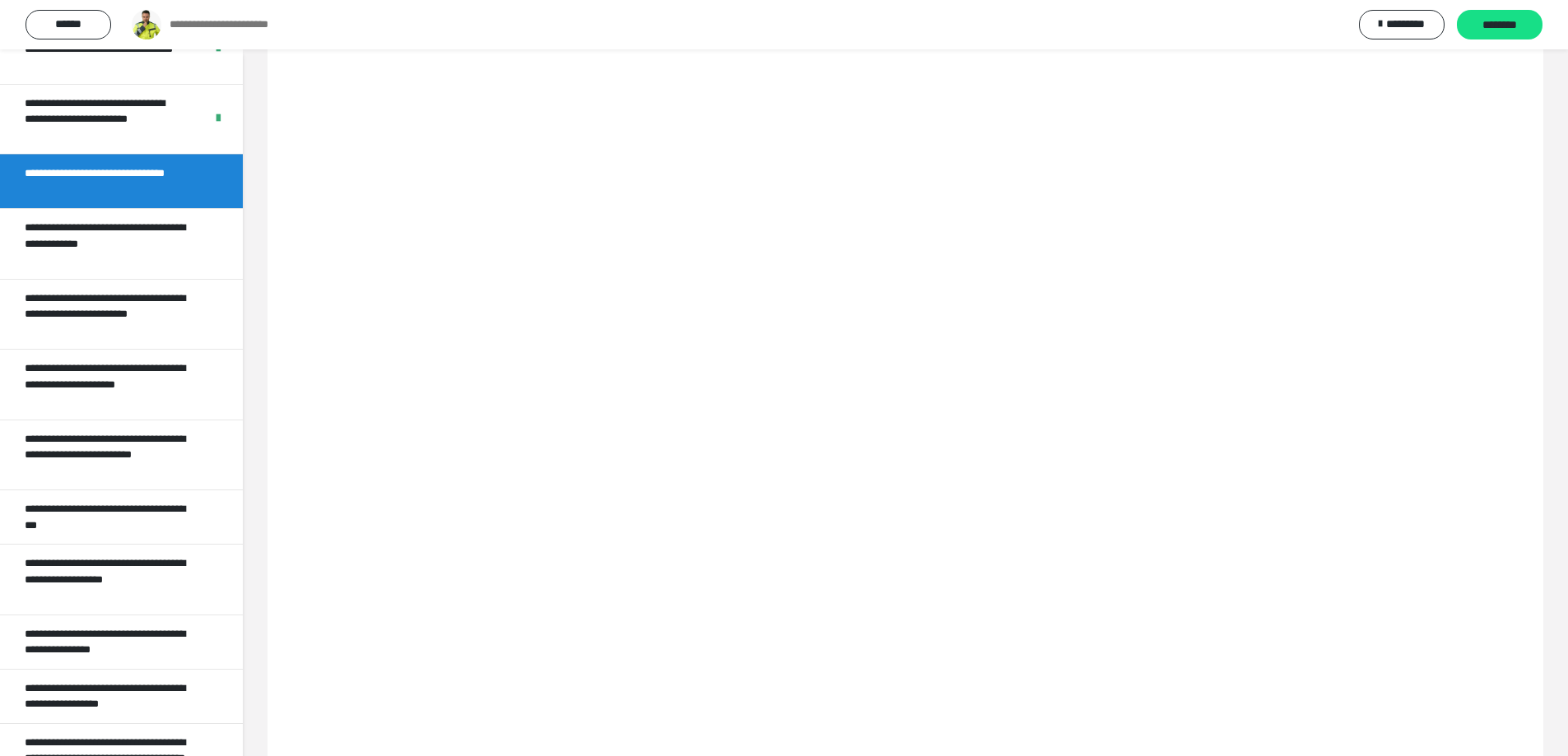 scroll, scrollTop: 49, scrollLeft: 0, axis: vertical 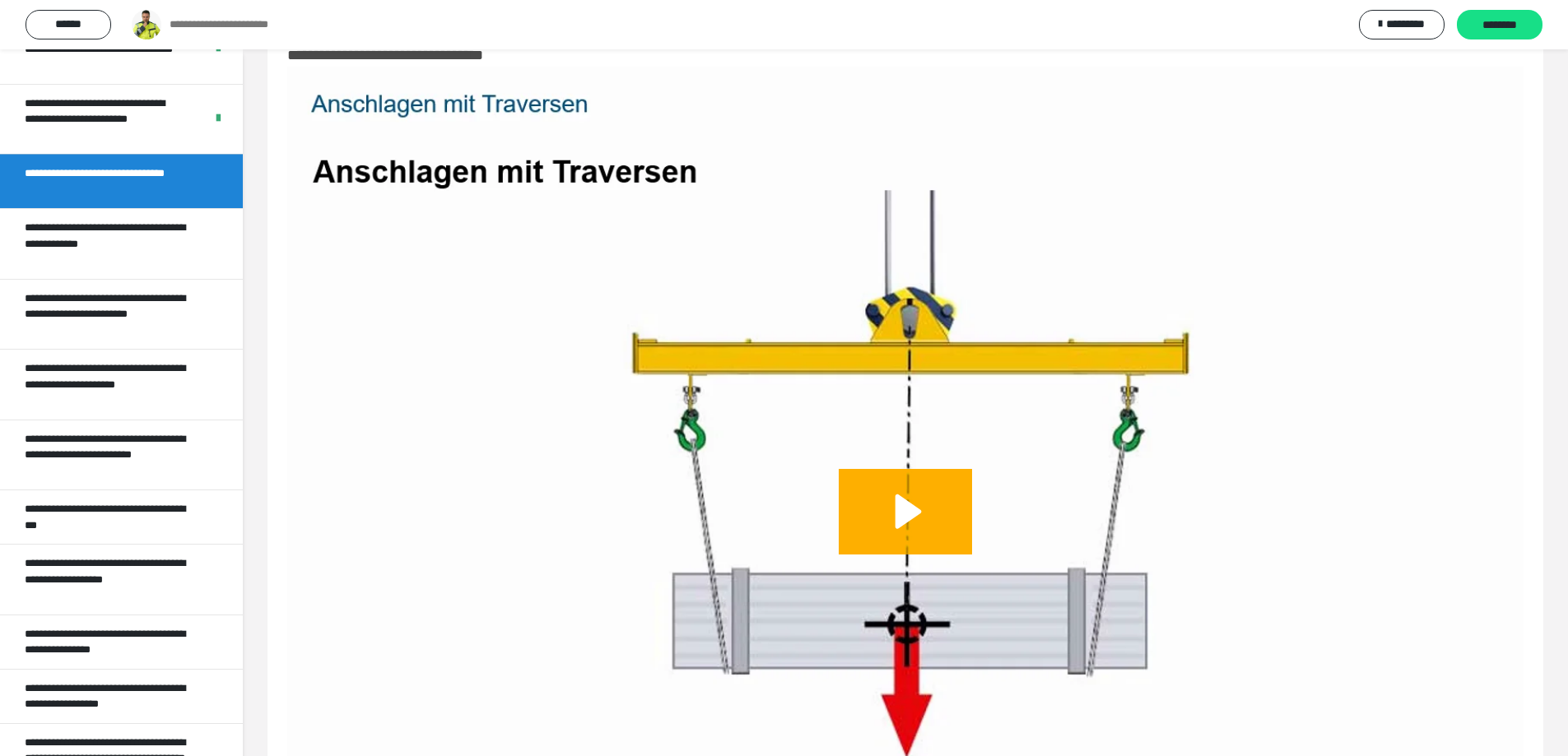click at bounding box center [905, 530] 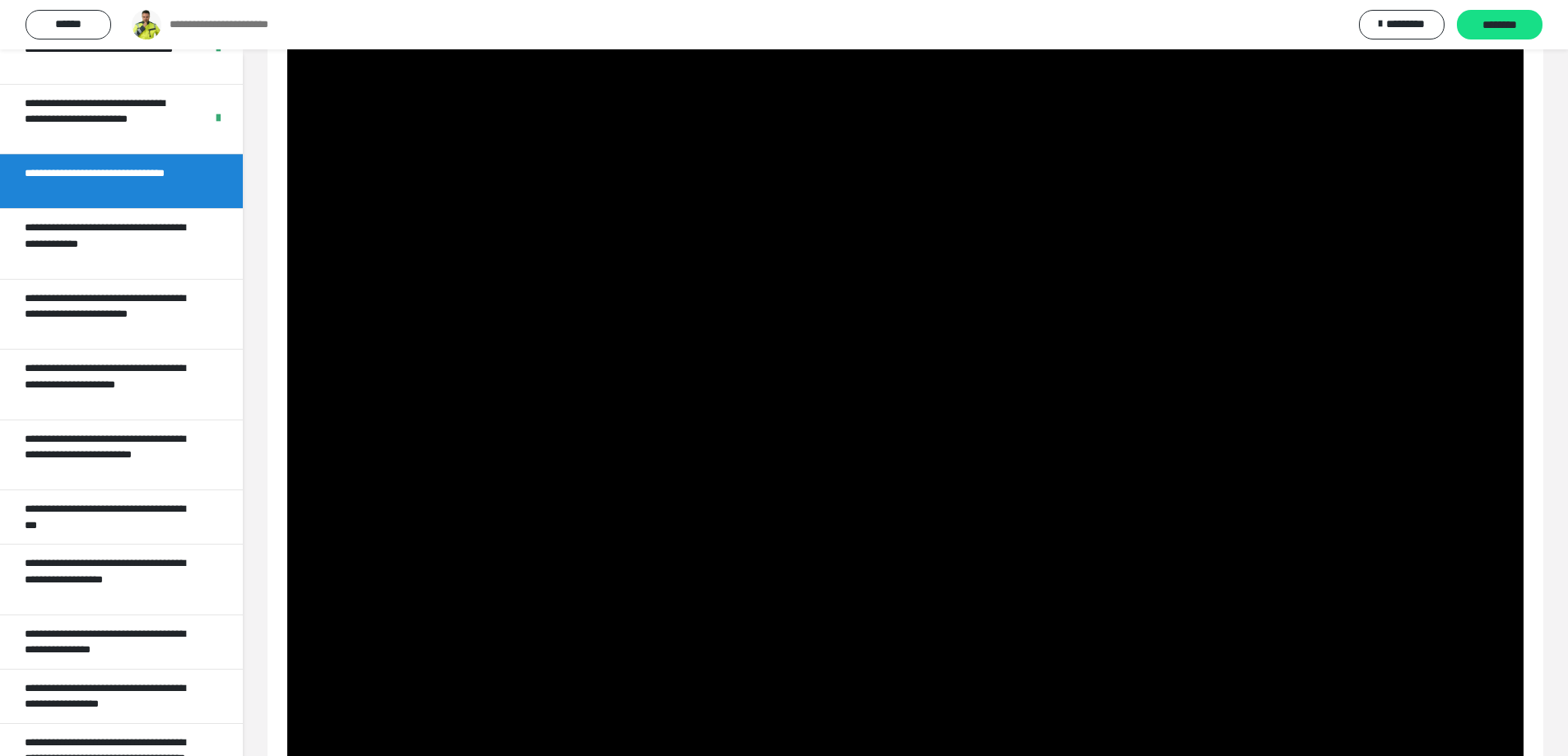 scroll, scrollTop: 332, scrollLeft: 0, axis: vertical 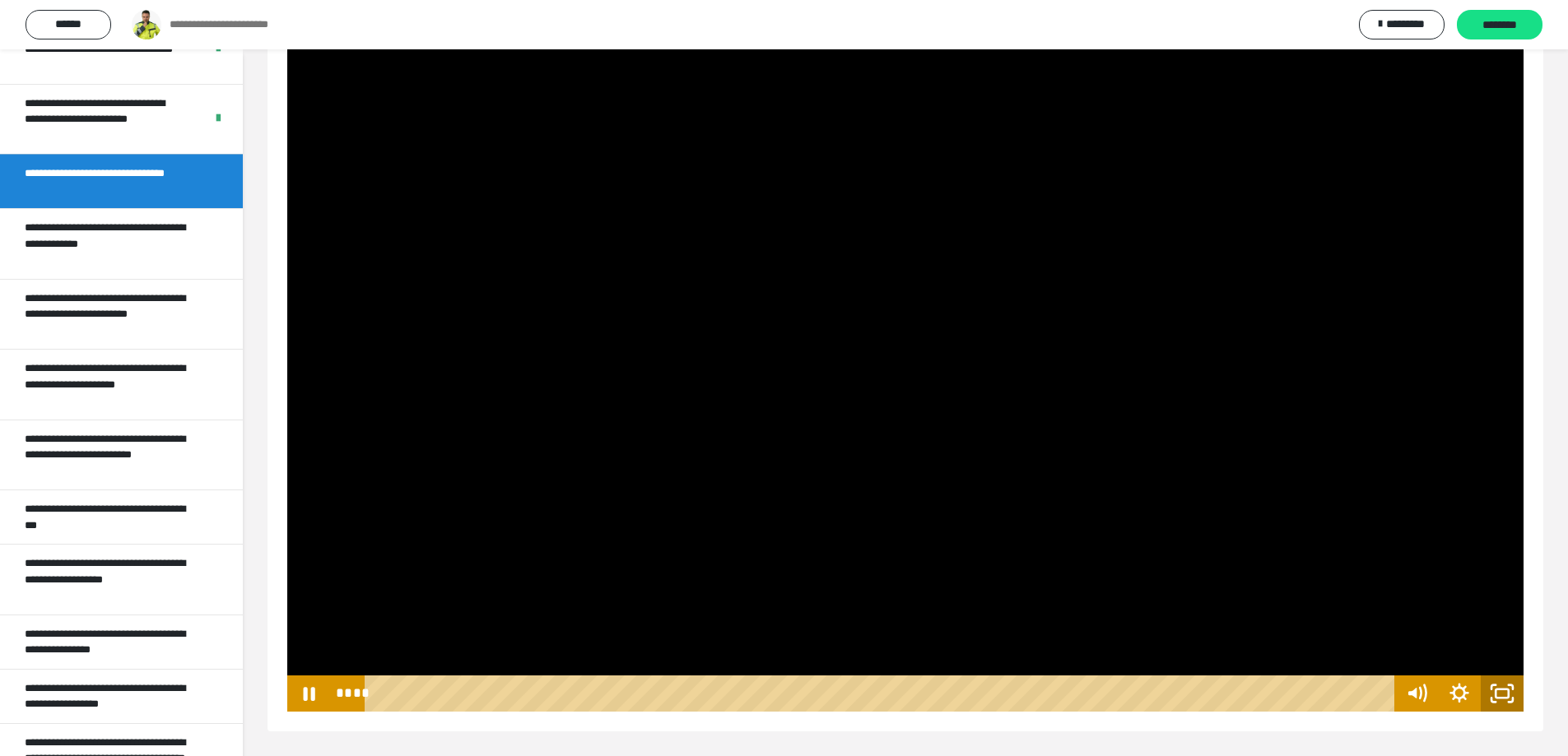 click 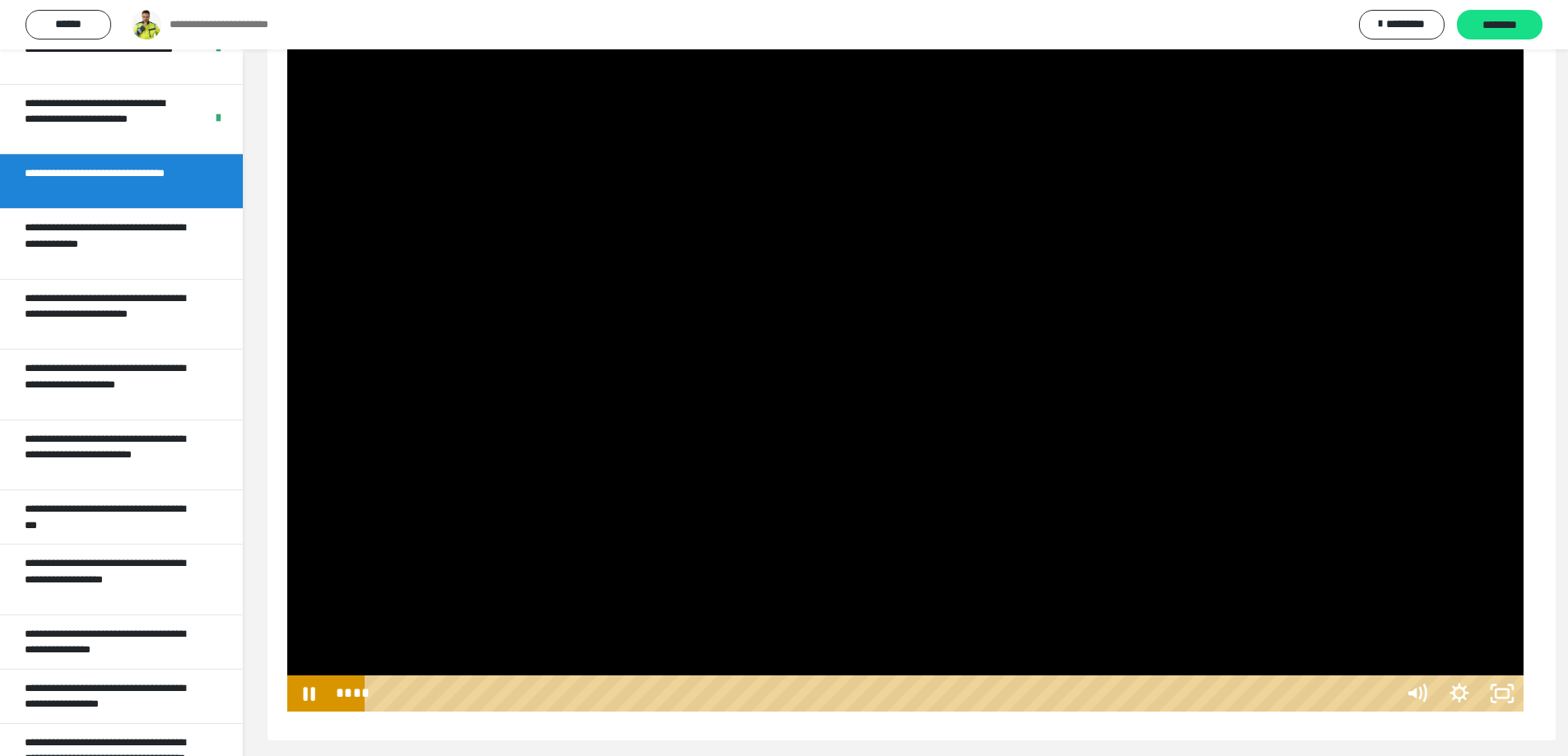 scroll, scrollTop: 208, scrollLeft: 0, axis: vertical 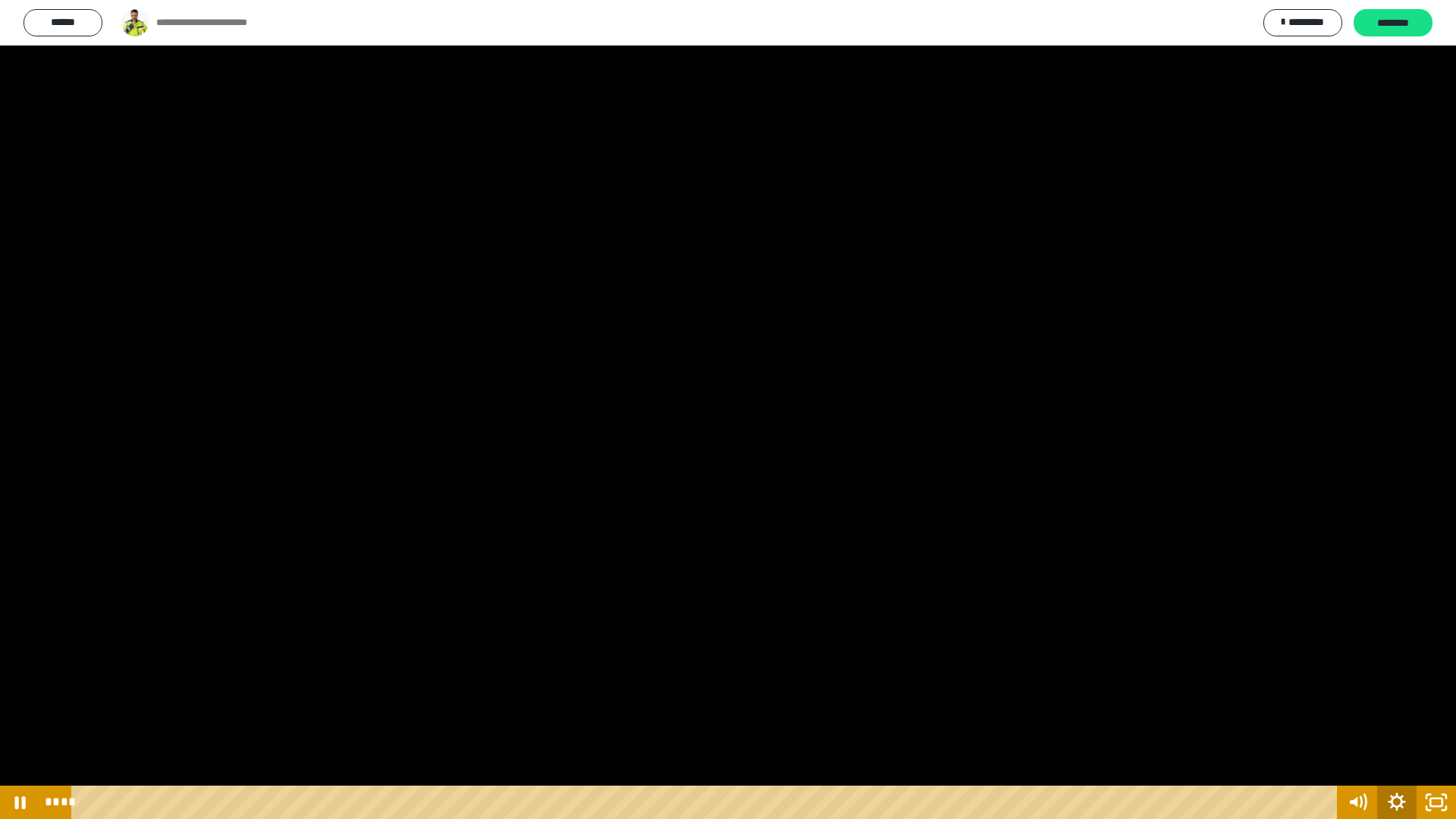 click 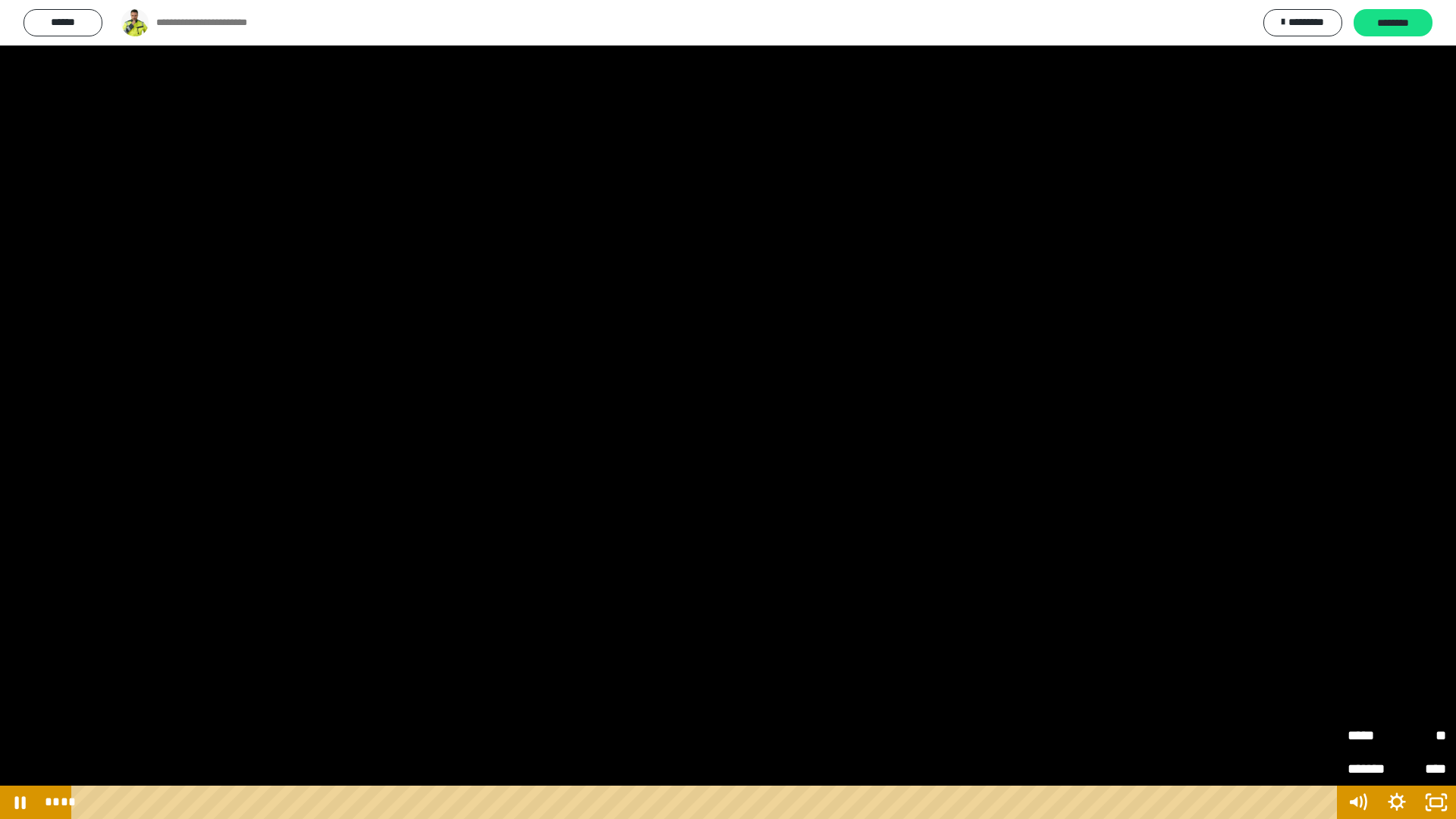 click on "**" at bounding box center (1421, 736) 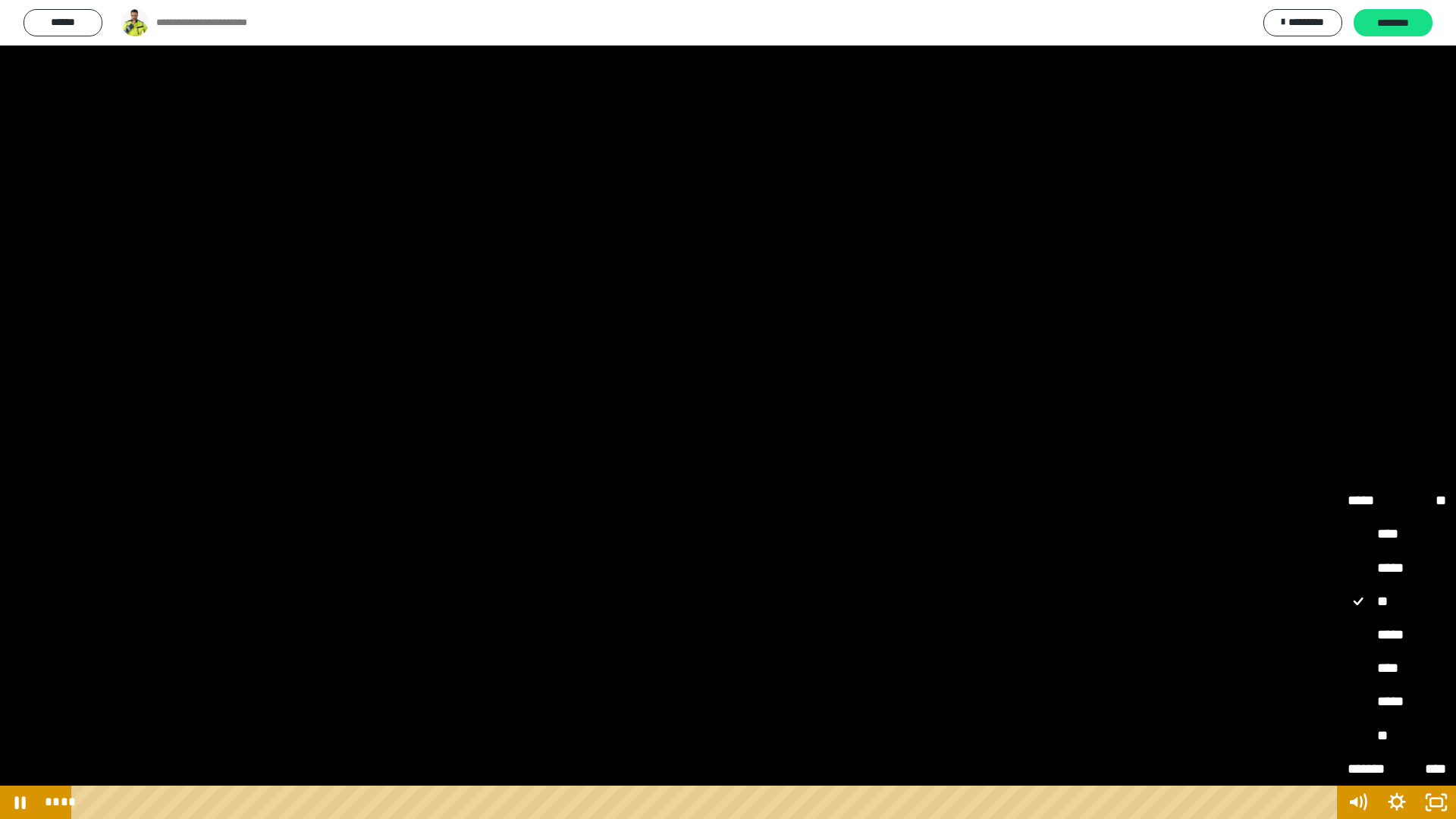 click on "****" at bounding box center (1397, 669) 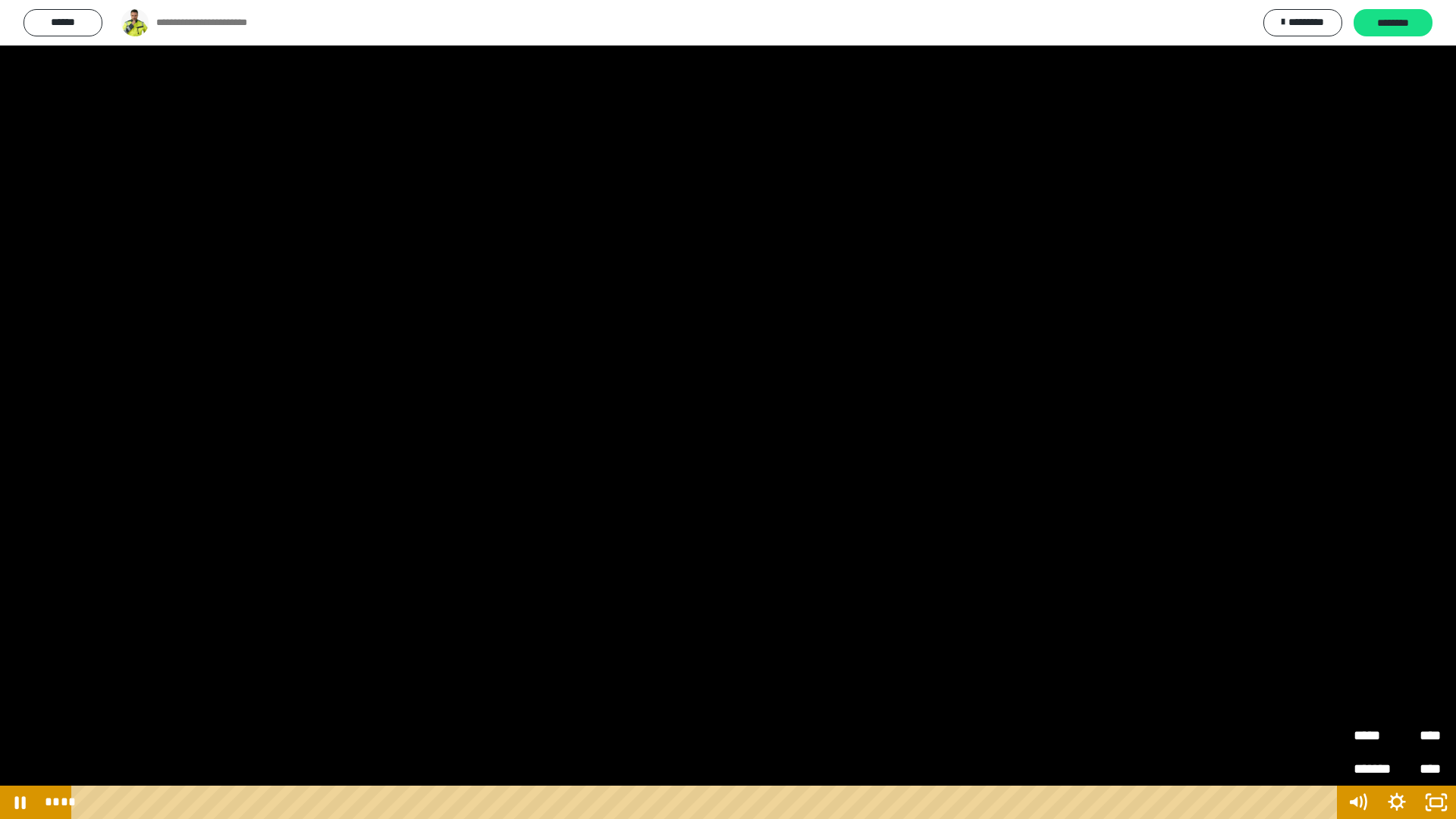 click at bounding box center [728, 410] 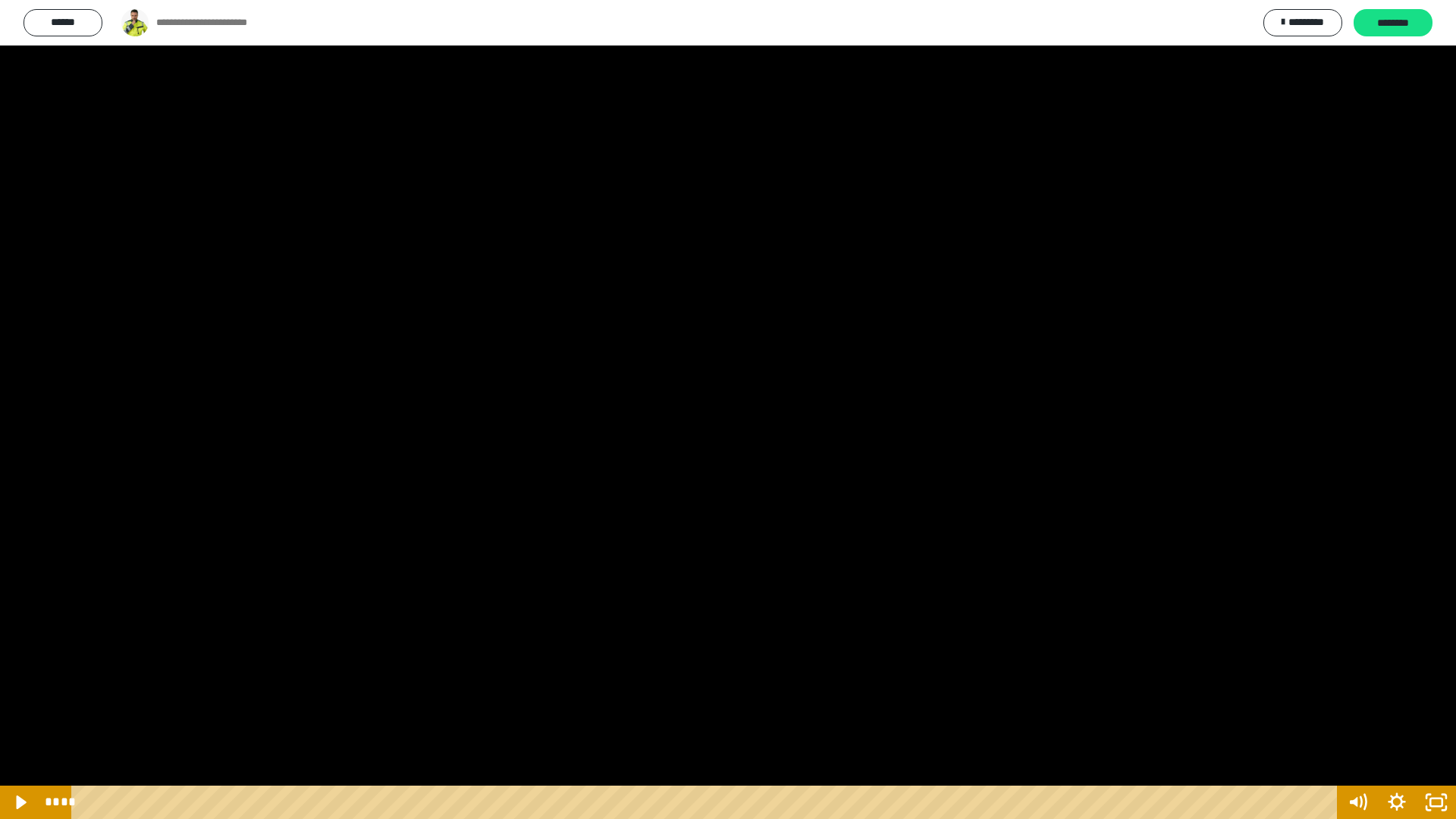 click at bounding box center (728, 410) 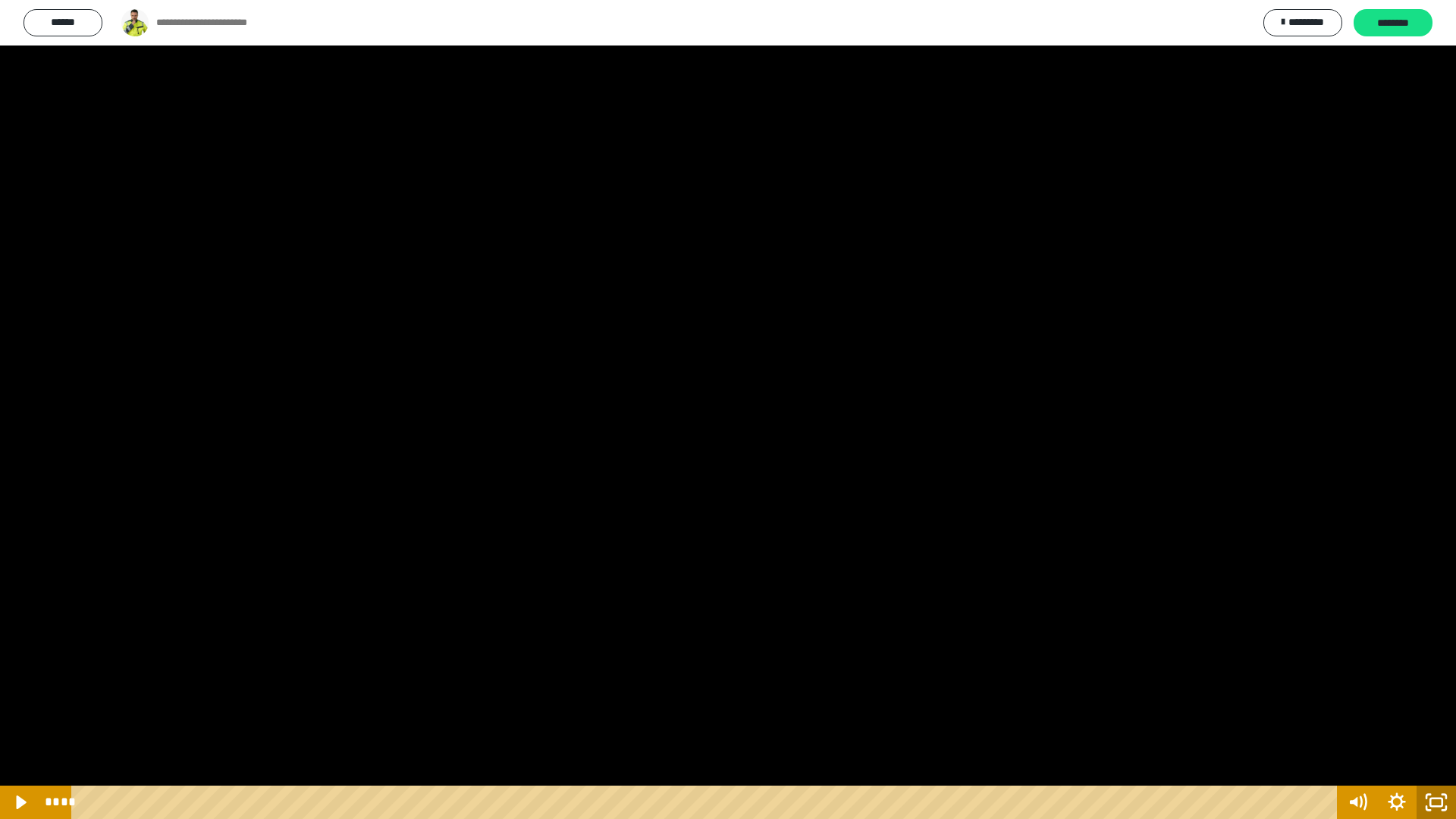 click 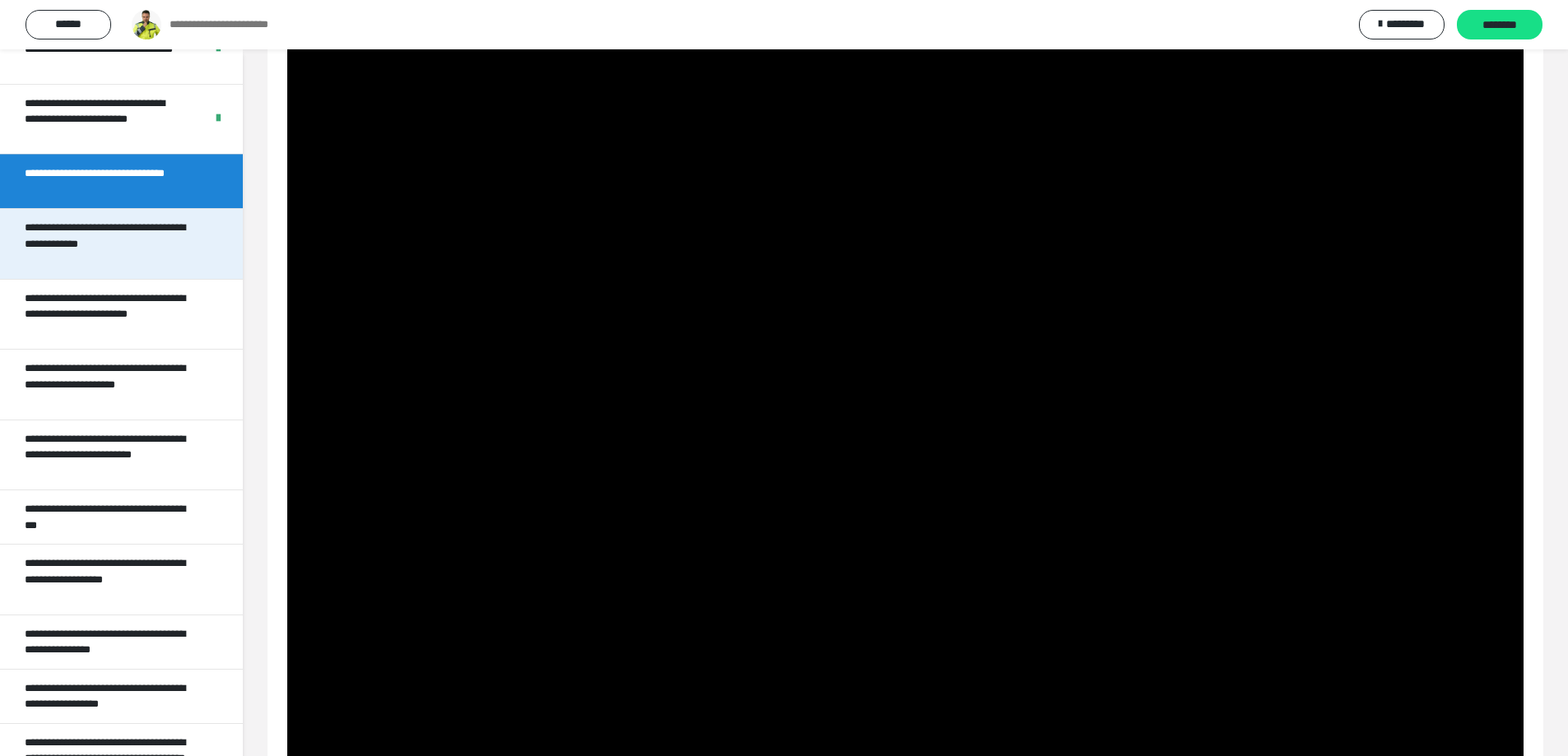 click on "**********" at bounding box center [109, 243] 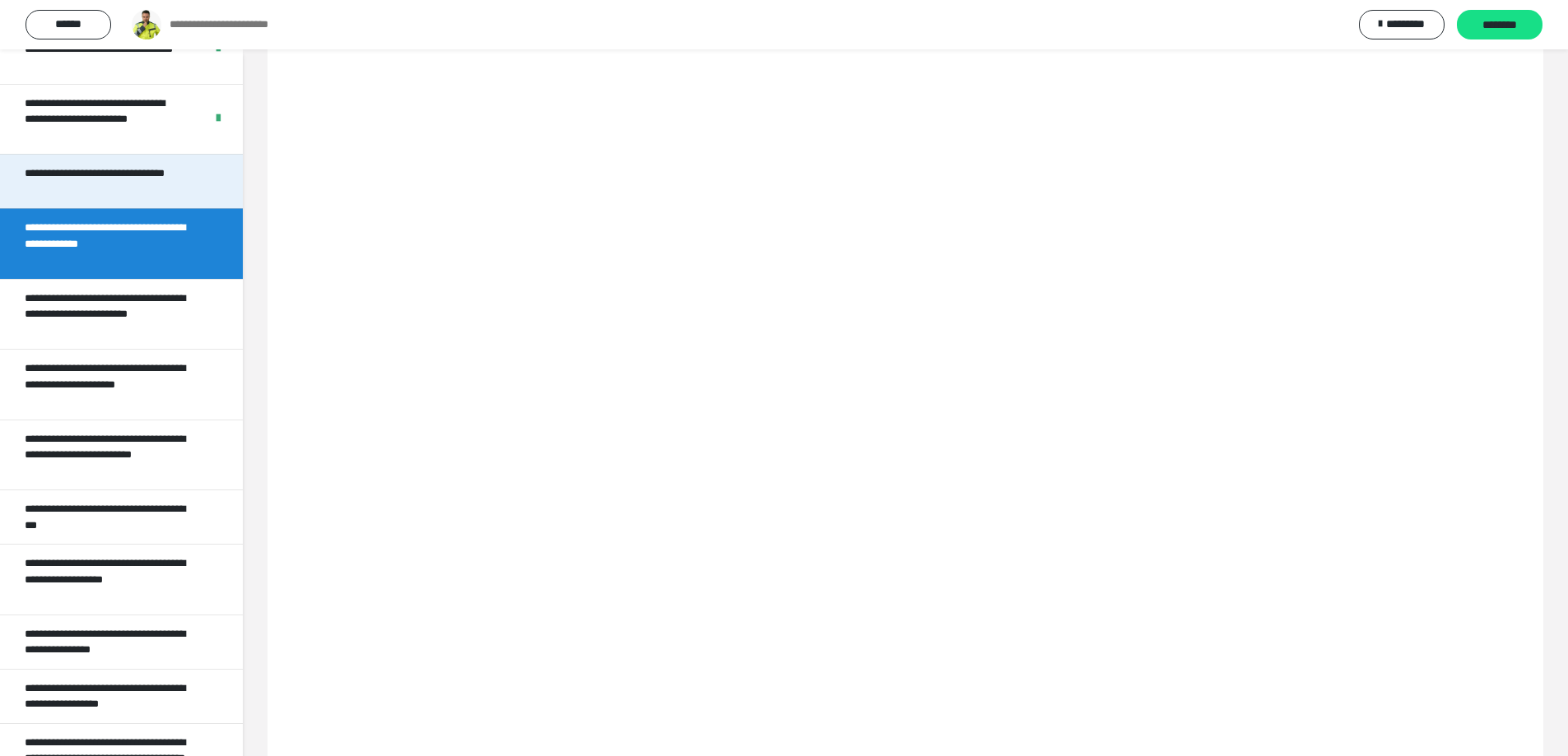 scroll, scrollTop: 49, scrollLeft: 0, axis: vertical 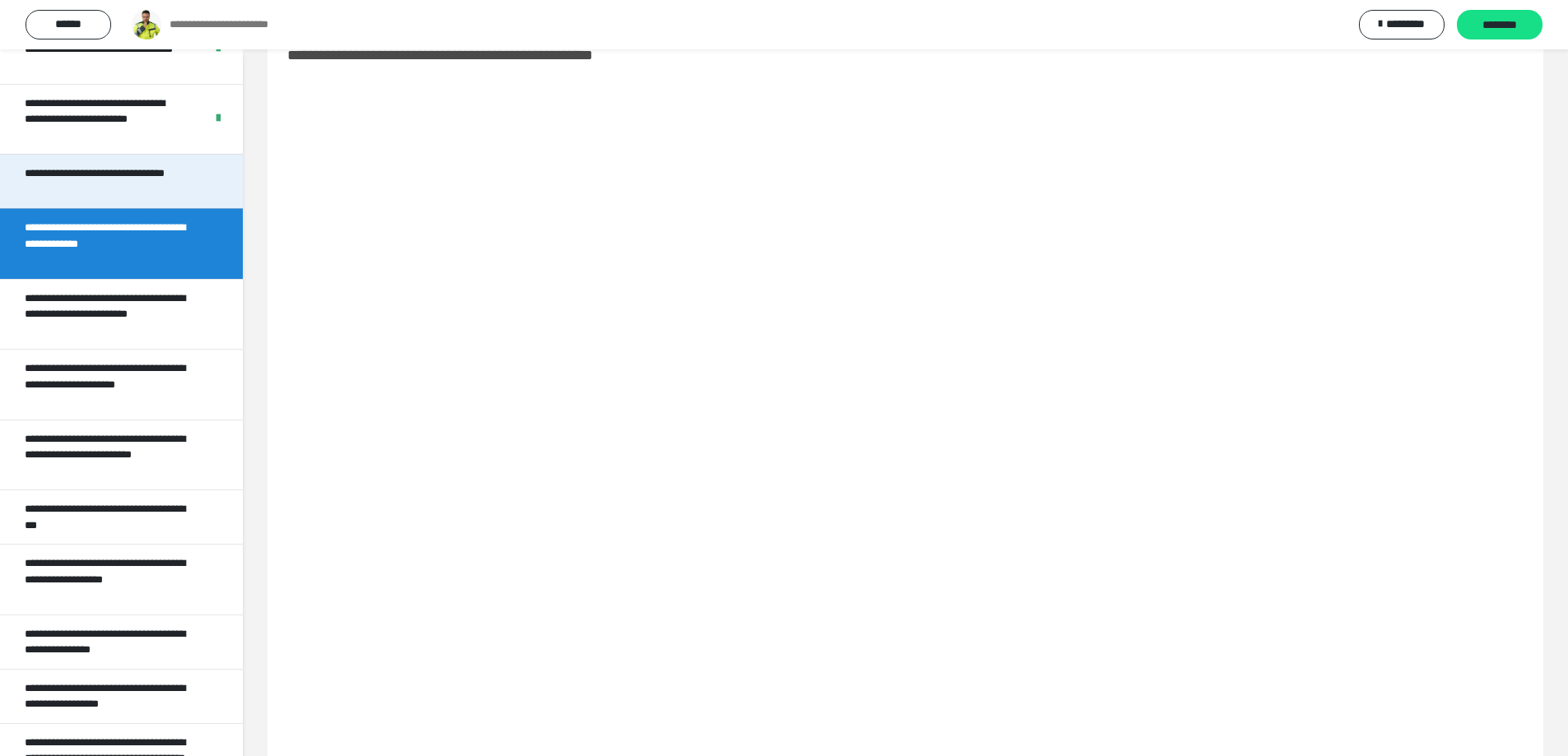 click on "**********" at bounding box center [109, 181] 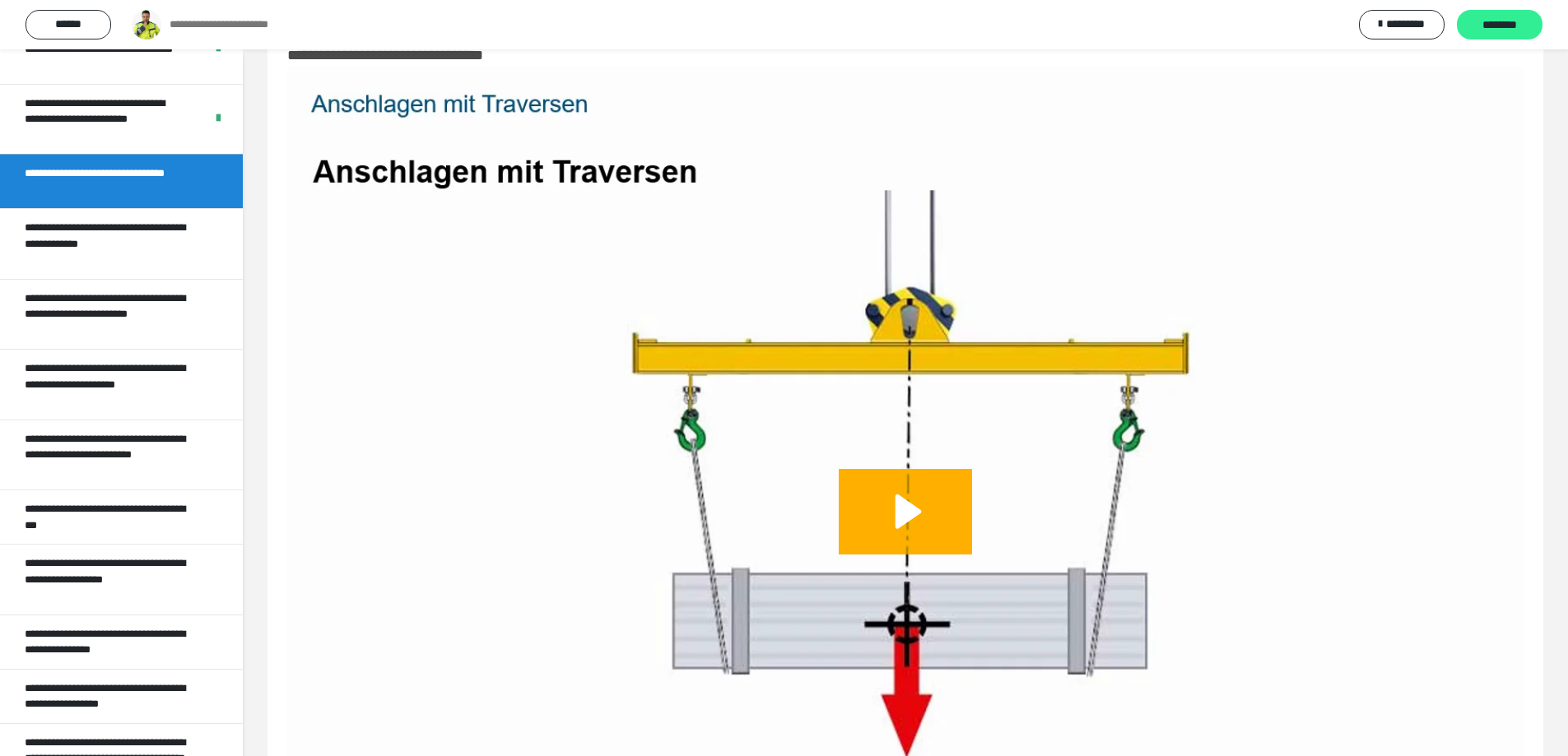 drag, startPoint x: 1491, startPoint y: 25, endPoint x: 1477, endPoint y: 38, distance: 19.104973 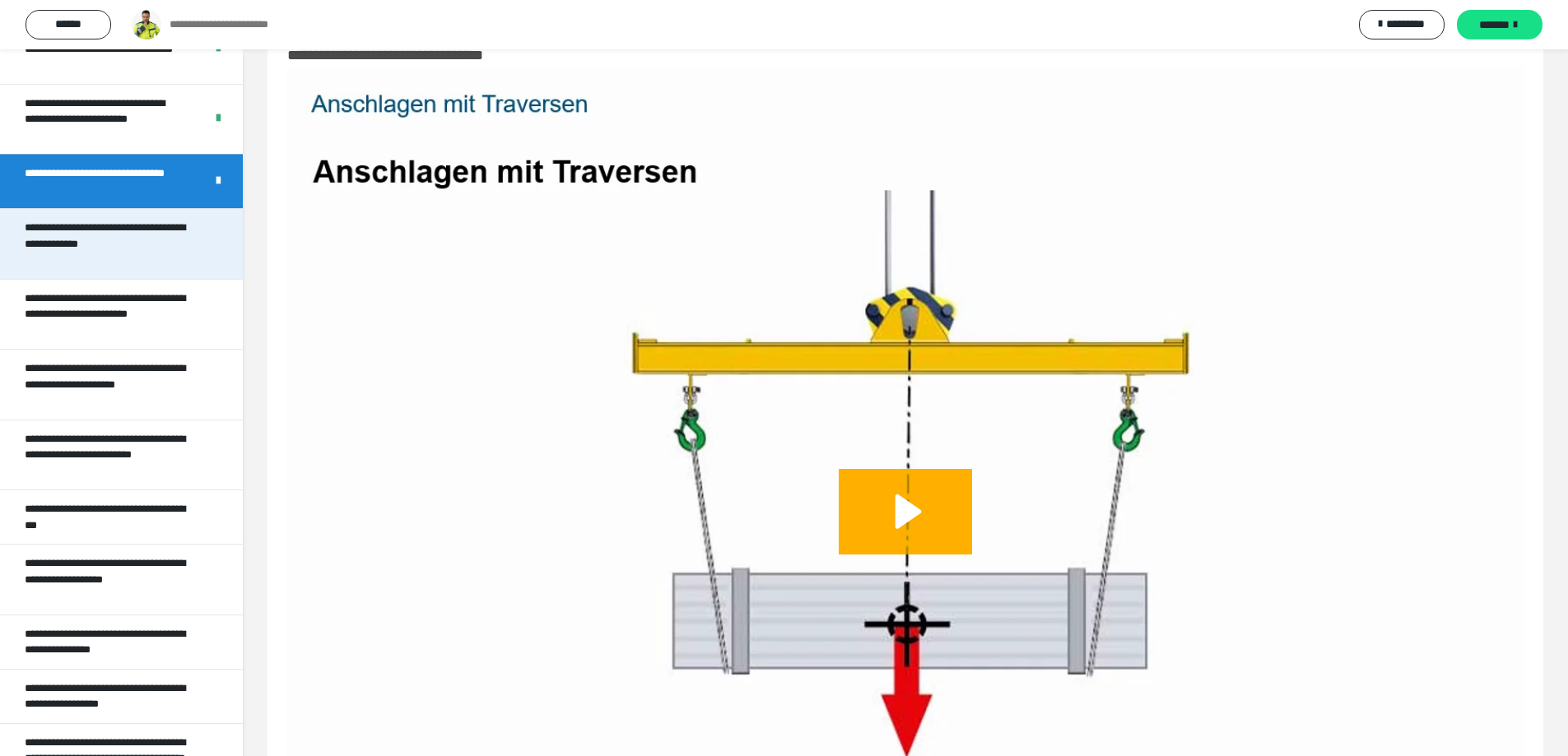click on "**********" at bounding box center (109, 243) 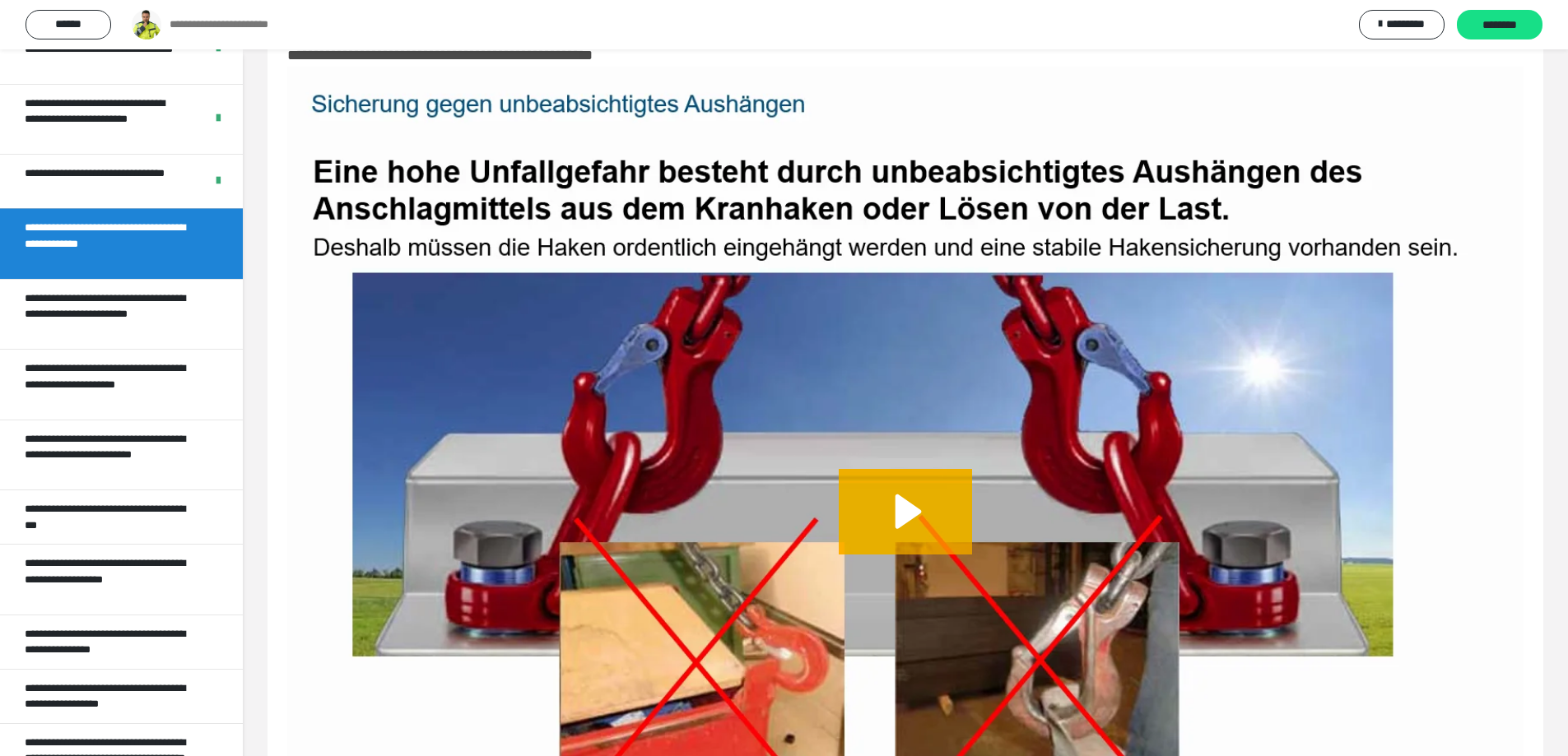 click at bounding box center [905, 530] 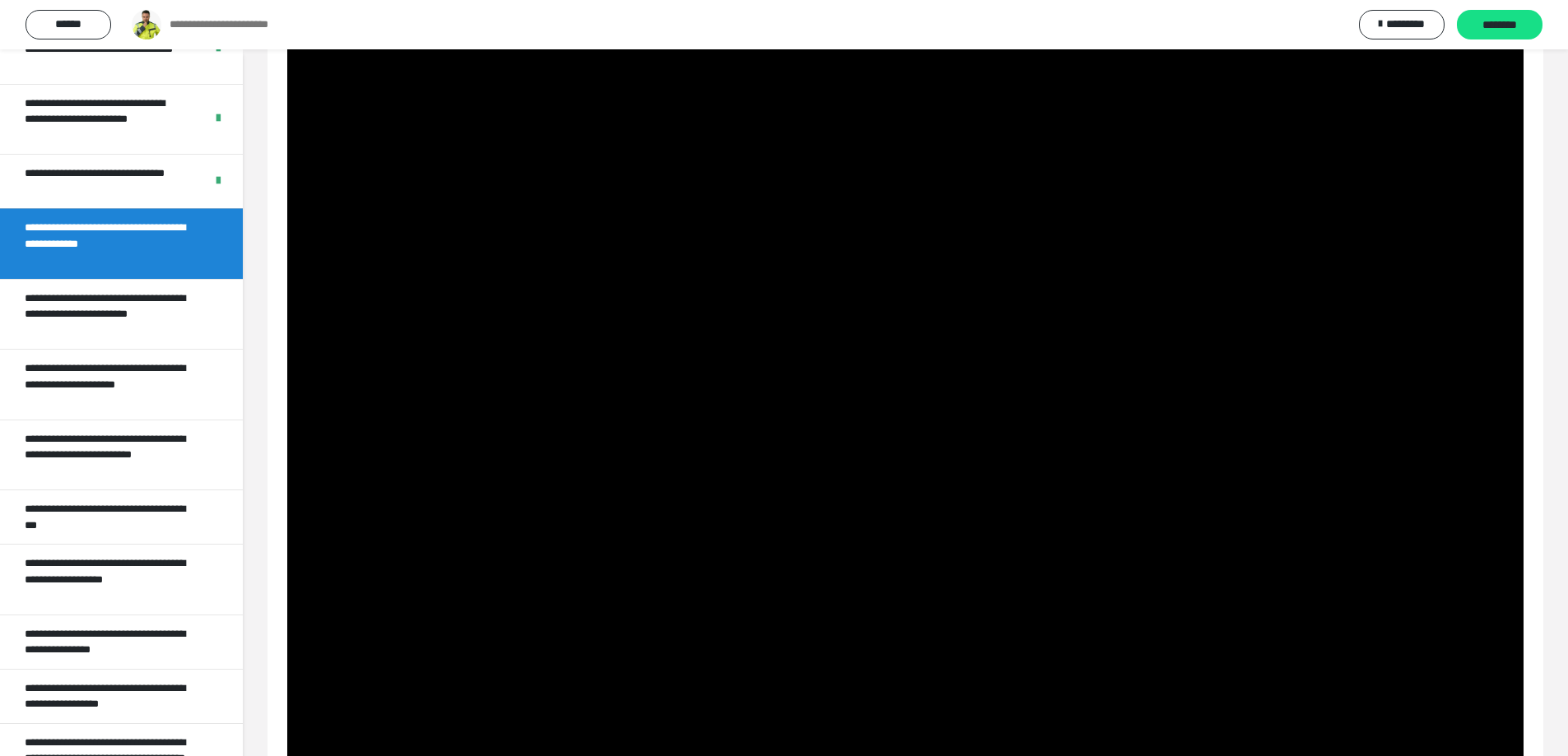 scroll, scrollTop: 332, scrollLeft: 0, axis: vertical 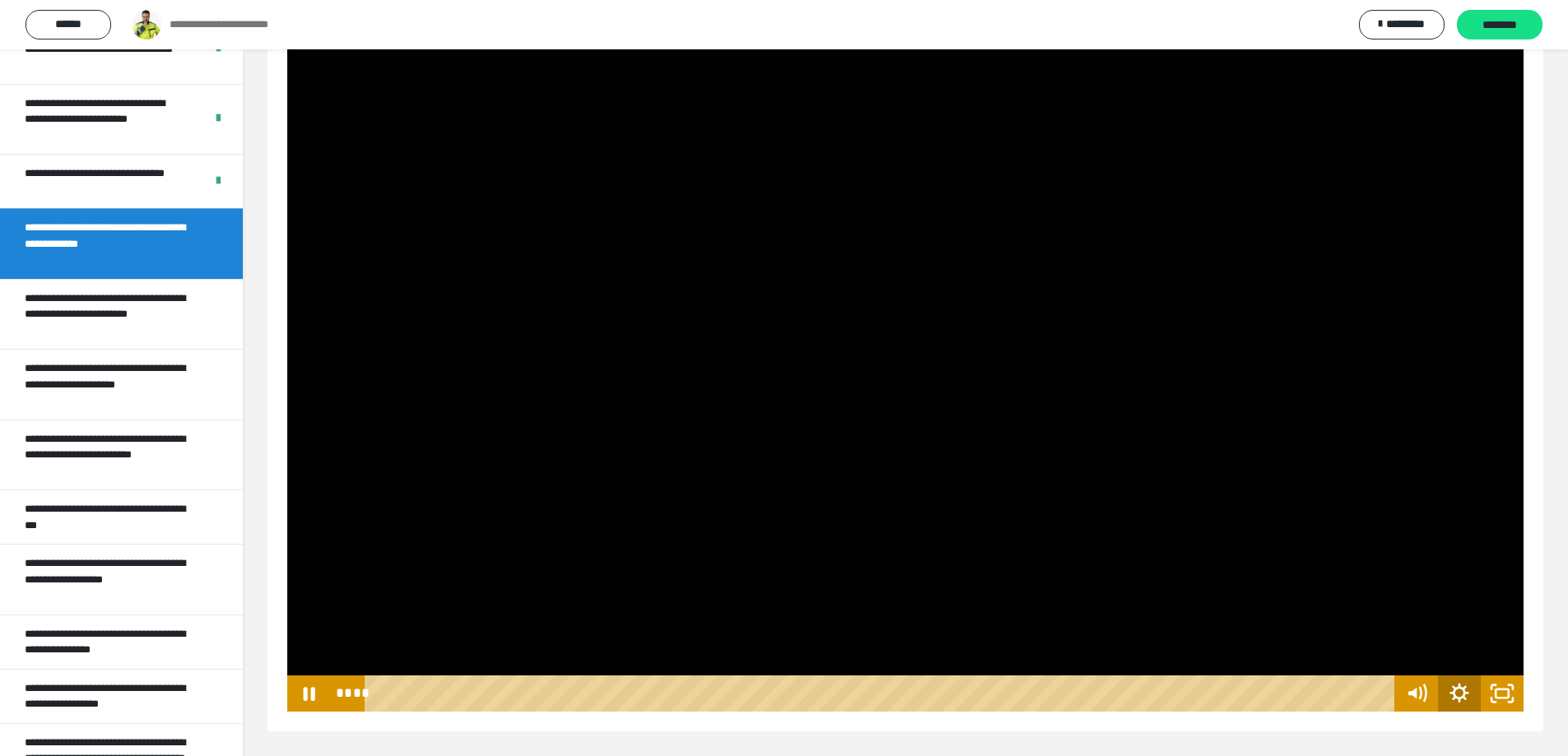 click 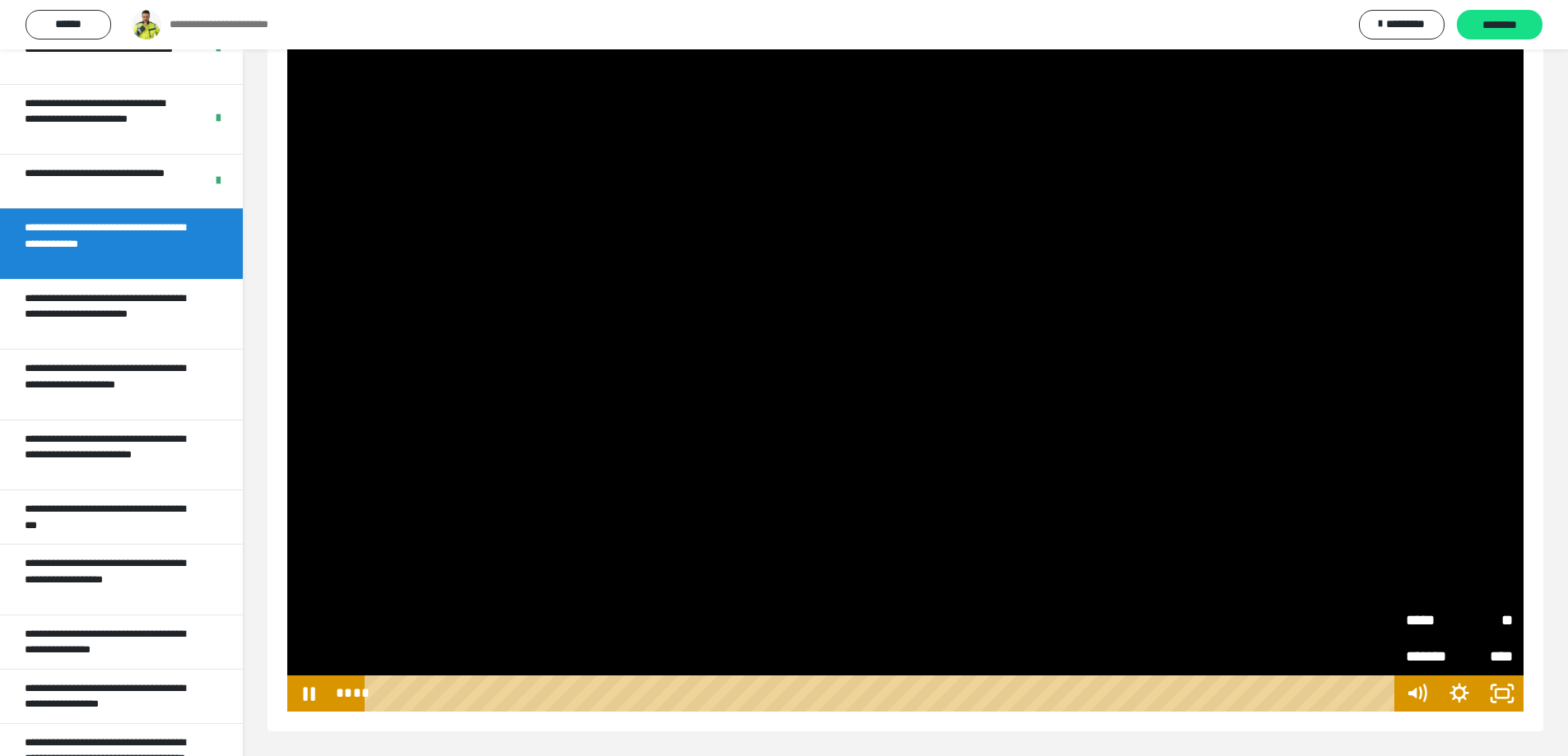 click on "**" at bounding box center [1486, 620] 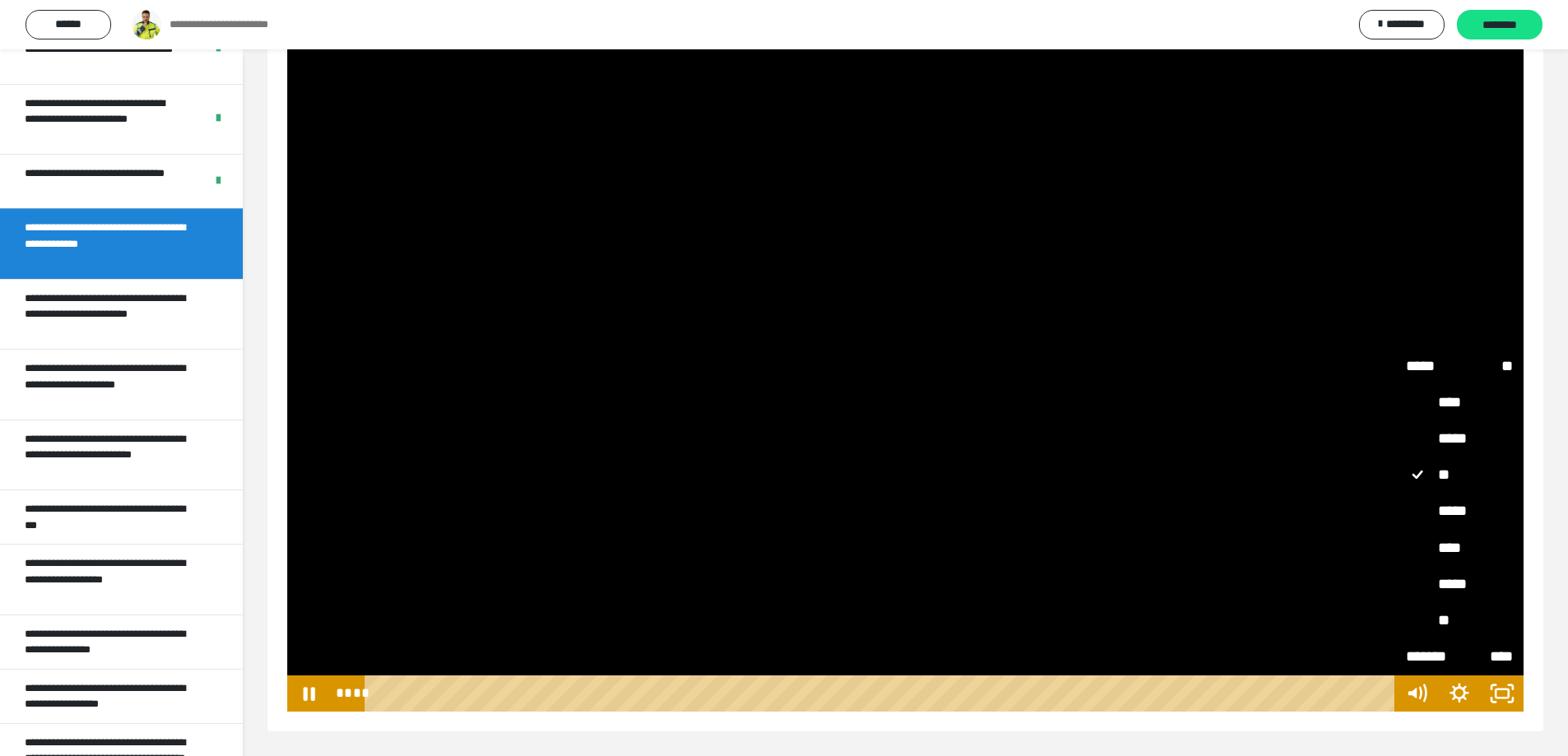 click on "****" at bounding box center [1459, 549] 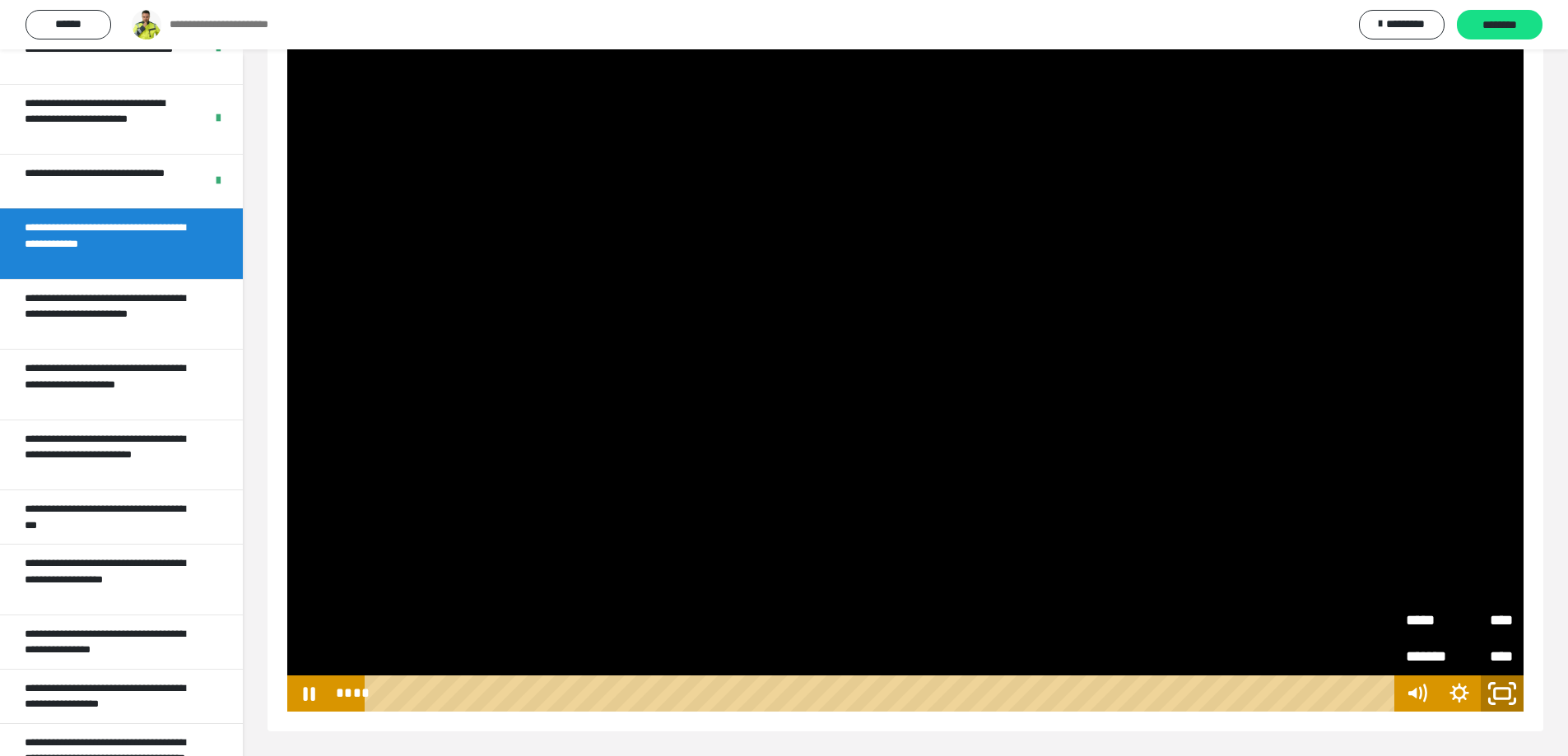 click 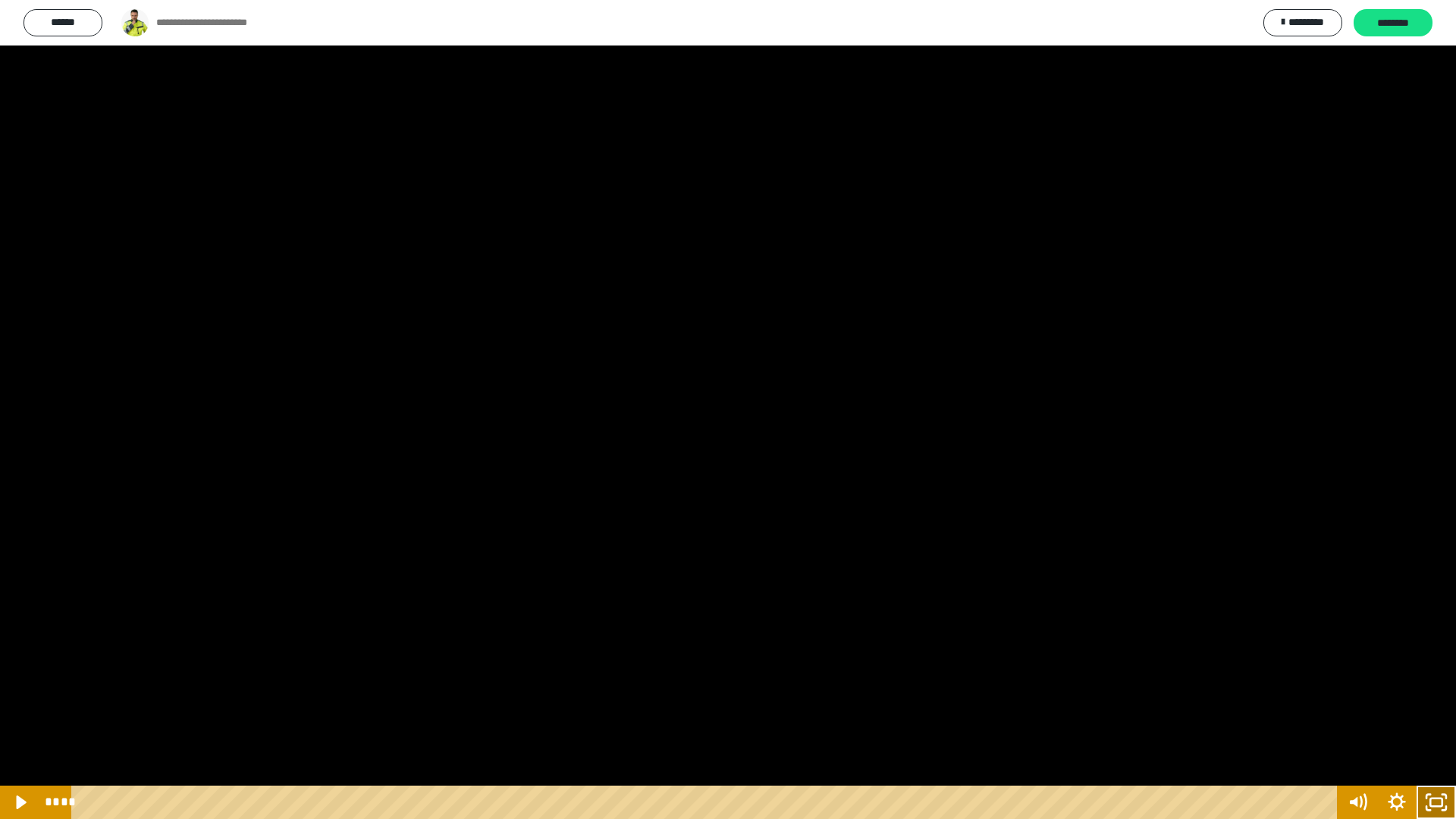 click 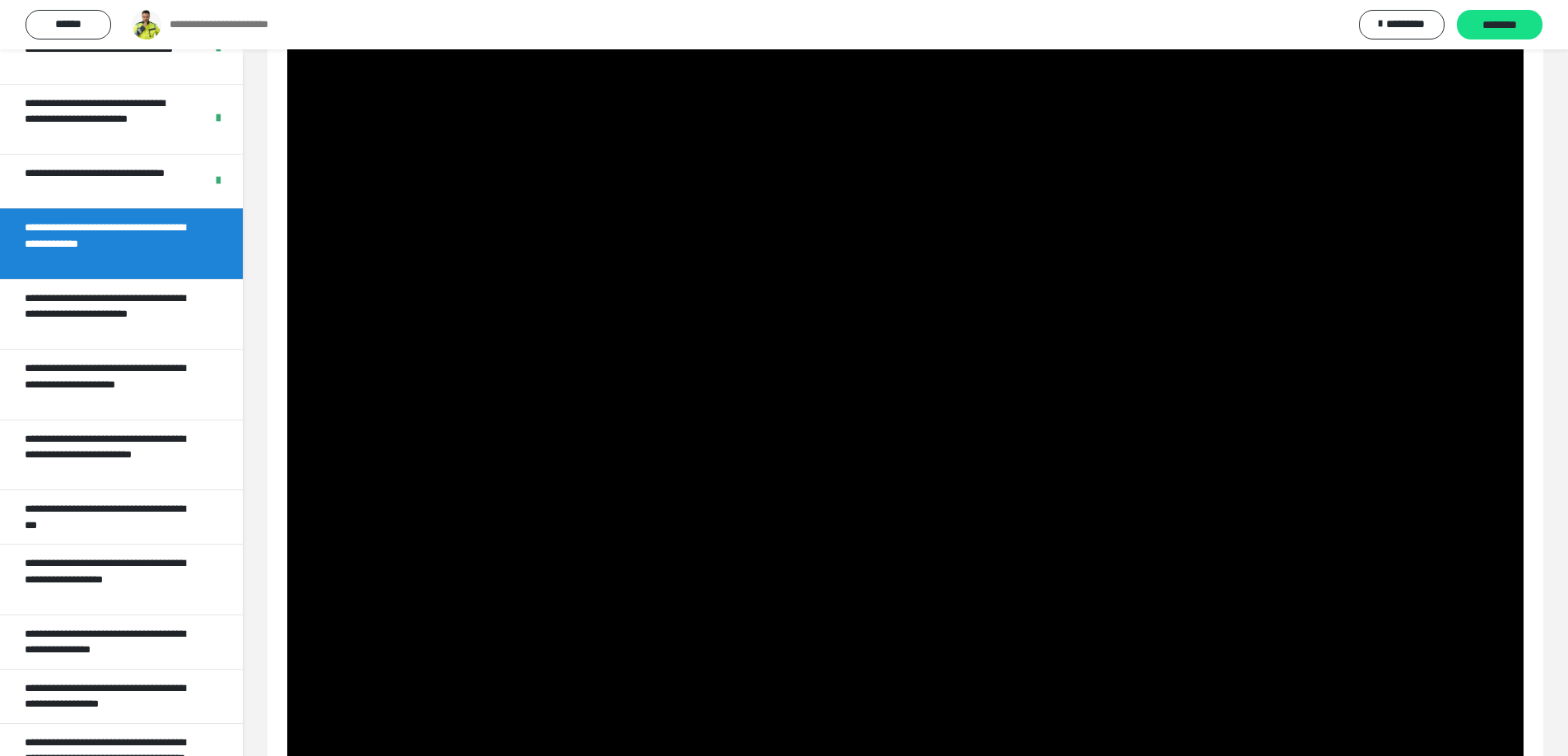 click at bounding box center (905, 371) 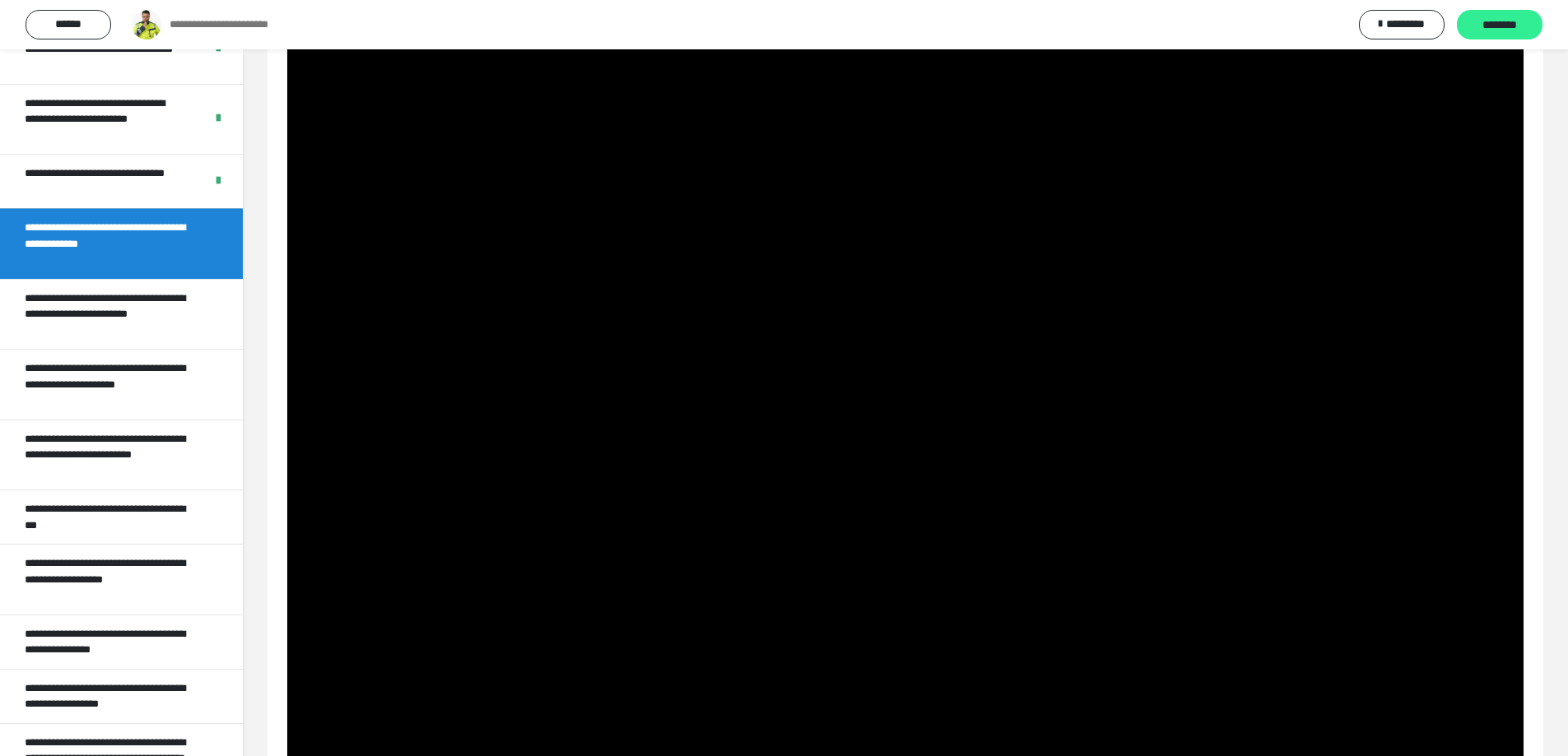 click on "********" at bounding box center (1500, 26) 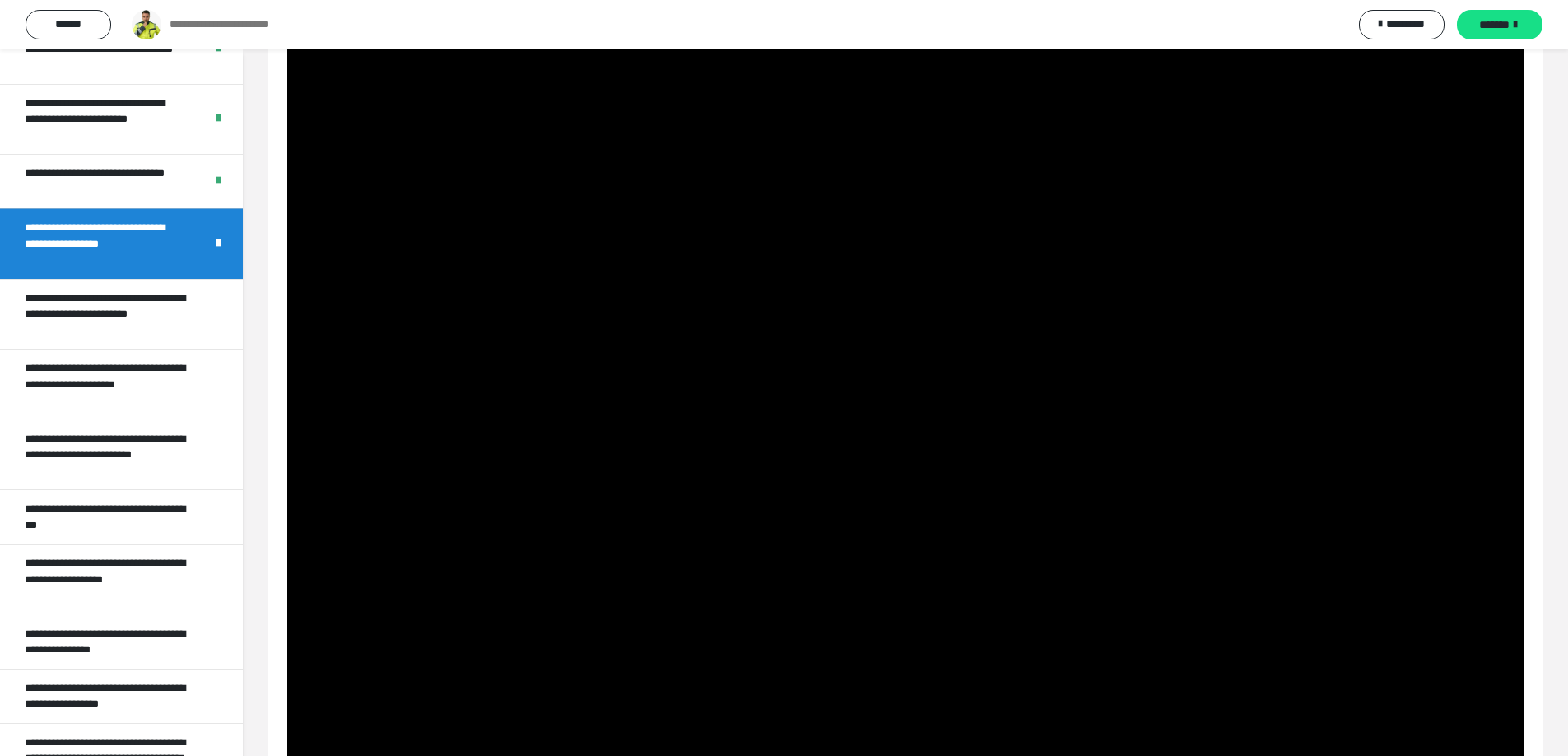 click at bounding box center [905, 371] 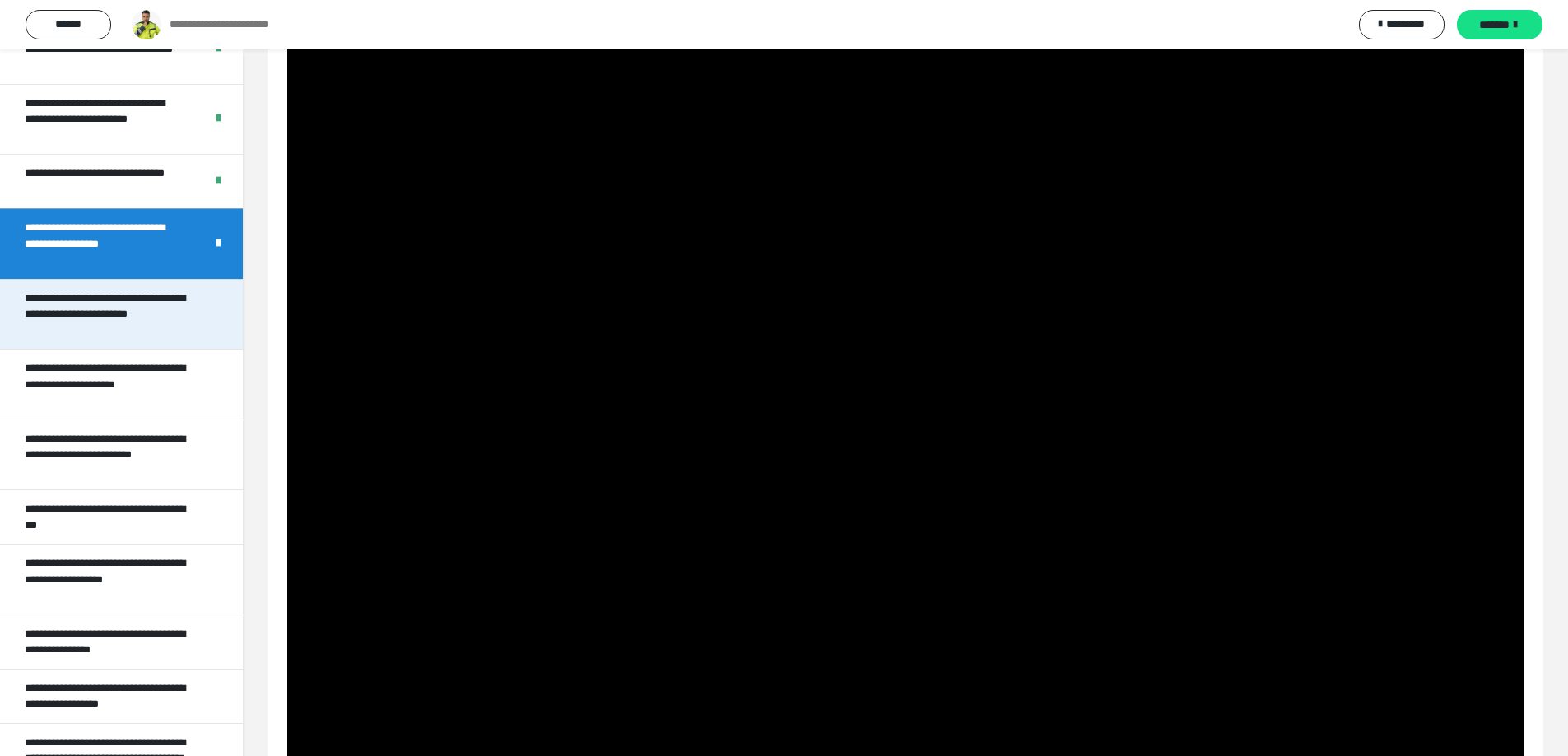 click on "**********" at bounding box center (109, 314) 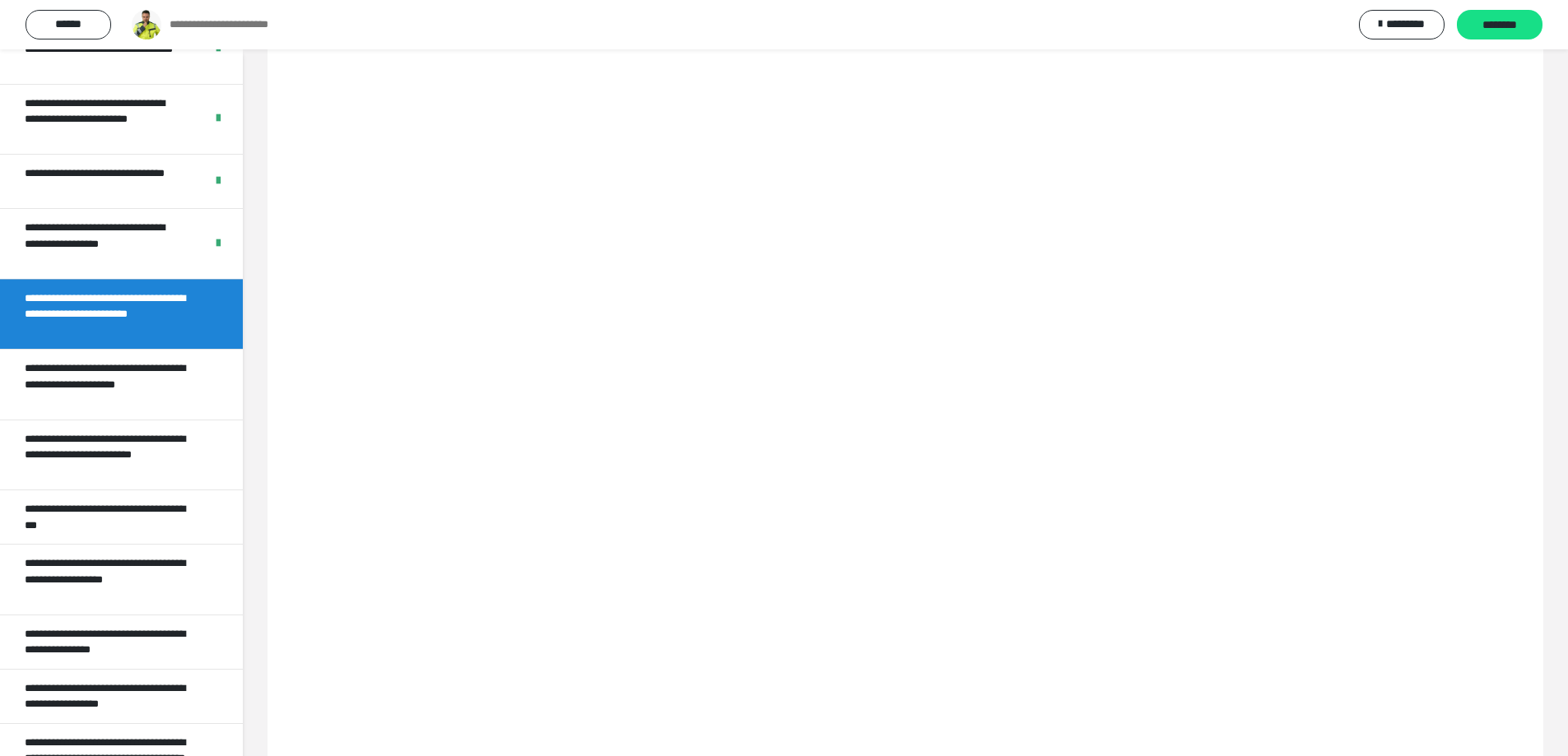 scroll, scrollTop: 49, scrollLeft: 0, axis: vertical 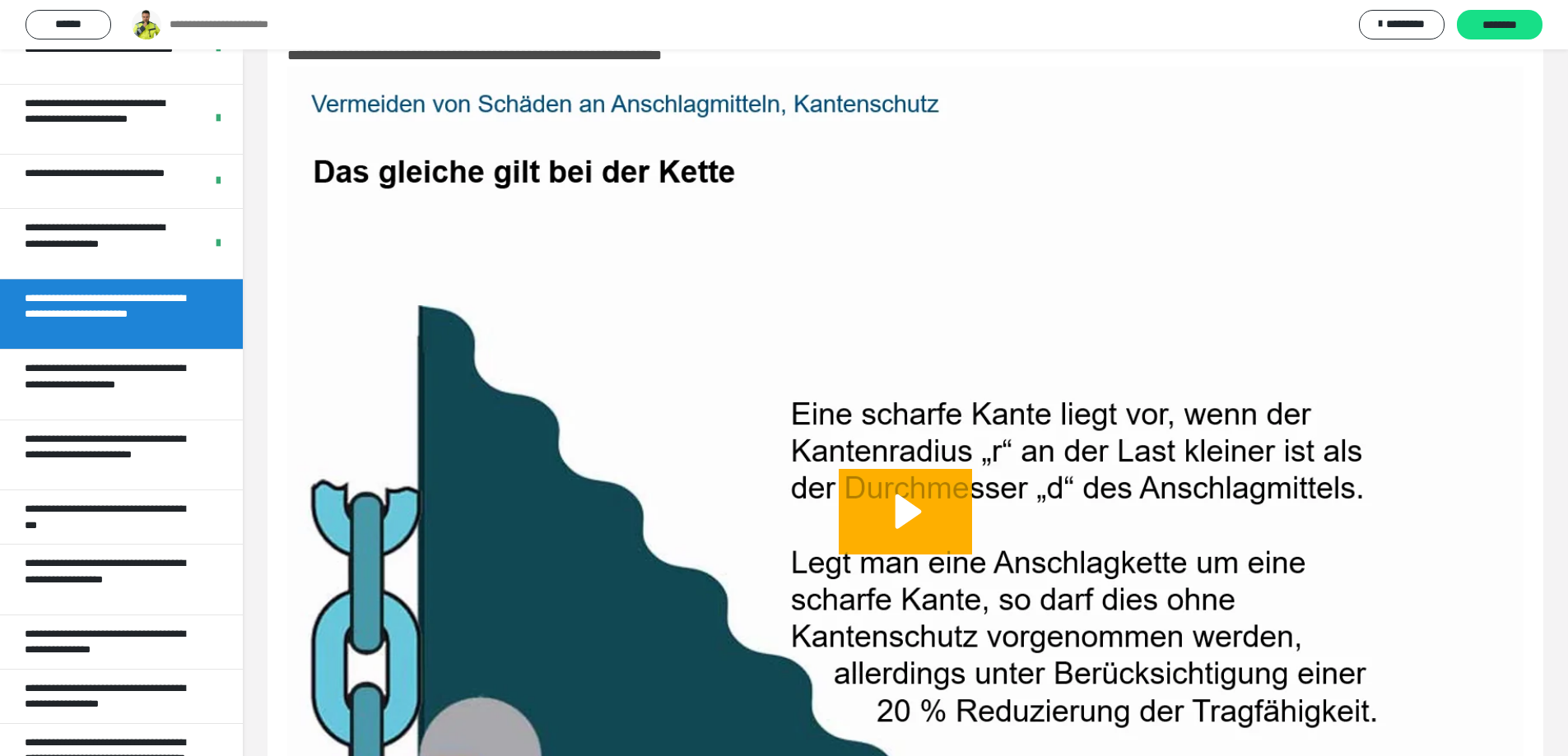click at bounding box center (905, 530) 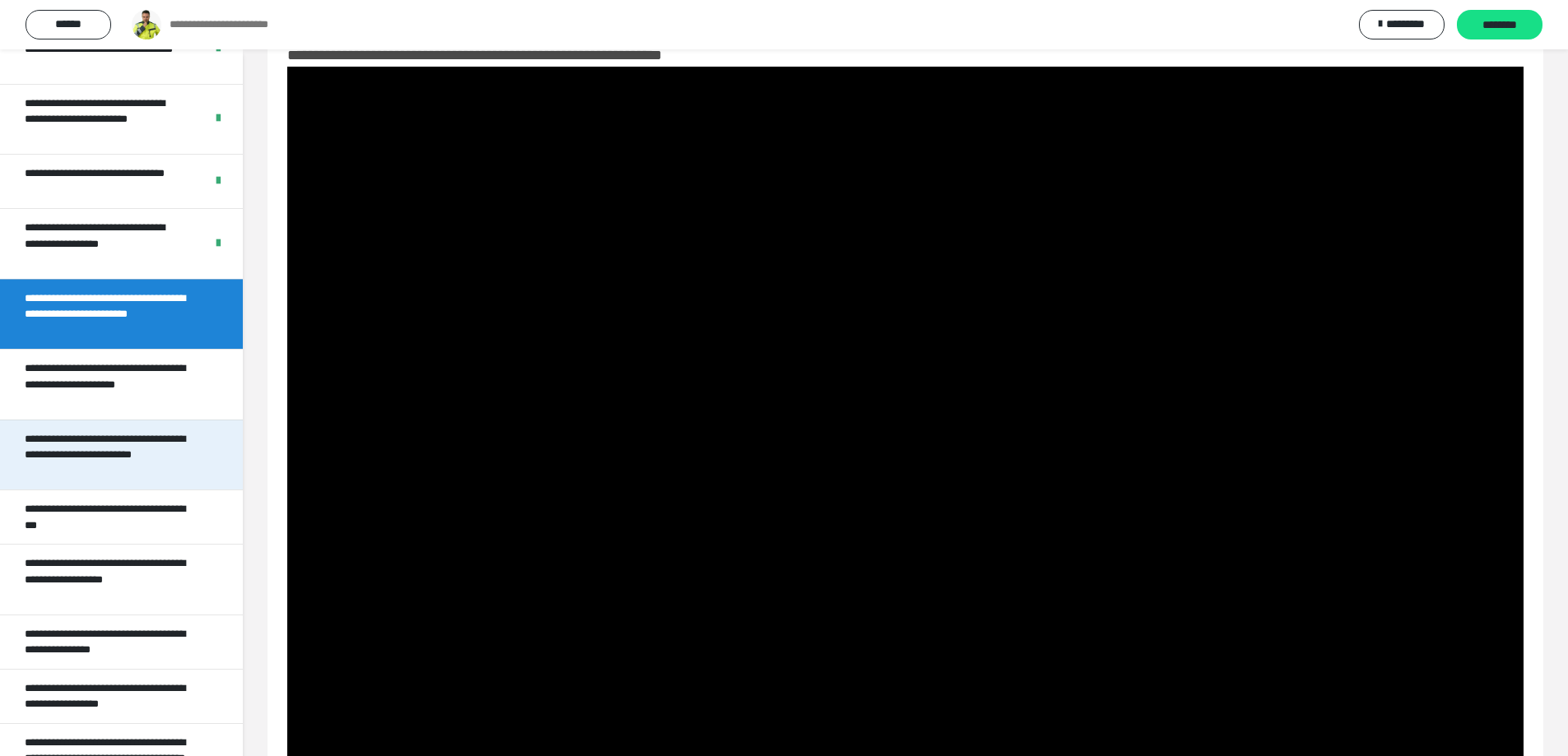 scroll, scrollTop: 61, scrollLeft: 0, axis: vertical 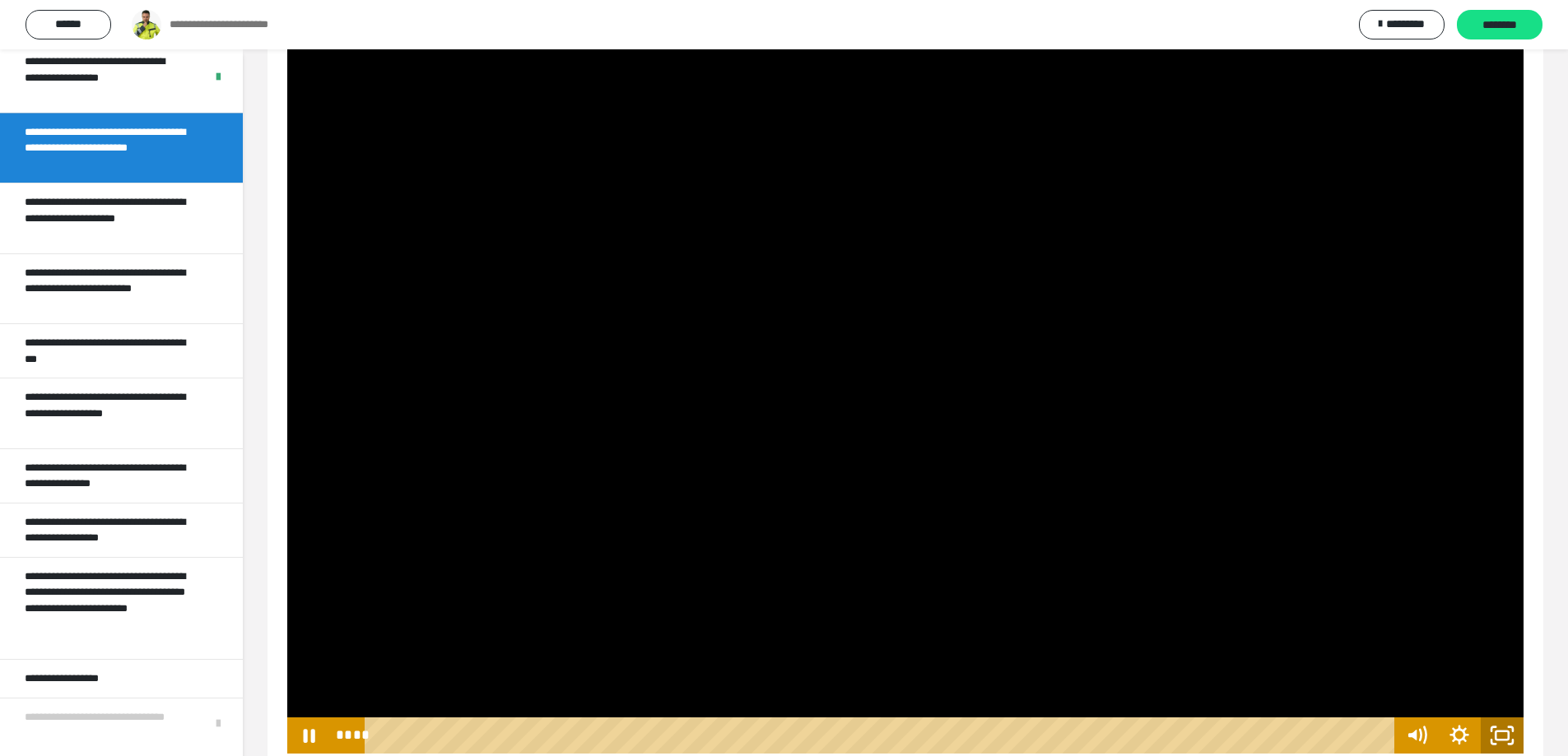 click 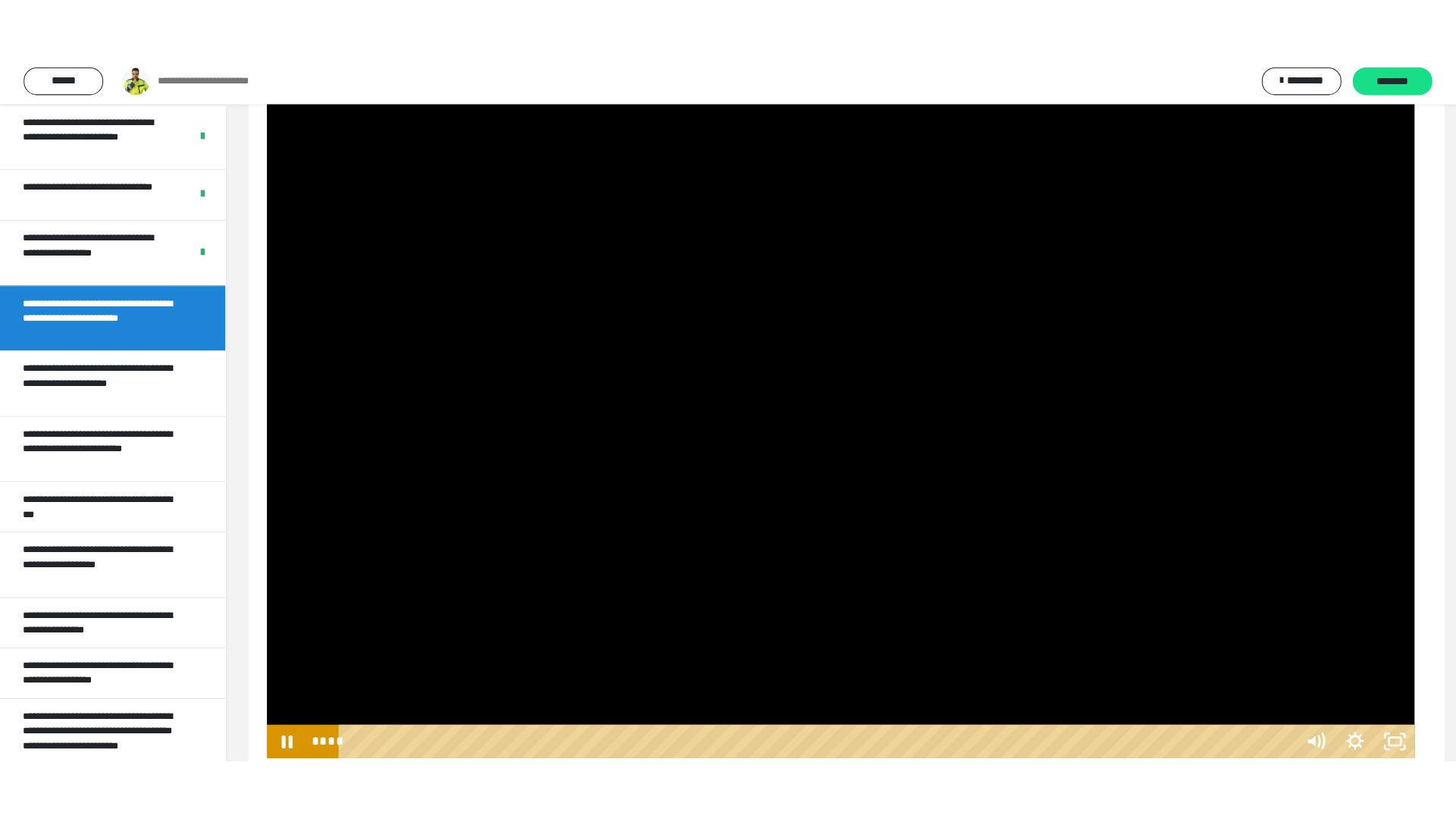 scroll, scrollTop: 192, scrollLeft: 0, axis: vertical 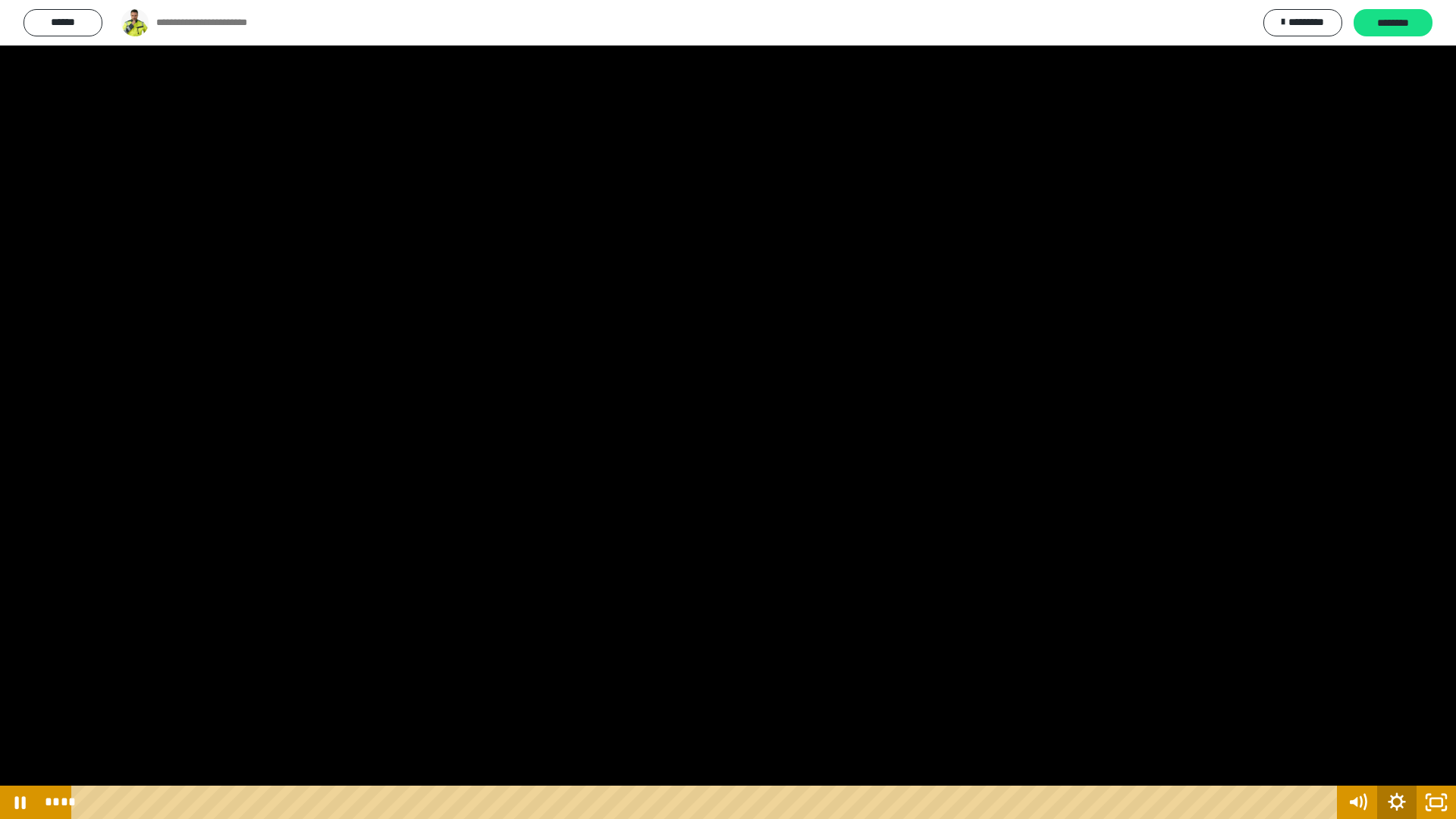 click 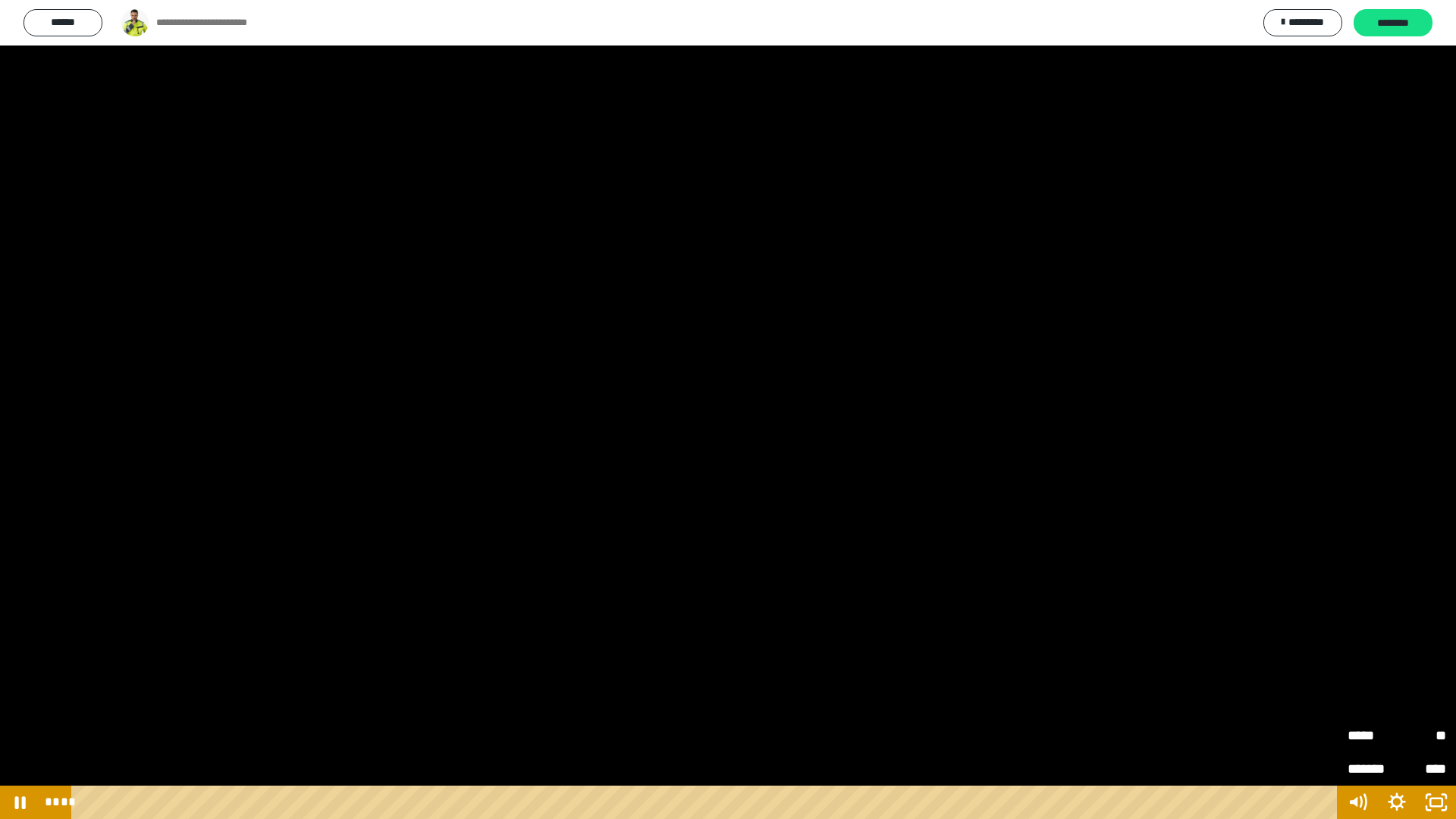 click on "*****" at bounding box center [1372, 736] 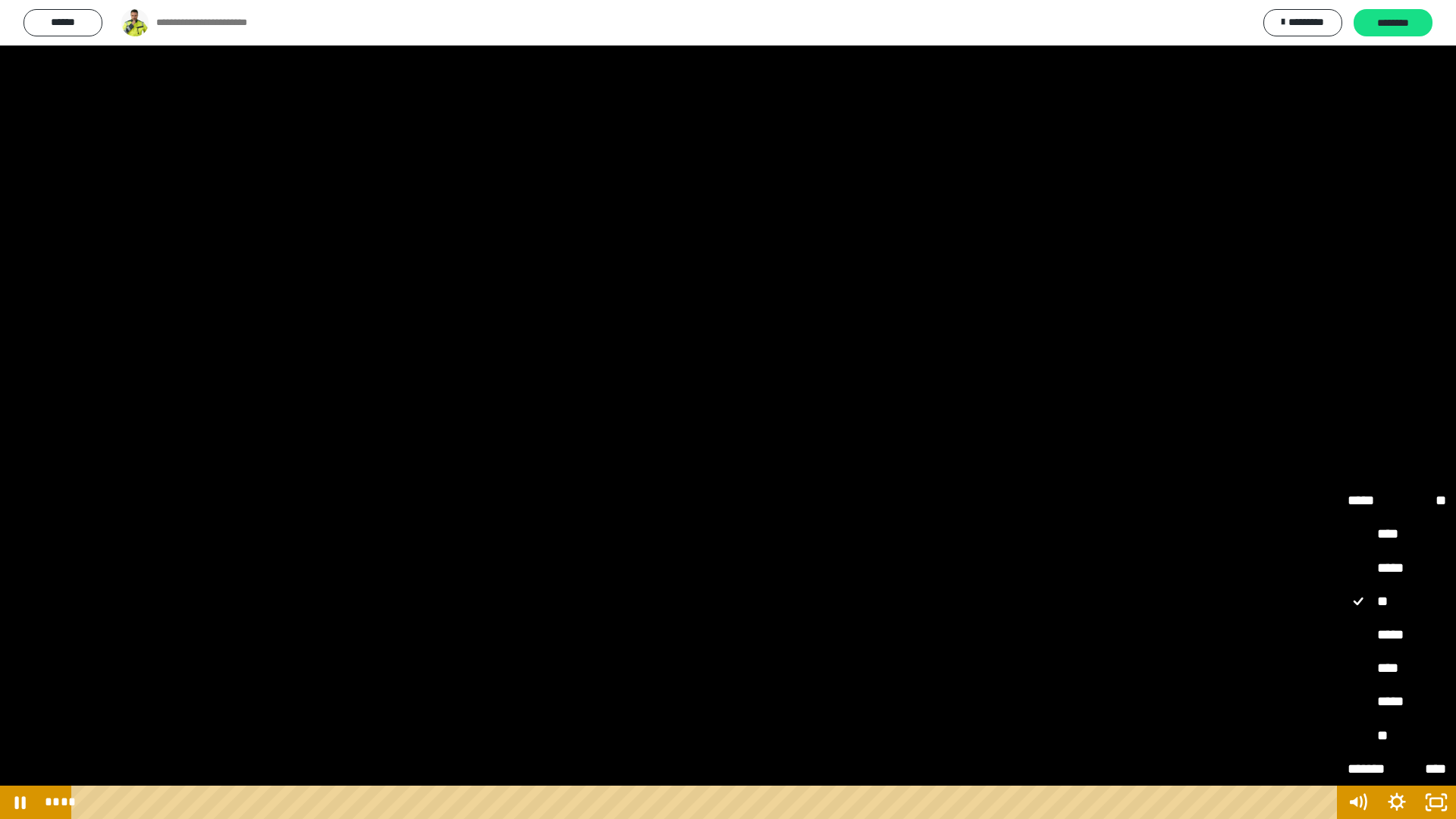 click on "****" at bounding box center [1397, 669] 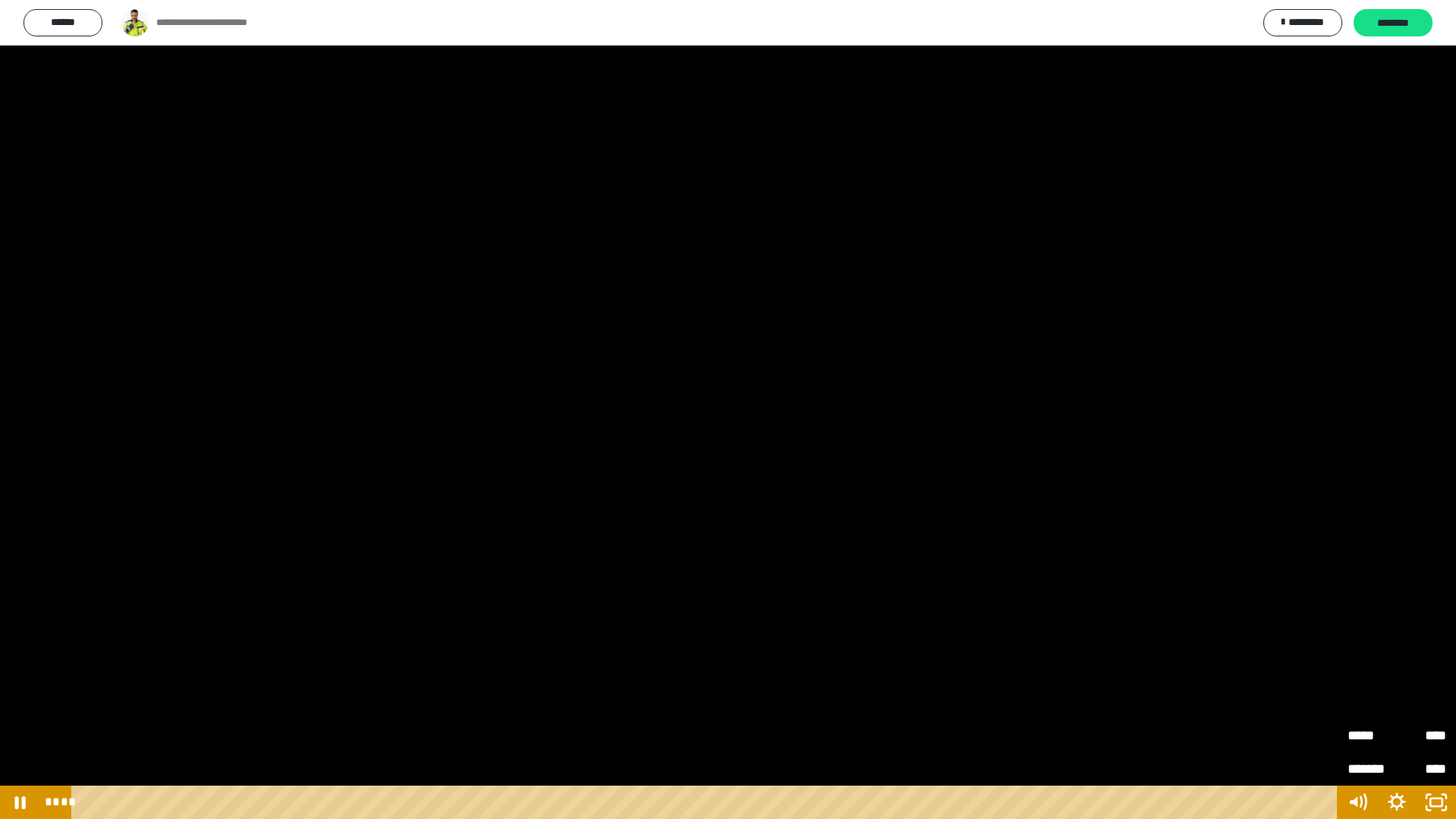 click at bounding box center (728, 410) 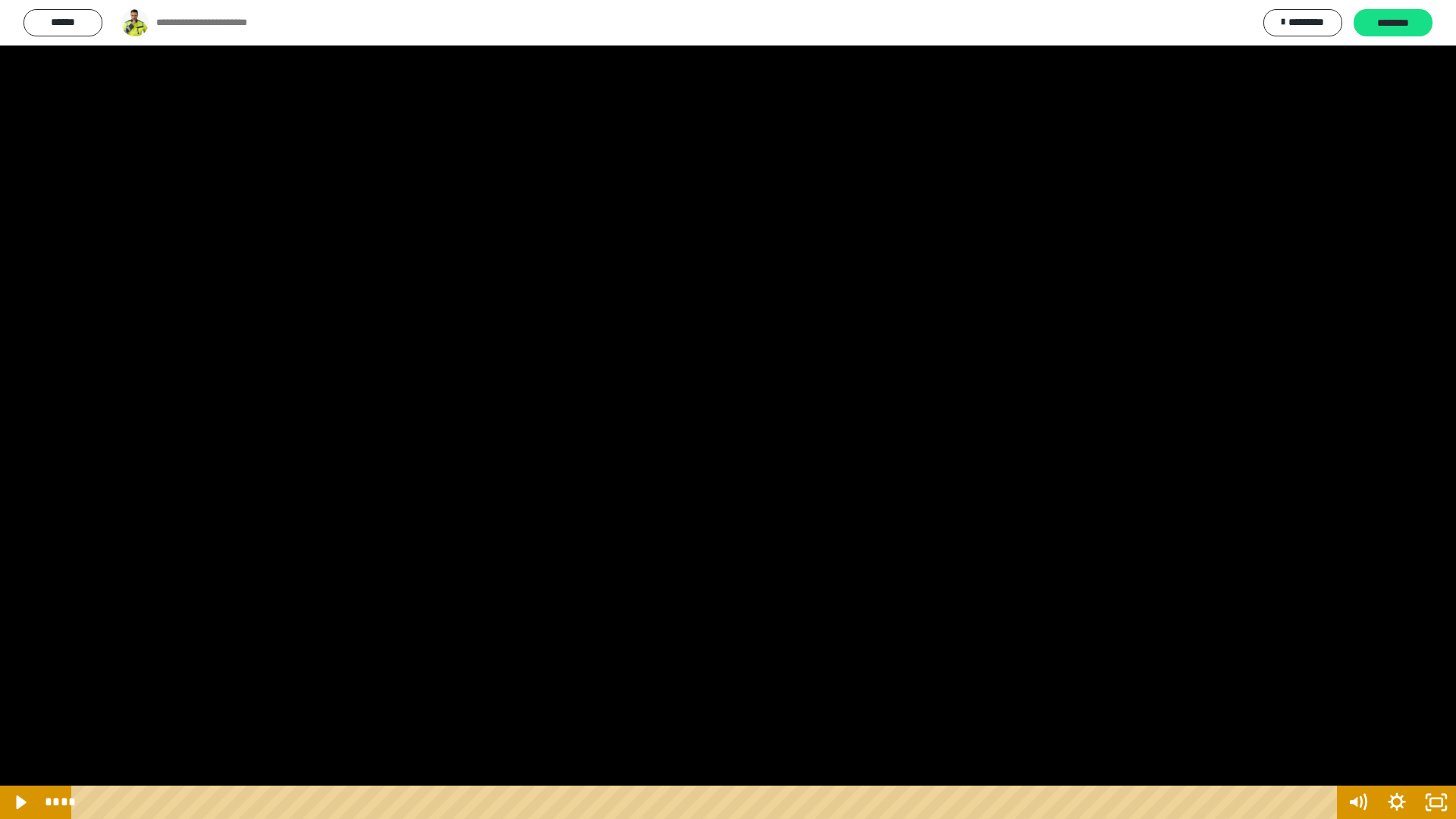 click at bounding box center [728, 410] 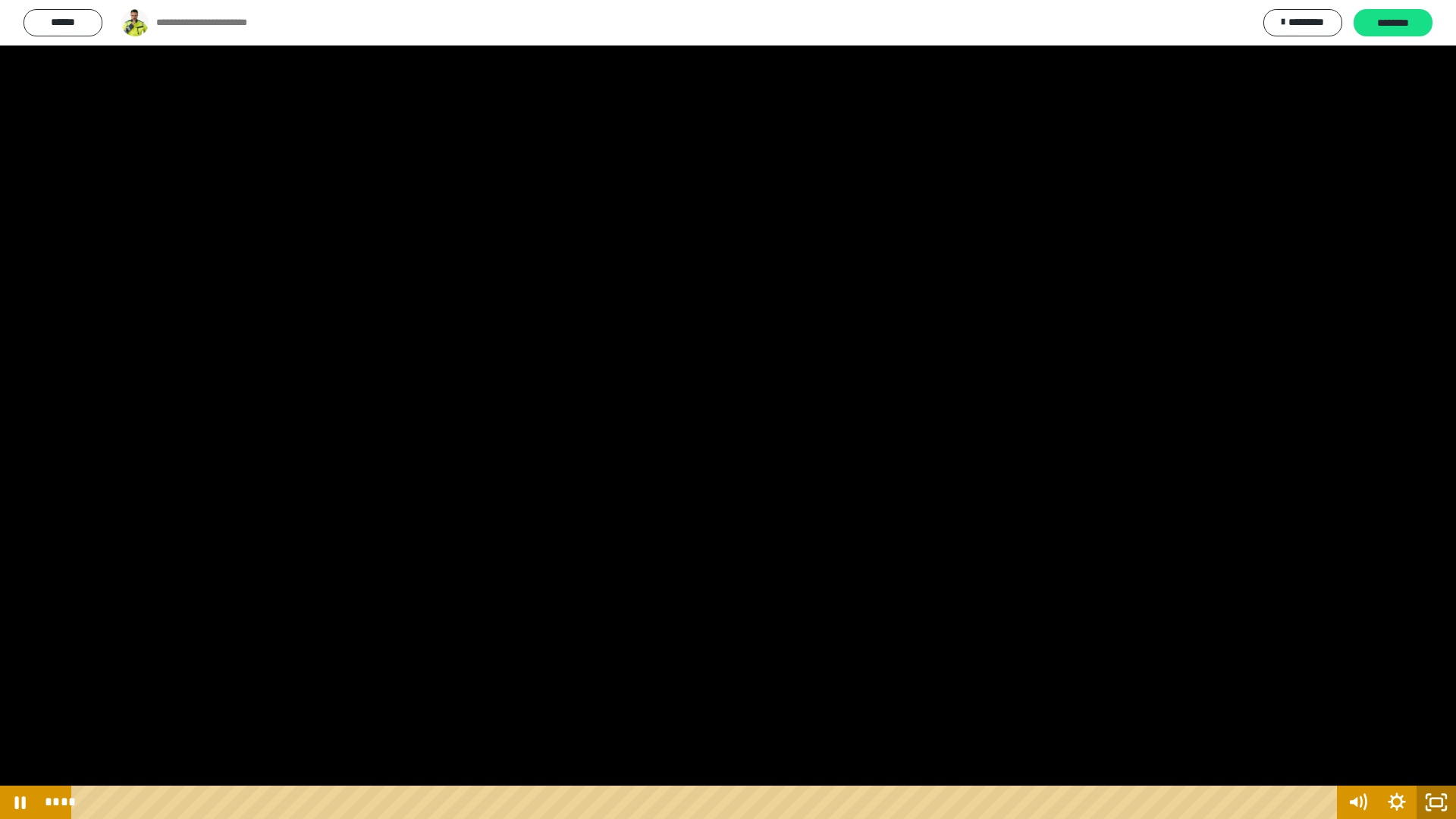 click 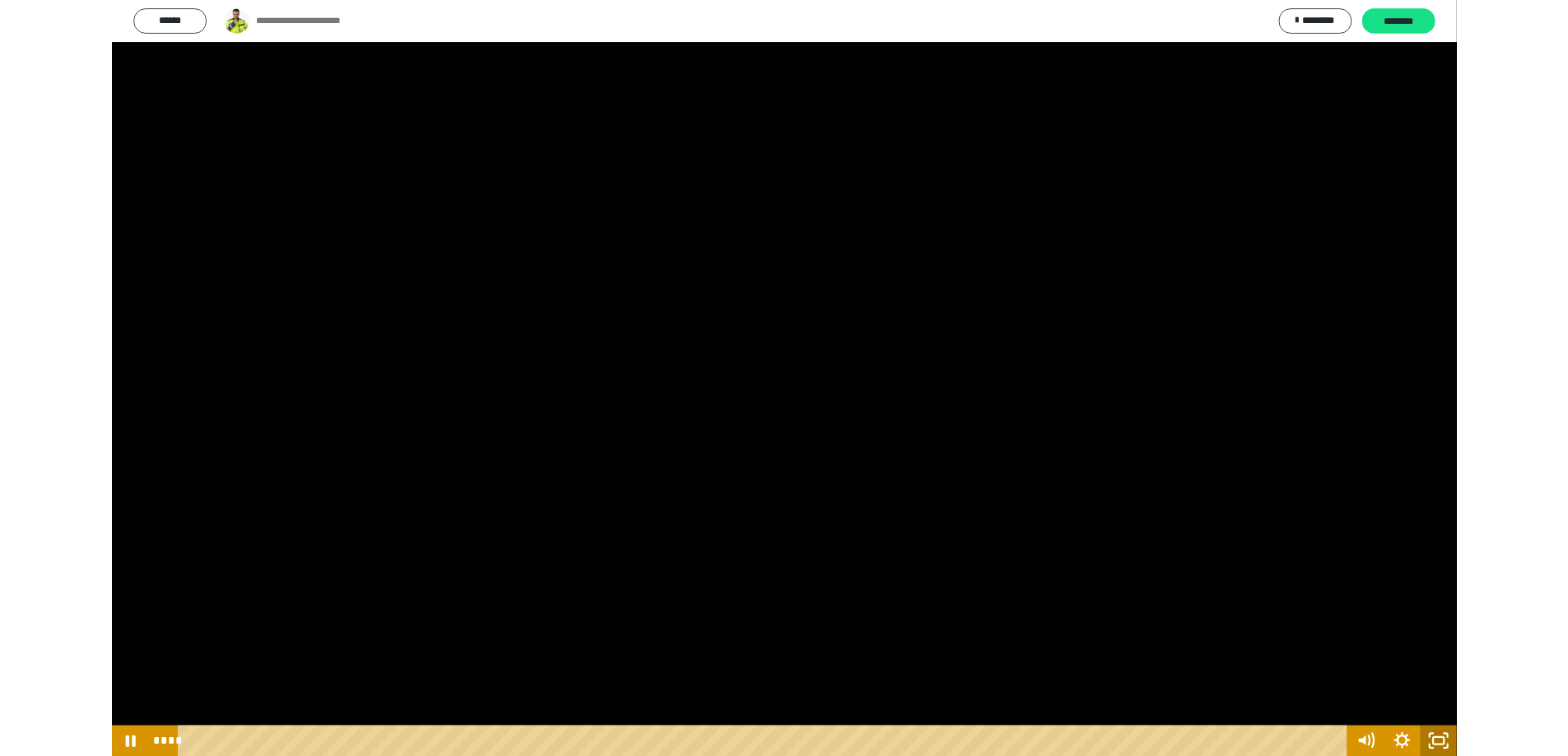 scroll, scrollTop: 602, scrollLeft: 0, axis: vertical 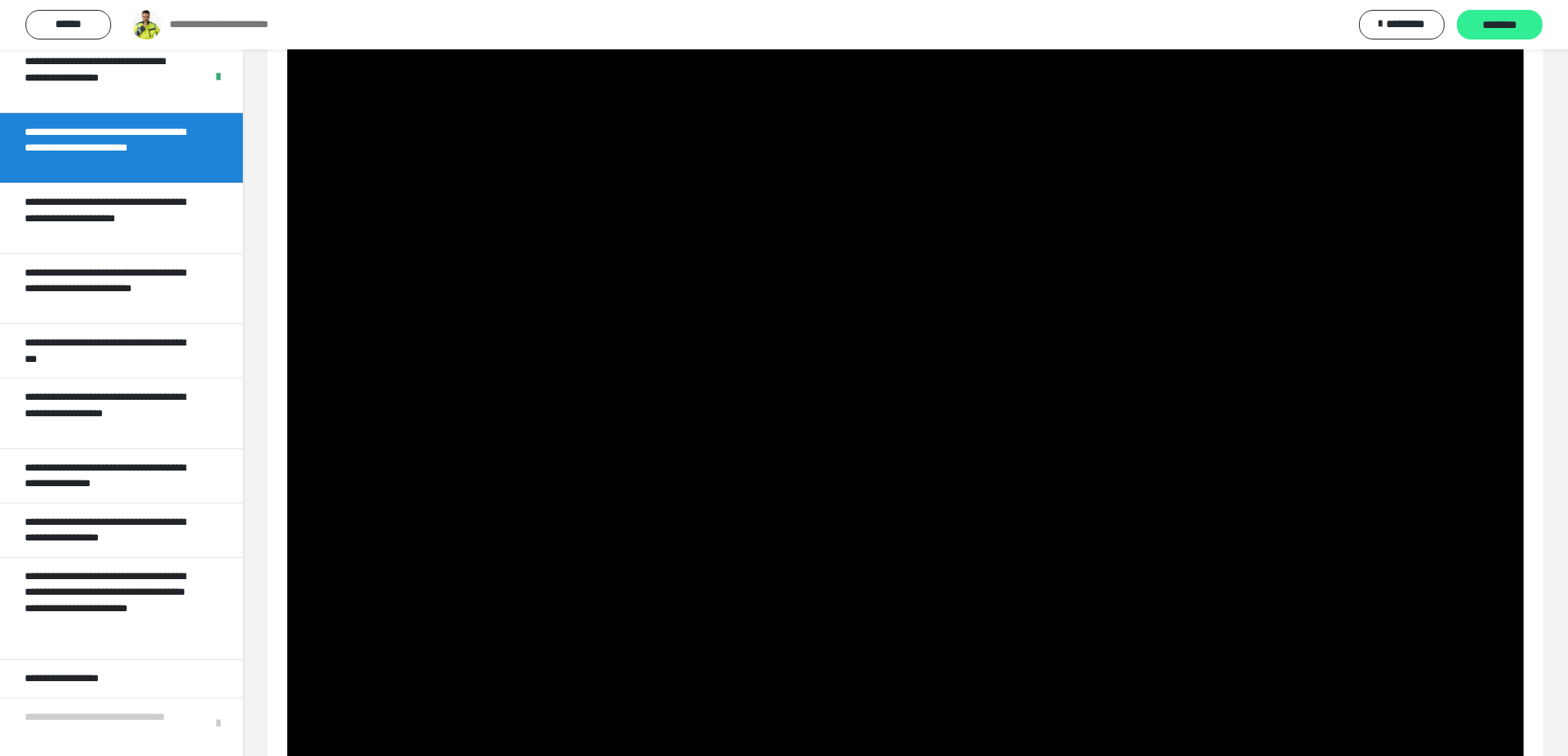 click on "********" at bounding box center [1500, 26] 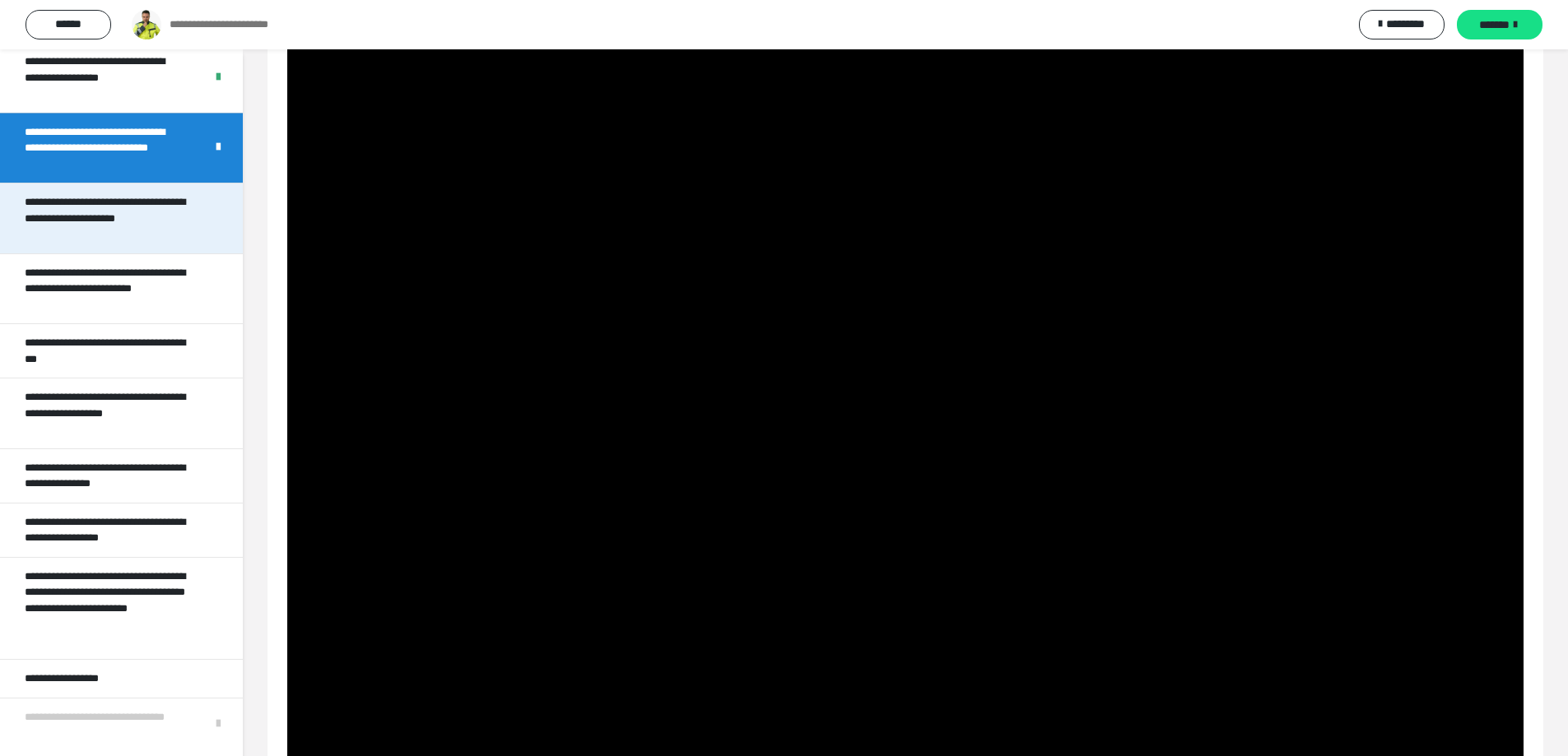 click on "**********" at bounding box center (109, 218) 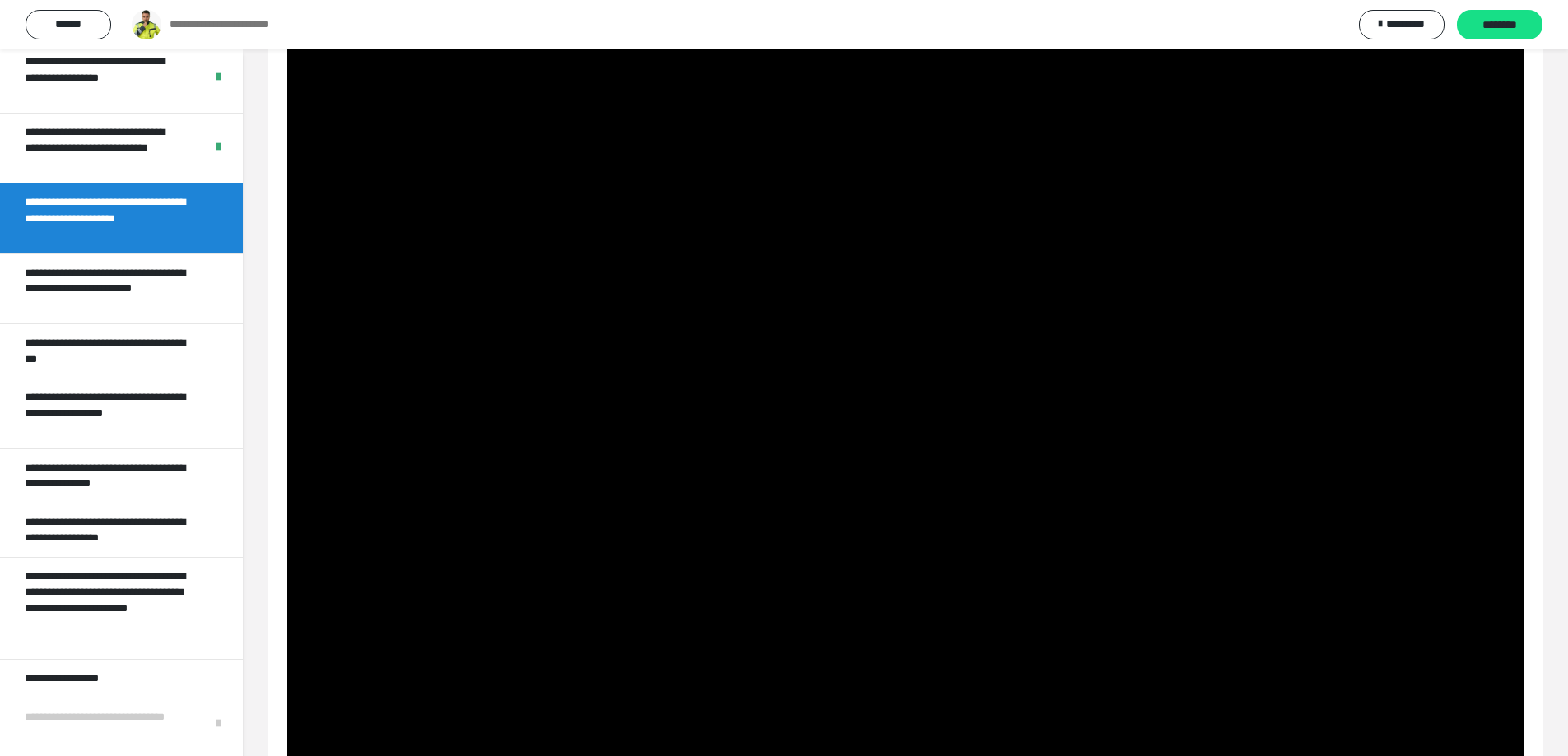 scroll, scrollTop: 49, scrollLeft: 0, axis: vertical 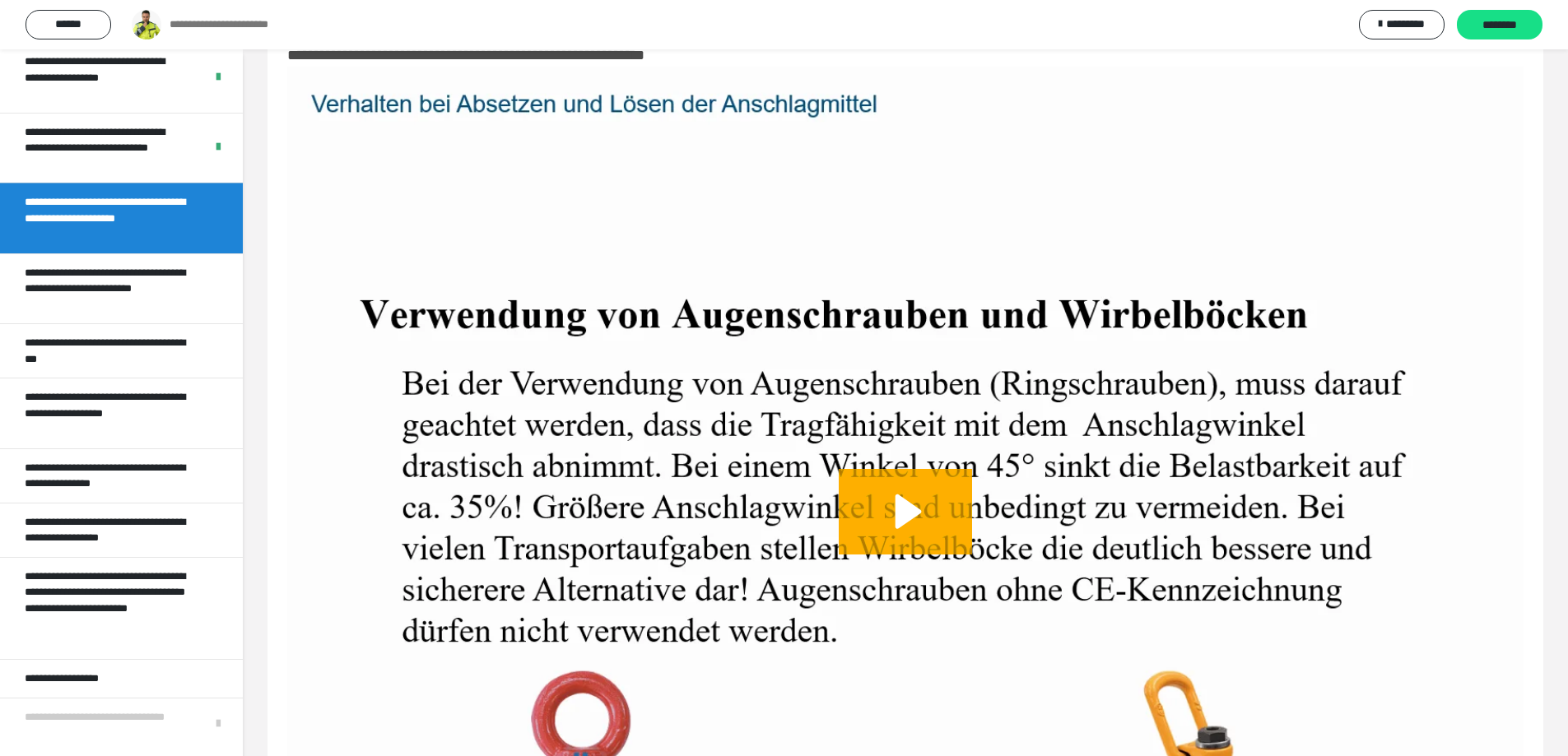 click at bounding box center (905, 530) 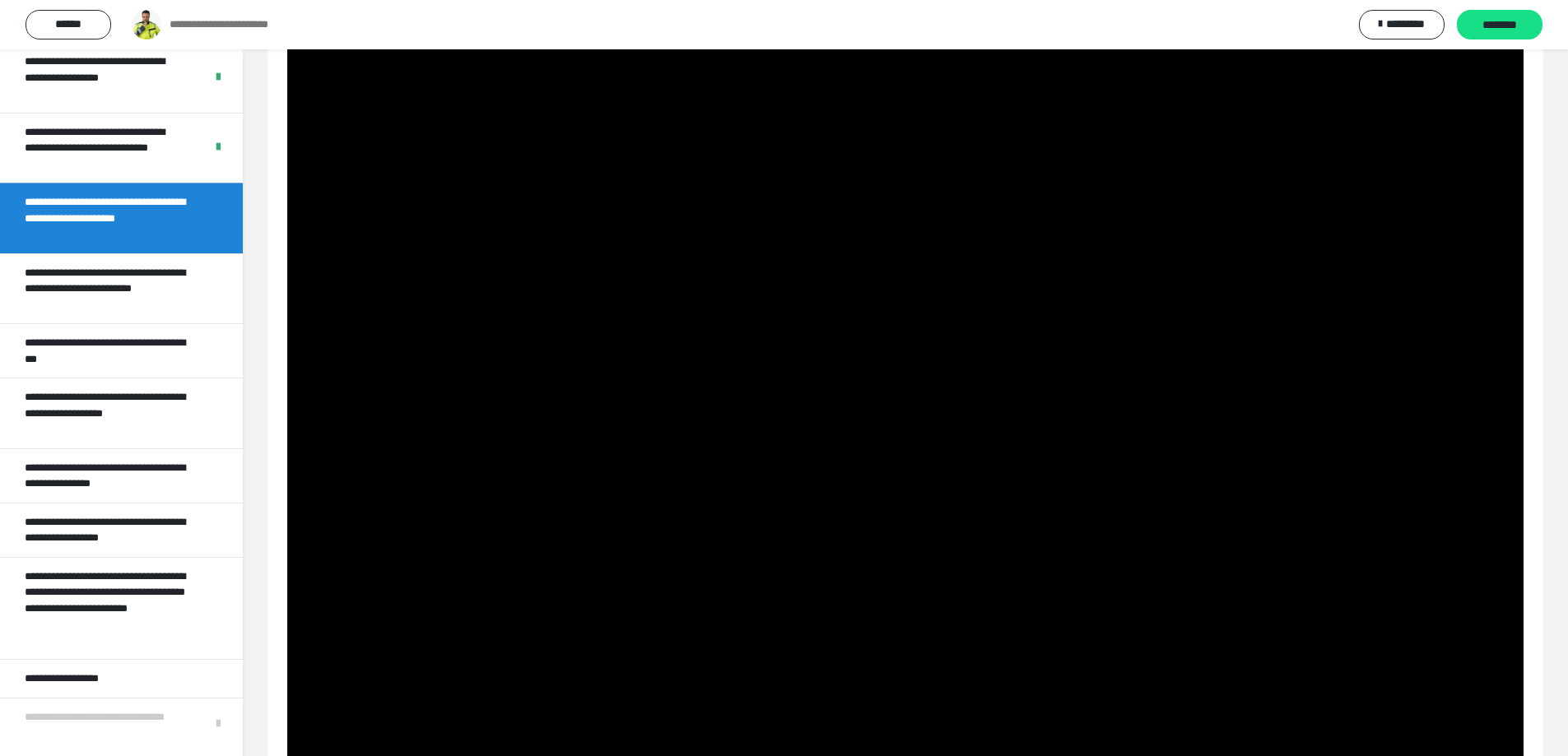 scroll, scrollTop: 332, scrollLeft: 0, axis: vertical 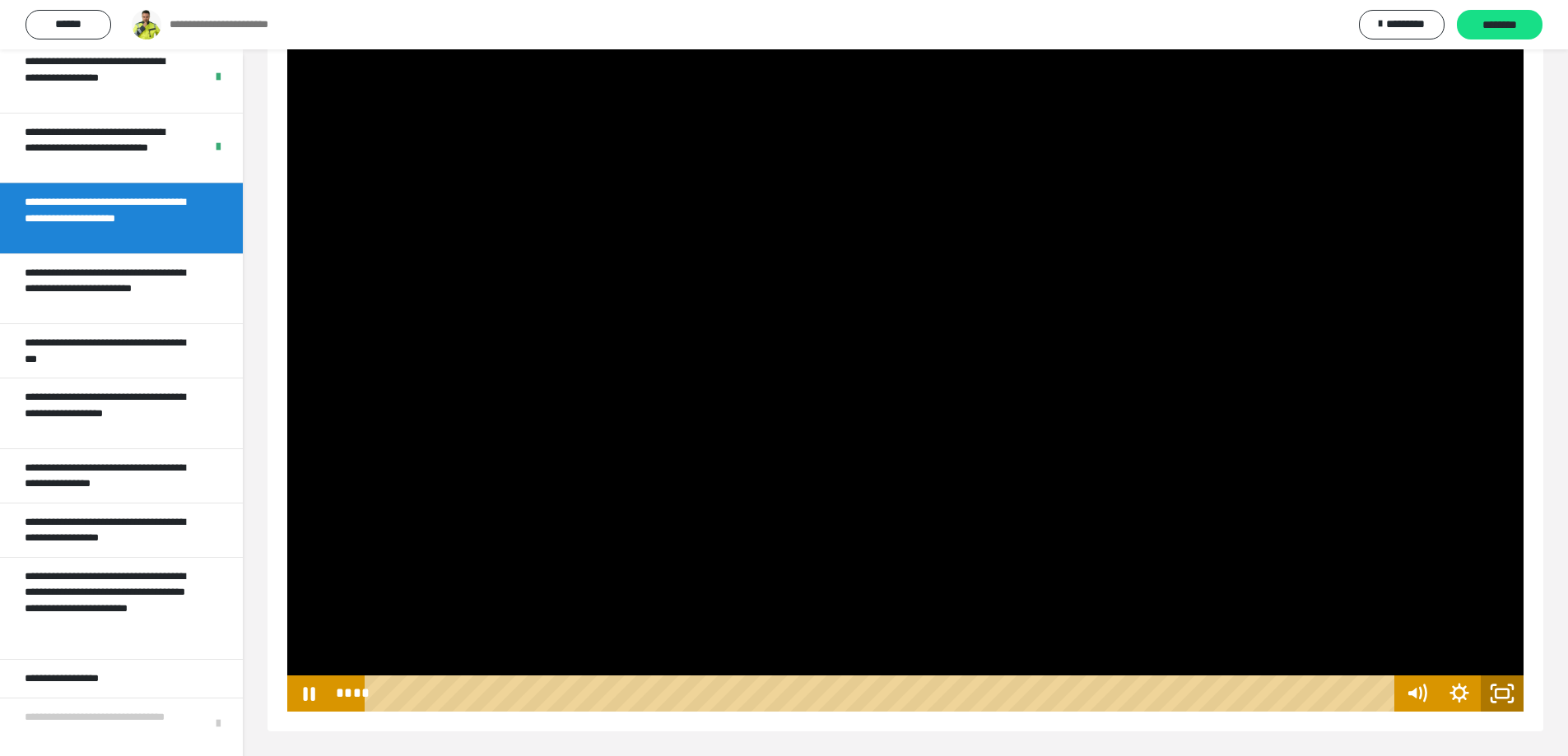 click 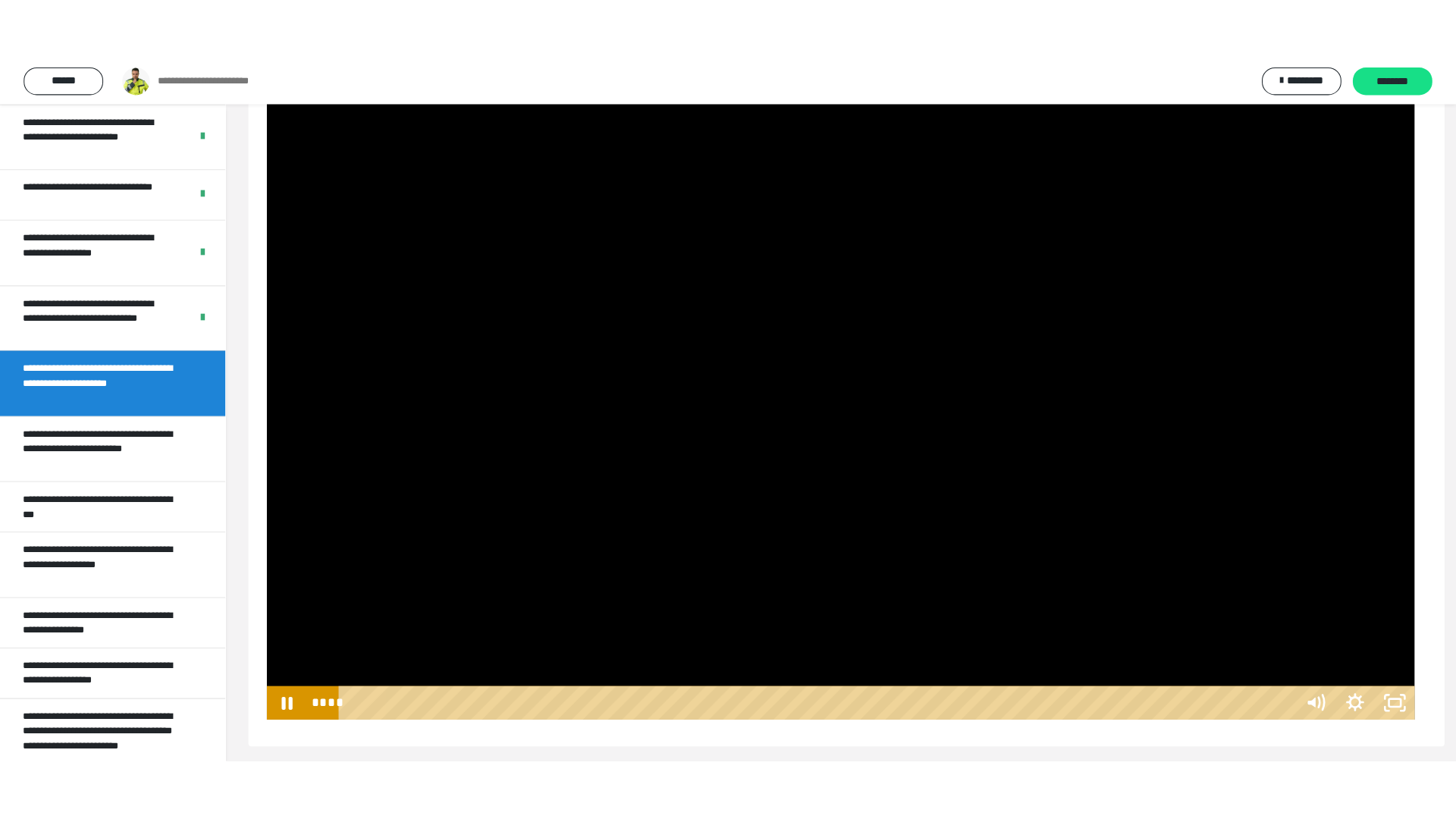 scroll, scrollTop: 192, scrollLeft: 0, axis: vertical 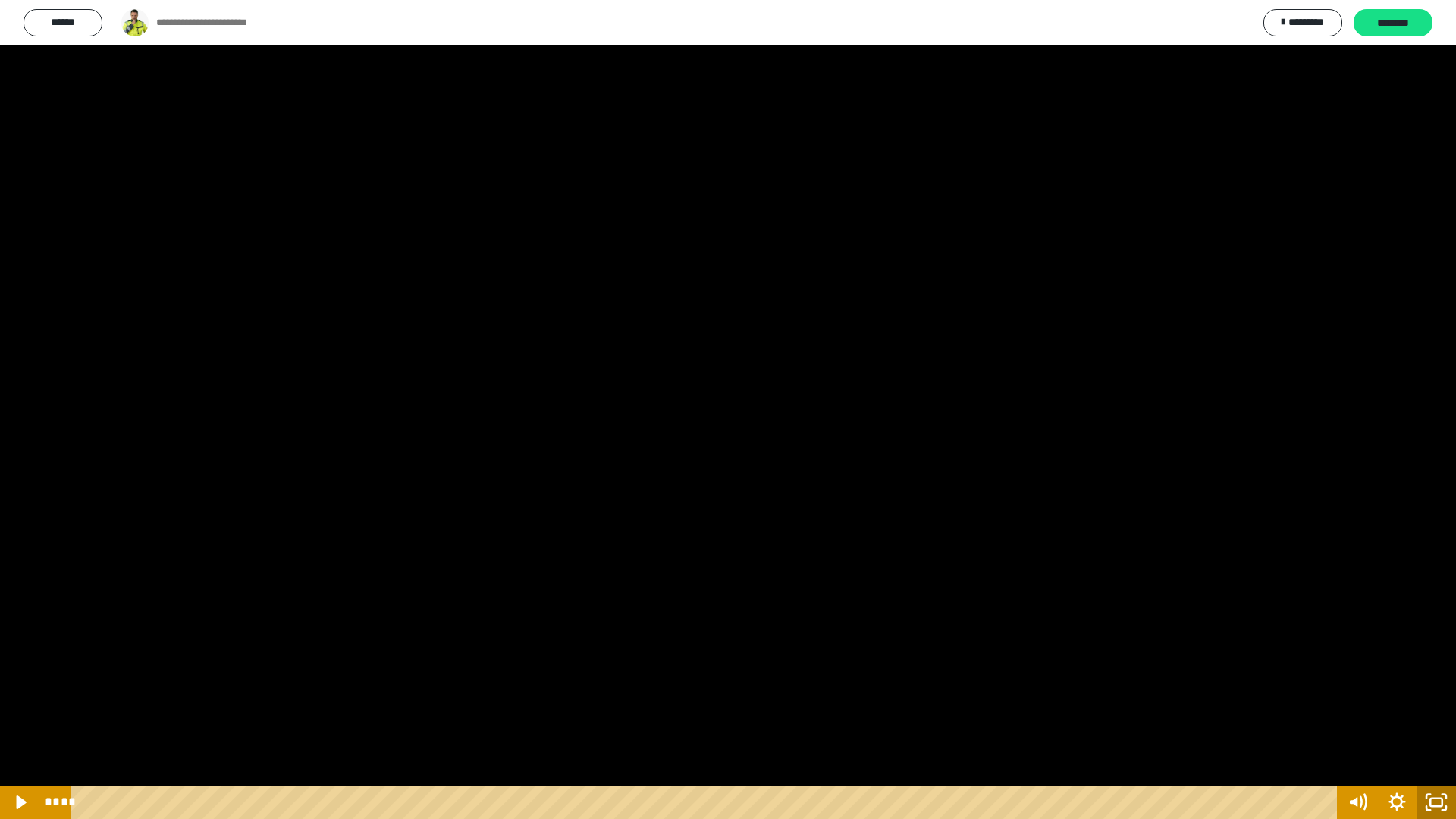 click 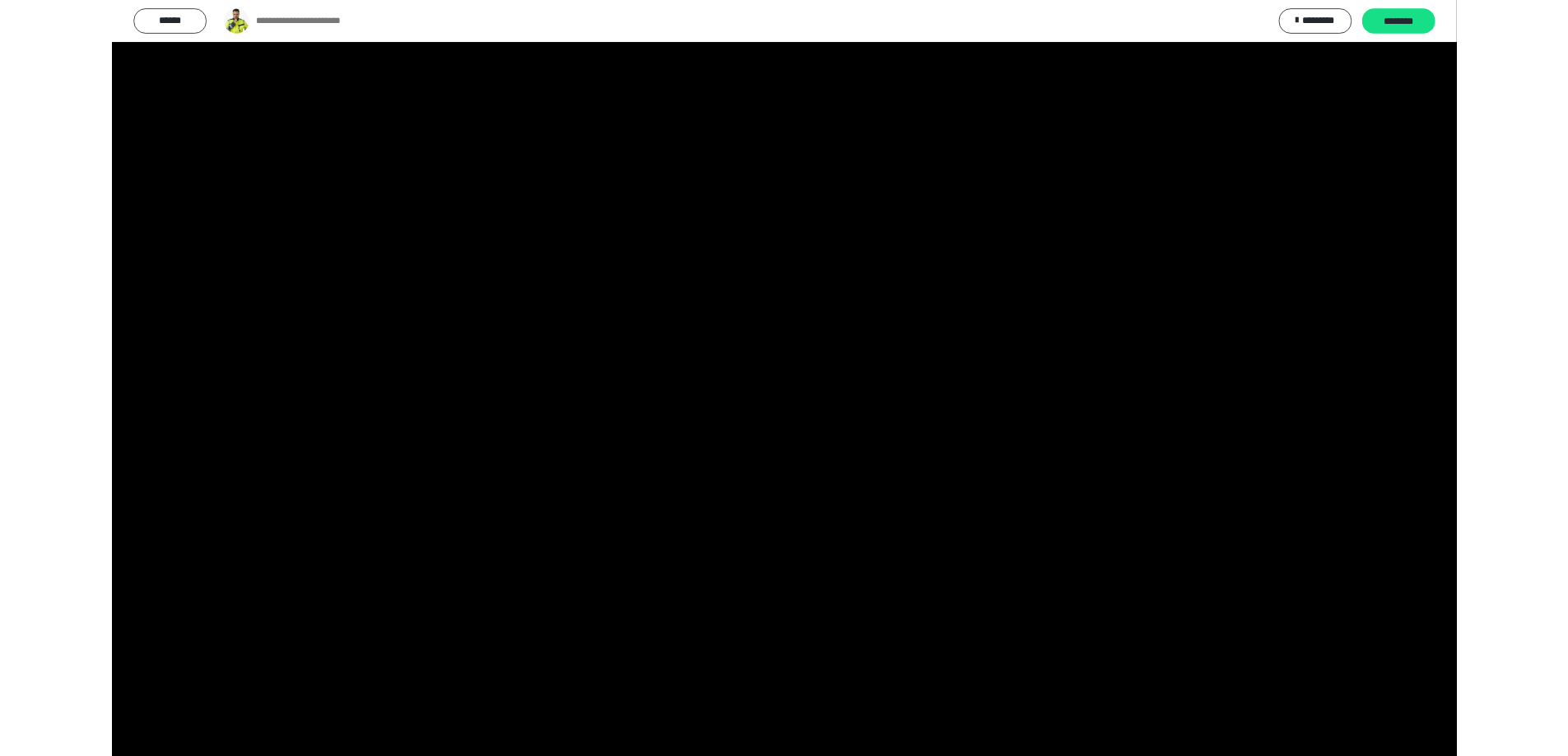 scroll, scrollTop: 602, scrollLeft: 0, axis: vertical 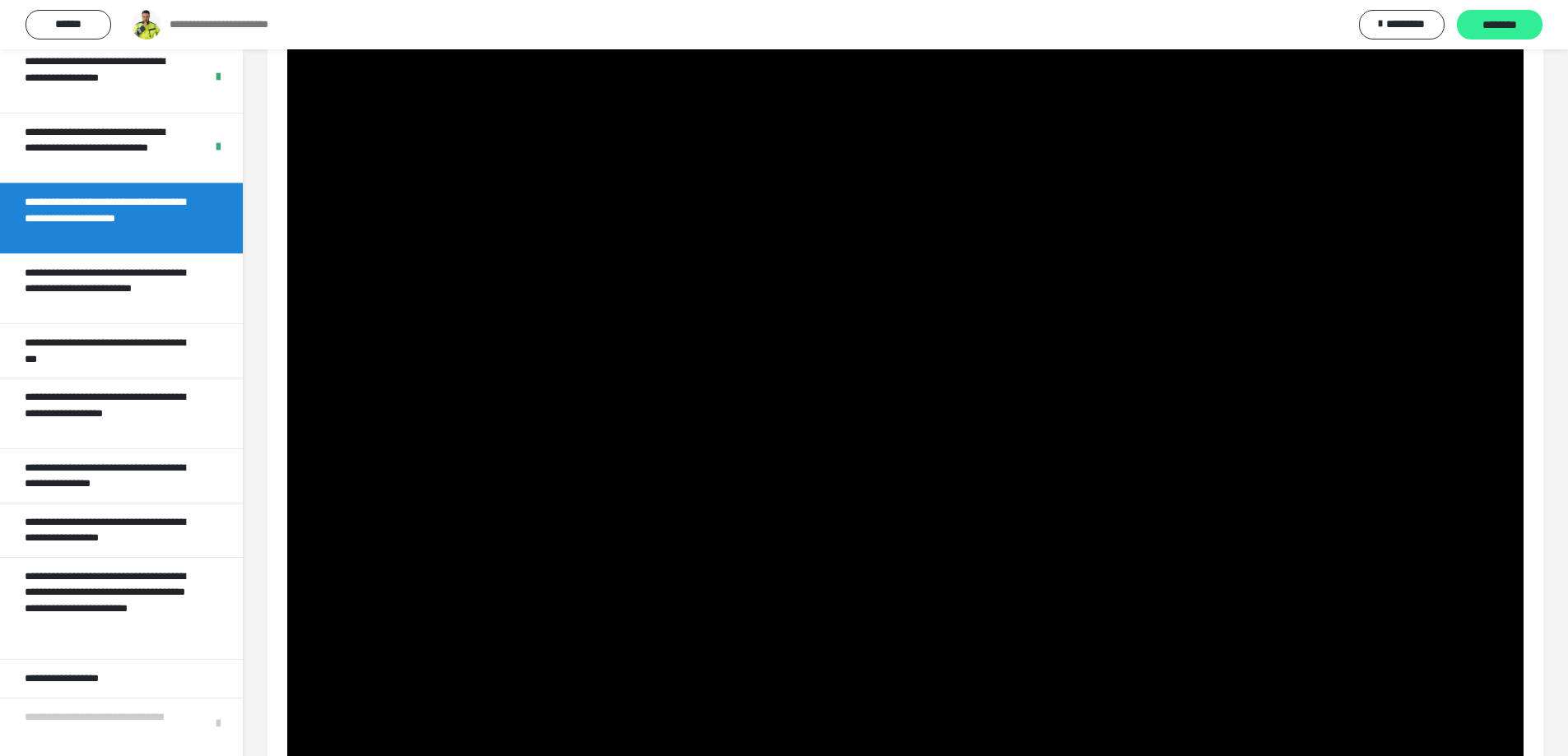 click on "********" at bounding box center [1500, 26] 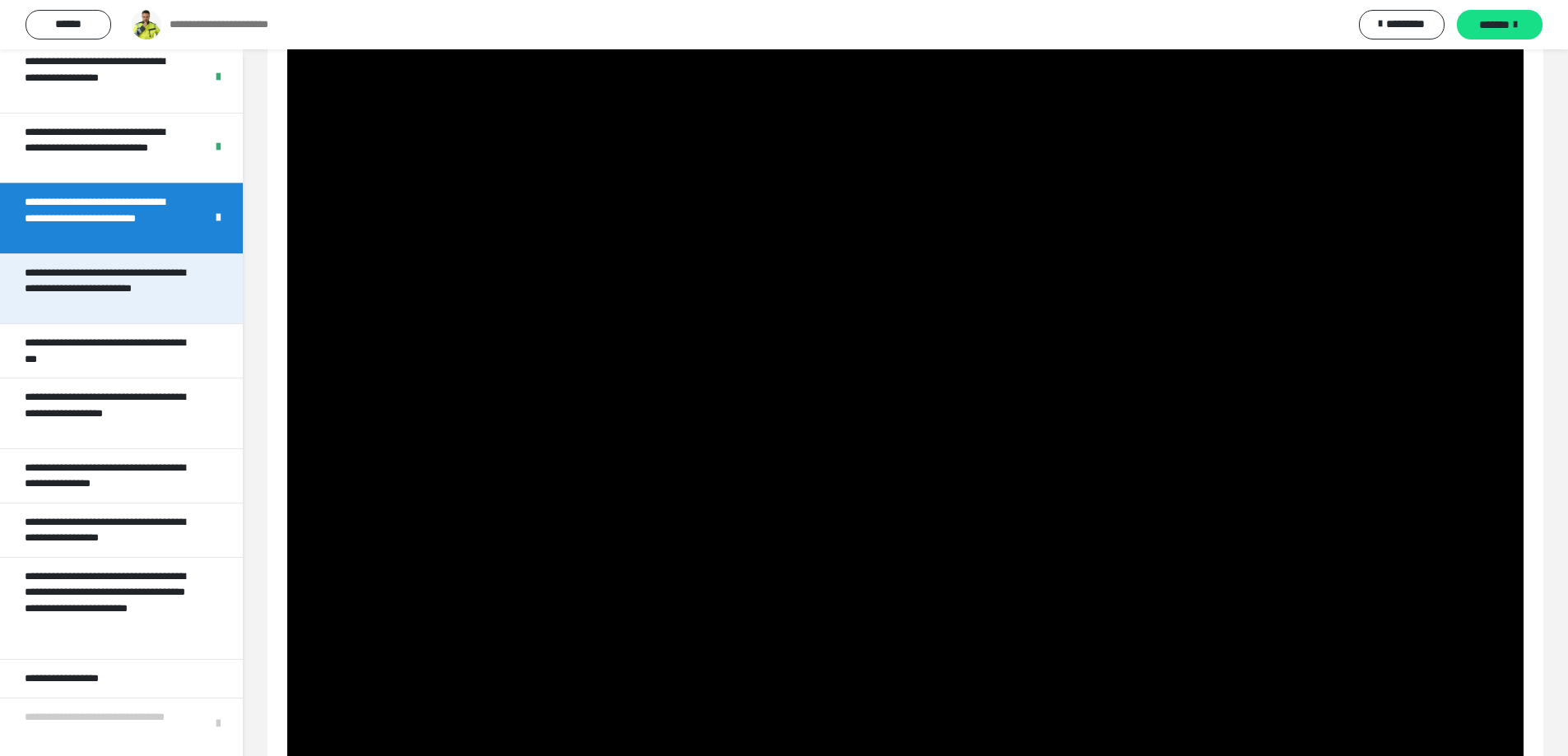 click on "**********" at bounding box center [109, 289] 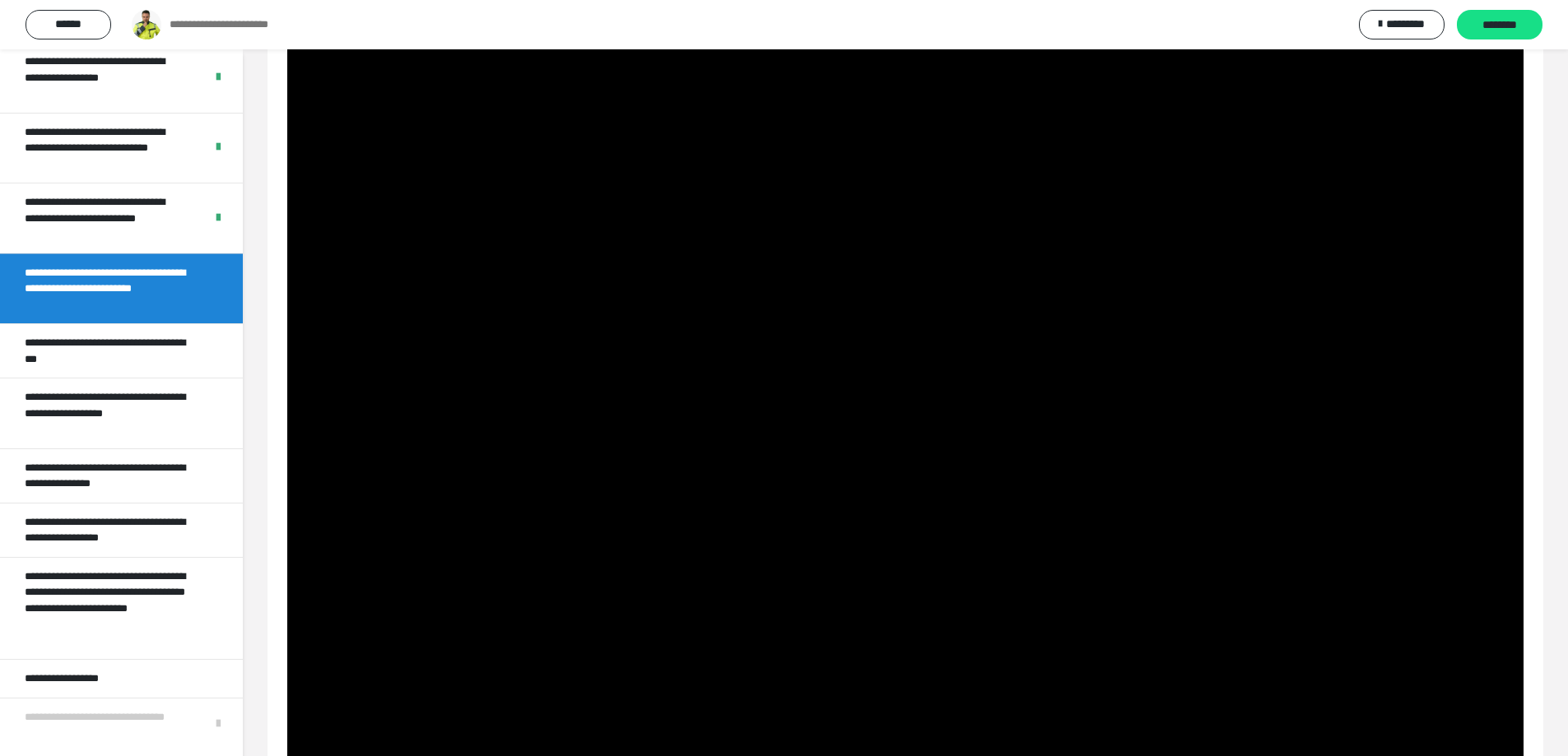 scroll, scrollTop: 49, scrollLeft: 0, axis: vertical 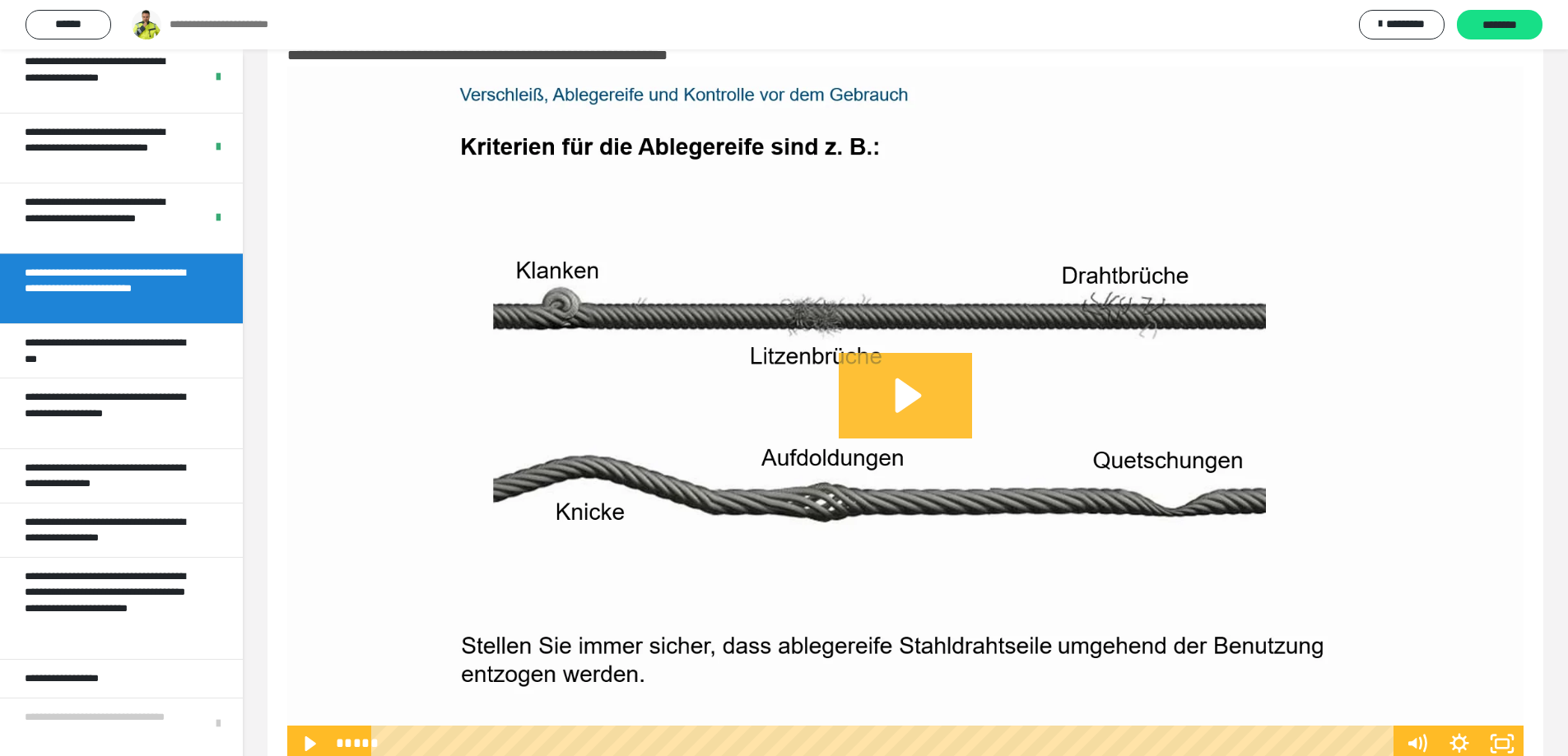 click 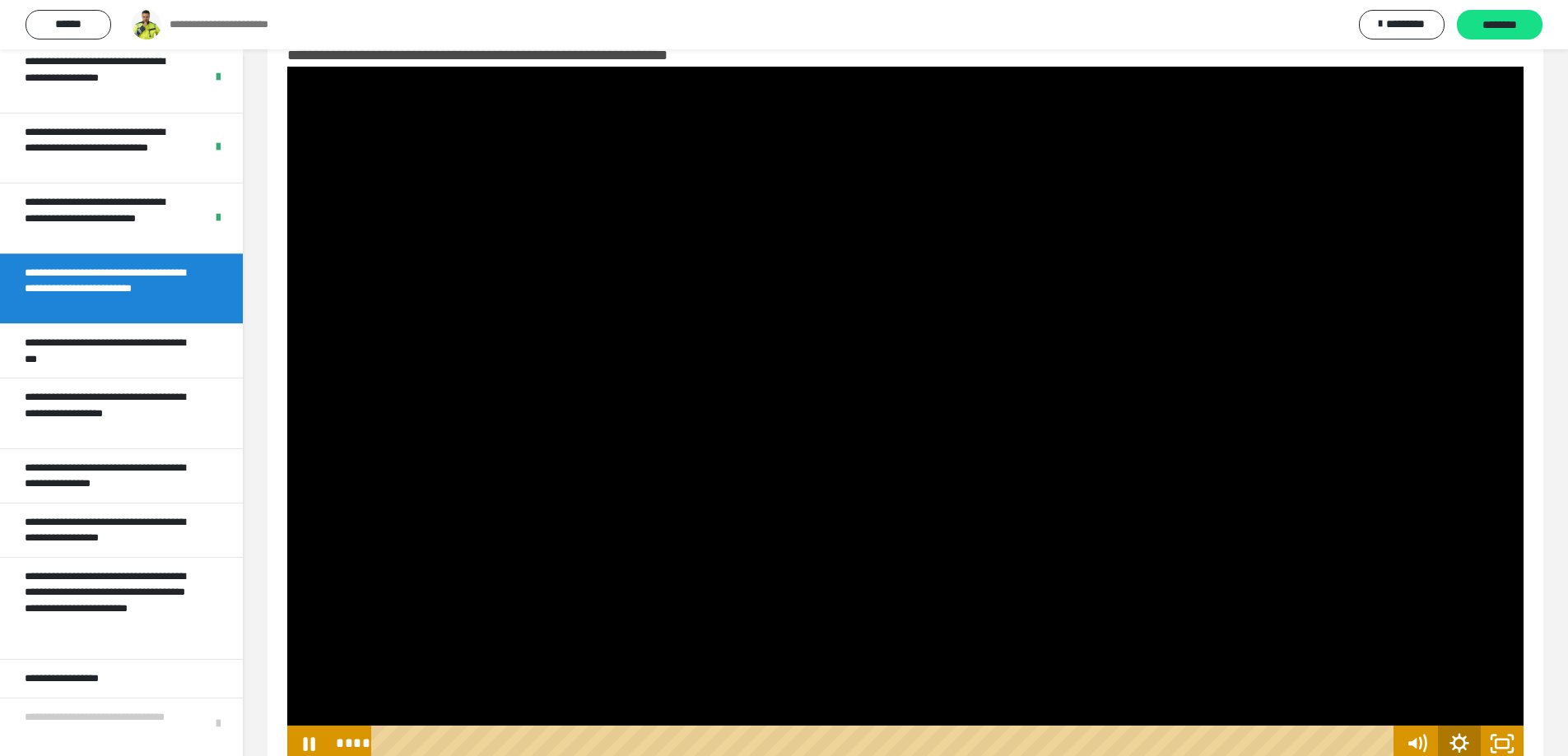 click 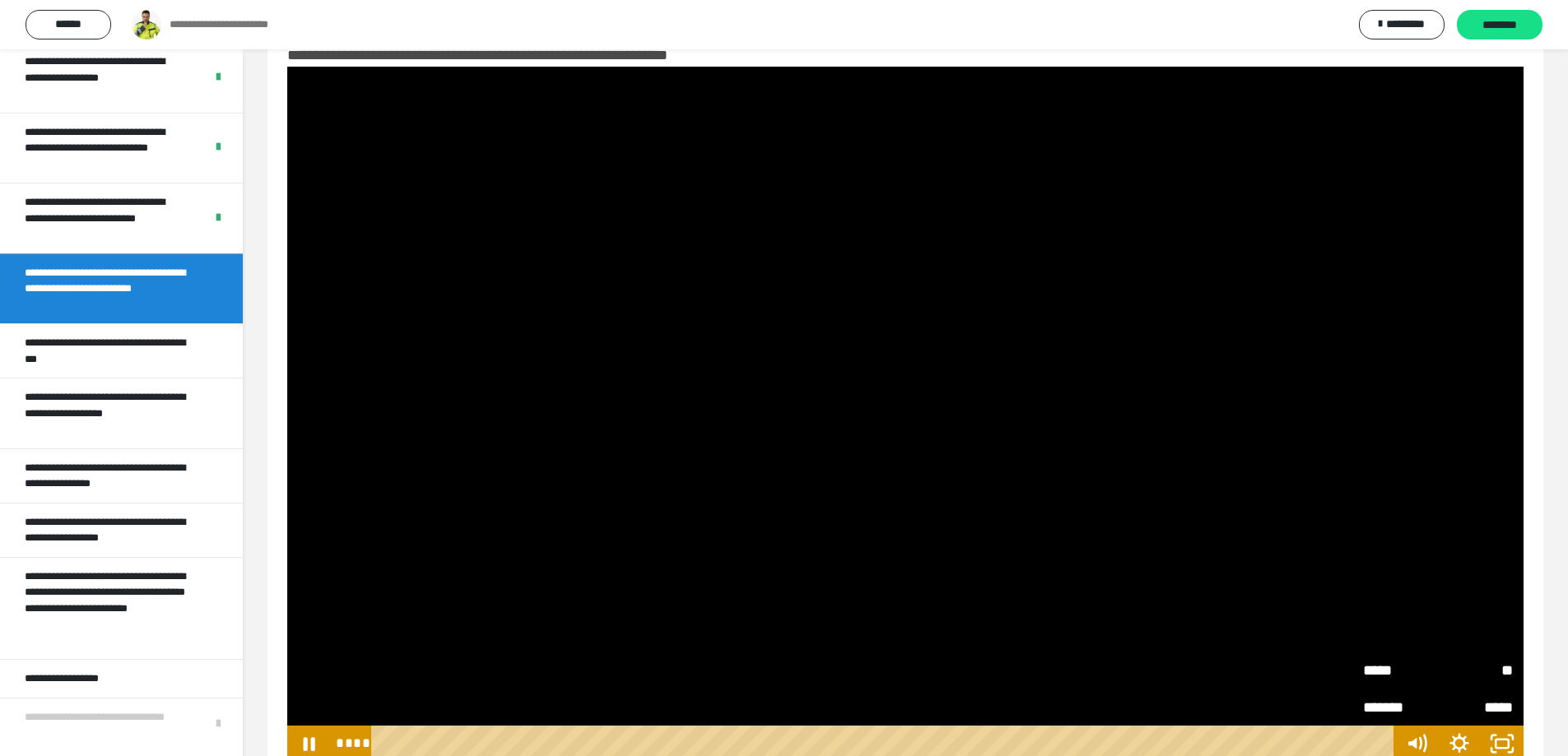 click on "**" at bounding box center (1475, 666) 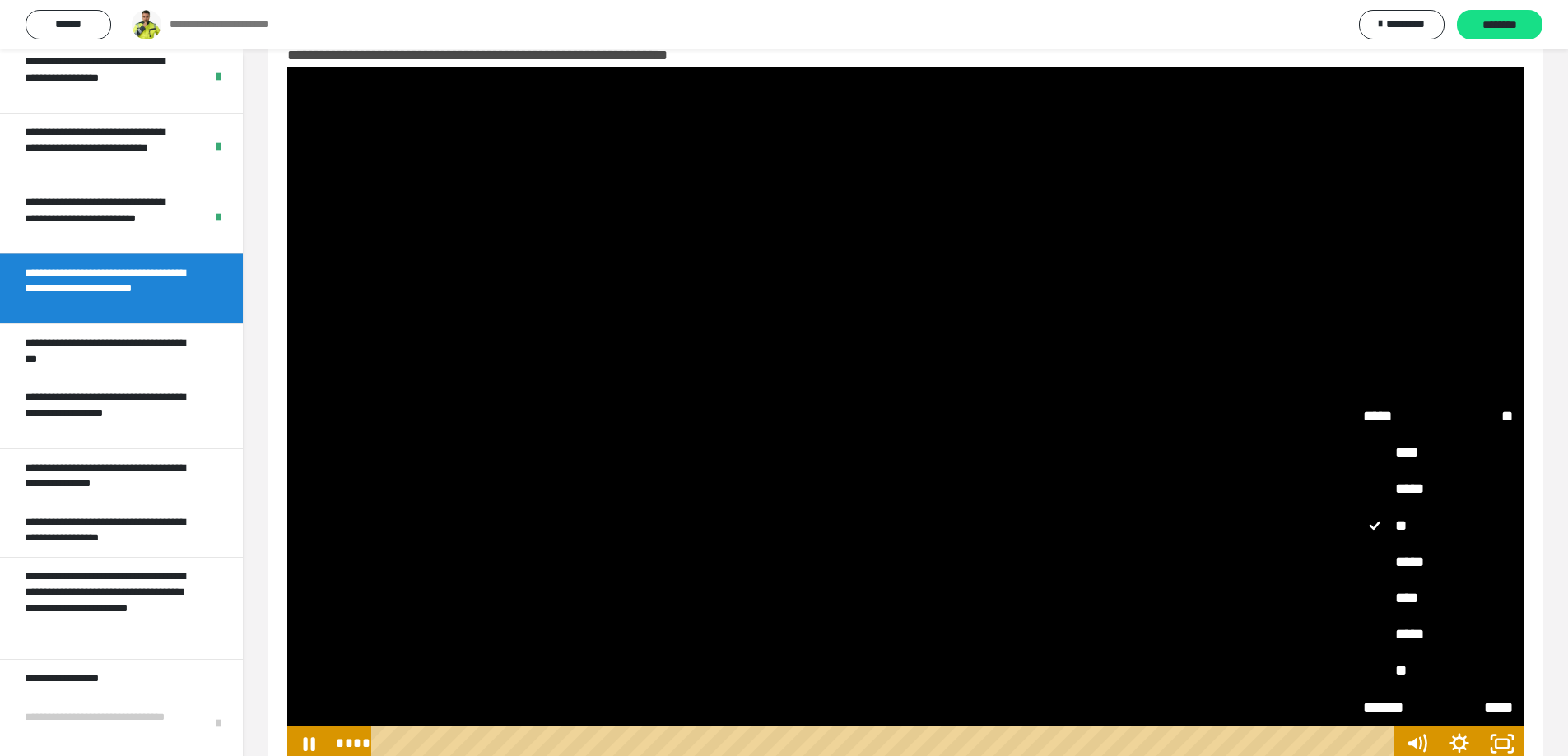 click on "****" at bounding box center [1438, 599] 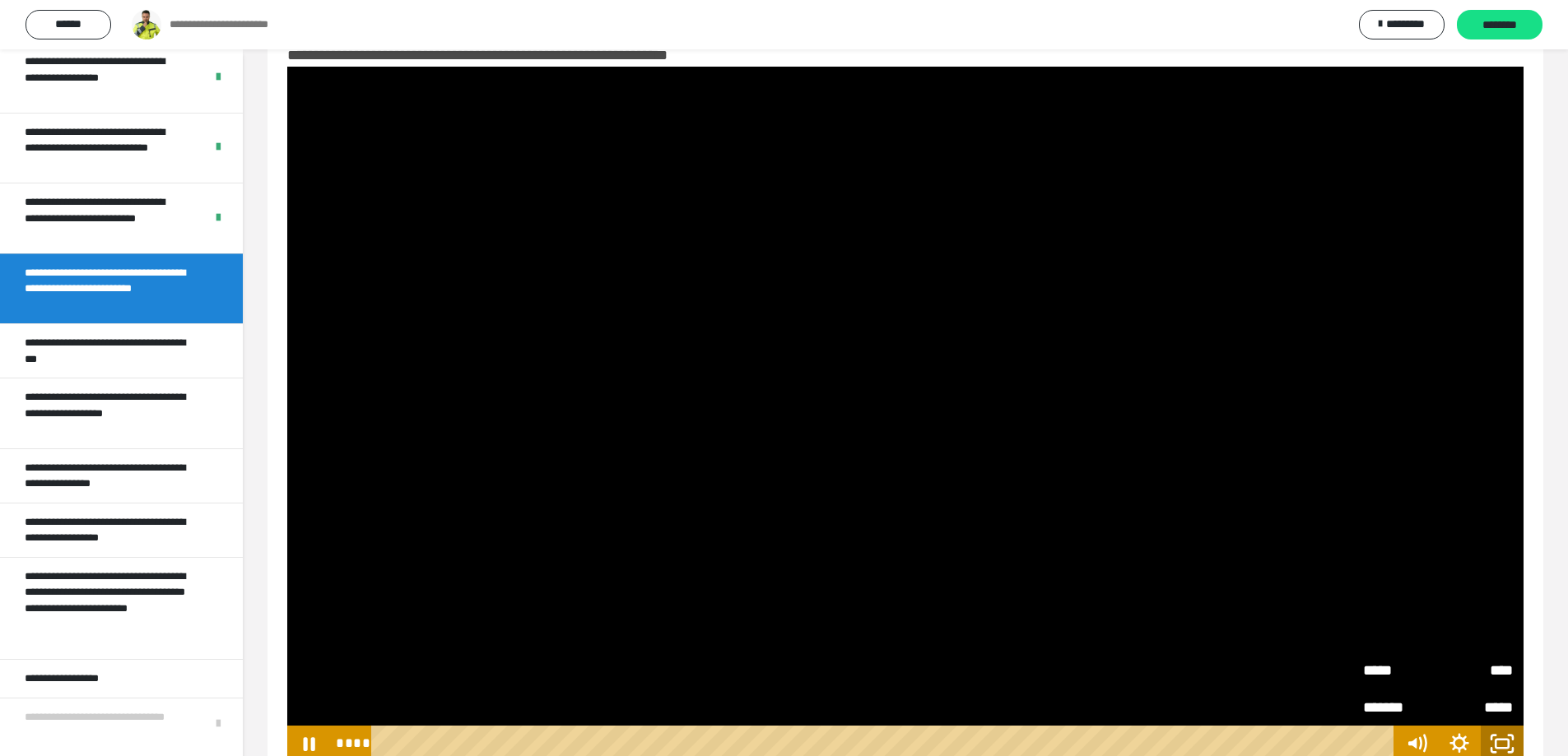 click on "**********" at bounding box center (905, 403) 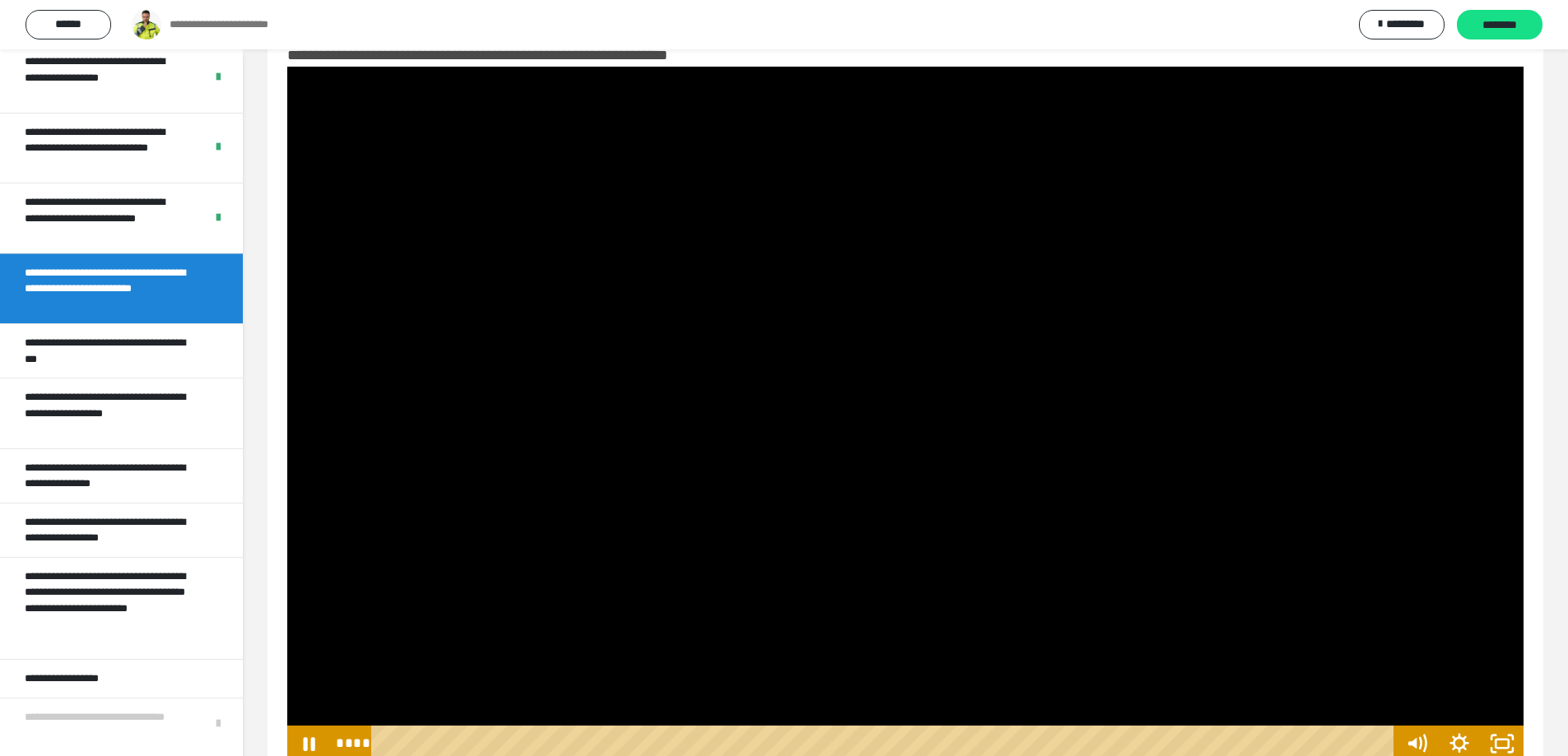 scroll, scrollTop: 61, scrollLeft: 0, axis: vertical 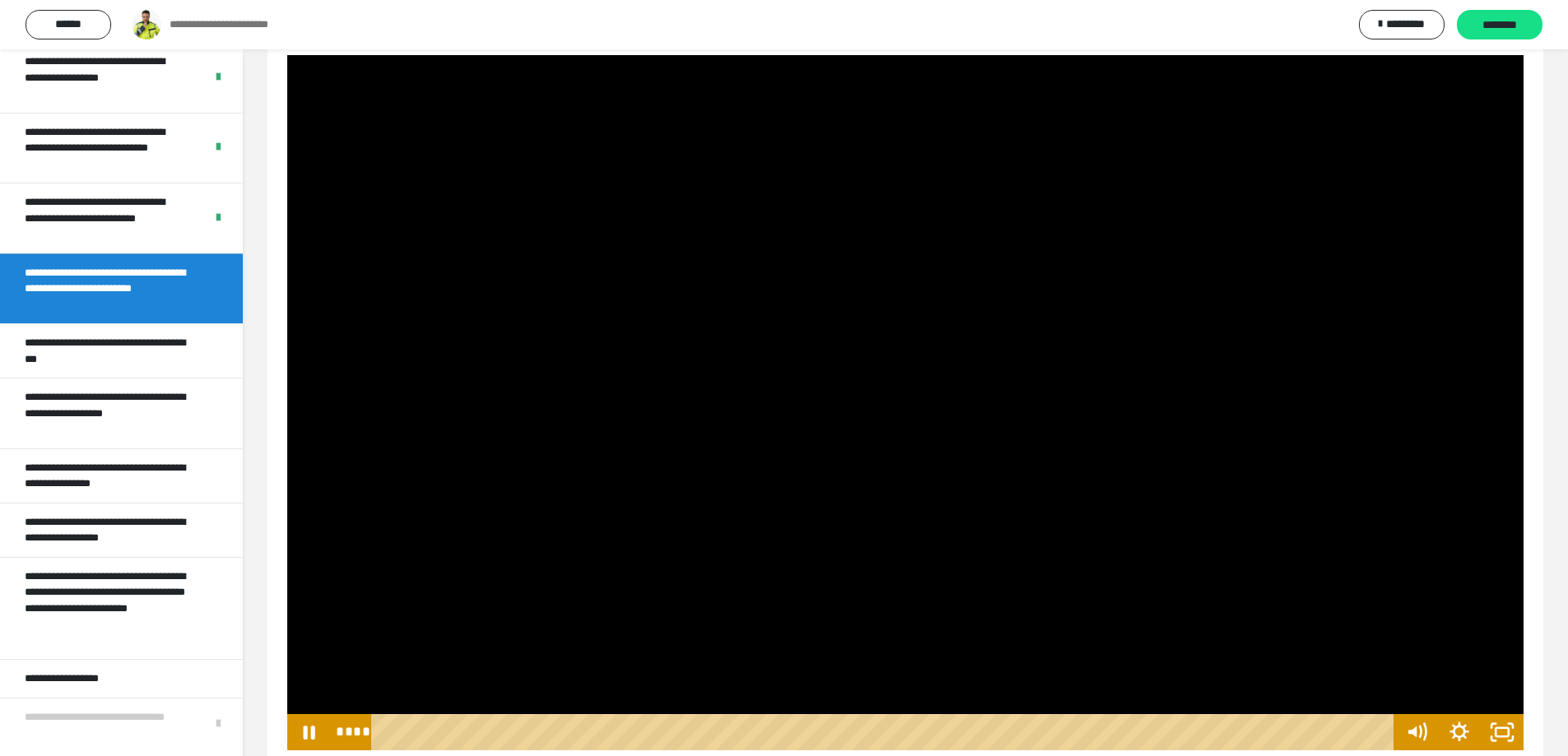 click at bounding box center [905, 402] 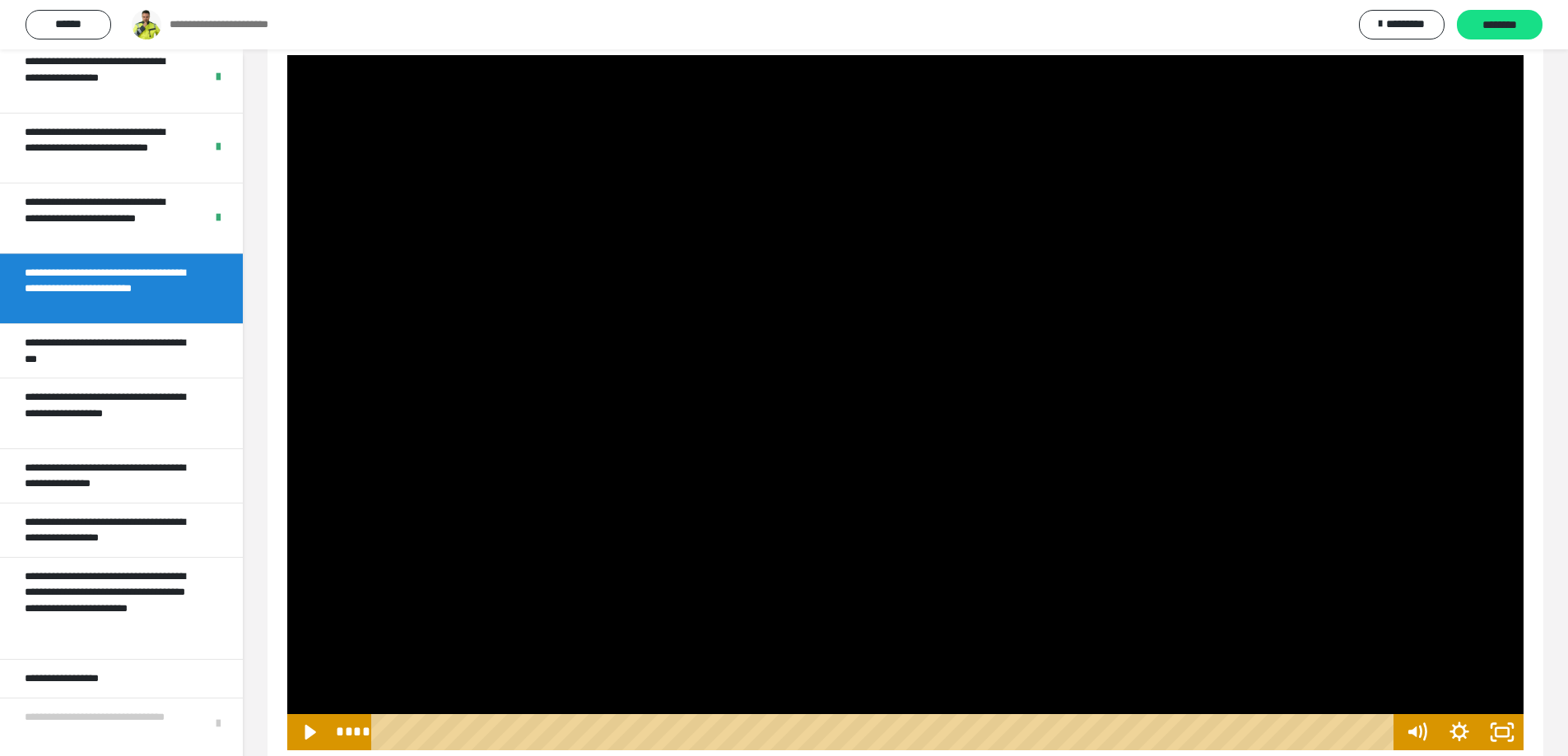 click at bounding box center (905, 402) 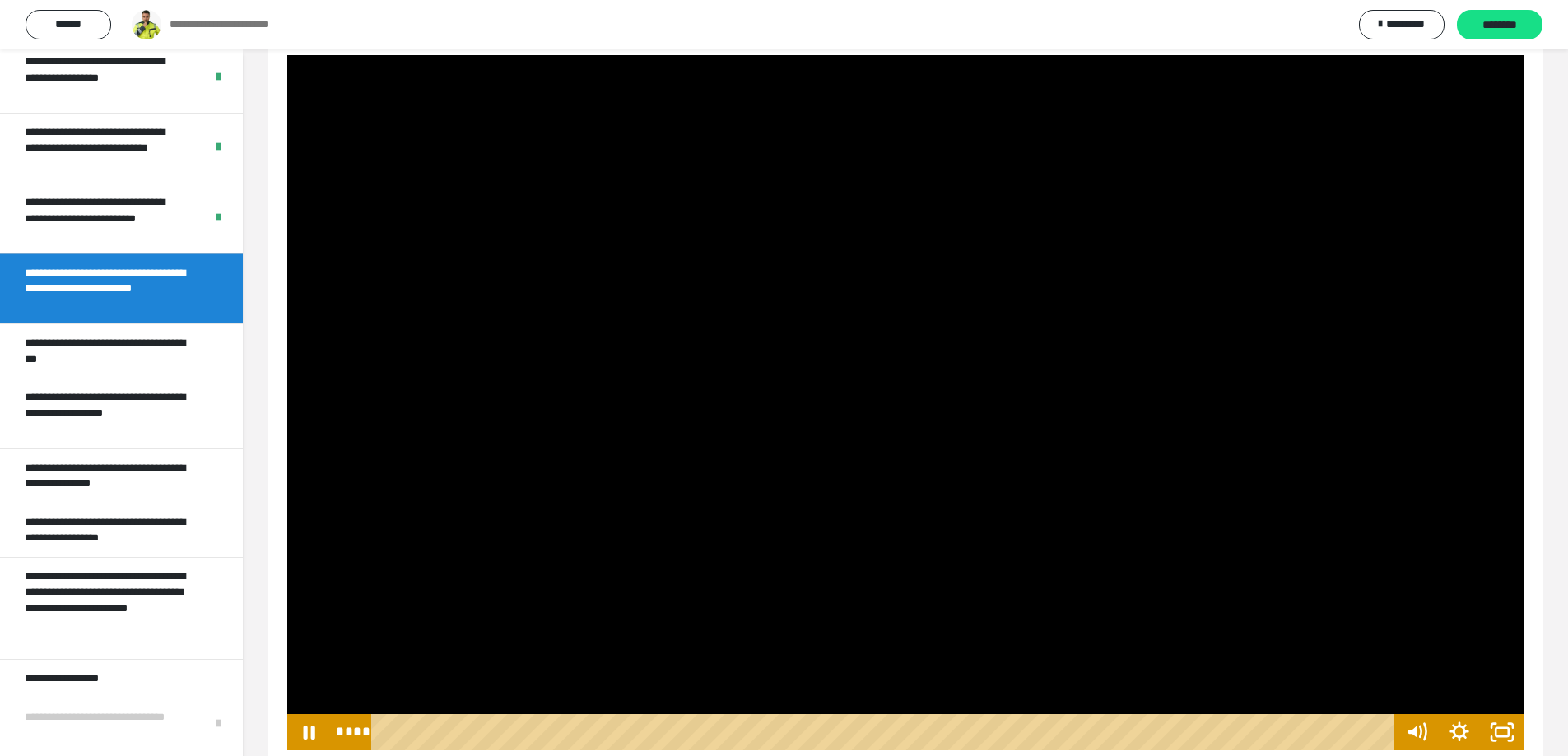 click at bounding box center [905, 402] 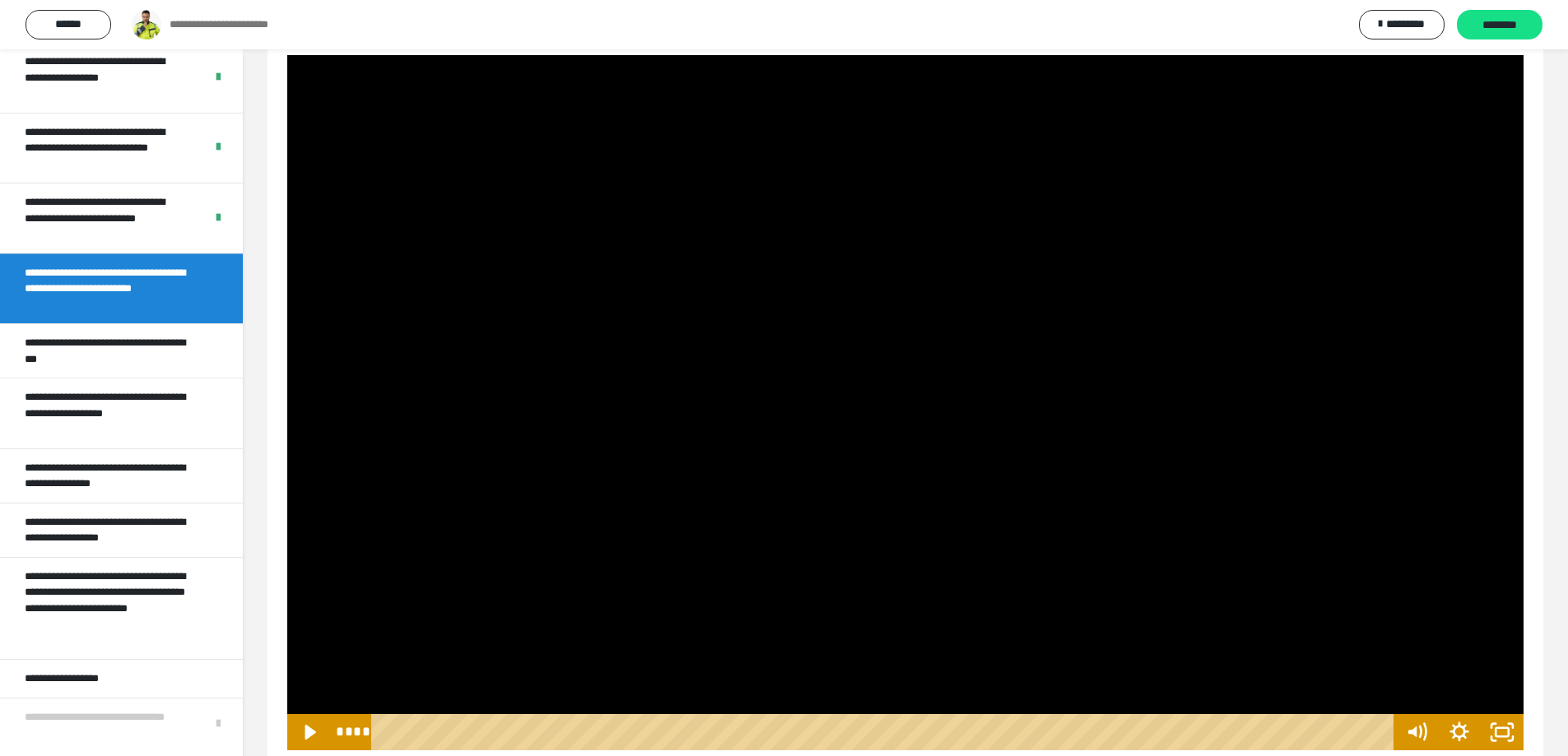 click at bounding box center (905, 402) 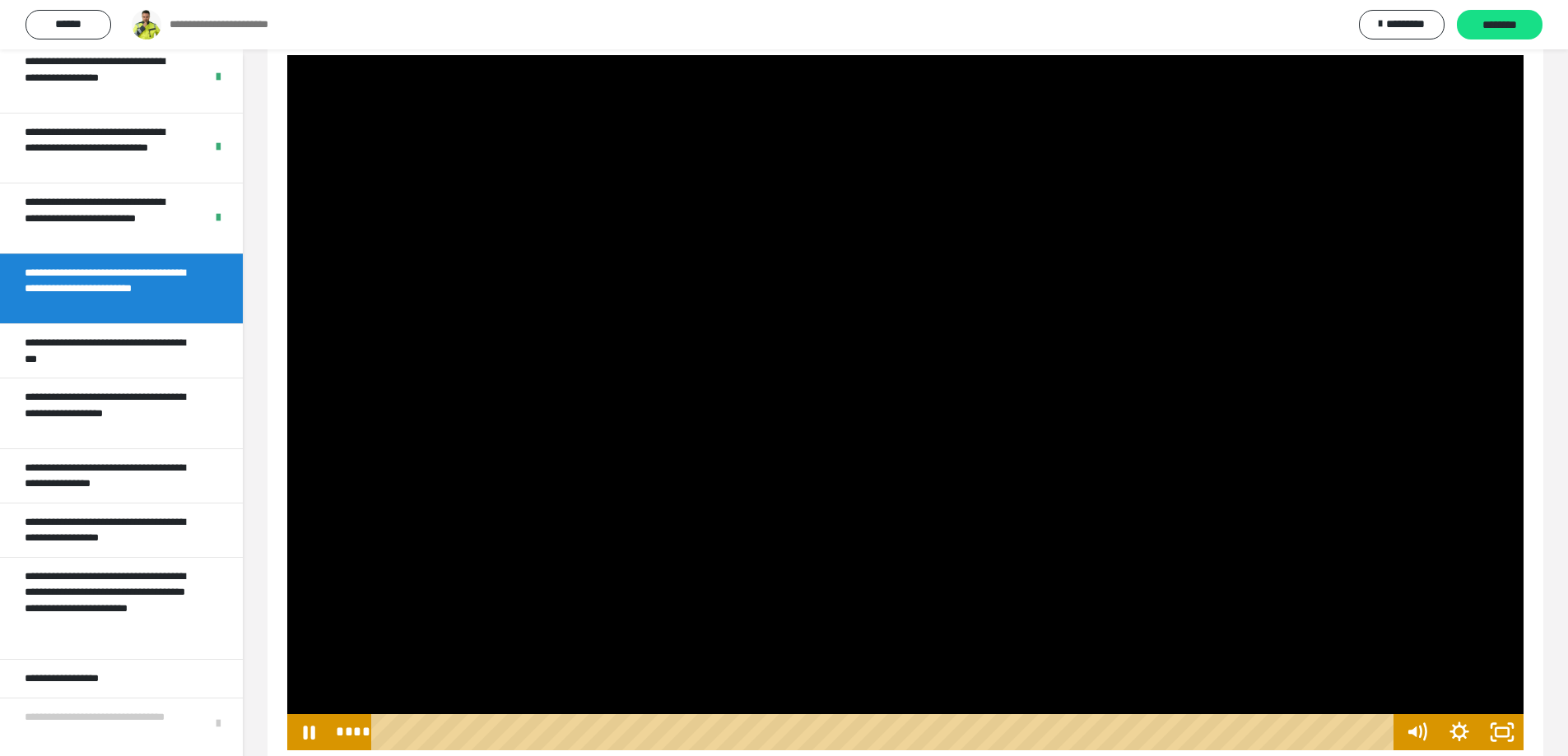 click at bounding box center [905, 402] 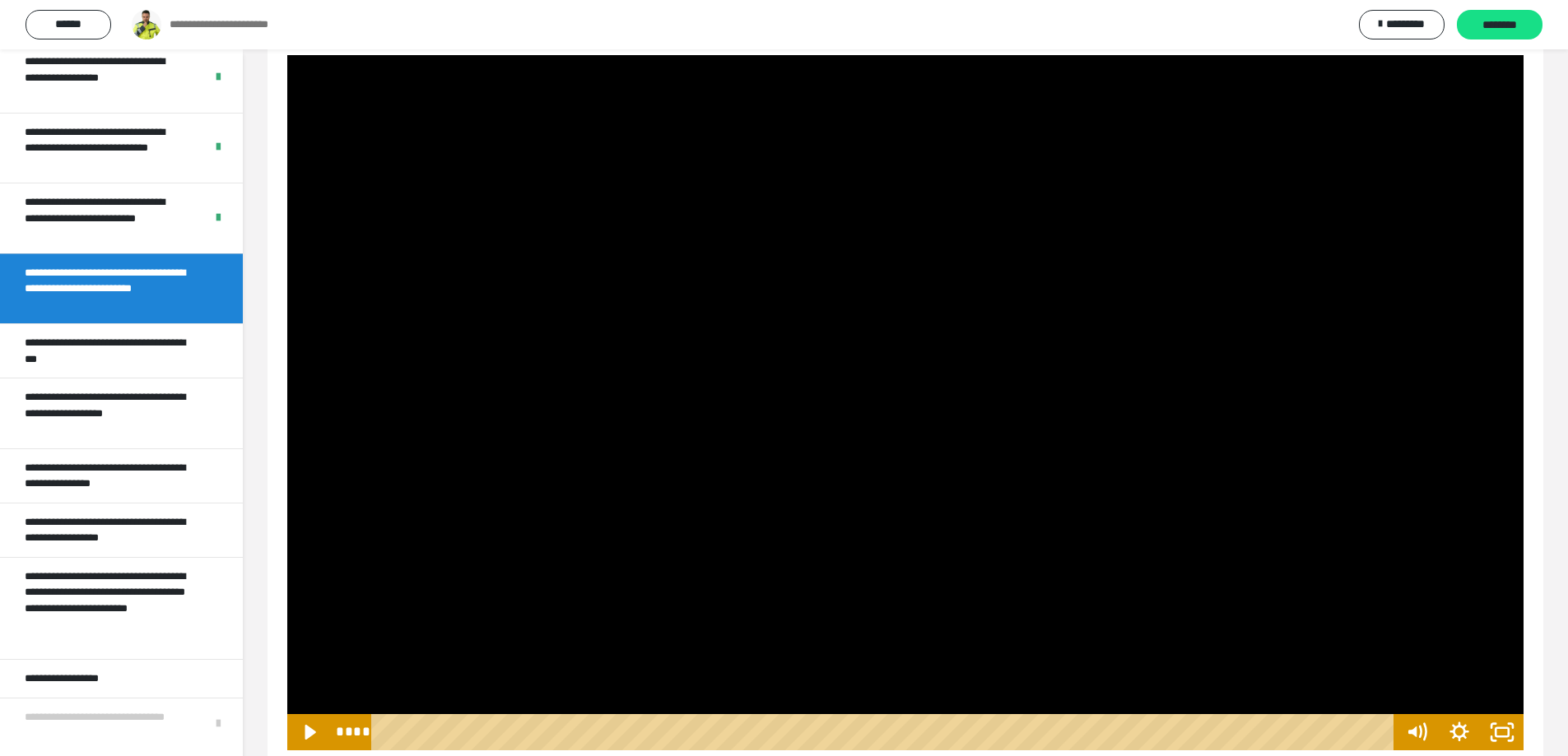 click at bounding box center [905, 402] 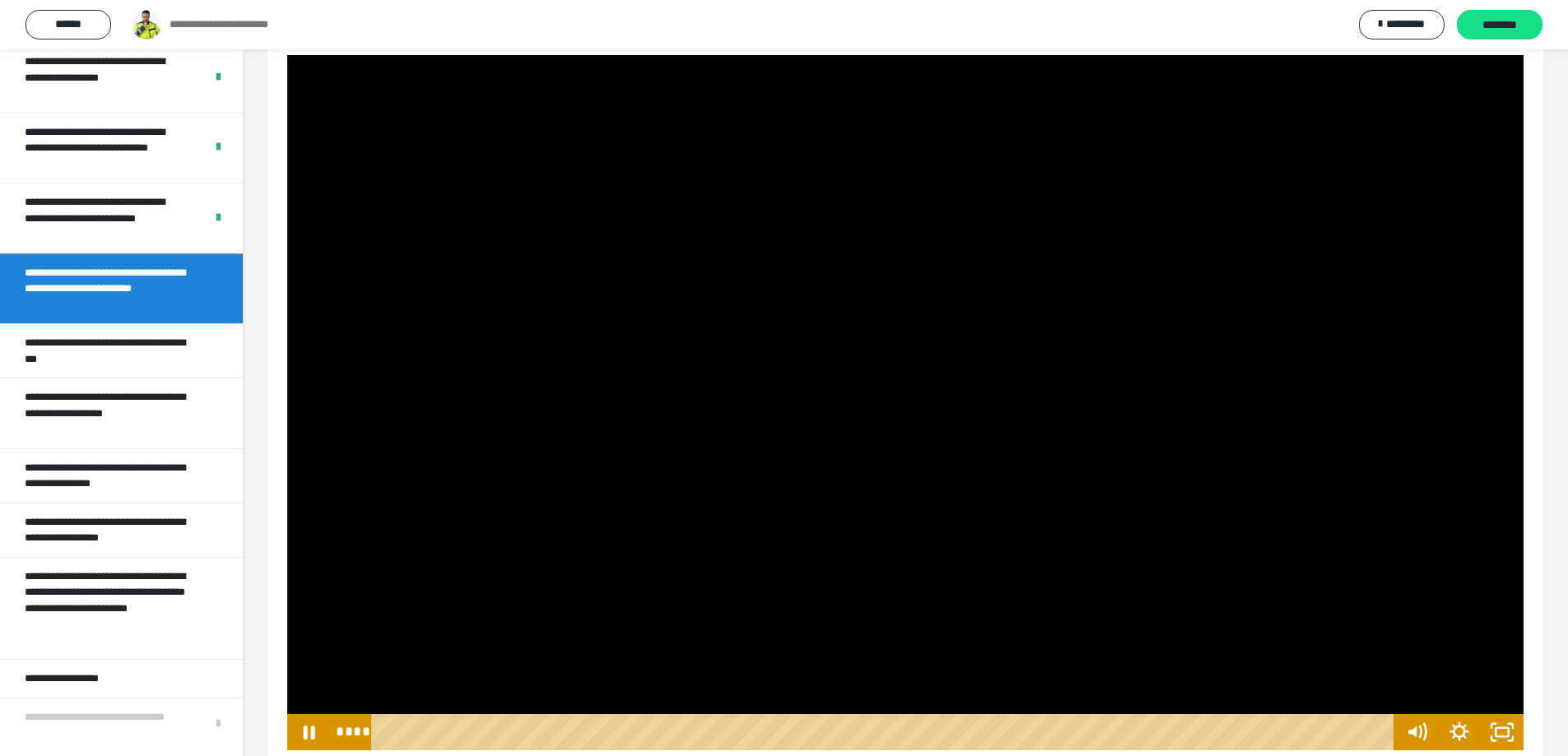 click at bounding box center [905, 402] 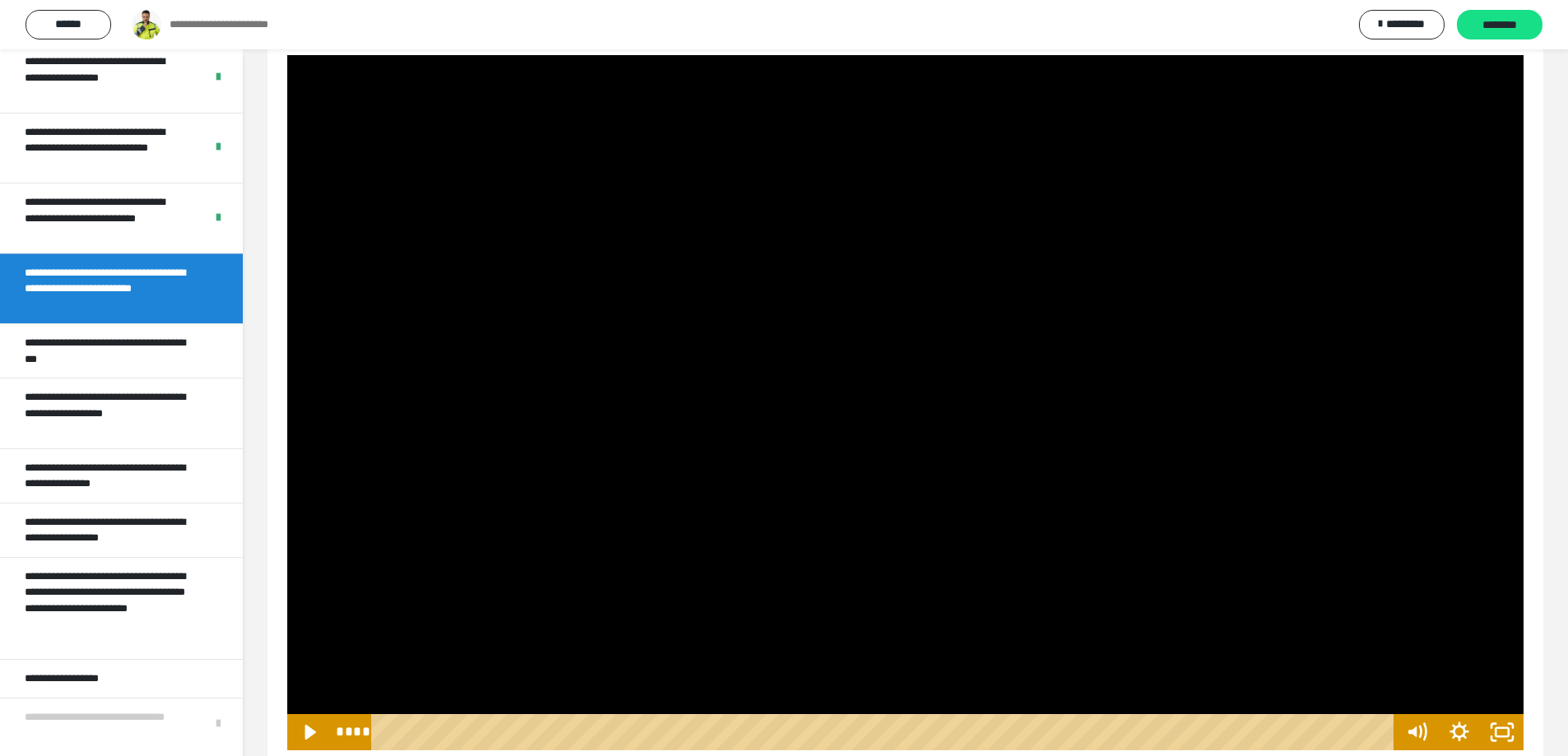 click at bounding box center (905, 402) 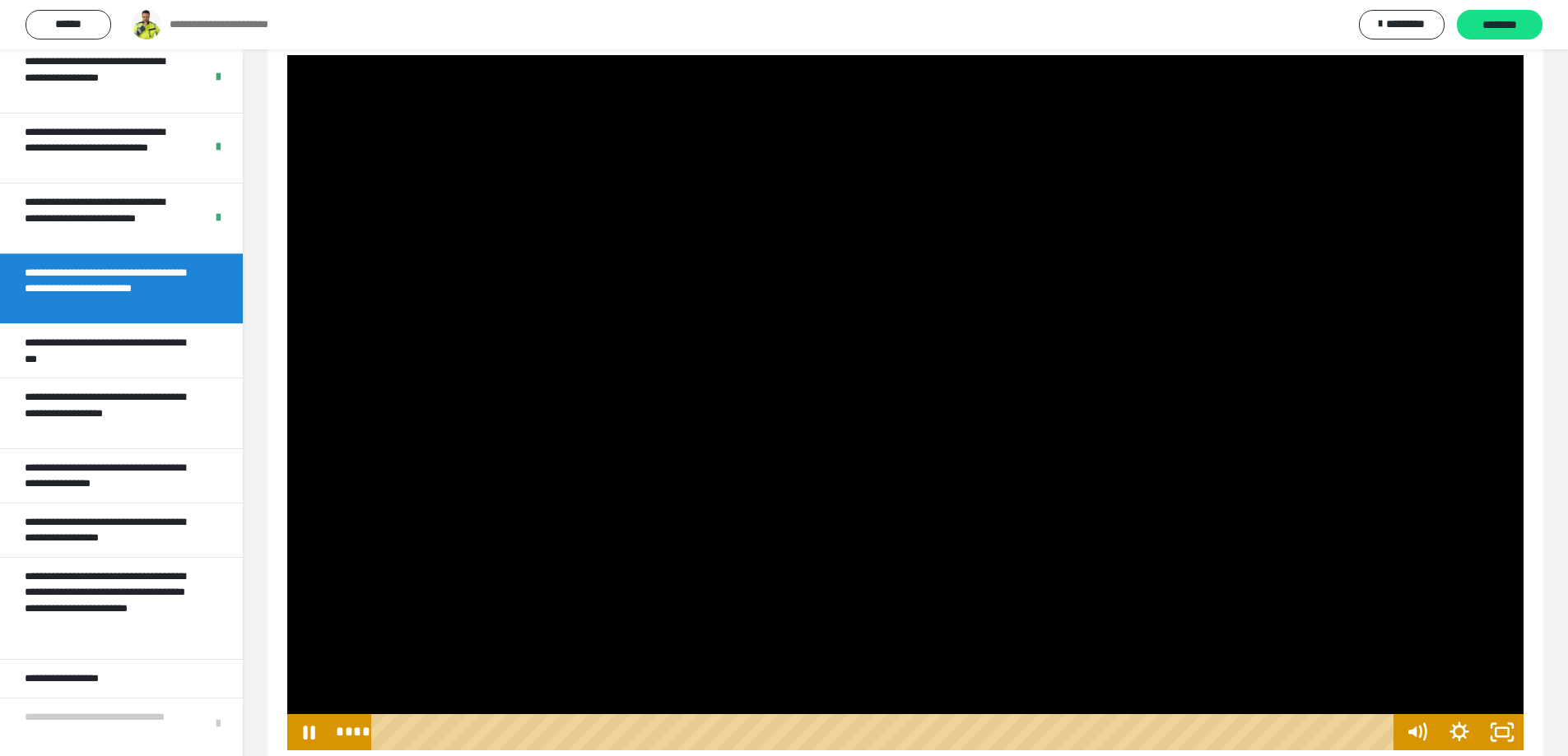 click at bounding box center [905, 402] 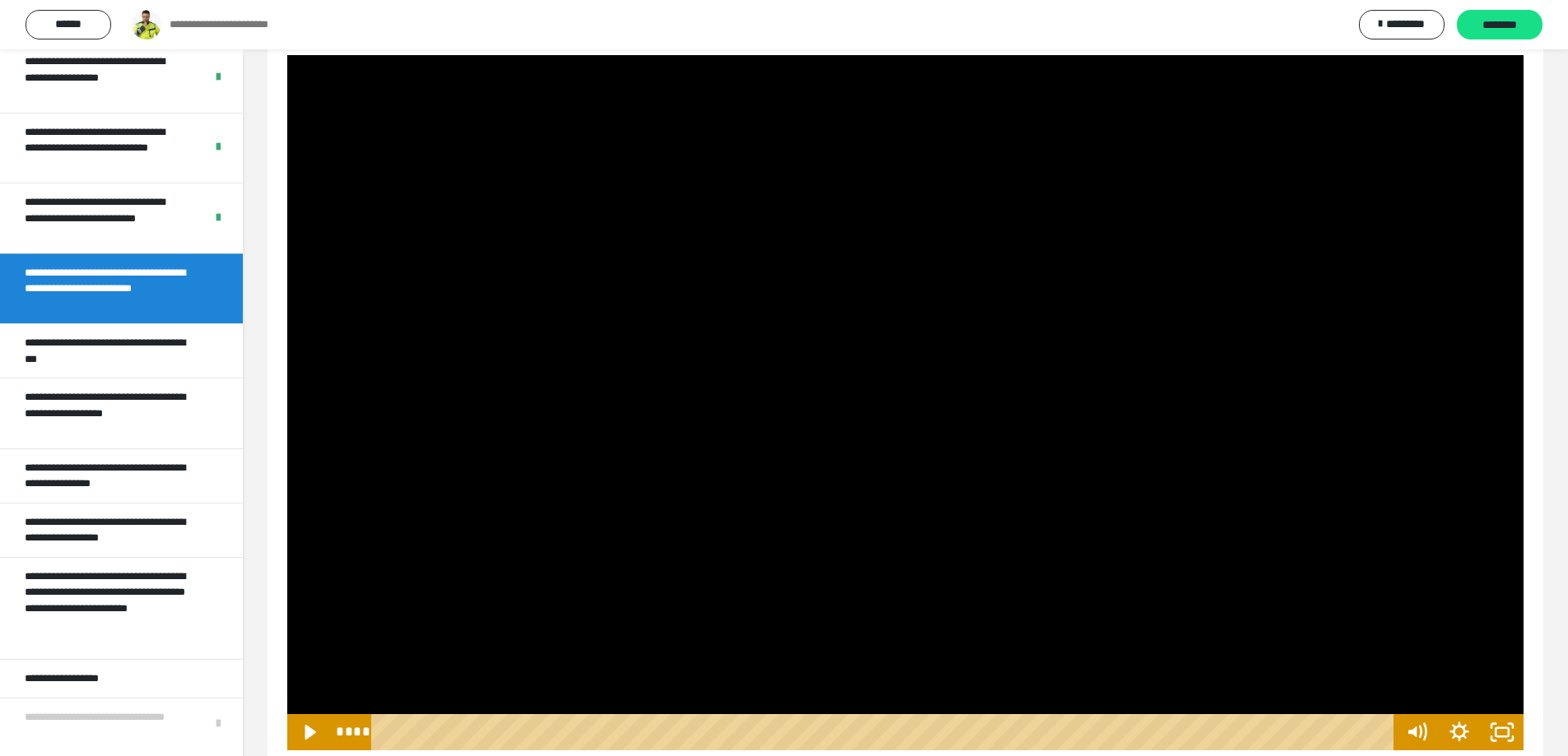 click at bounding box center (905, 402) 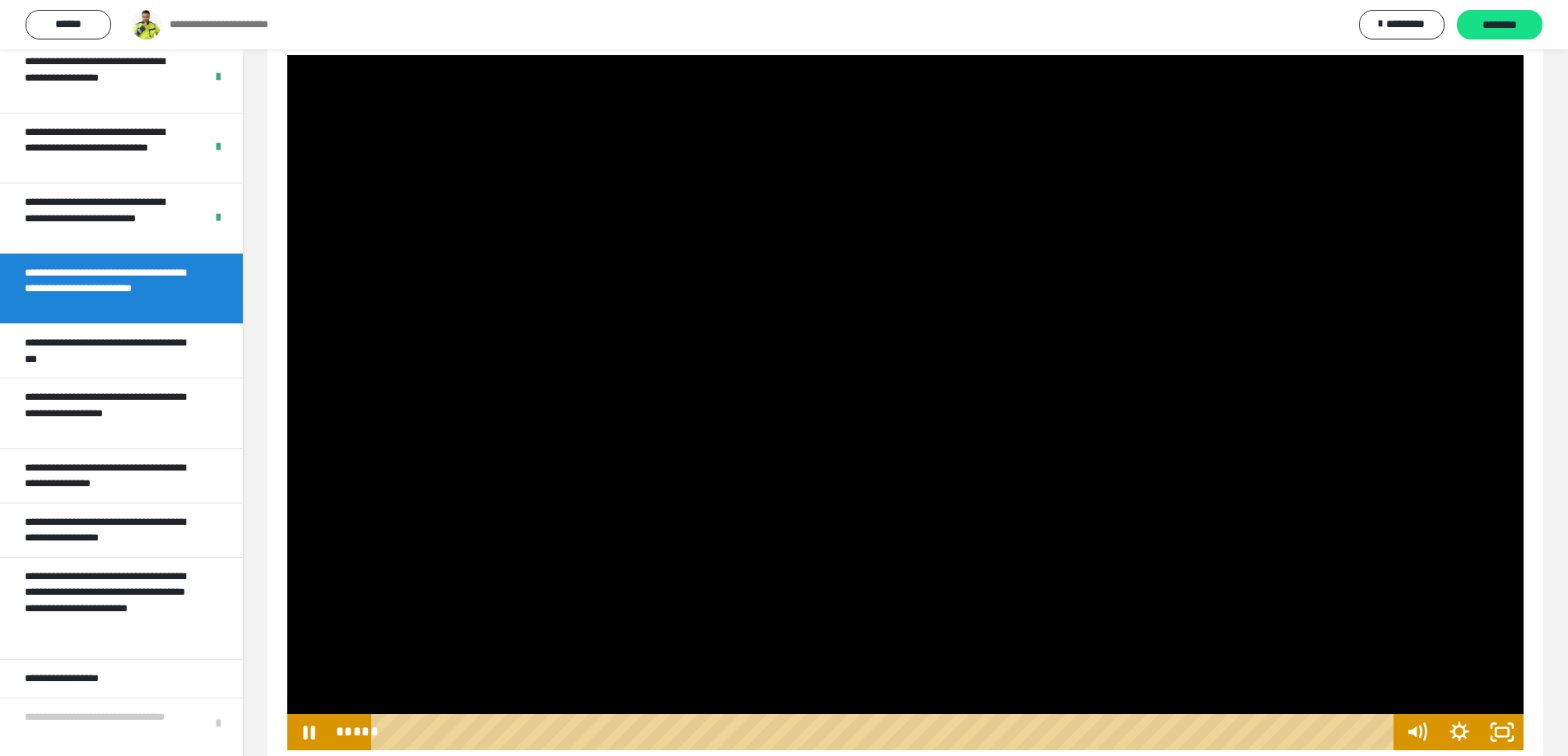 click at bounding box center [905, 402] 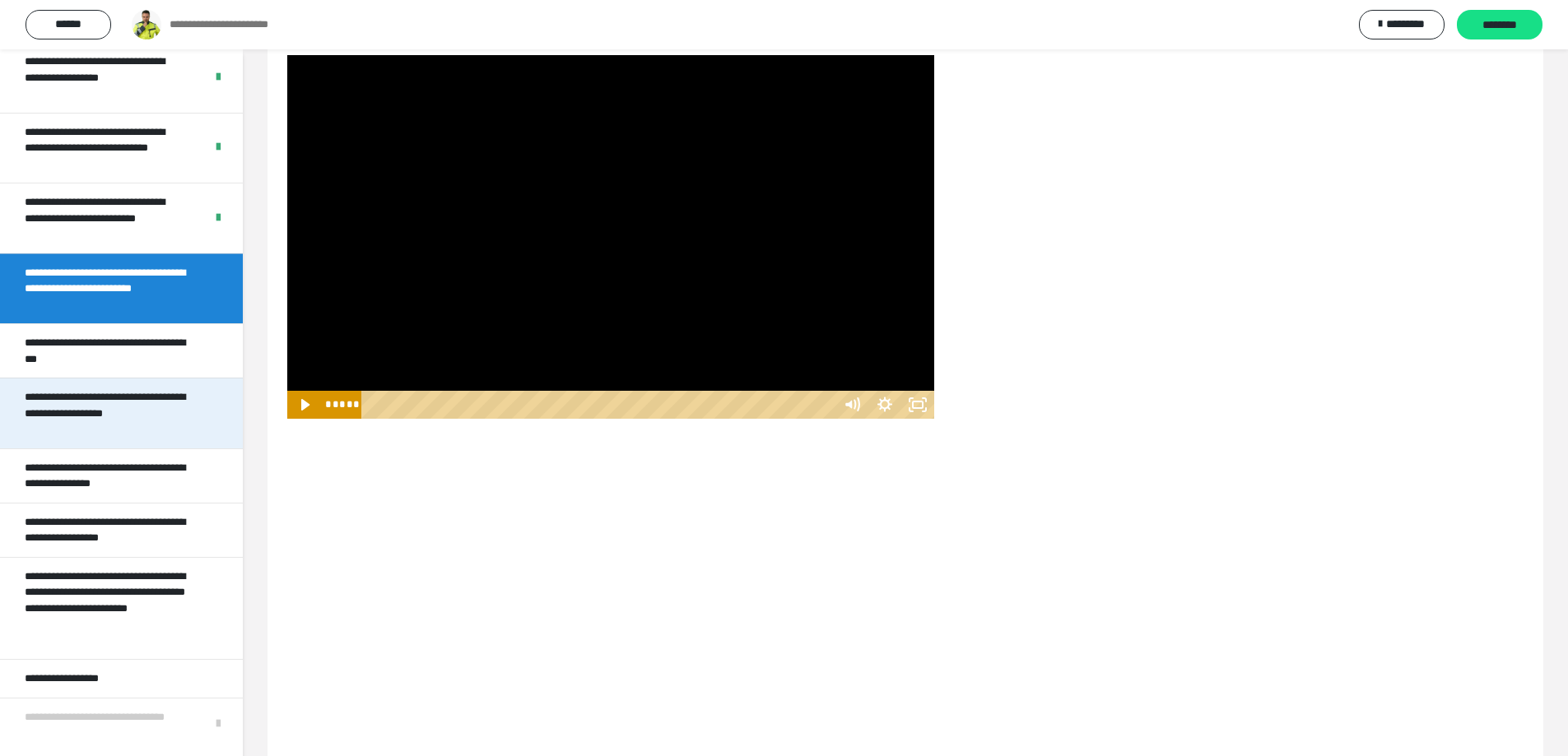 scroll, scrollTop: 49, scrollLeft: 0, axis: vertical 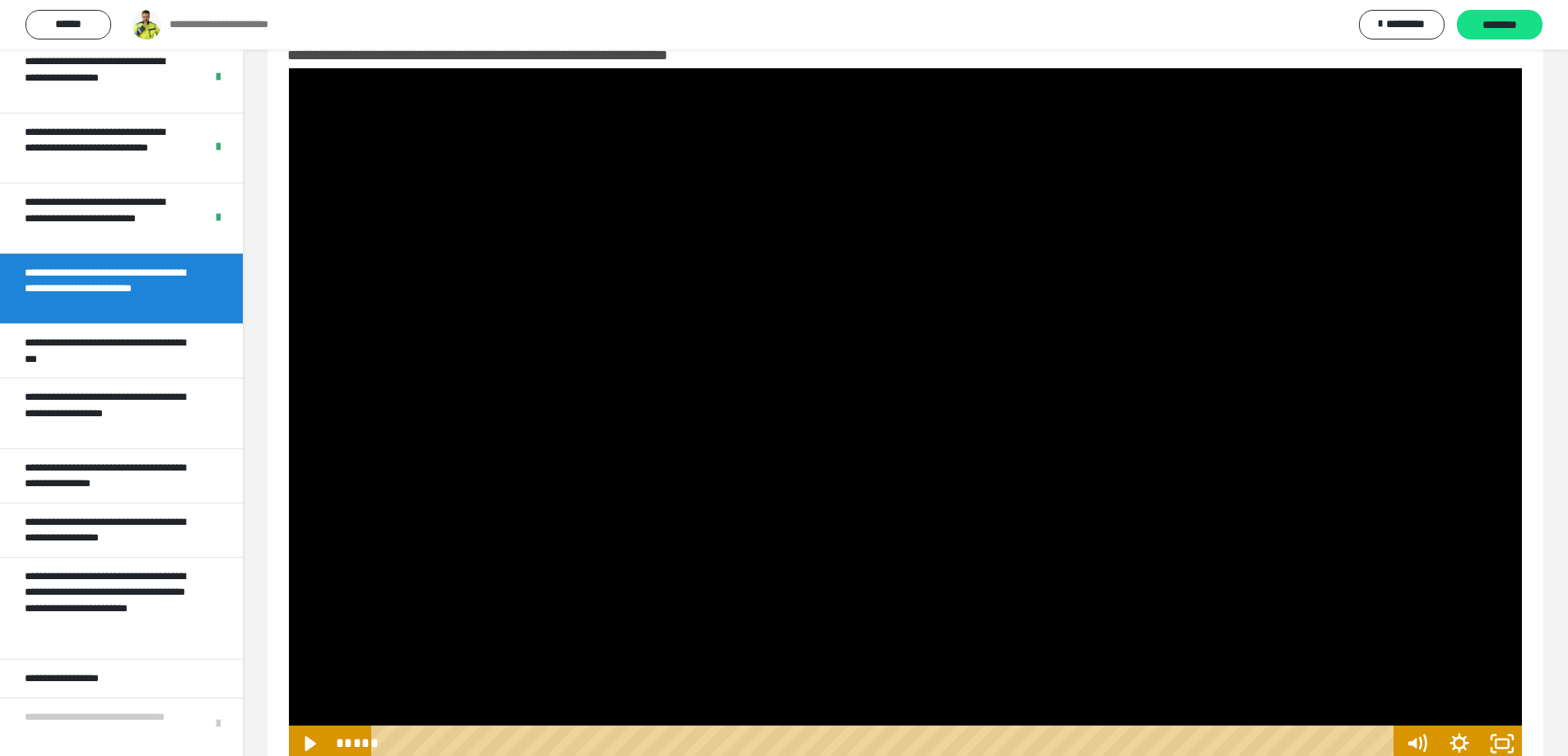click at bounding box center [905, 414] 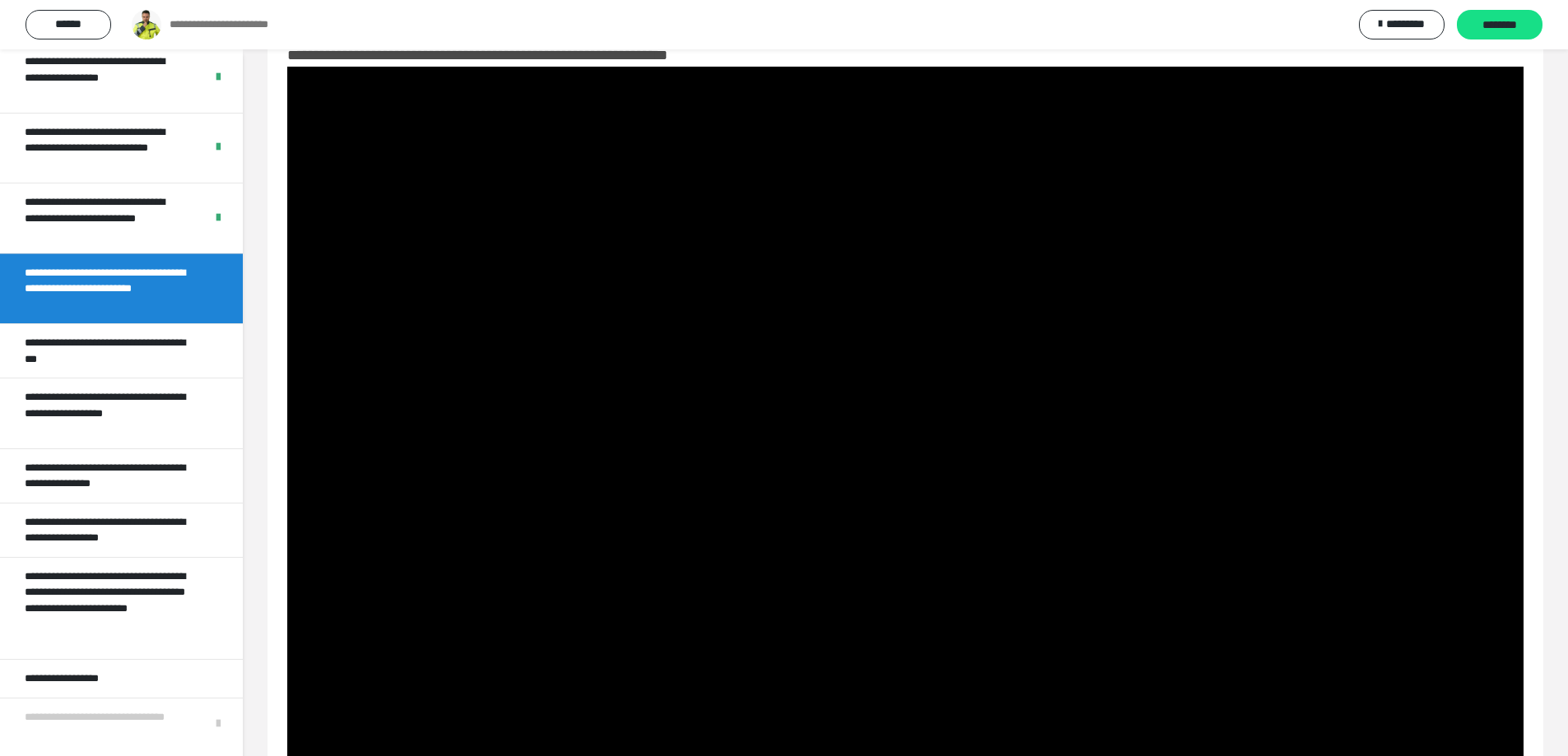 click at bounding box center [905, 414] 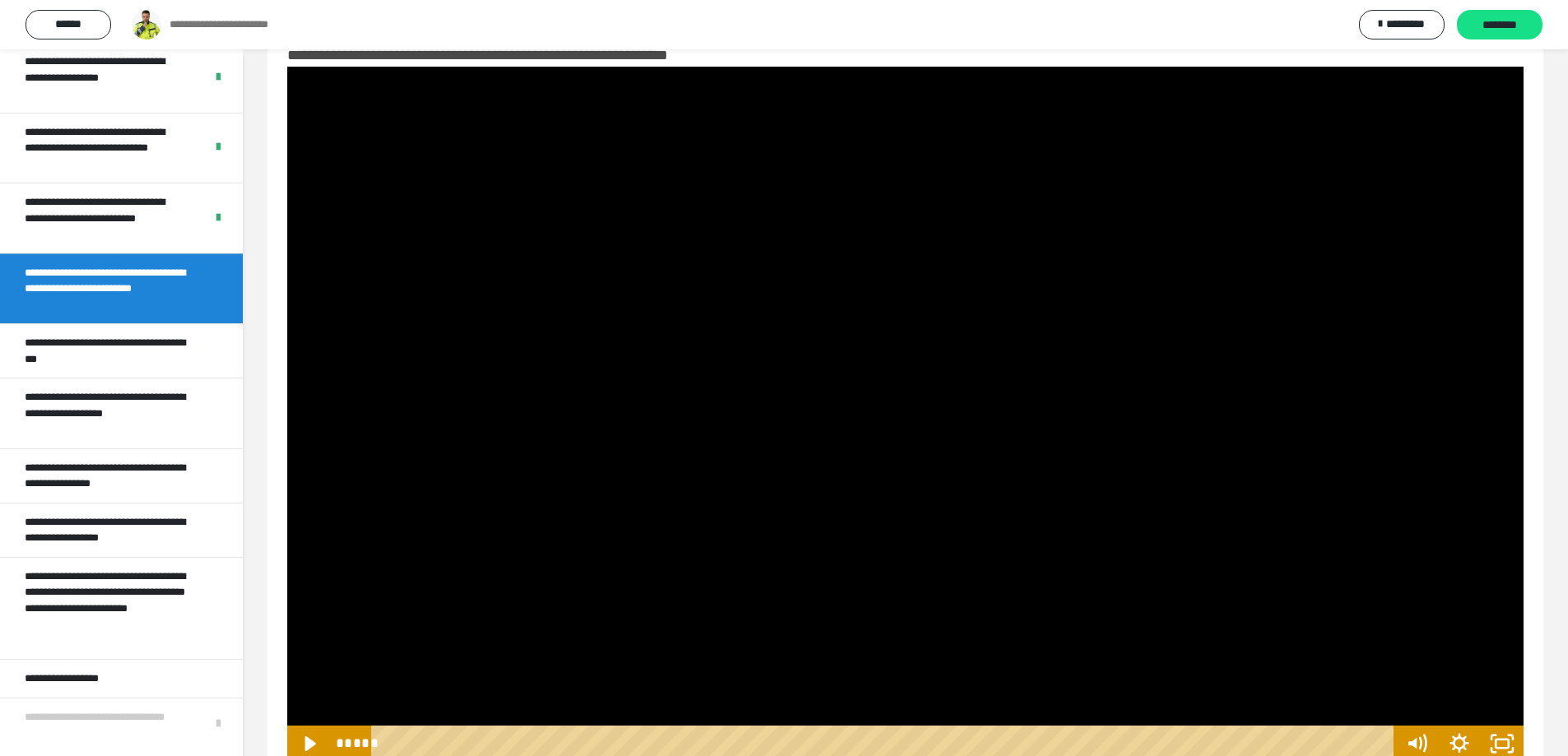 click at bounding box center [905, 414] 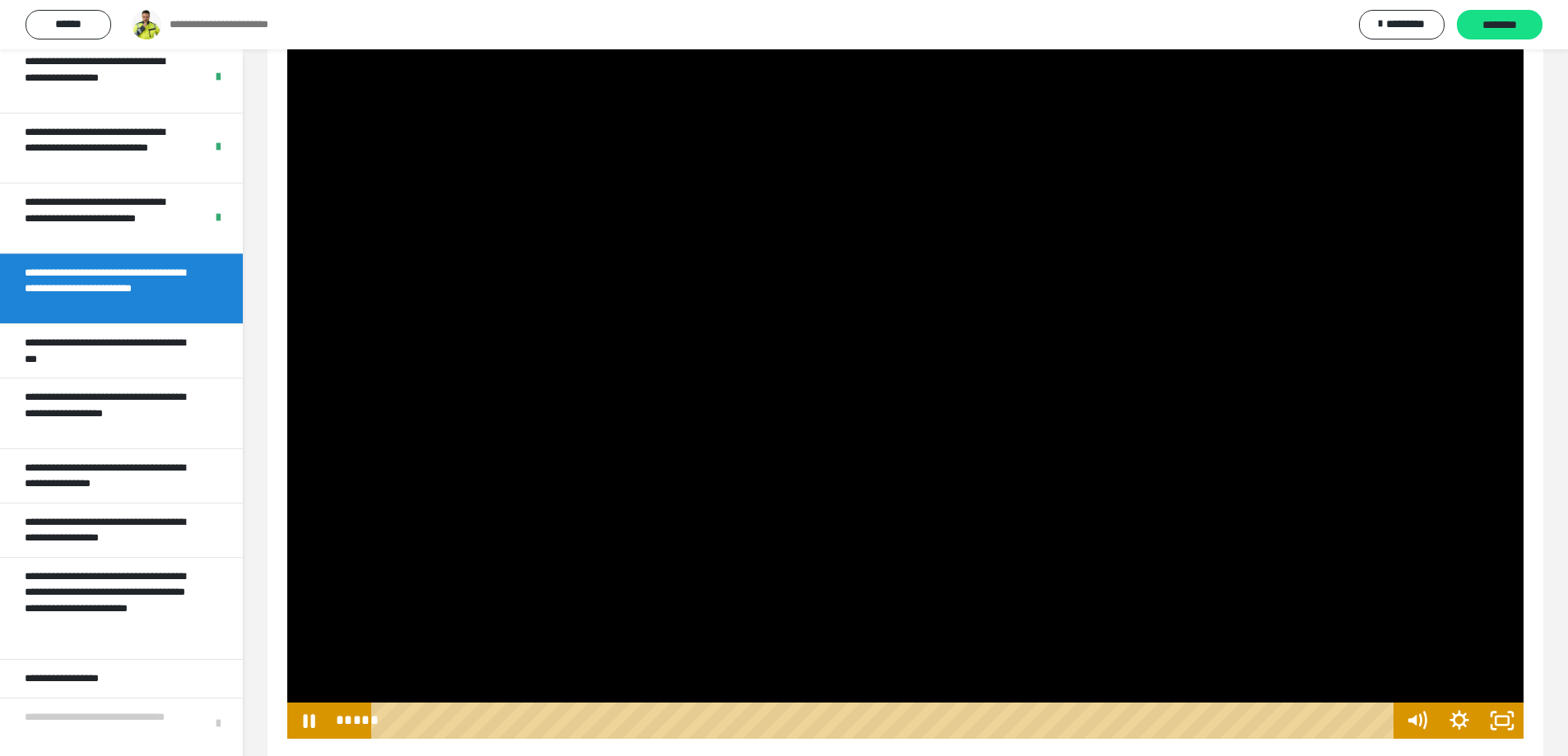 scroll, scrollTop: 84, scrollLeft: 0, axis: vertical 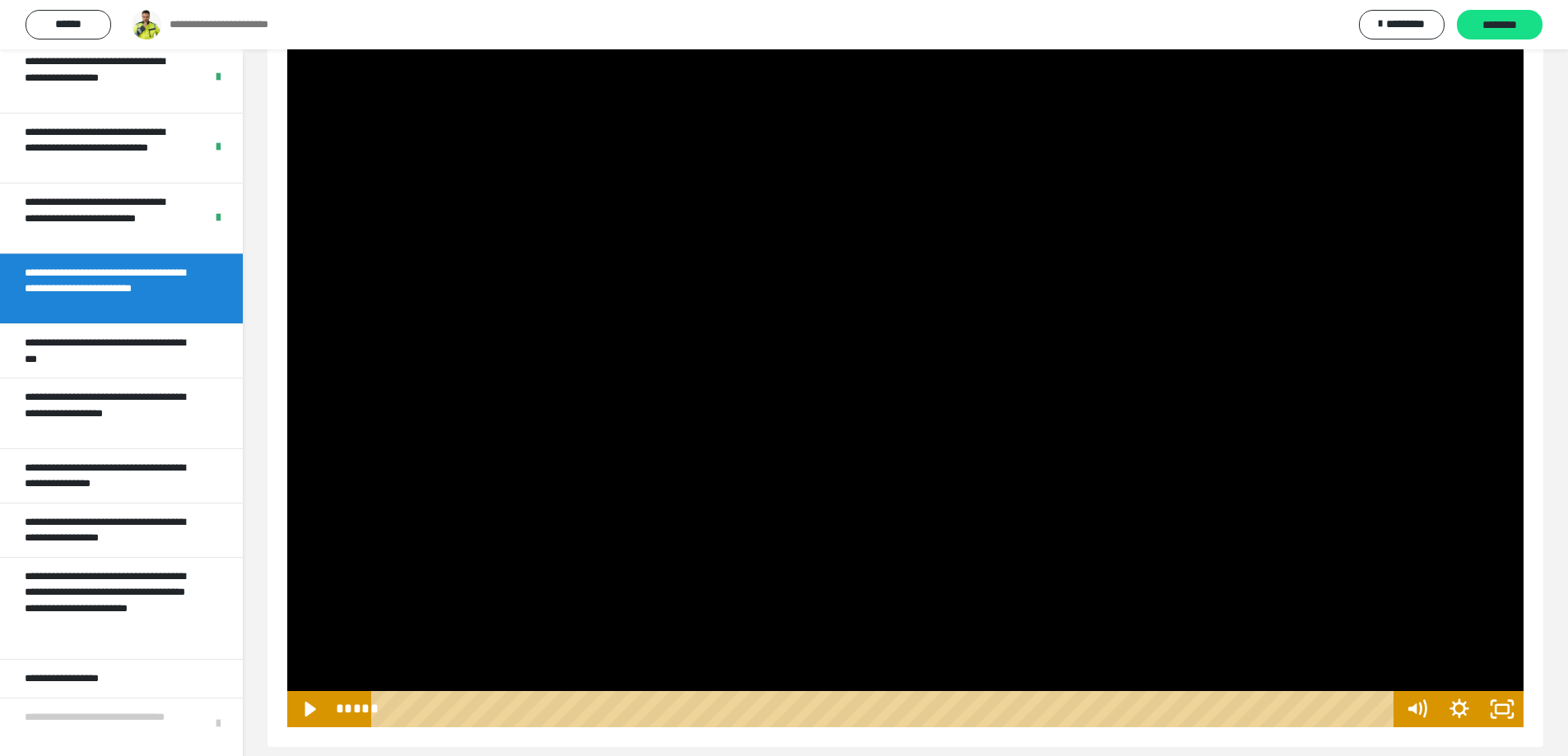 click at bounding box center (905, 379) 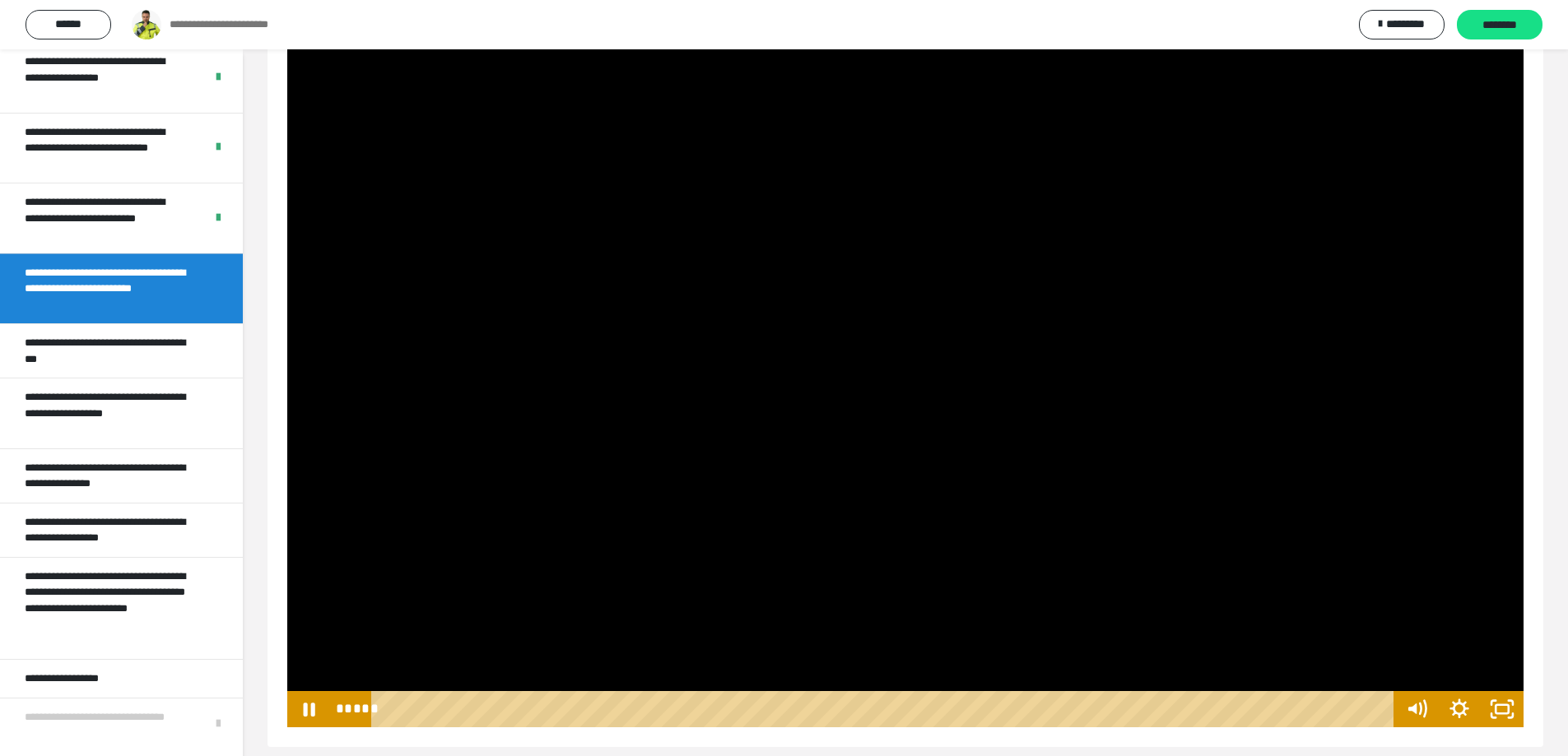 click at bounding box center (905, 379) 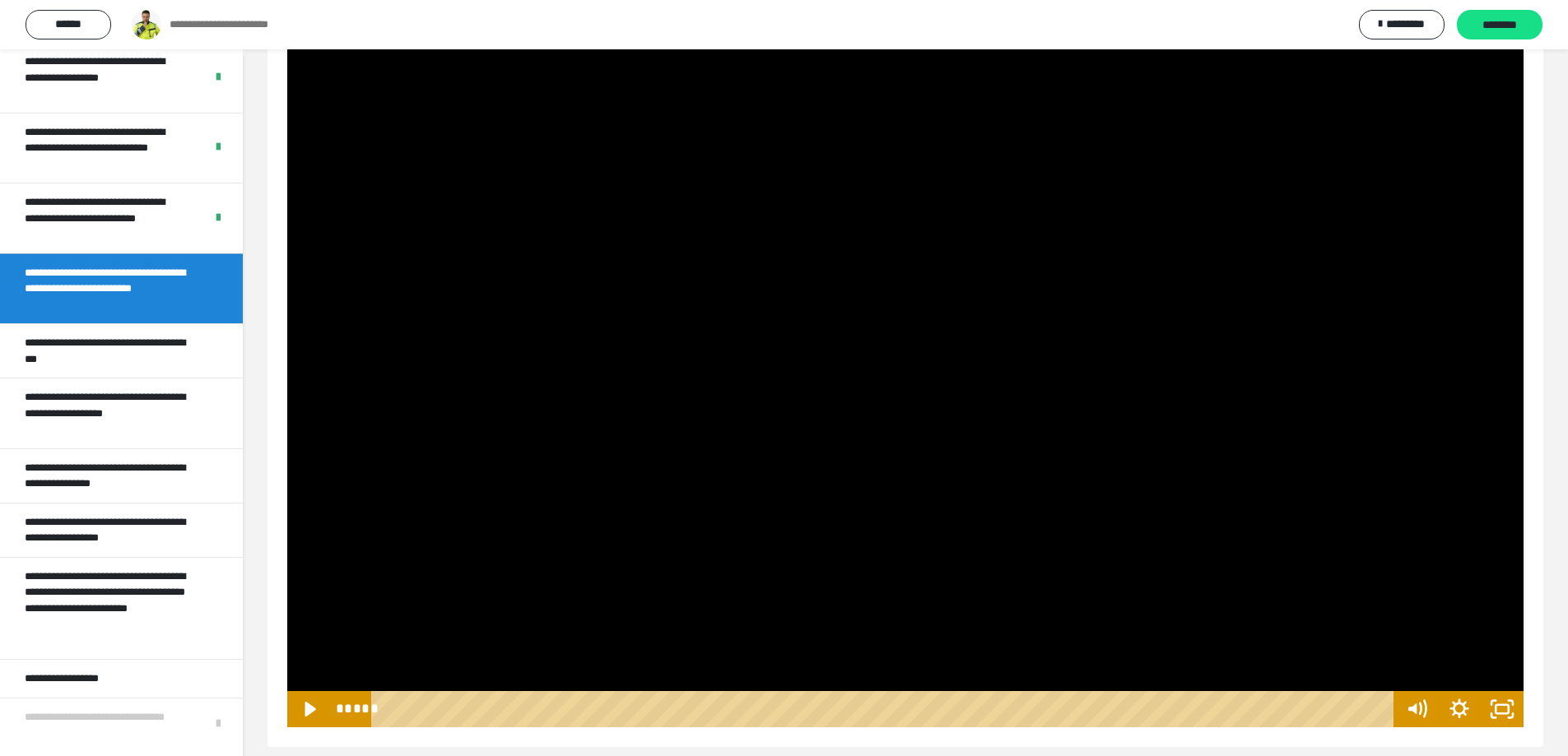 click at bounding box center [905, 379] 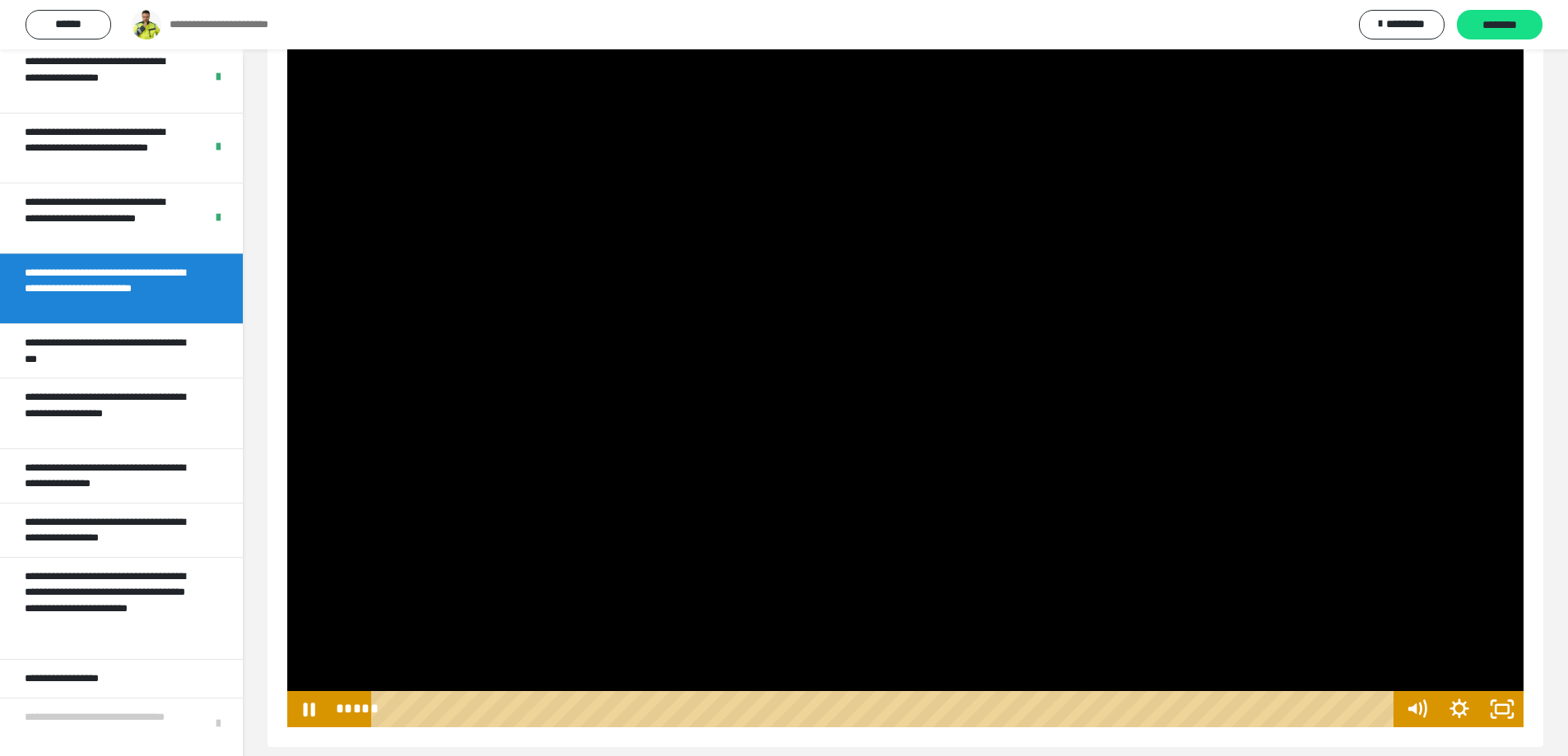click at bounding box center [905, 379] 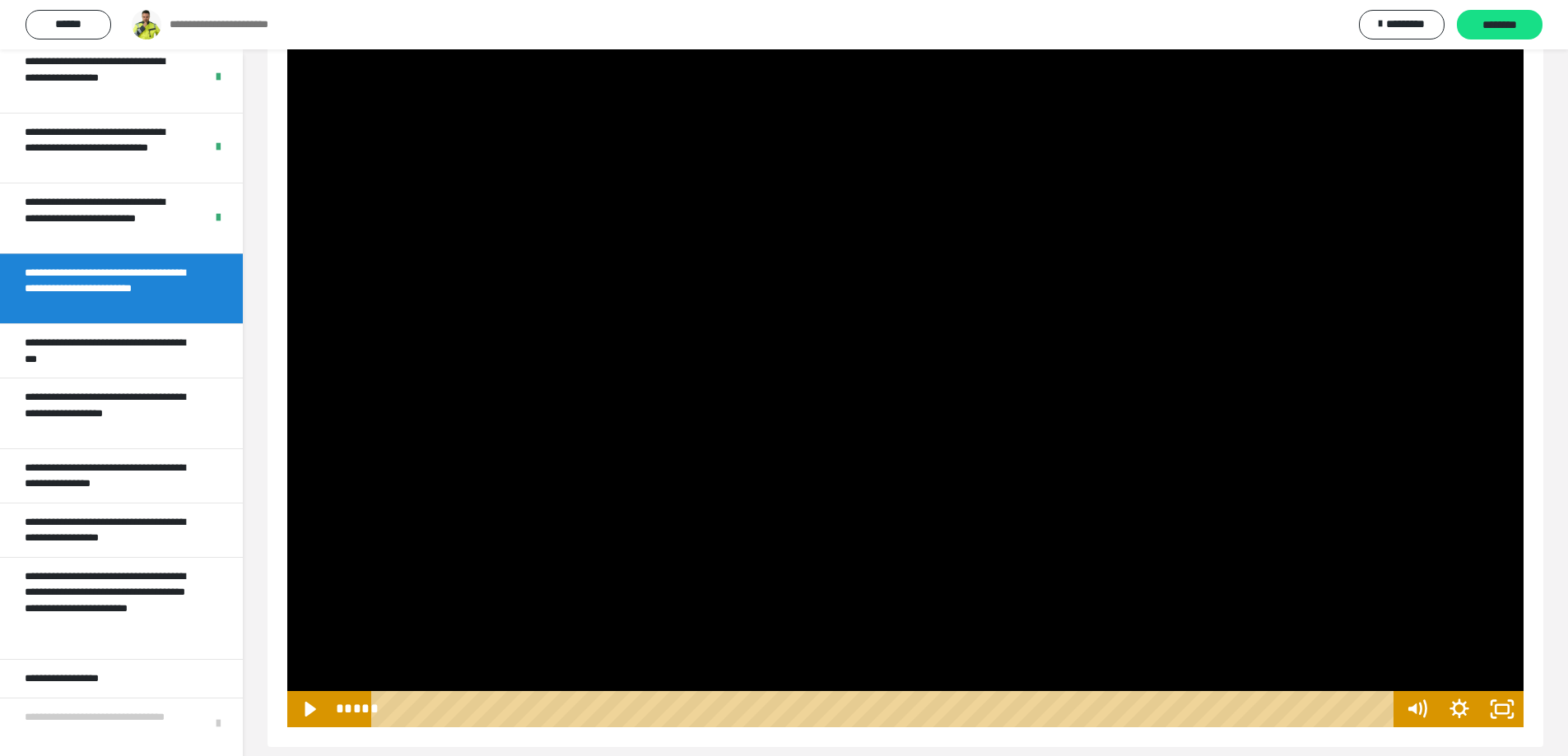 click at bounding box center (905, 379) 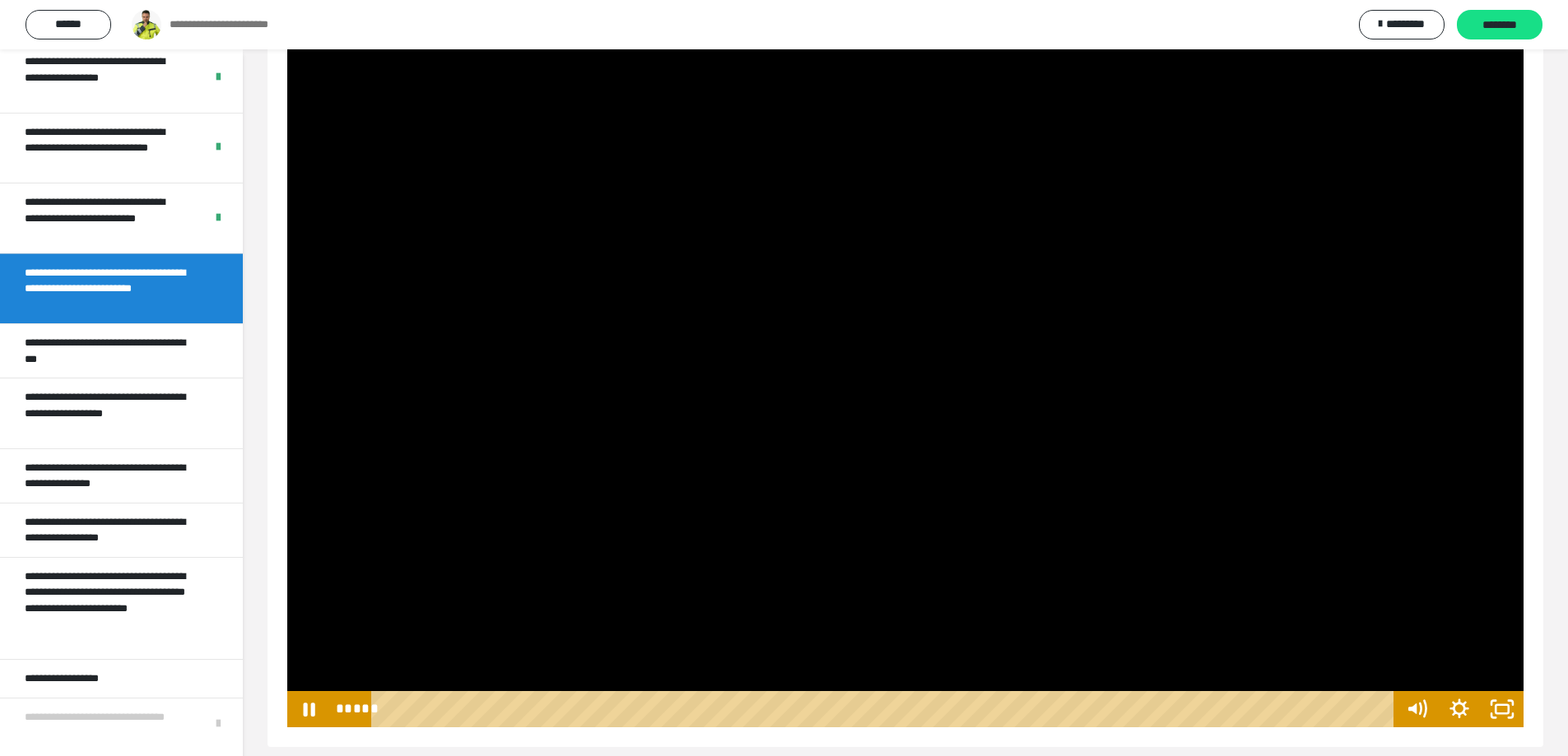 click at bounding box center [905, 379] 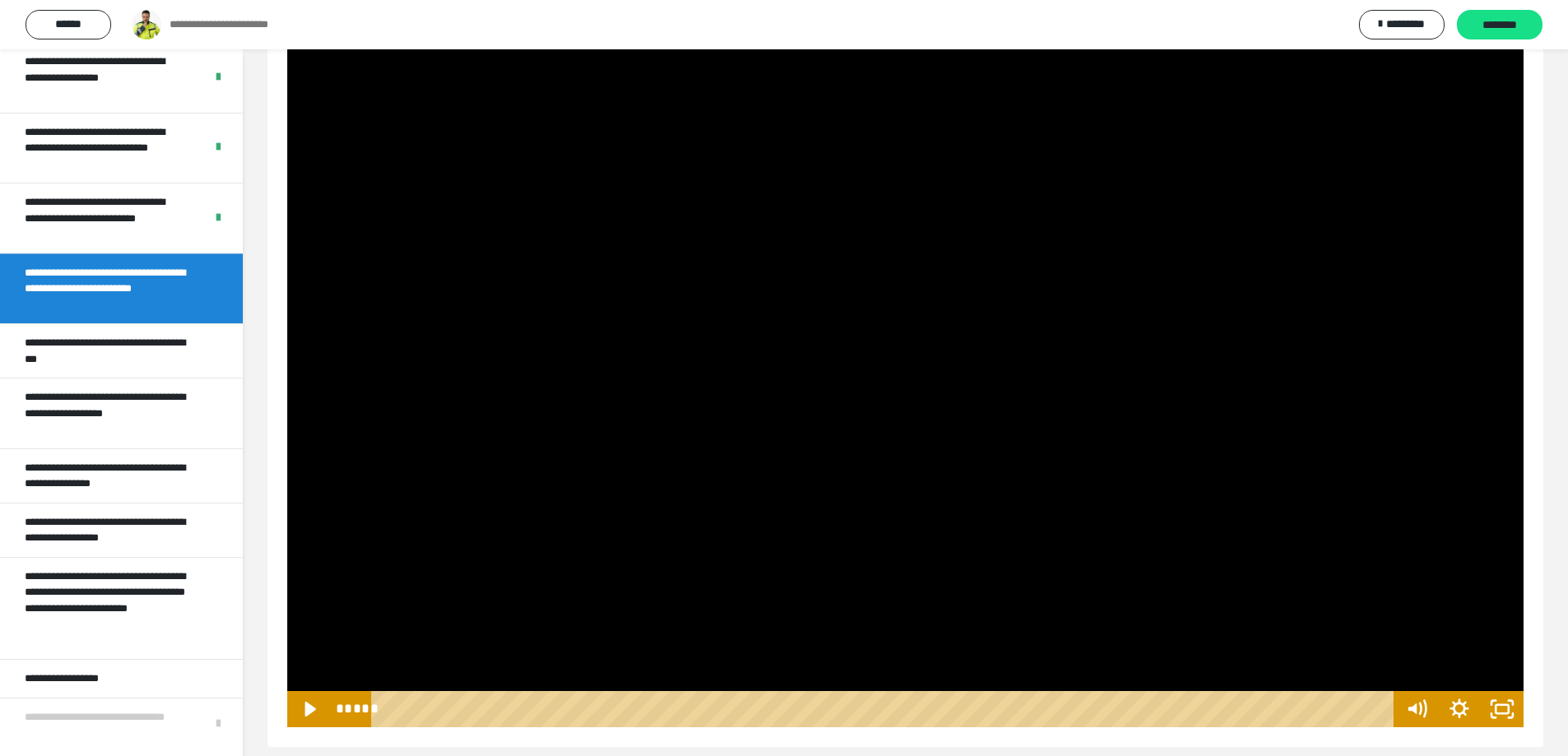 click at bounding box center [905, 379] 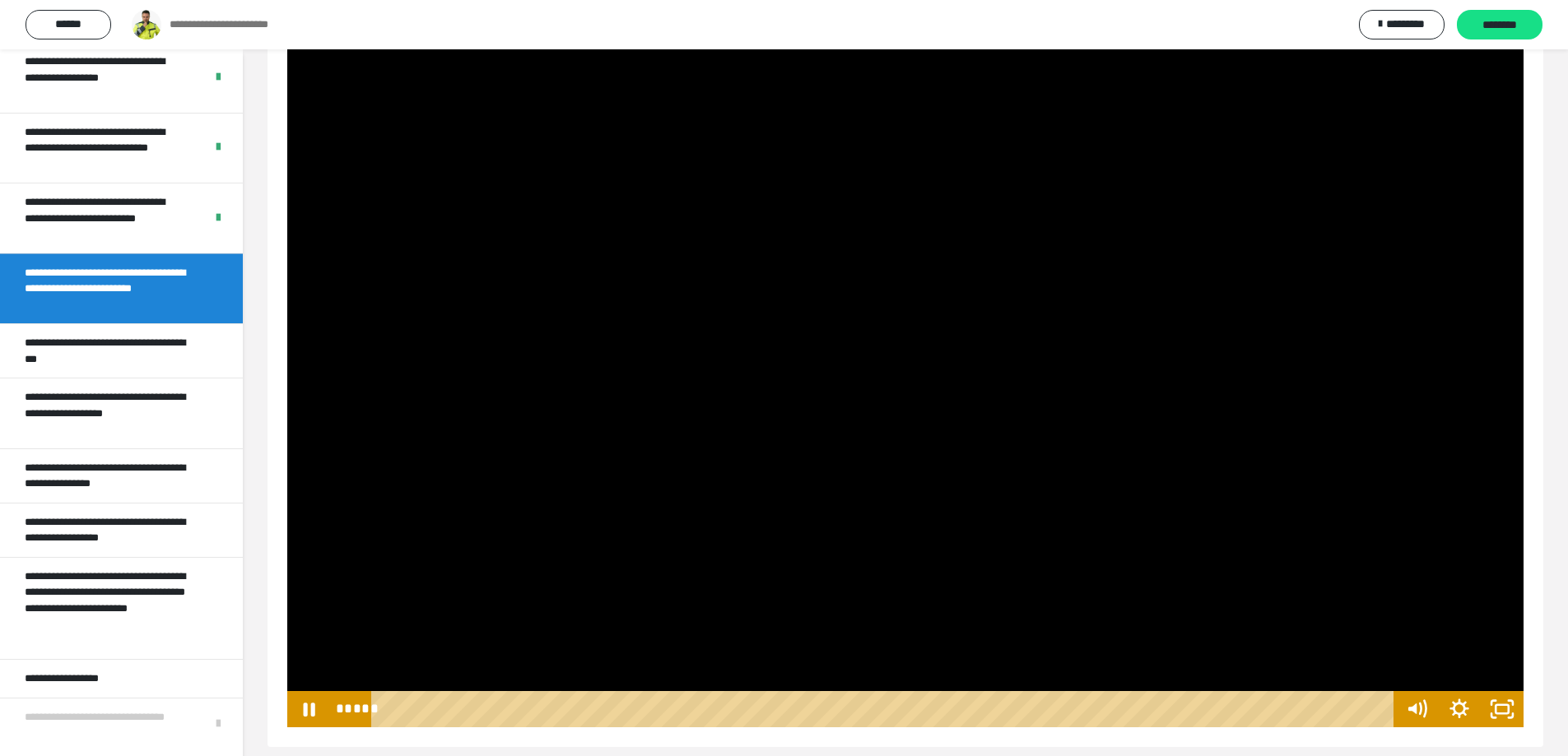 click at bounding box center [905, 379] 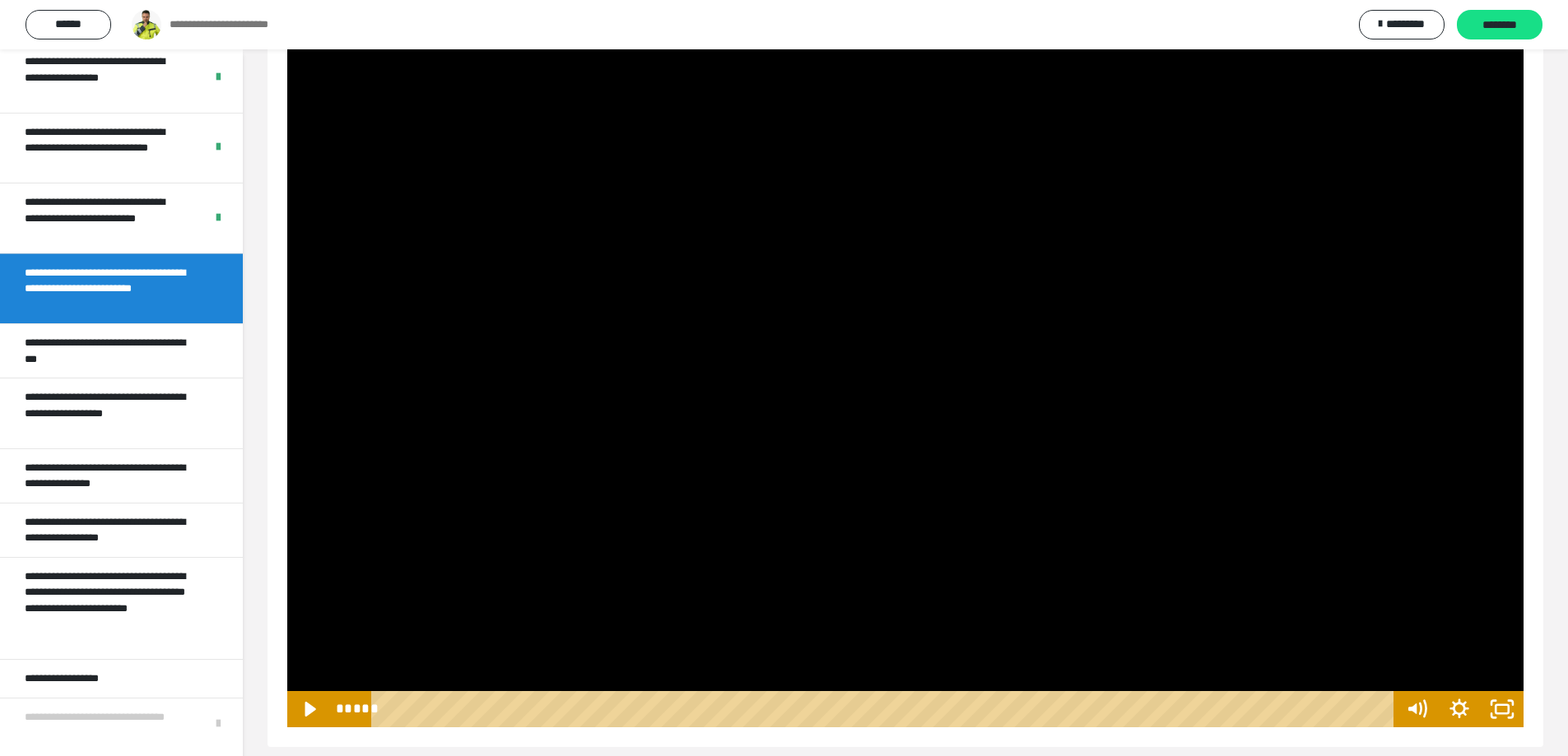 click at bounding box center [905, 379] 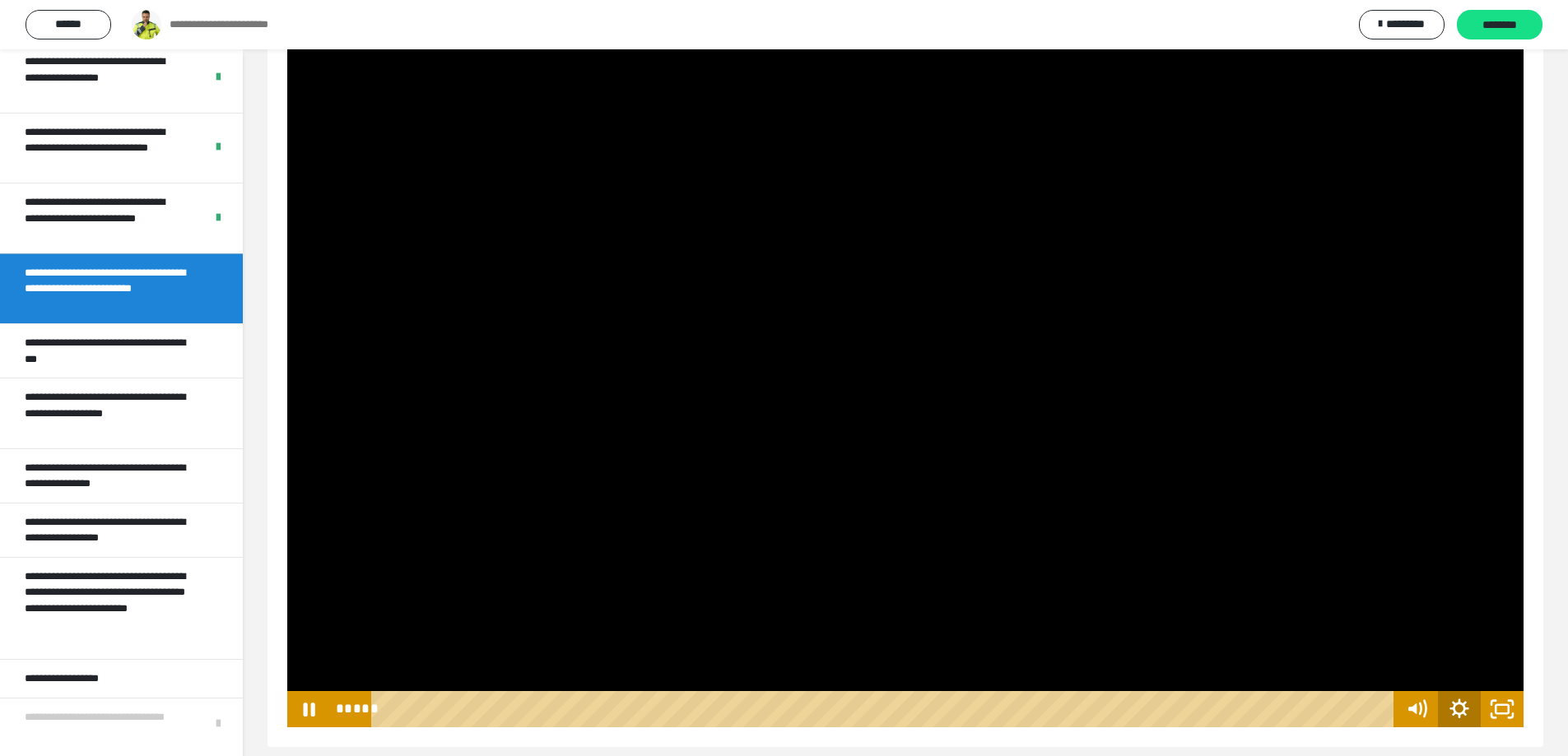 click 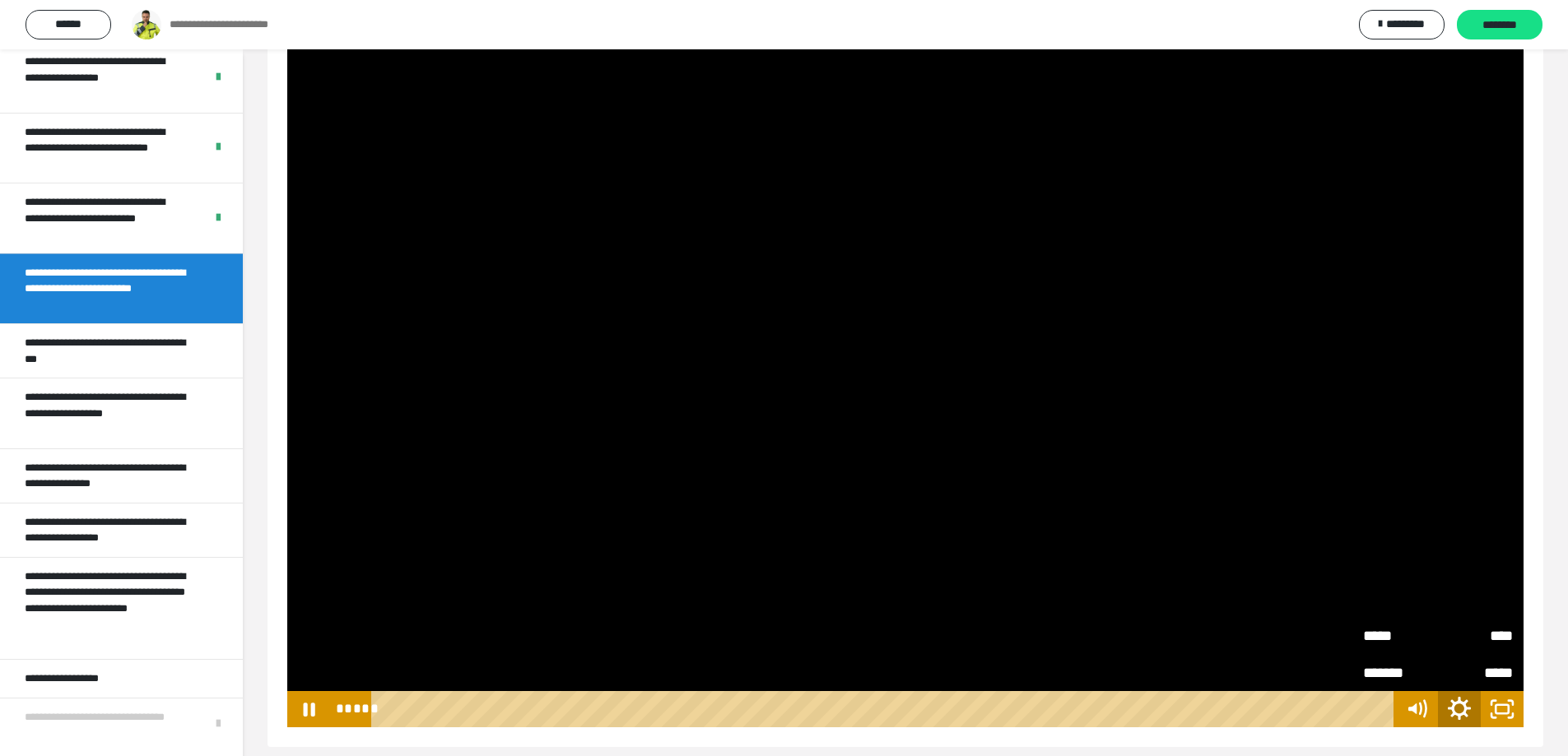 click 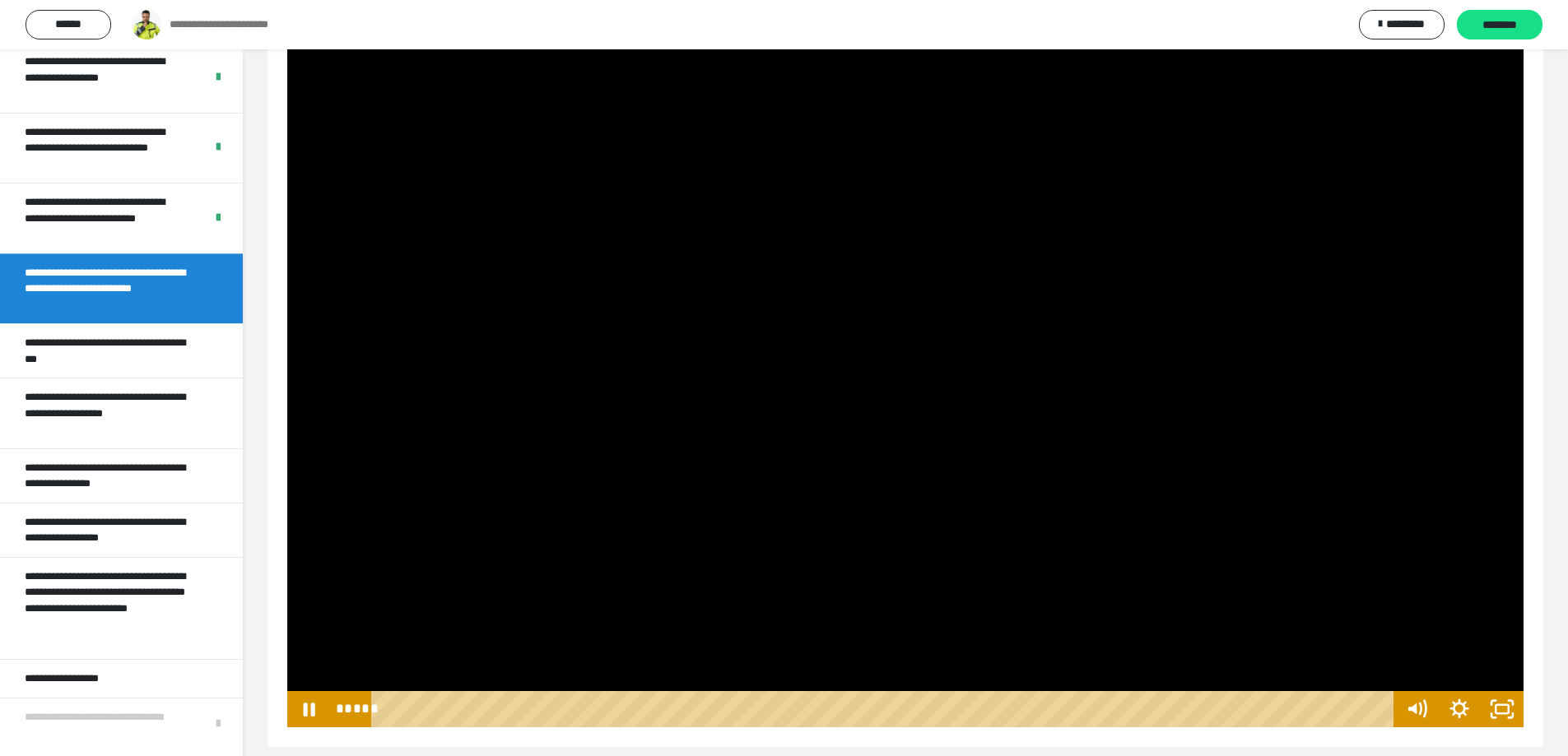click at bounding box center (905, 379) 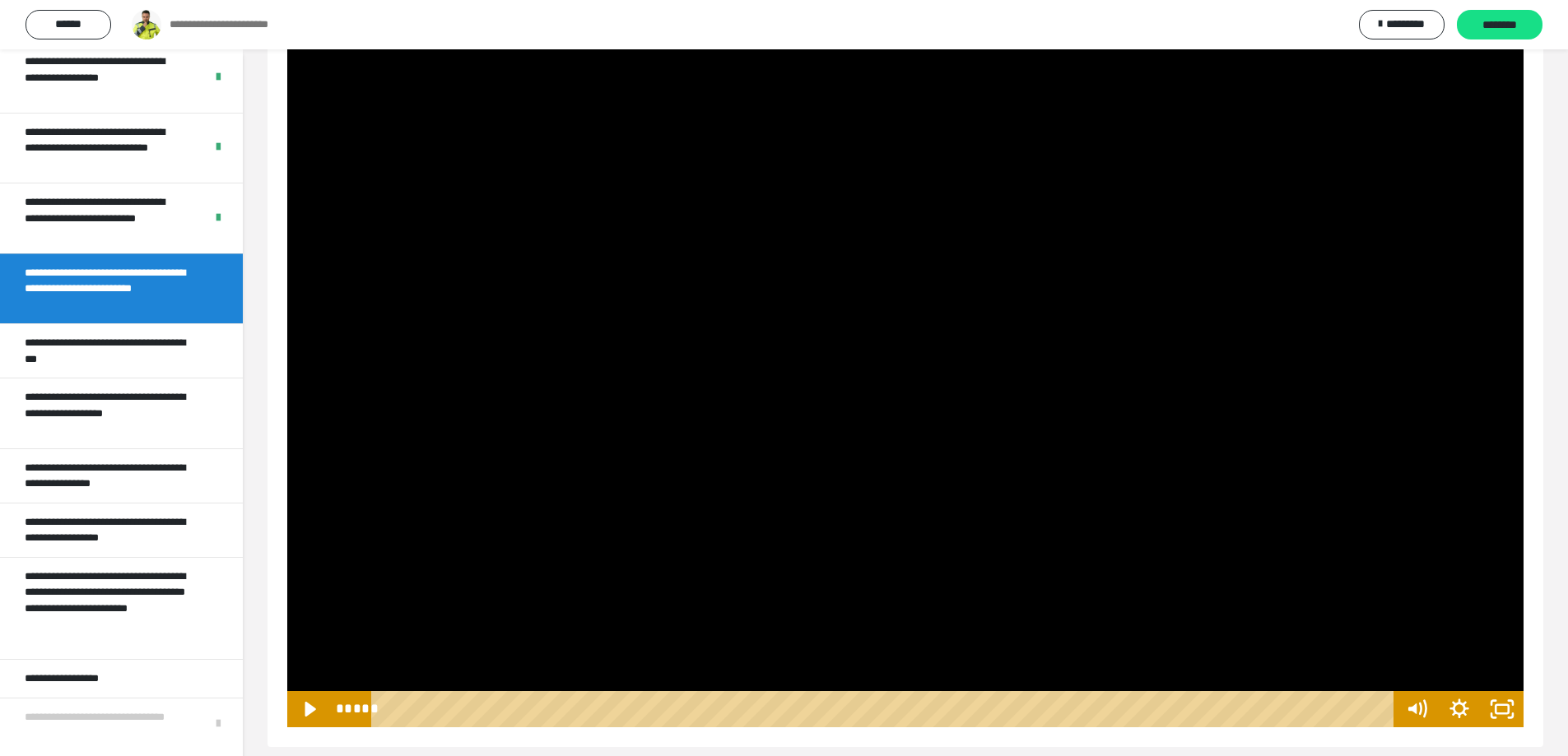 click at bounding box center [905, 379] 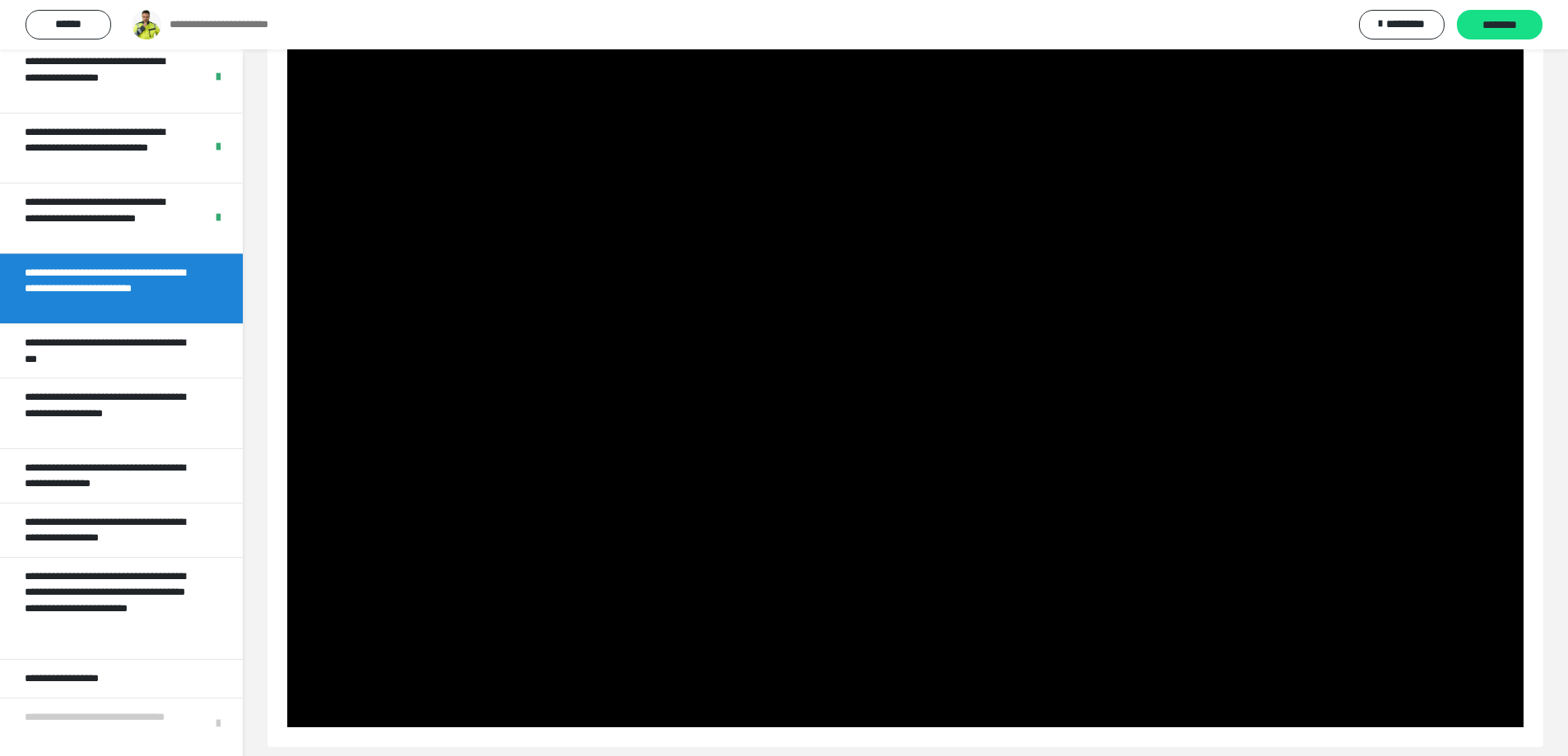 click at bounding box center (905, 379) 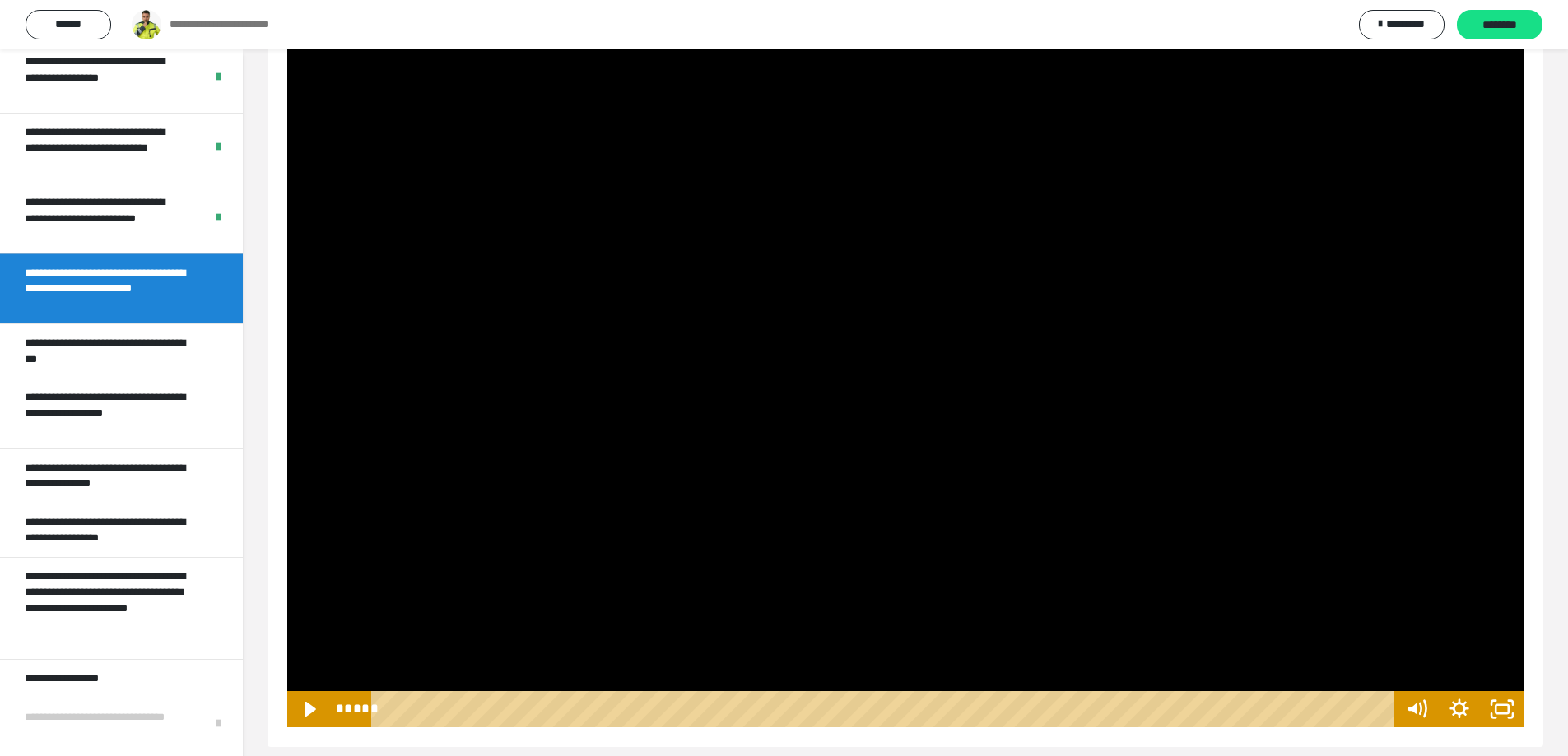 click on "**********" at bounding box center (784, 25) 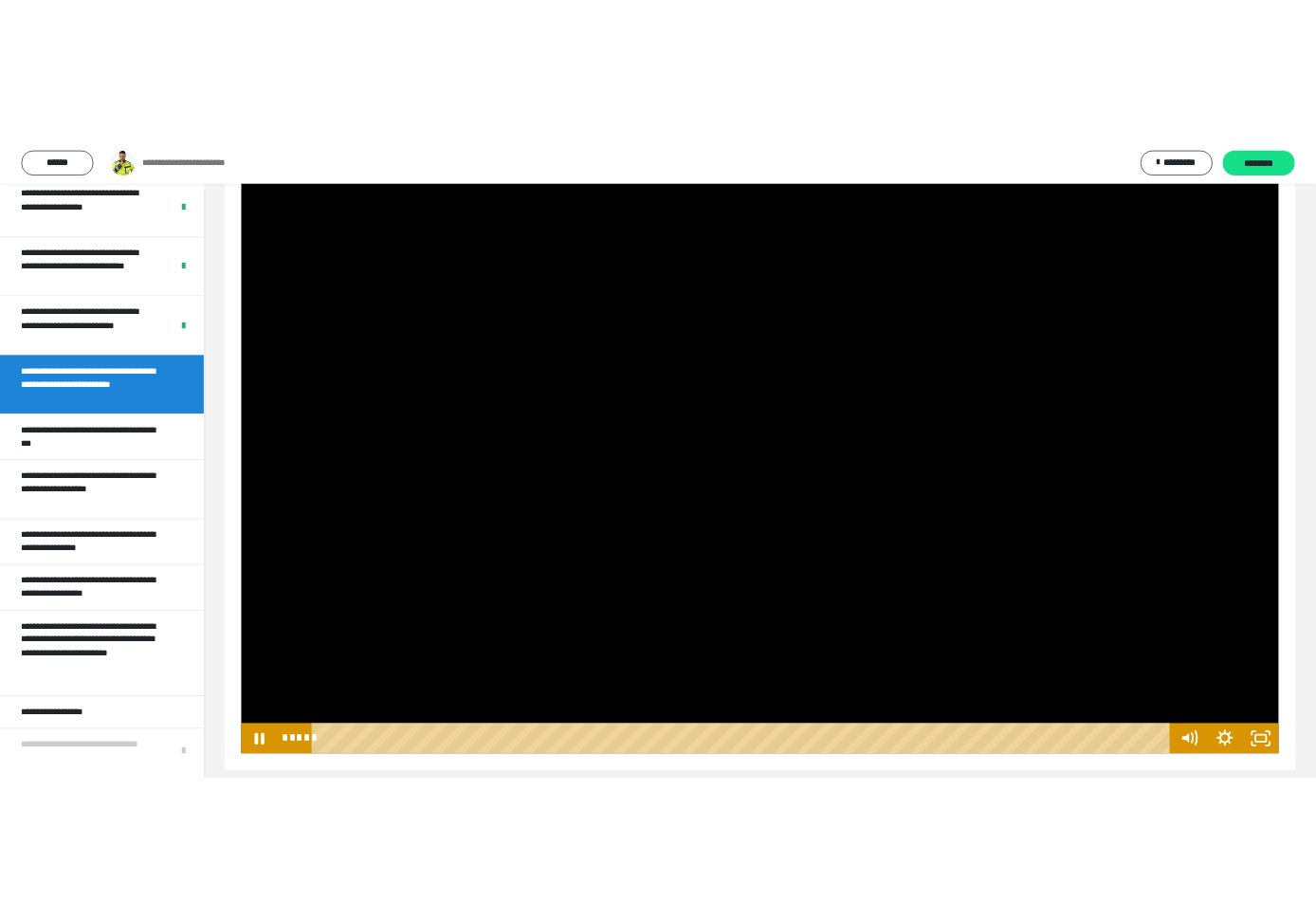 scroll, scrollTop: 57, scrollLeft: 0, axis: vertical 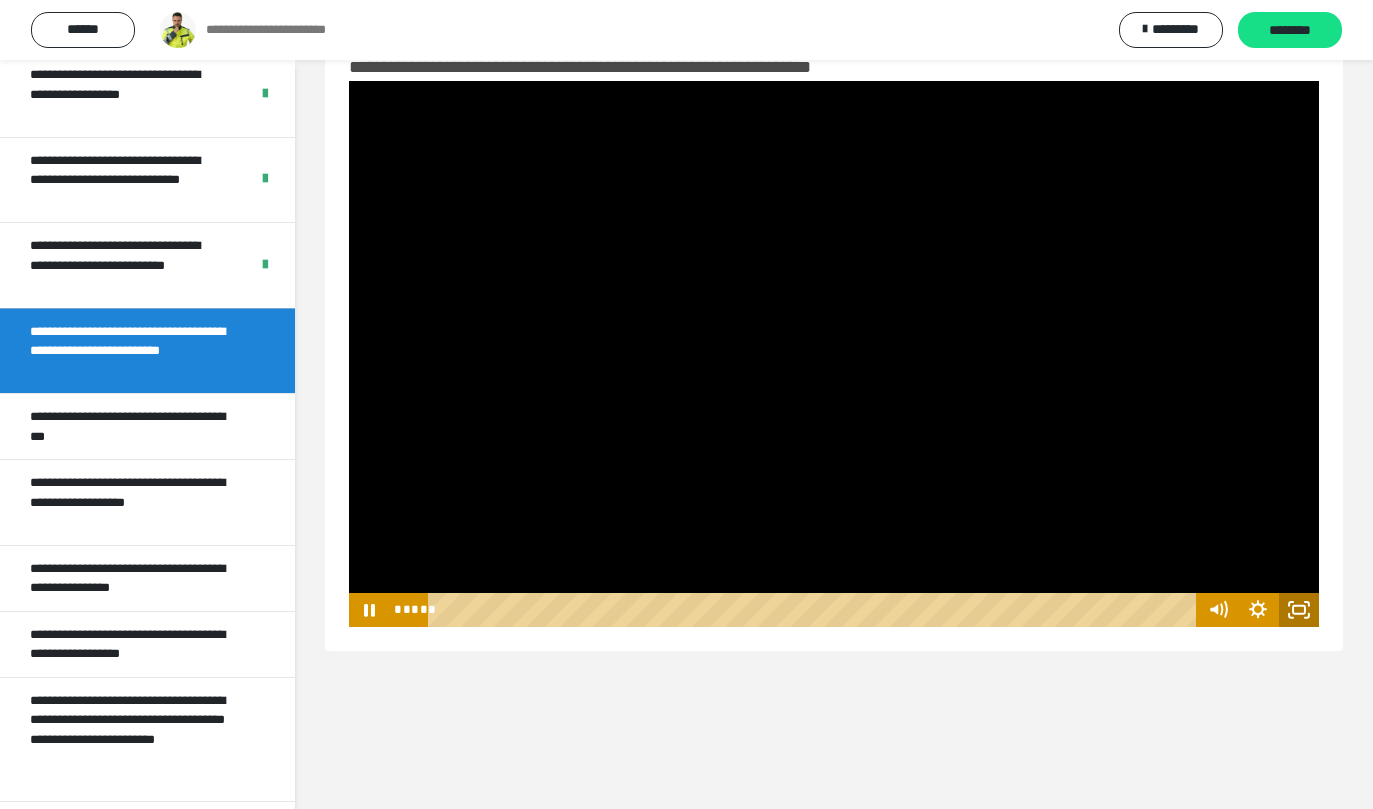 click 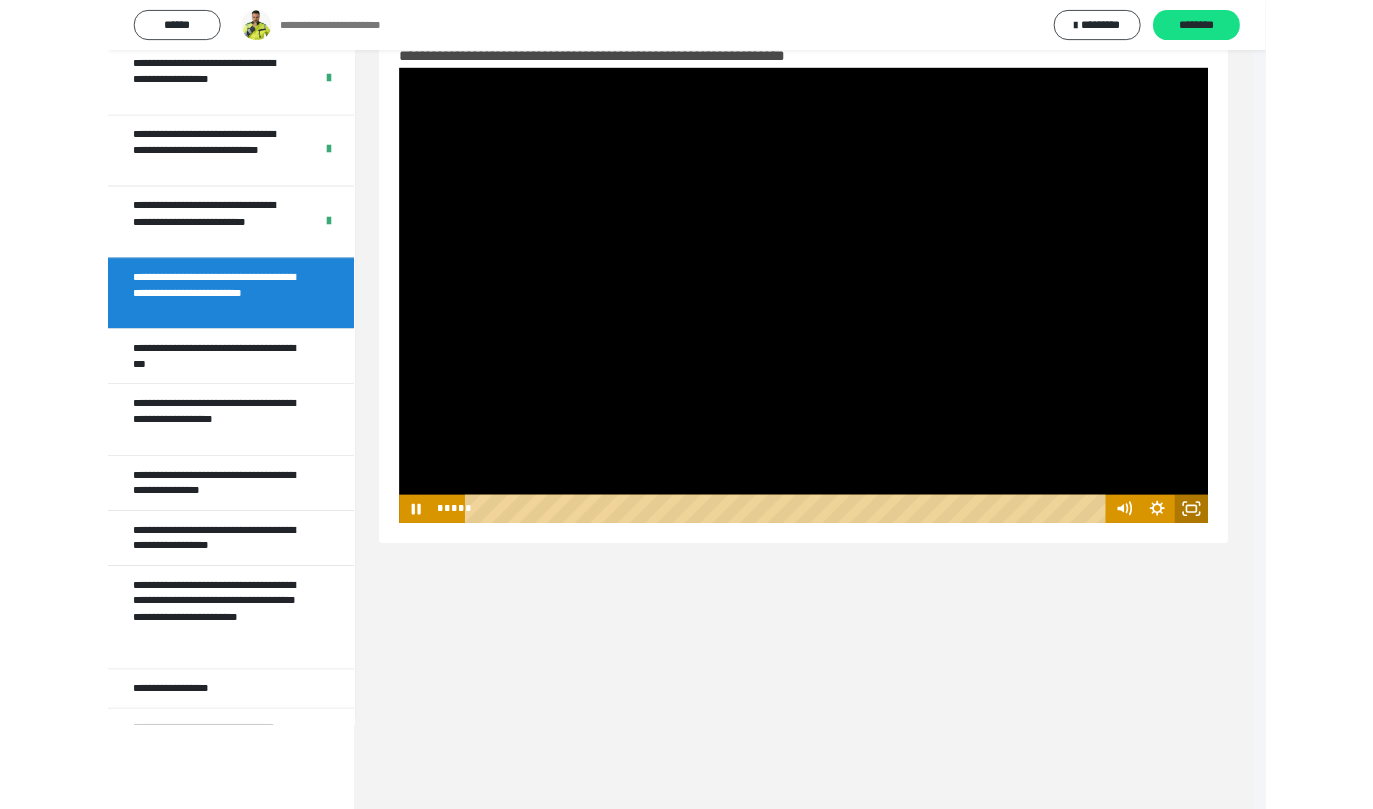 scroll, scrollTop: 681, scrollLeft: 0, axis: vertical 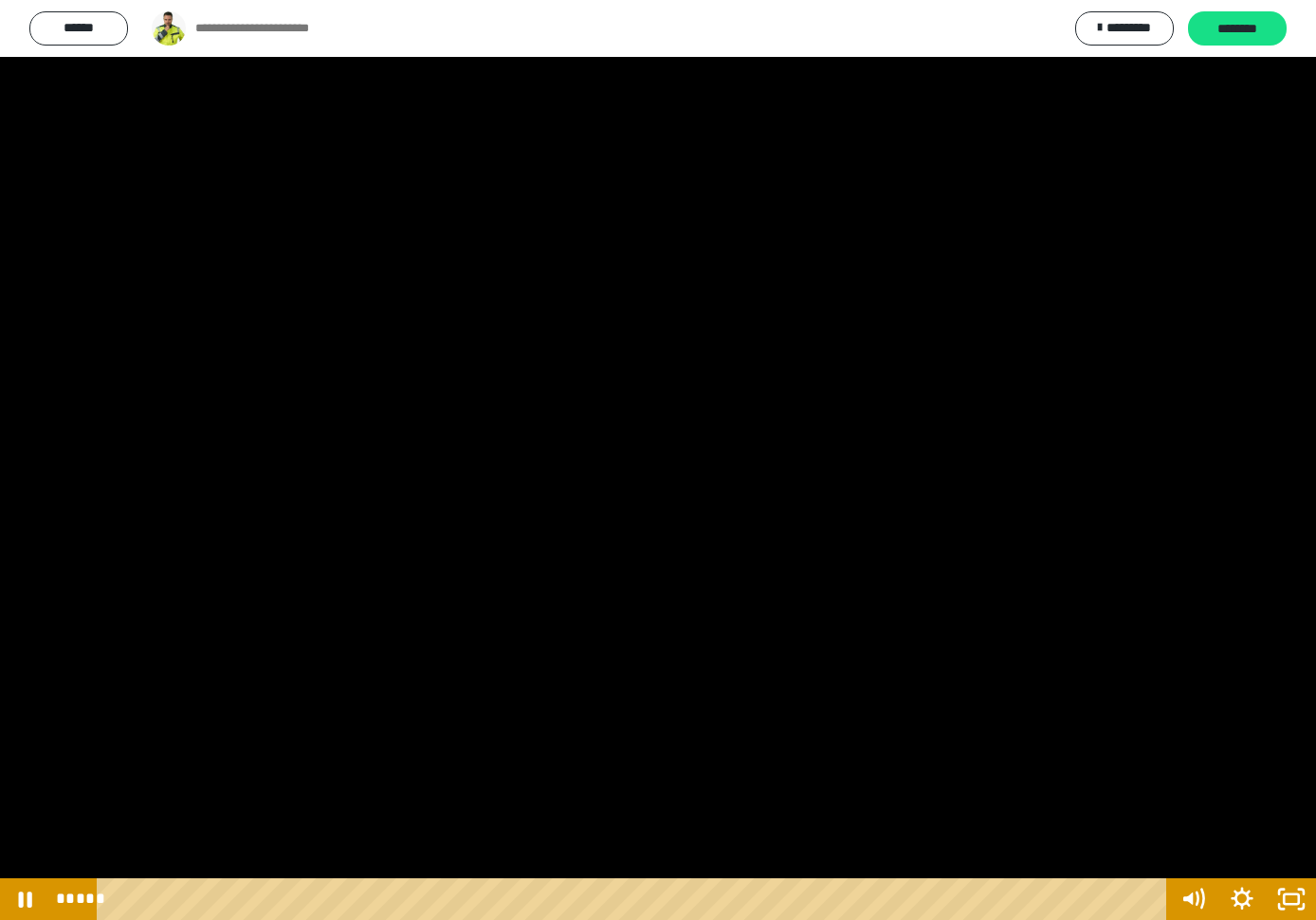 click at bounding box center (658, 460) 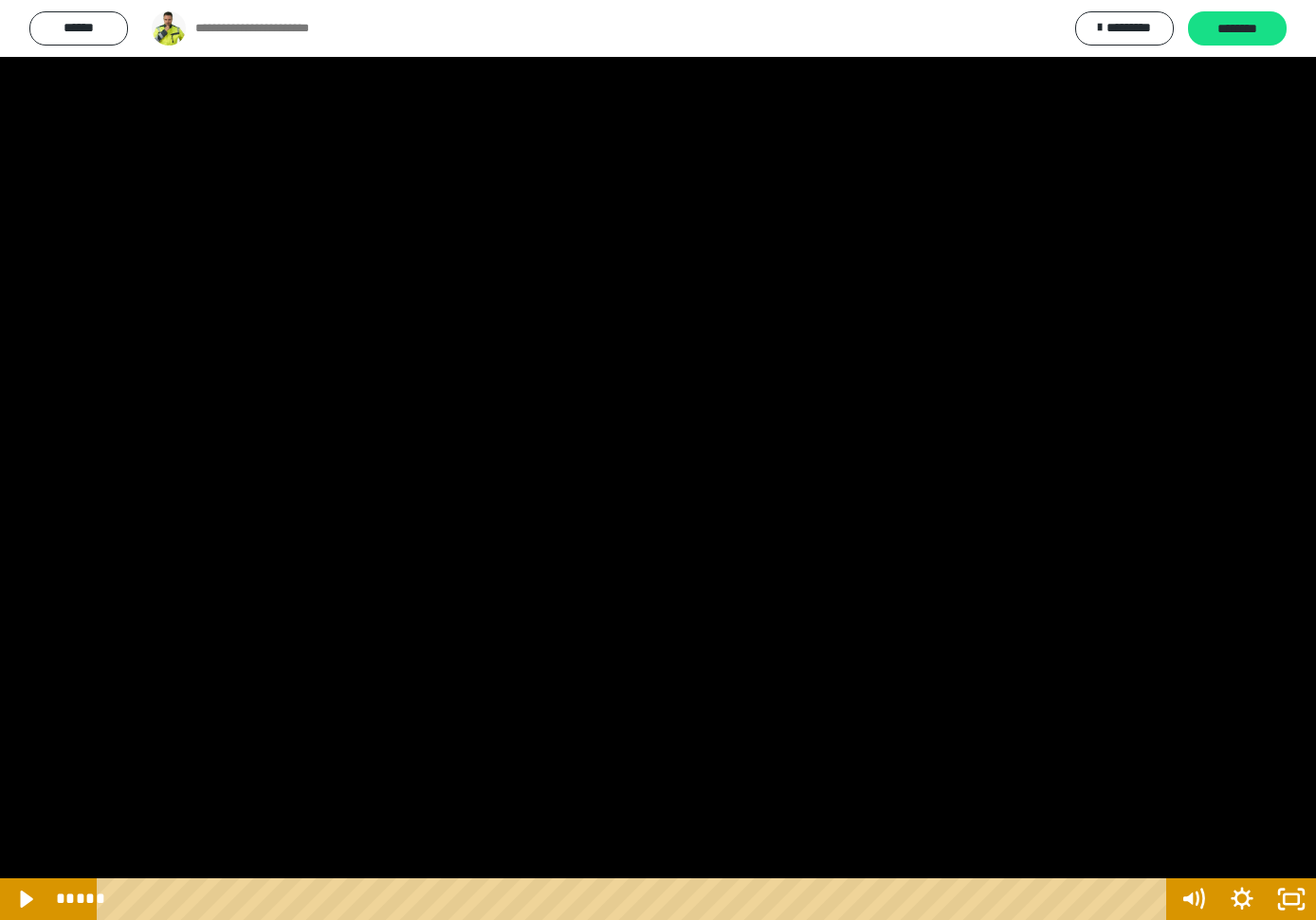 click at bounding box center [658, 460] 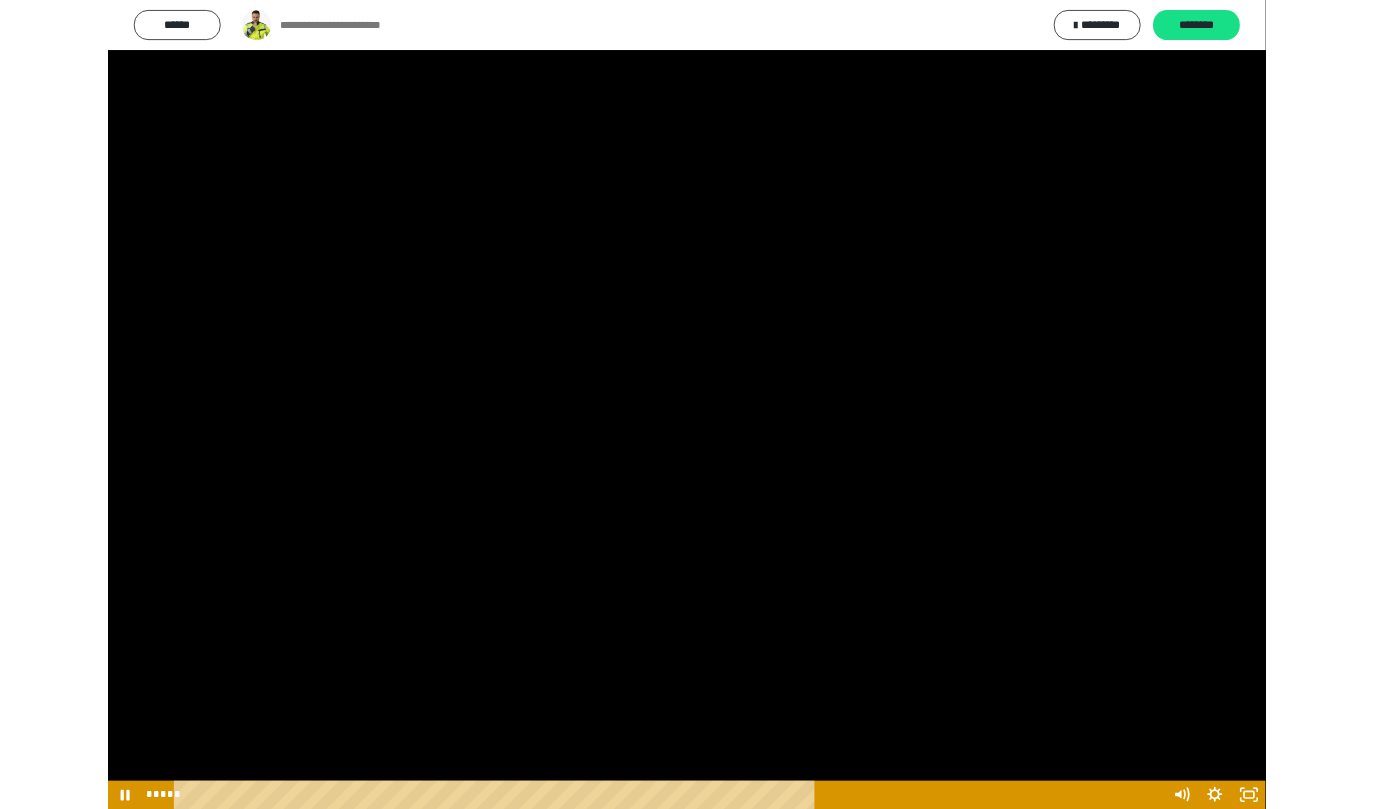 scroll, scrollTop: 732, scrollLeft: 0, axis: vertical 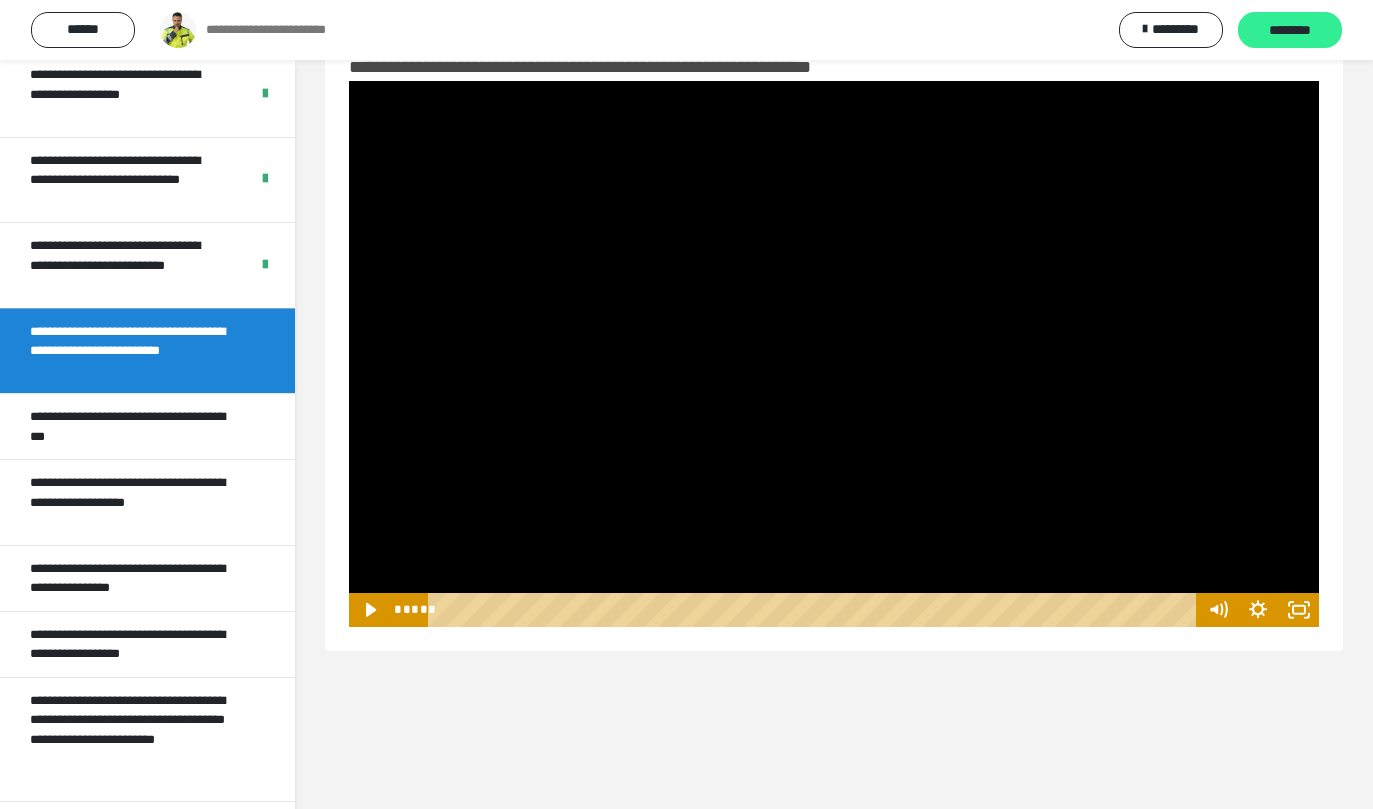 click on "********" at bounding box center (1290, 31) 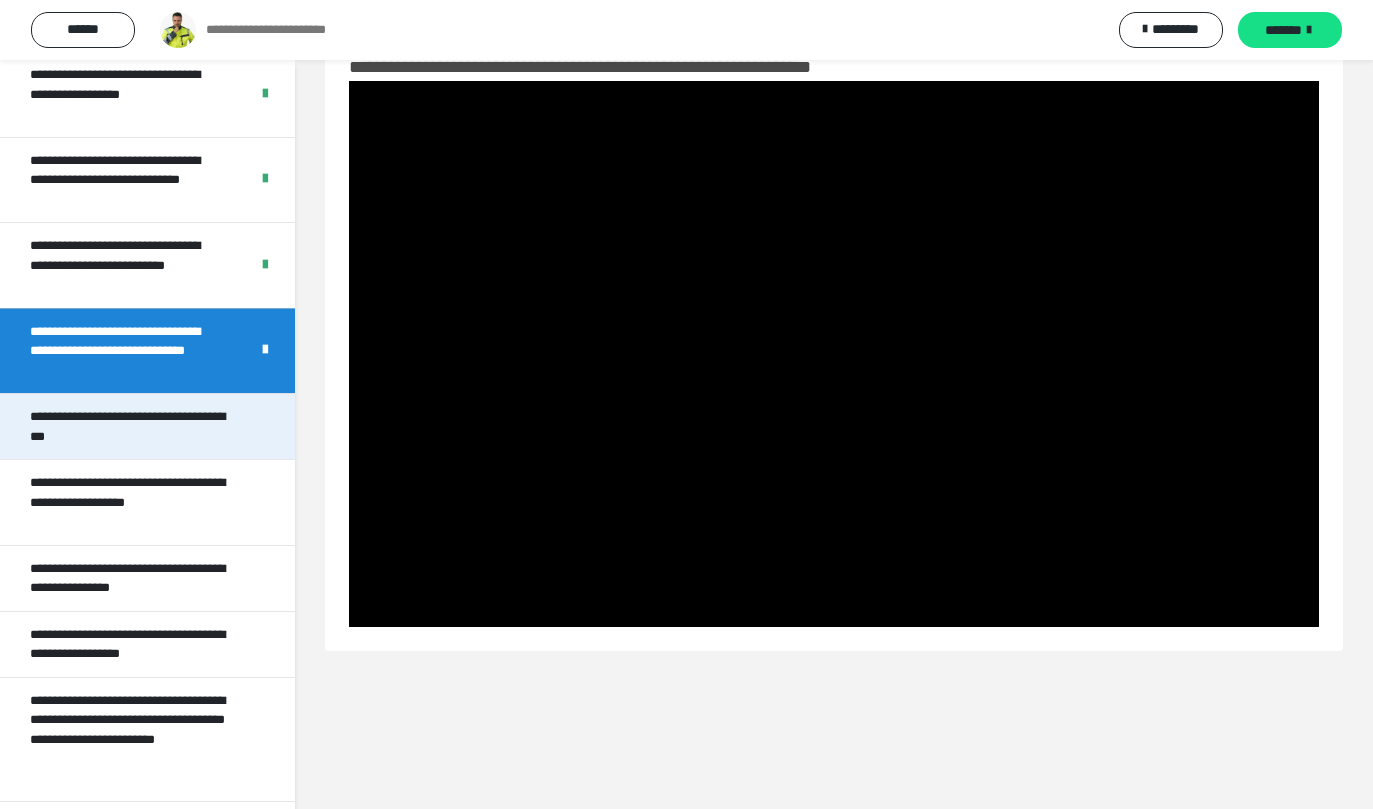 click on "**********" at bounding box center (132, 426) 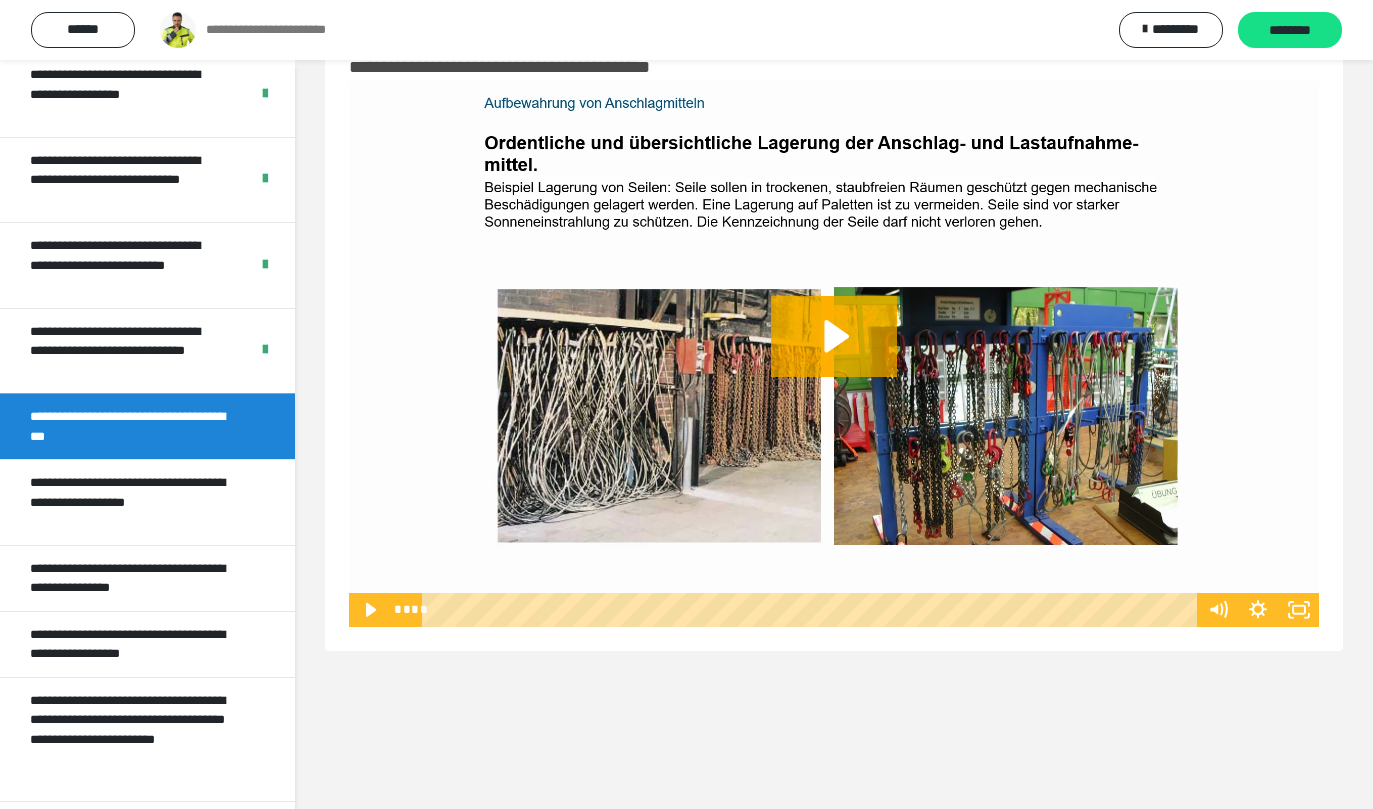 click at bounding box center [834, 354] 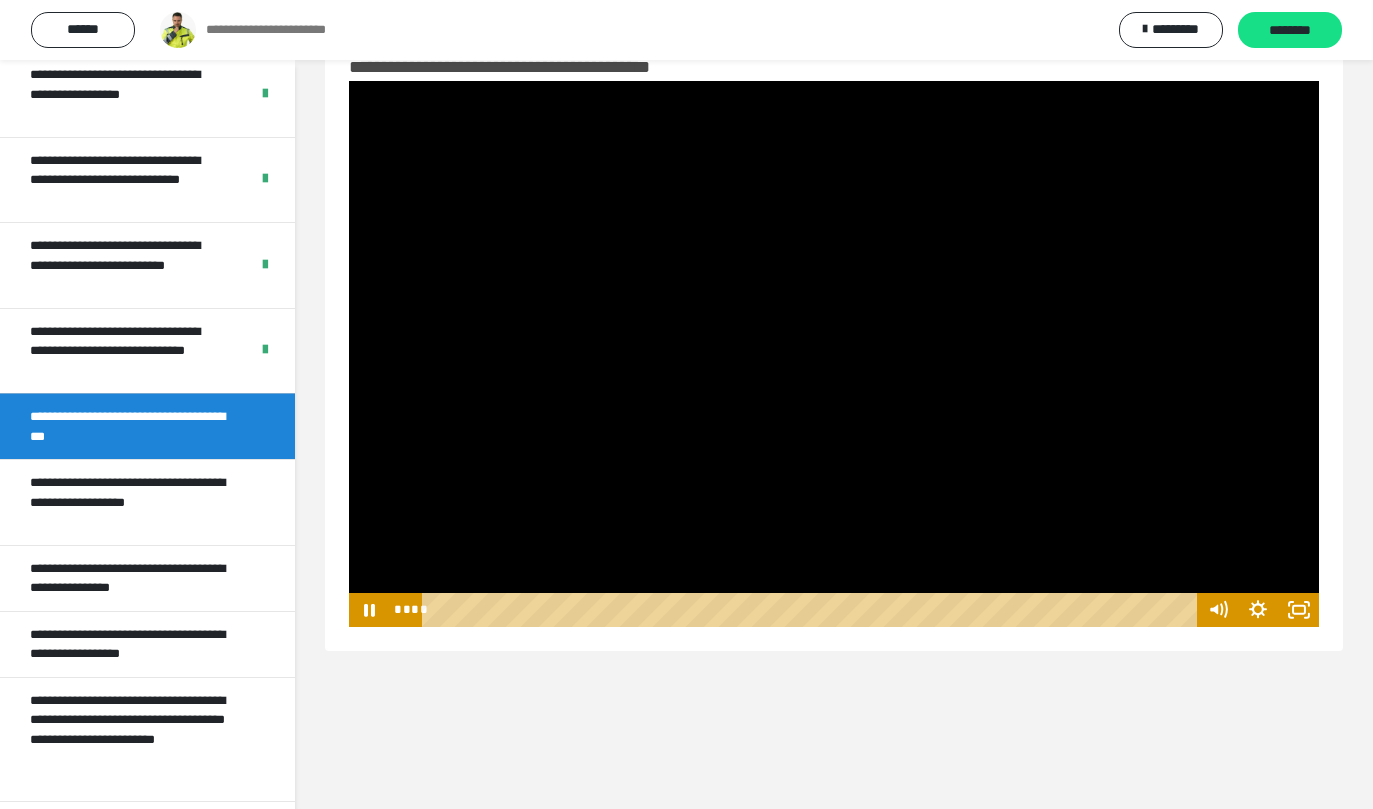 click at bounding box center [834, 354] 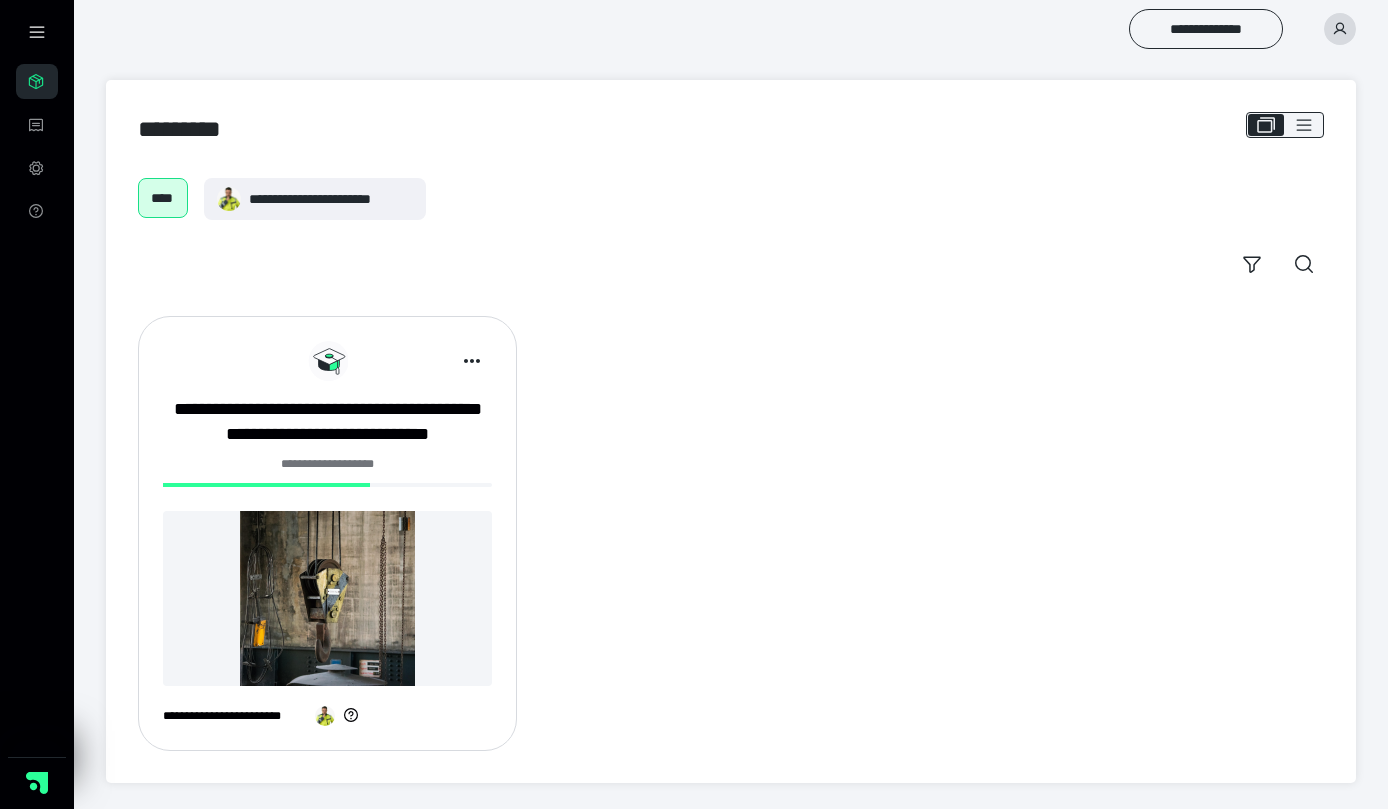 scroll, scrollTop: 0, scrollLeft: 0, axis: both 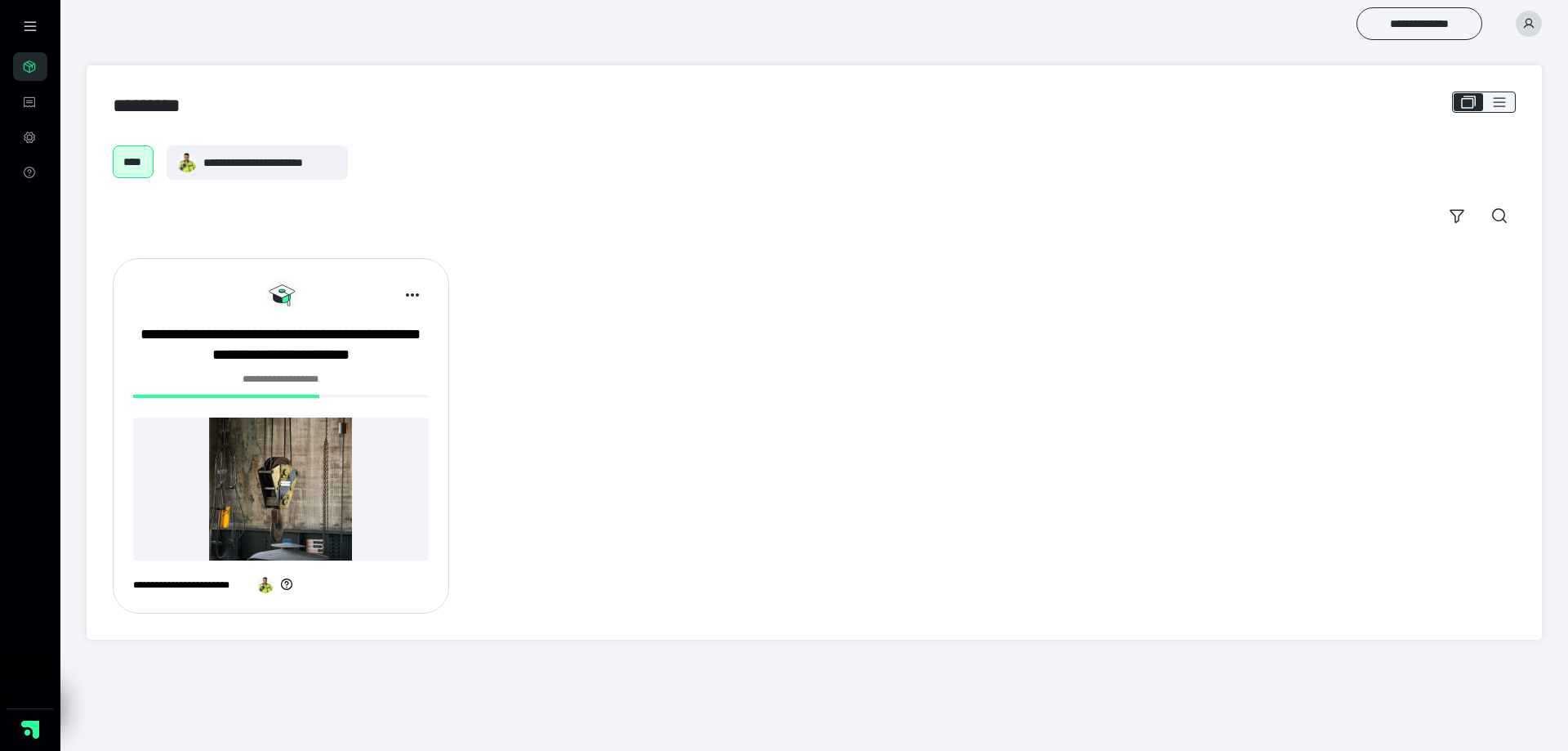click on "**********" at bounding box center [814, 436] 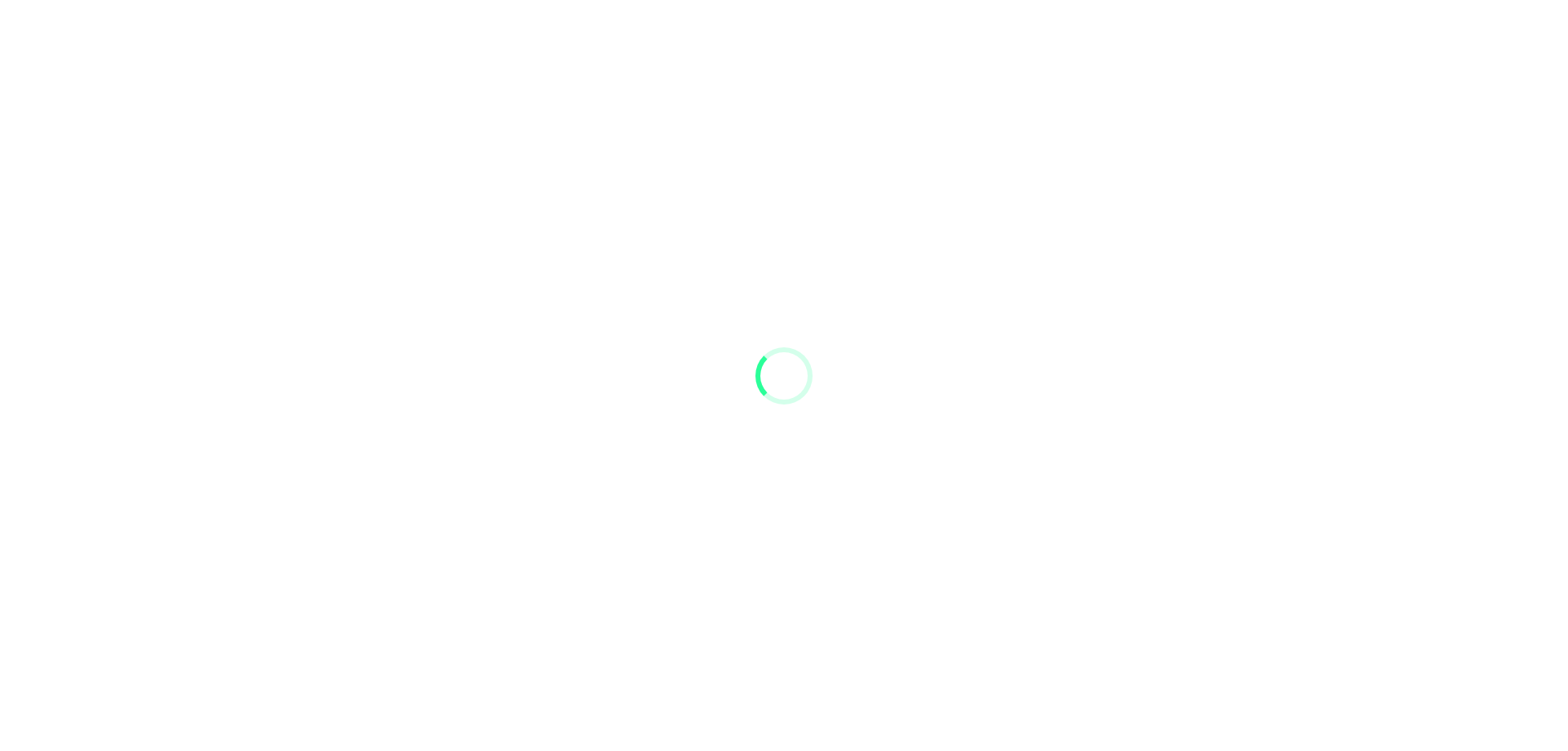 scroll, scrollTop: 0, scrollLeft: 0, axis: both 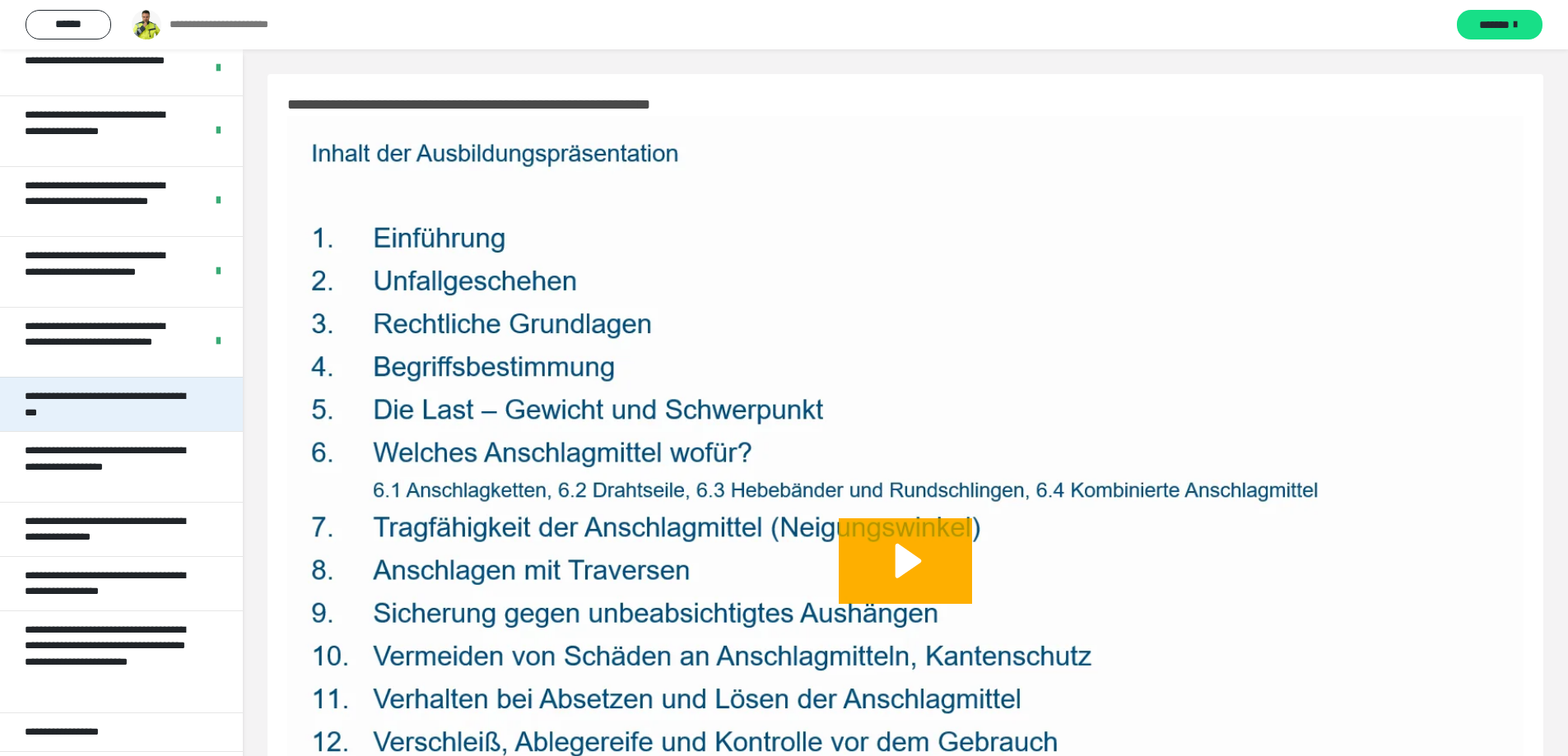 click on "**********" at bounding box center [109, 404] 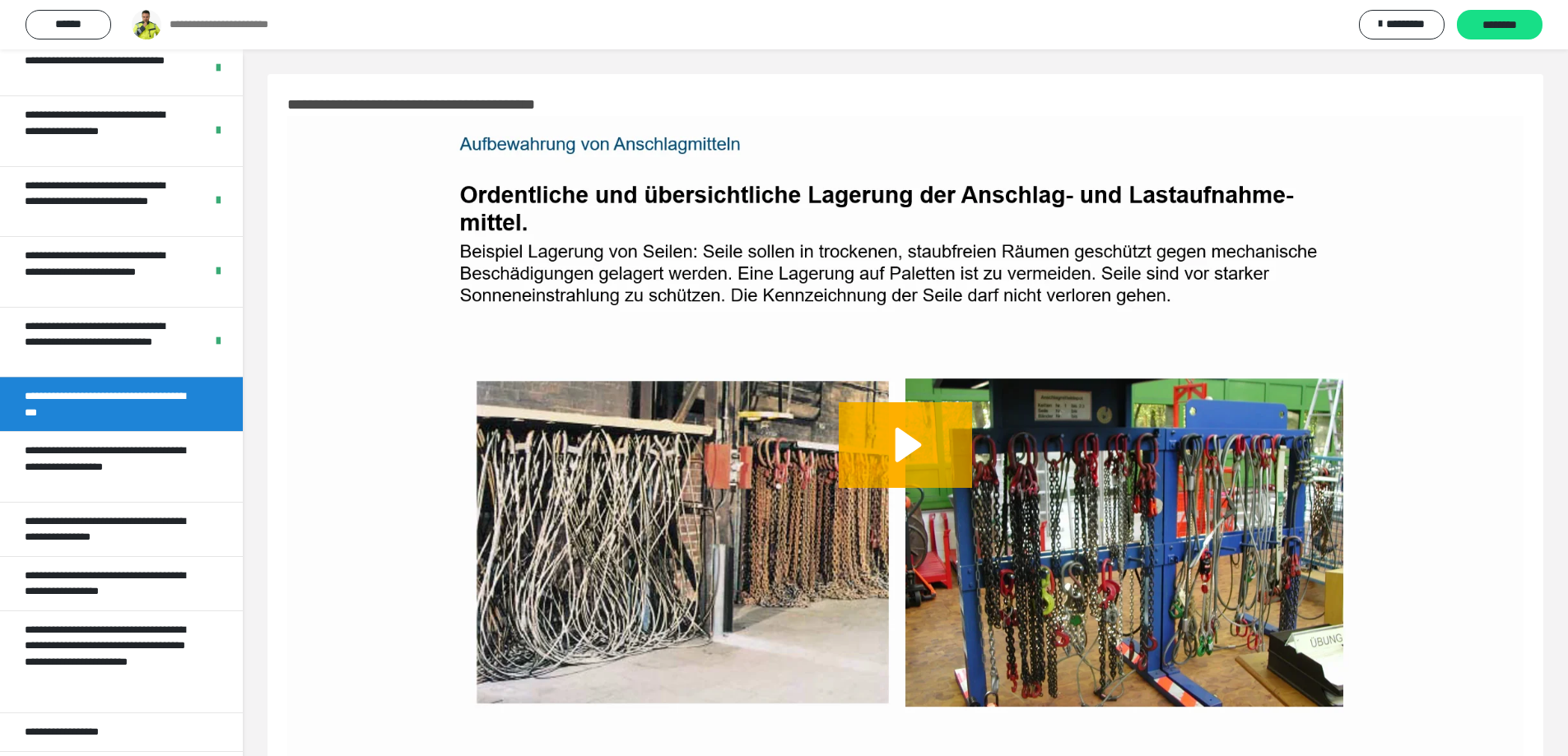 click at bounding box center (905, 463) 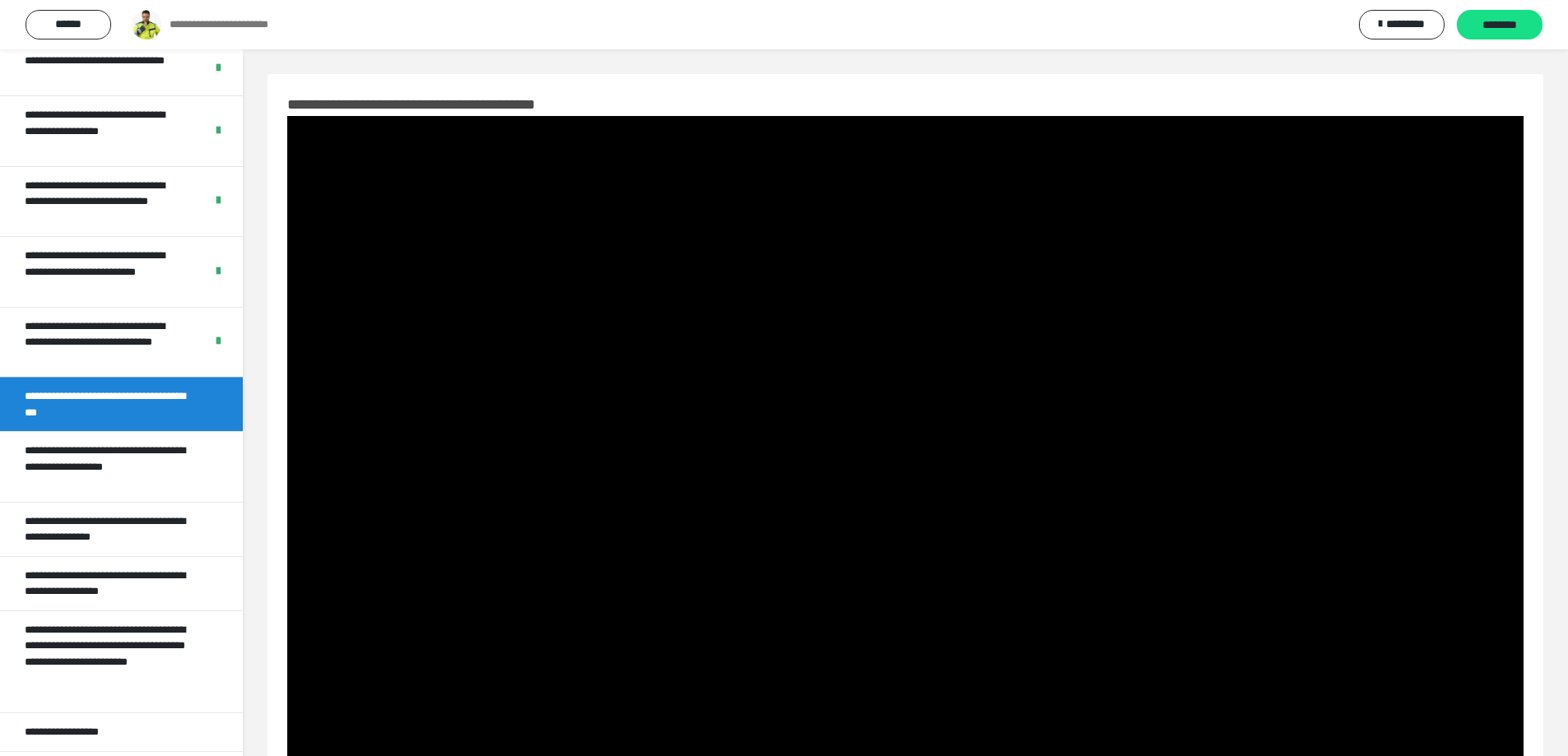 scroll, scrollTop: 100, scrollLeft: 0, axis: vertical 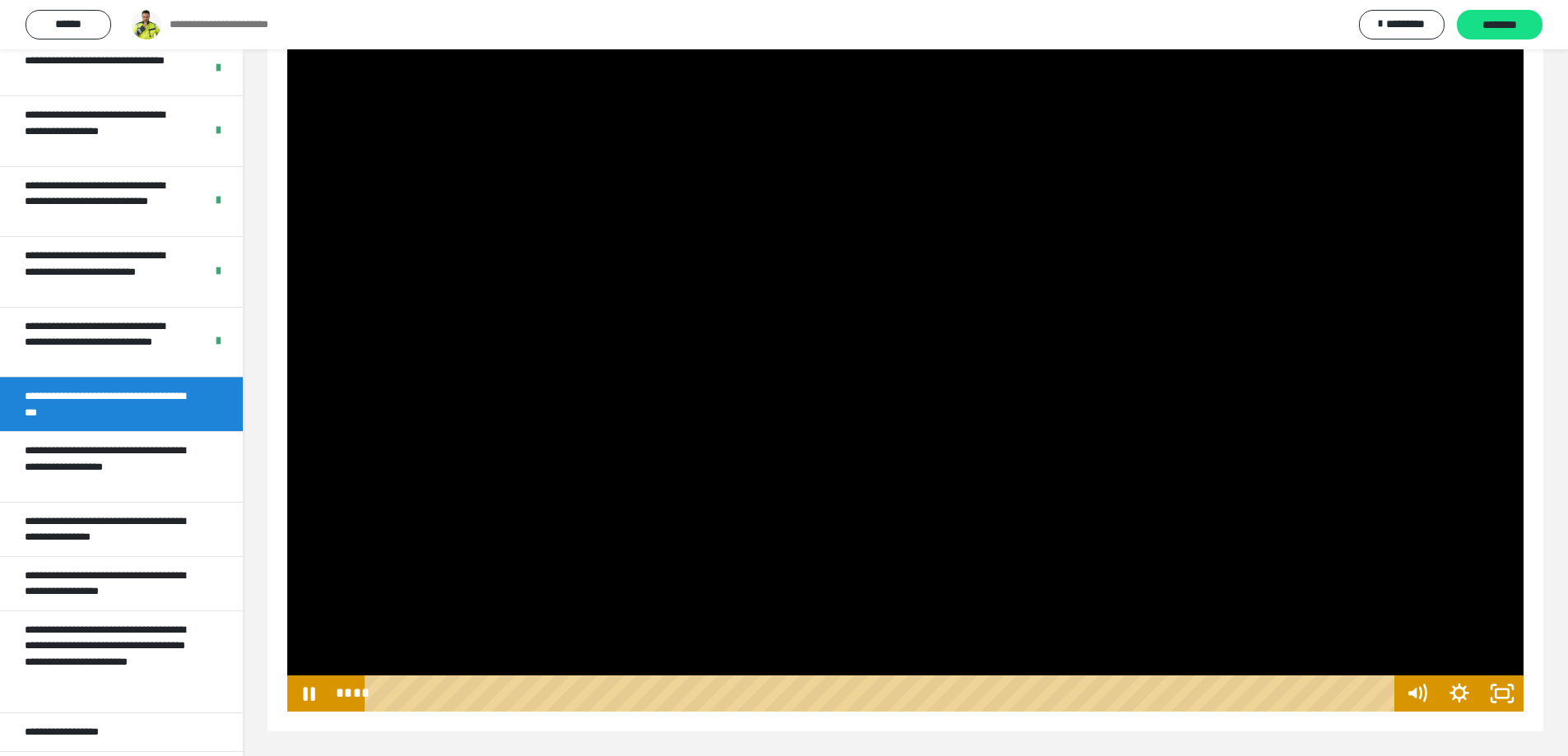 type 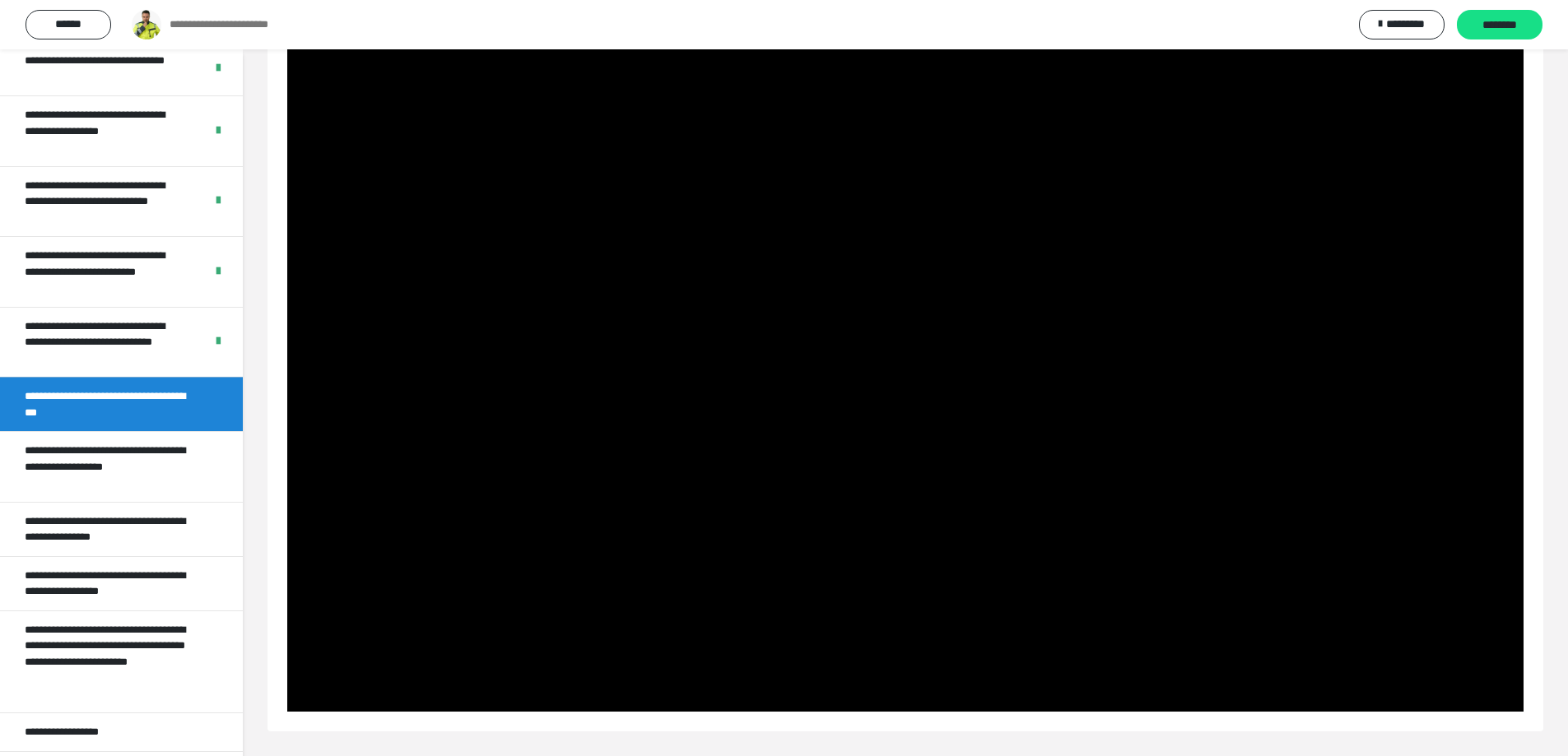 click on "**********" at bounding box center (784, 25) 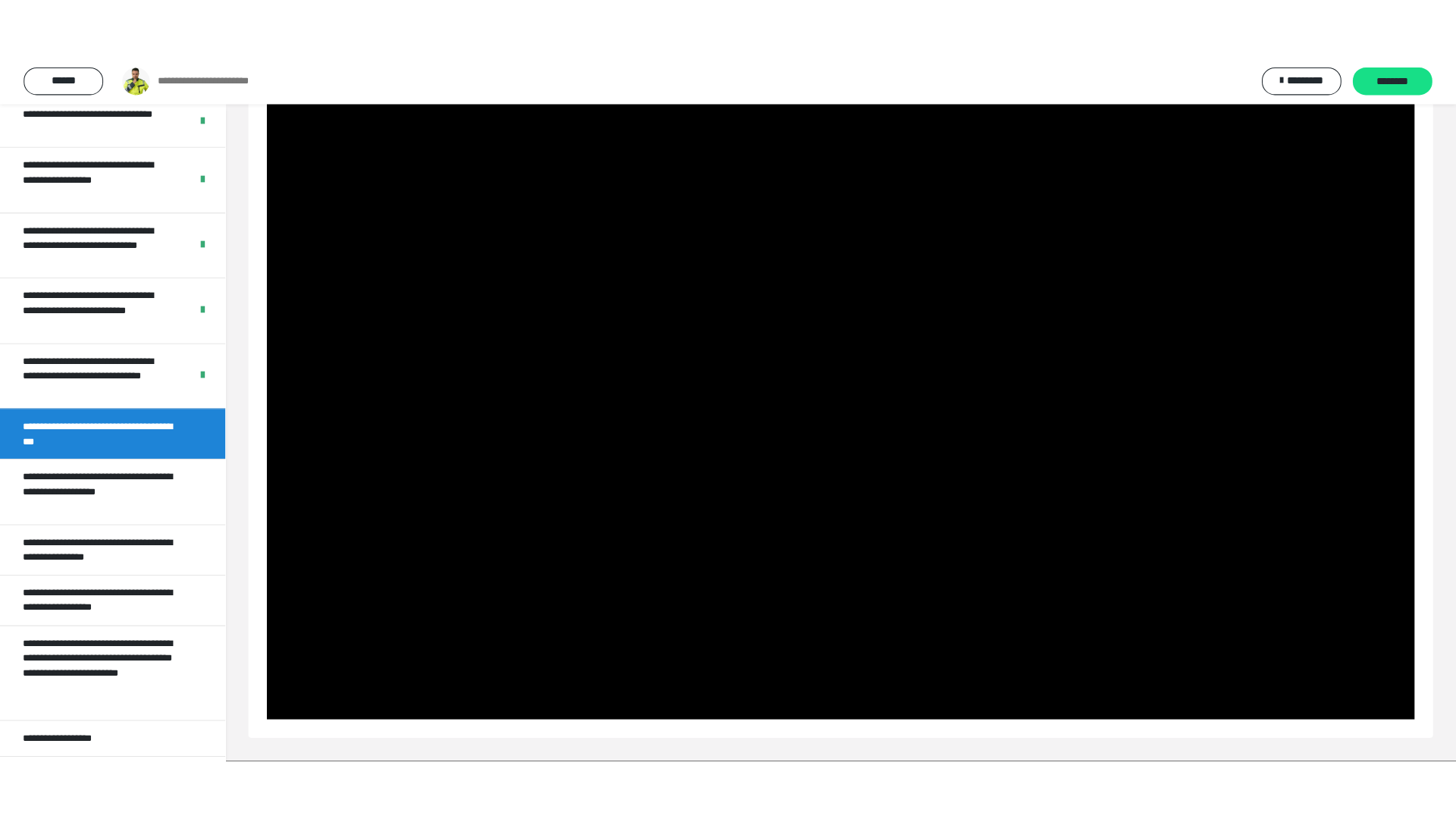 scroll, scrollTop: 46, scrollLeft: 0, axis: vertical 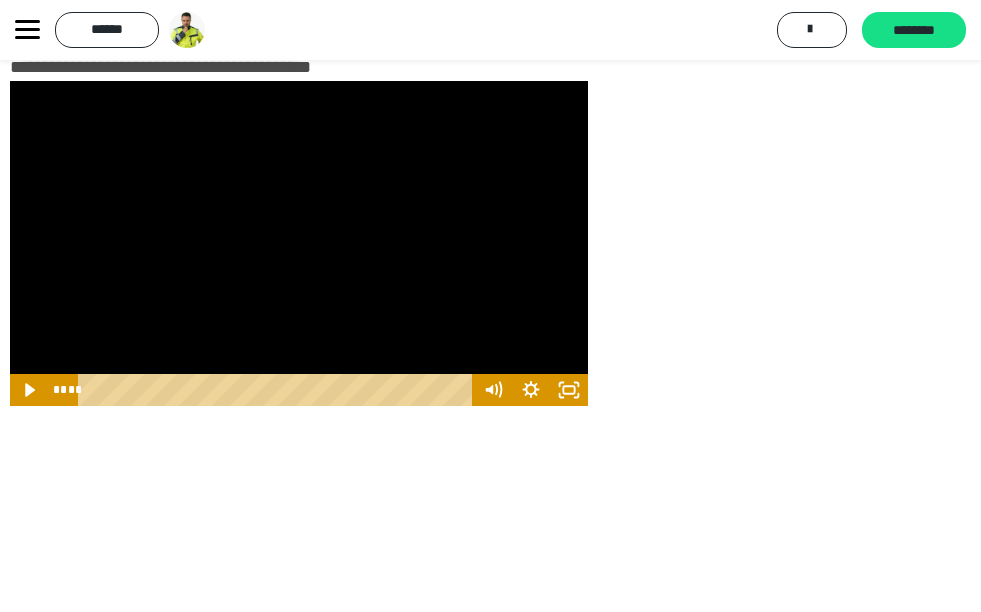 click at bounding box center [299, 243] 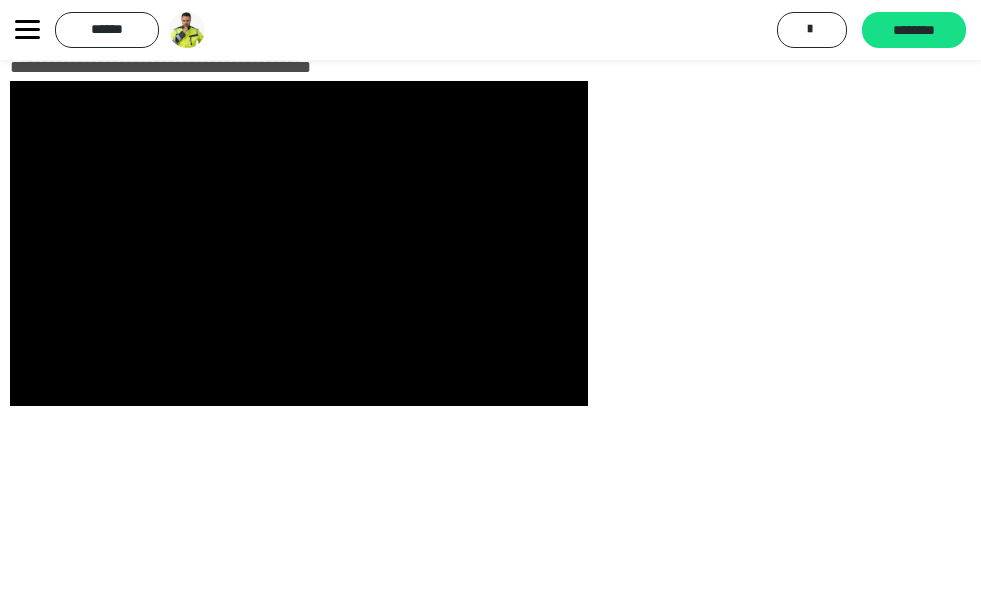 drag, startPoint x: 875, startPoint y: 28, endPoint x: 700, endPoint y: 196, distance: 242.58813 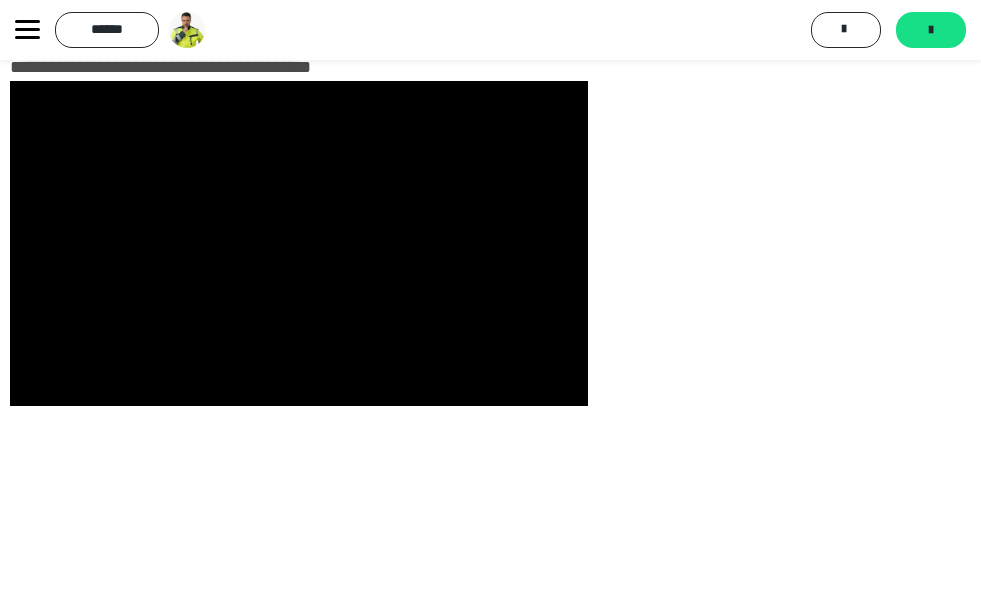 click on "**********" at bounding box center (0, 0) 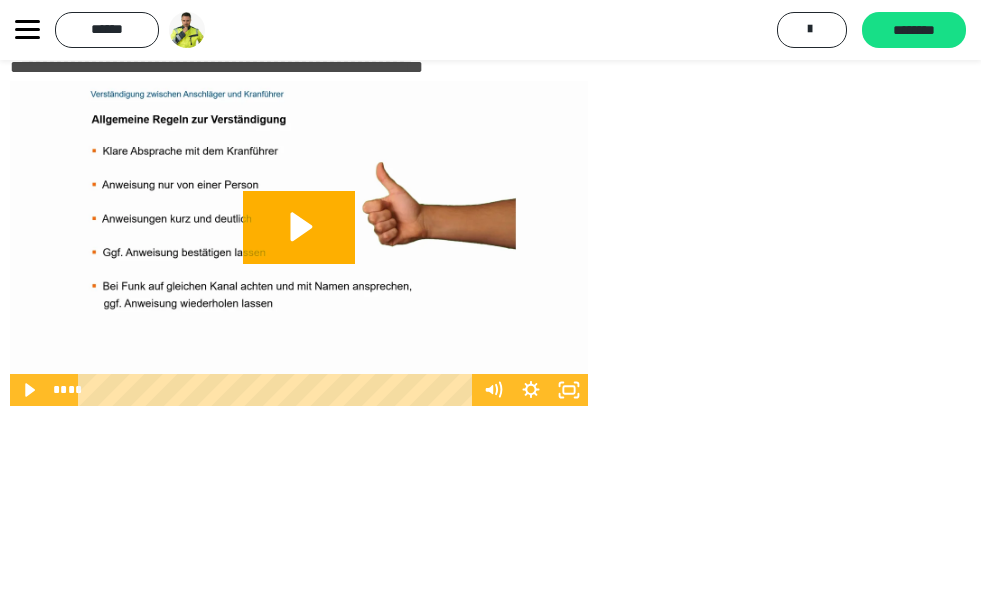click at bounding box center [299, 243] 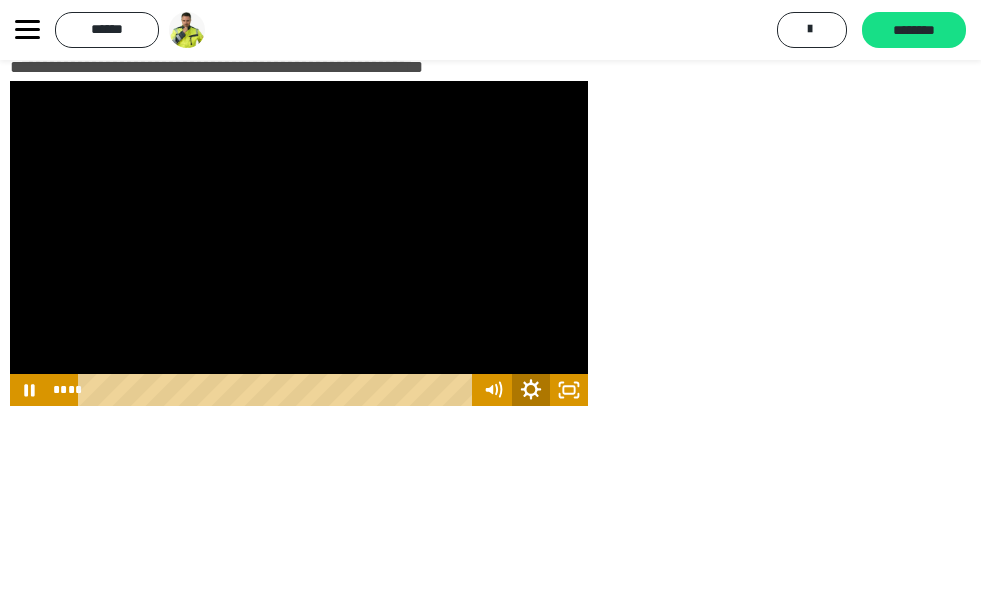 click 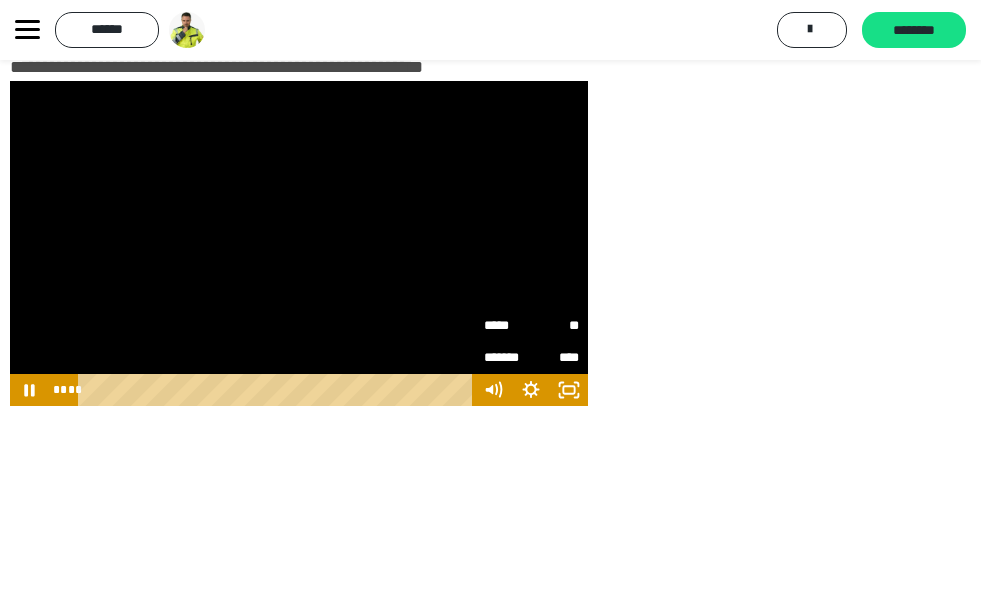 click on "*******" at bounding box center (508, 358) 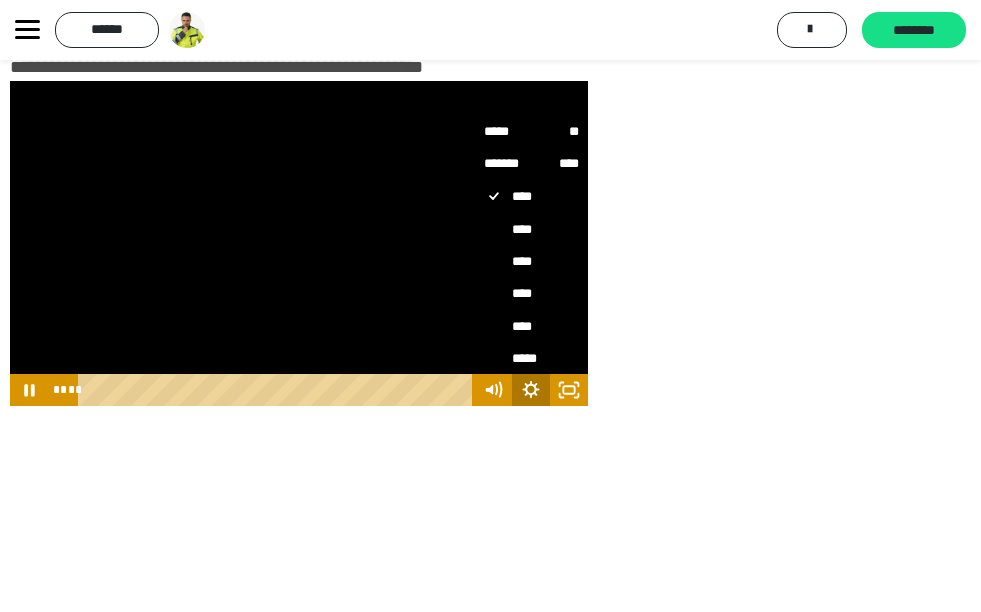 click 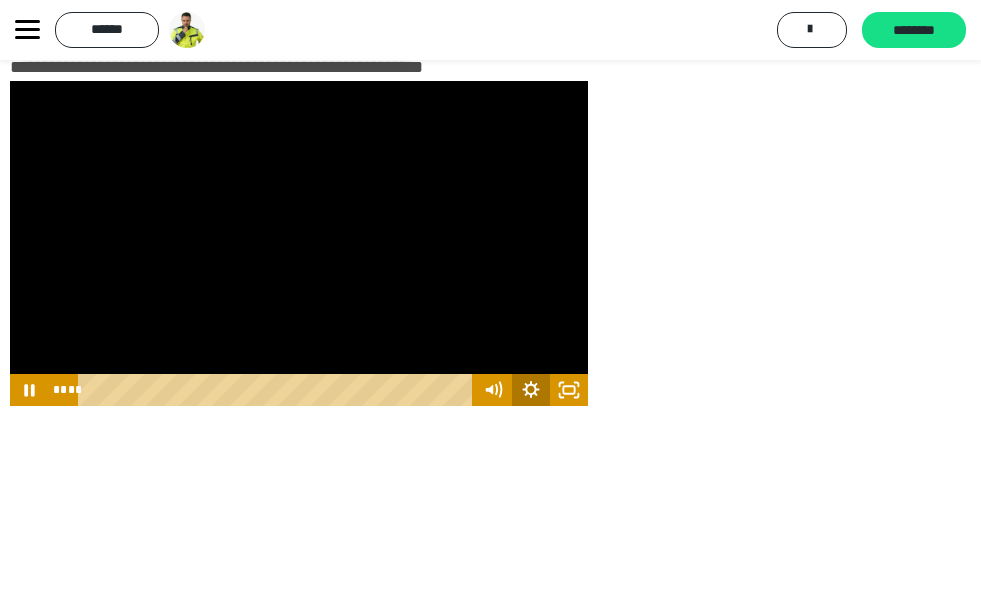 click 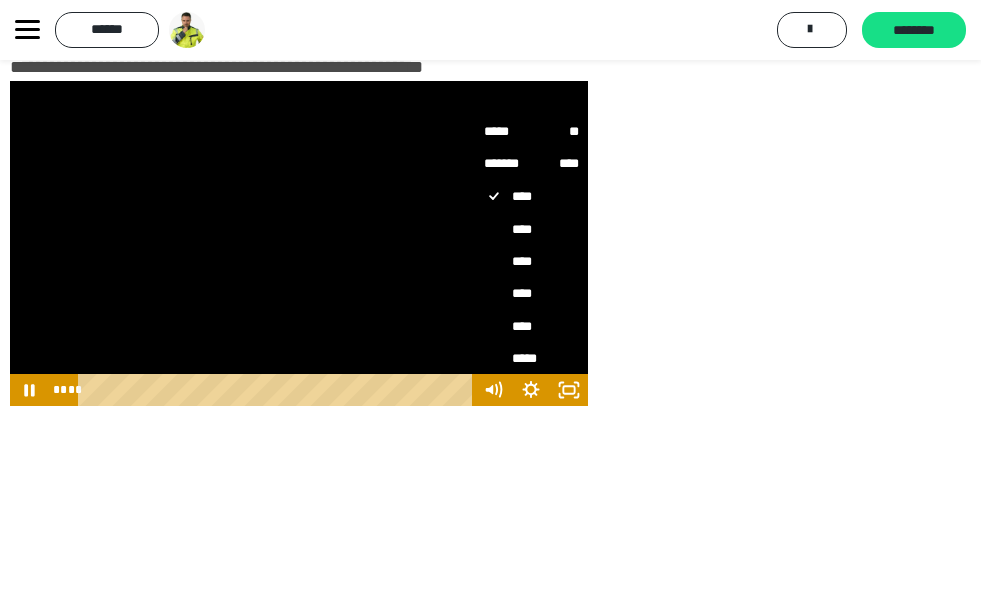 click on "*****" at bounding box center [508, 125] 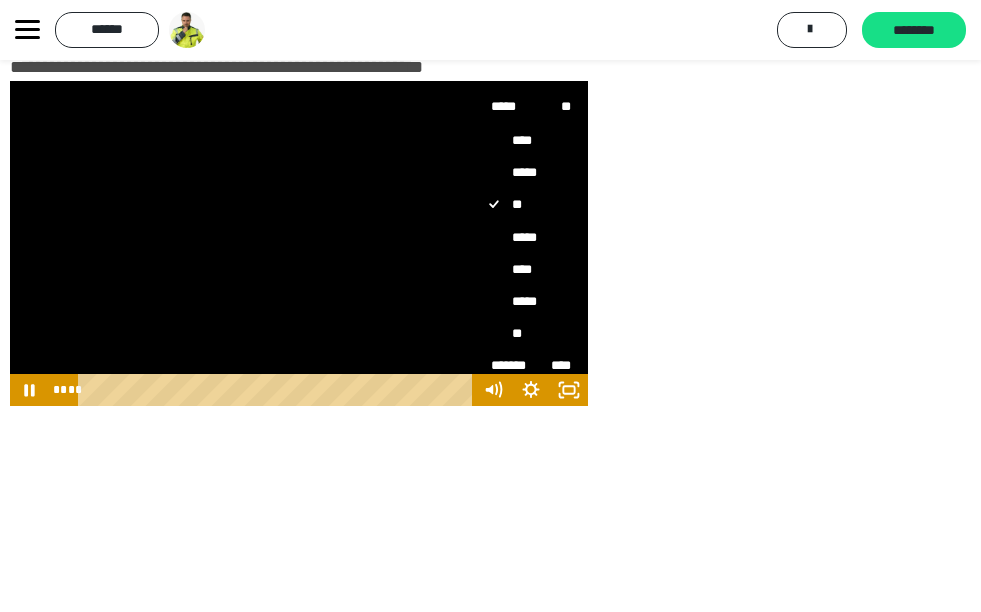 click on "****" at bounding box center (523, 270) 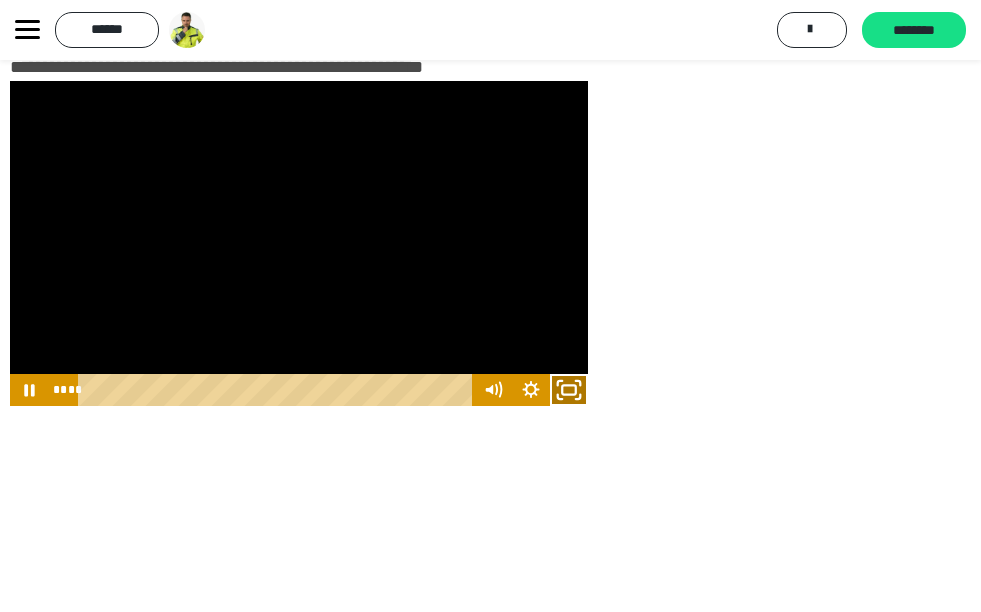 click 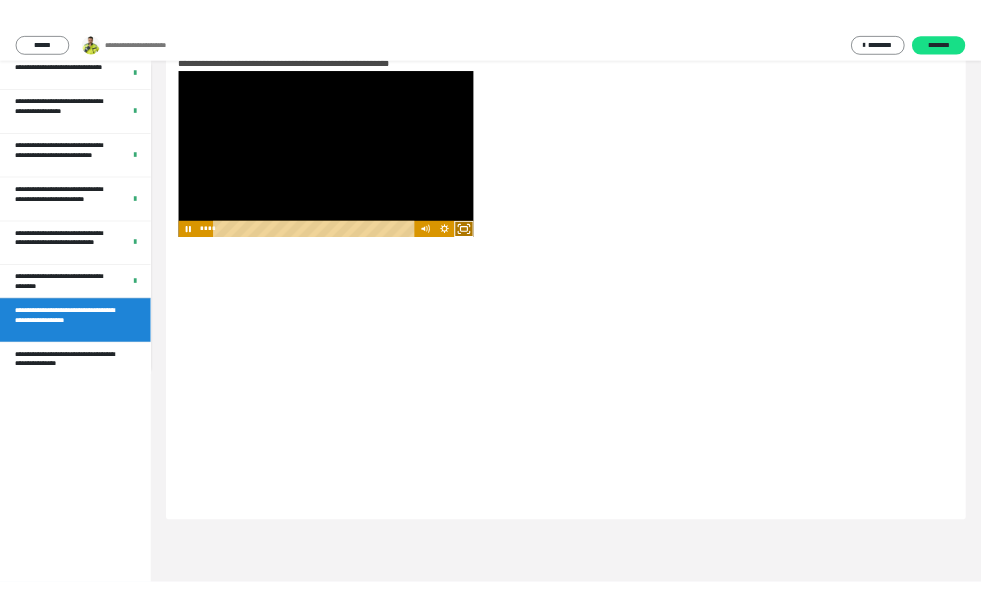 scroll, scrollTop: 571, scrollLeft: 0, axis: vertical 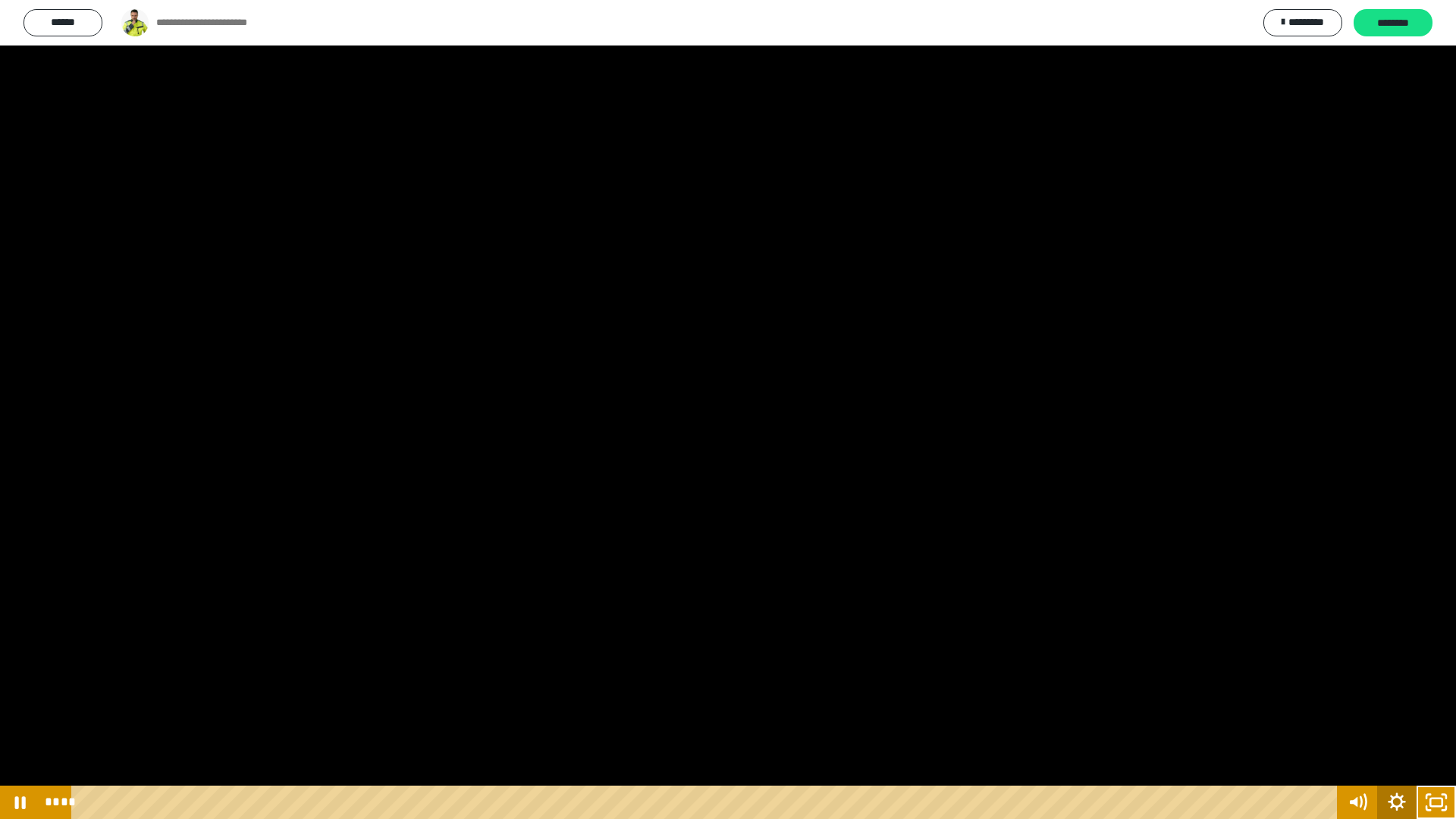click 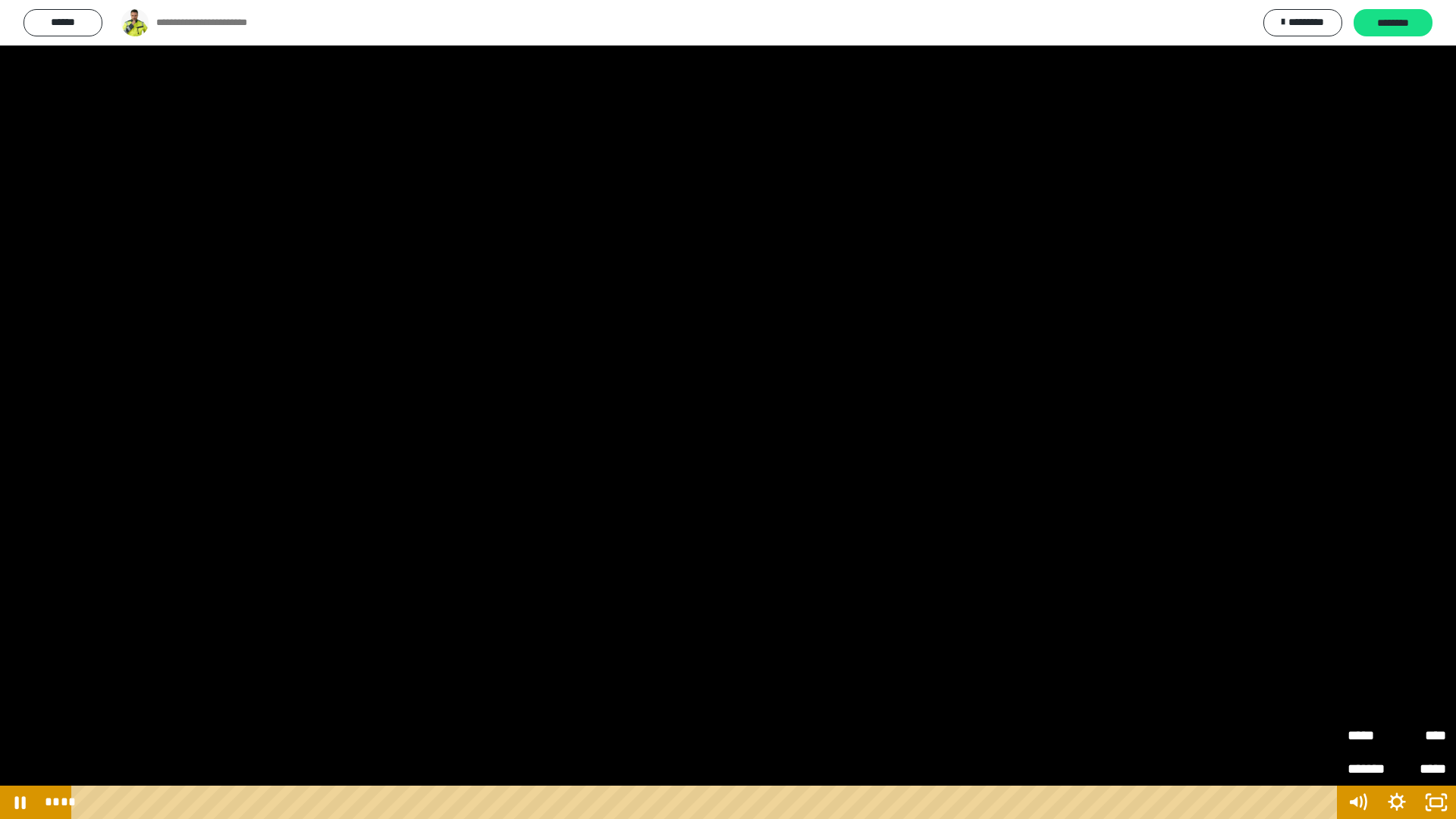 click on "*****" at bounding box center [1421, 769] 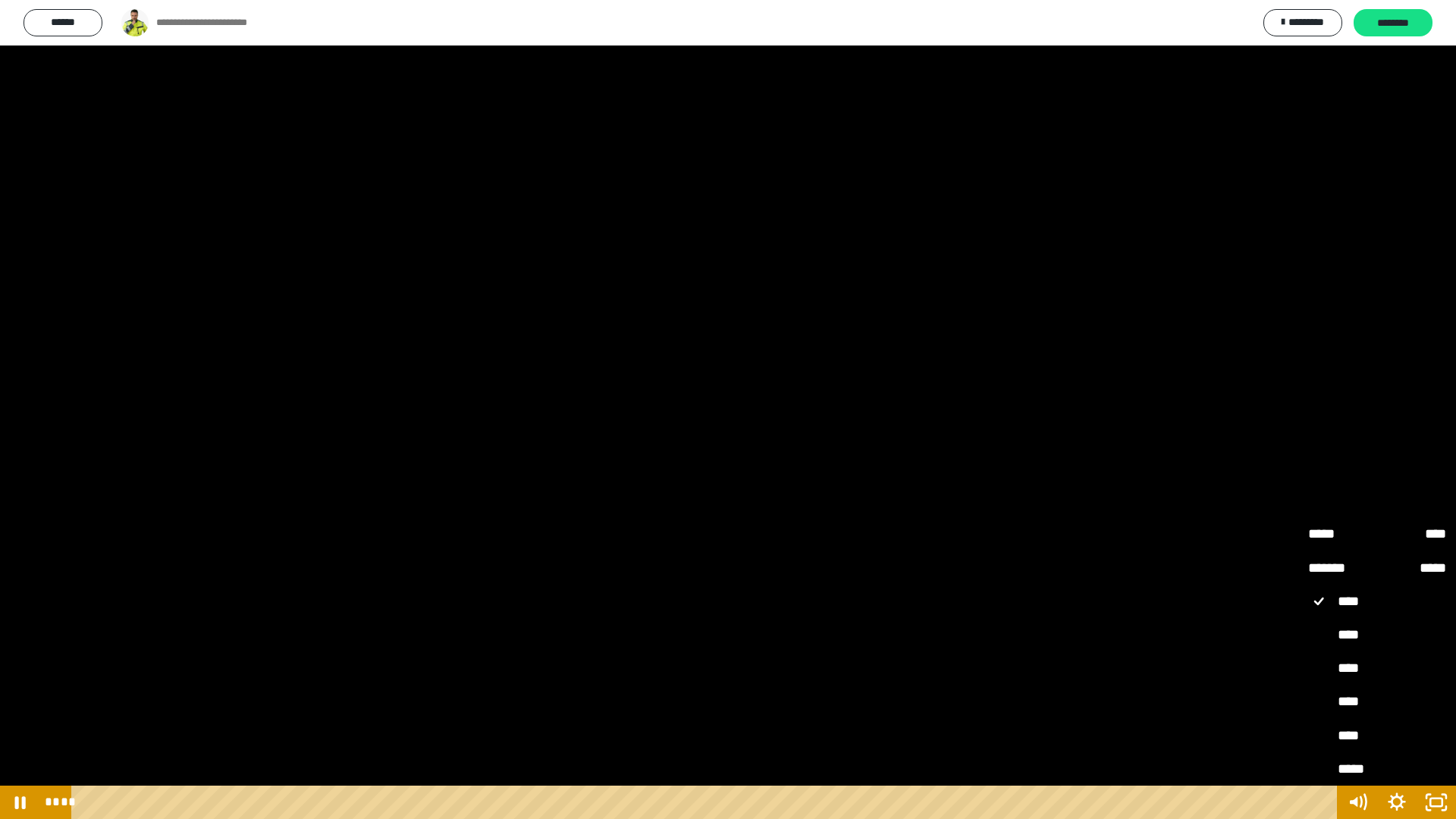 click at bounding box center (728, 410) 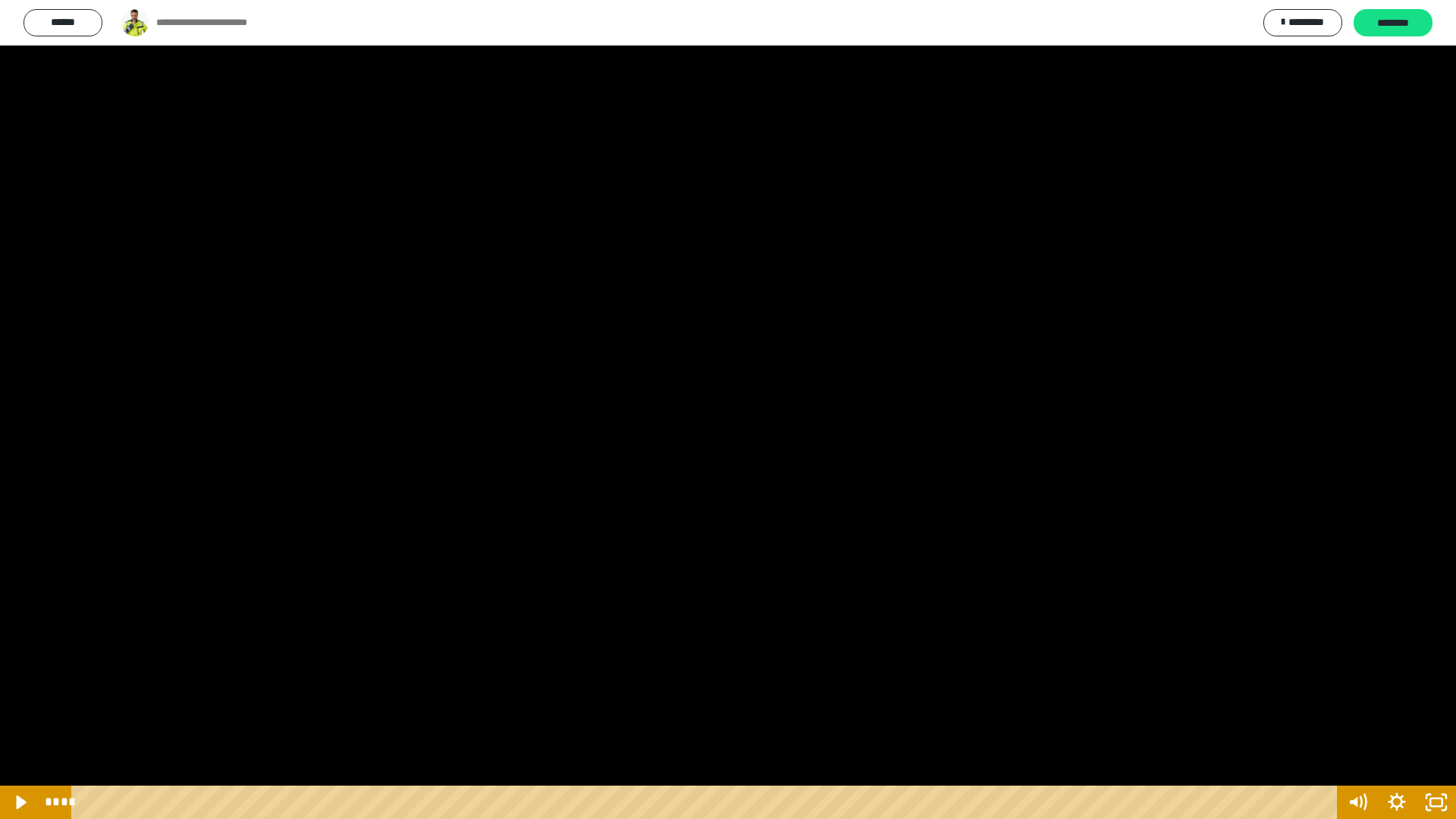 click at bounding box center (728, 410) 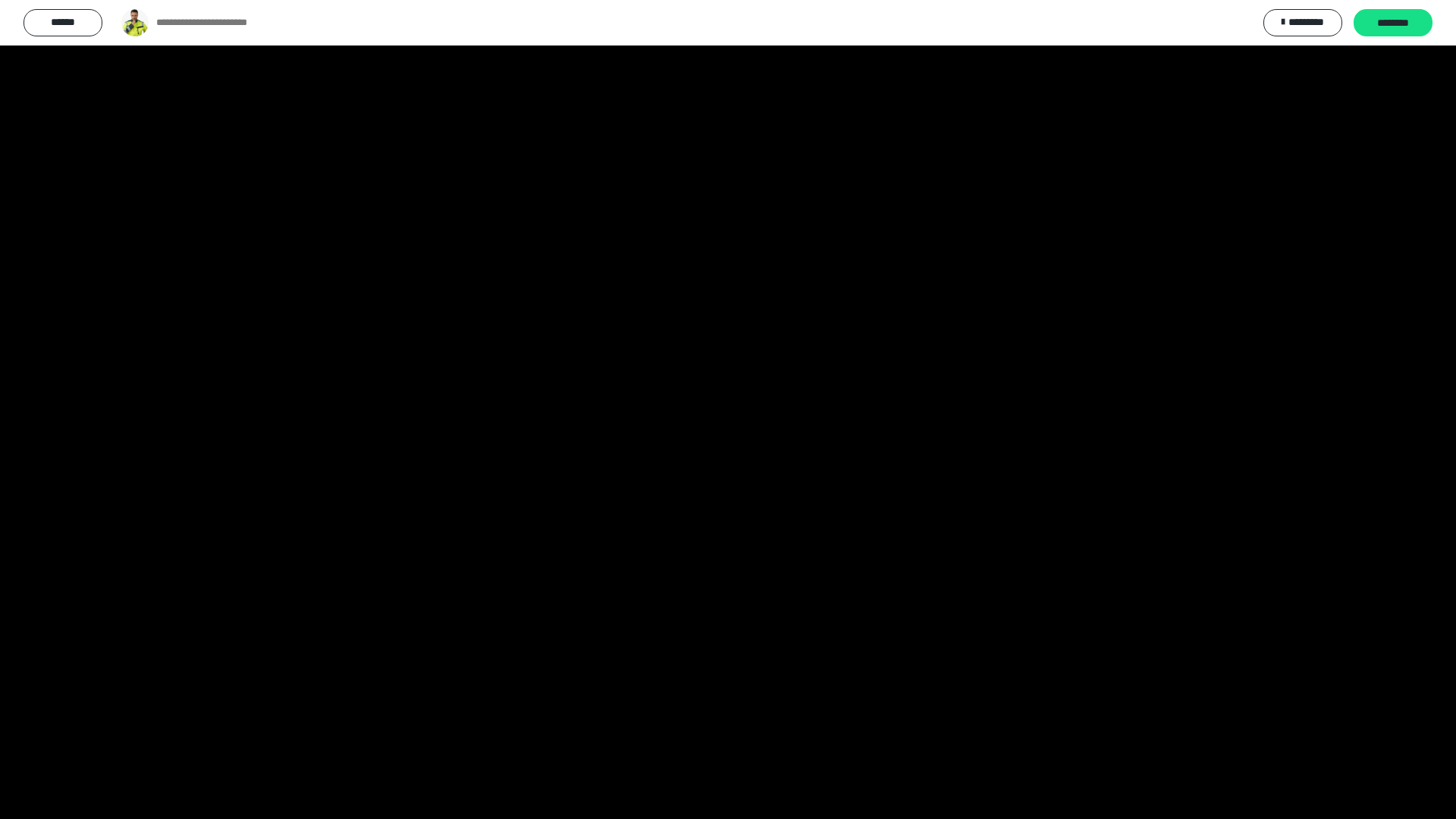 scroll, scrollTop: 506, scrollLeft: 0, axis: vertical 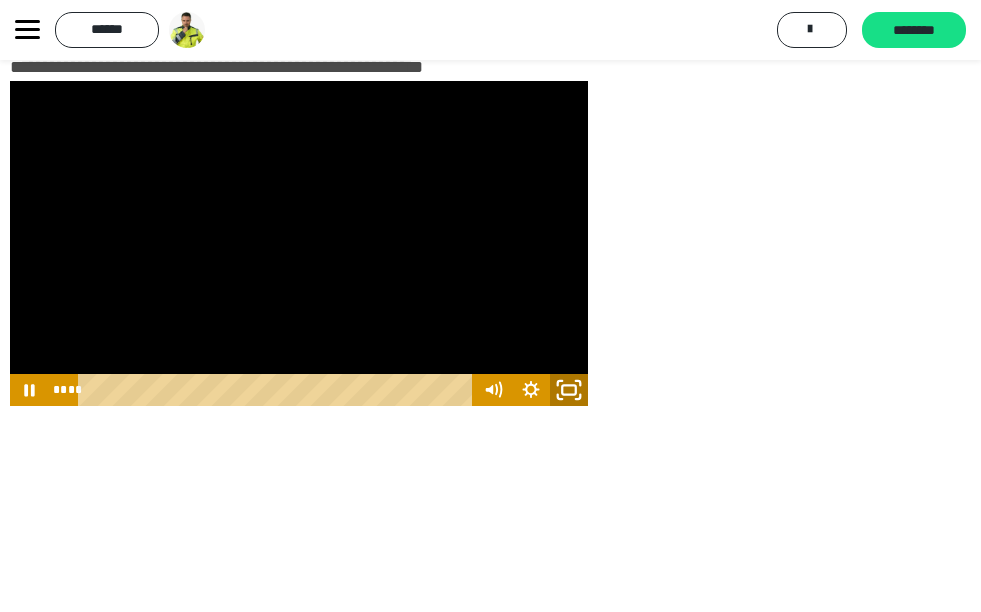 click 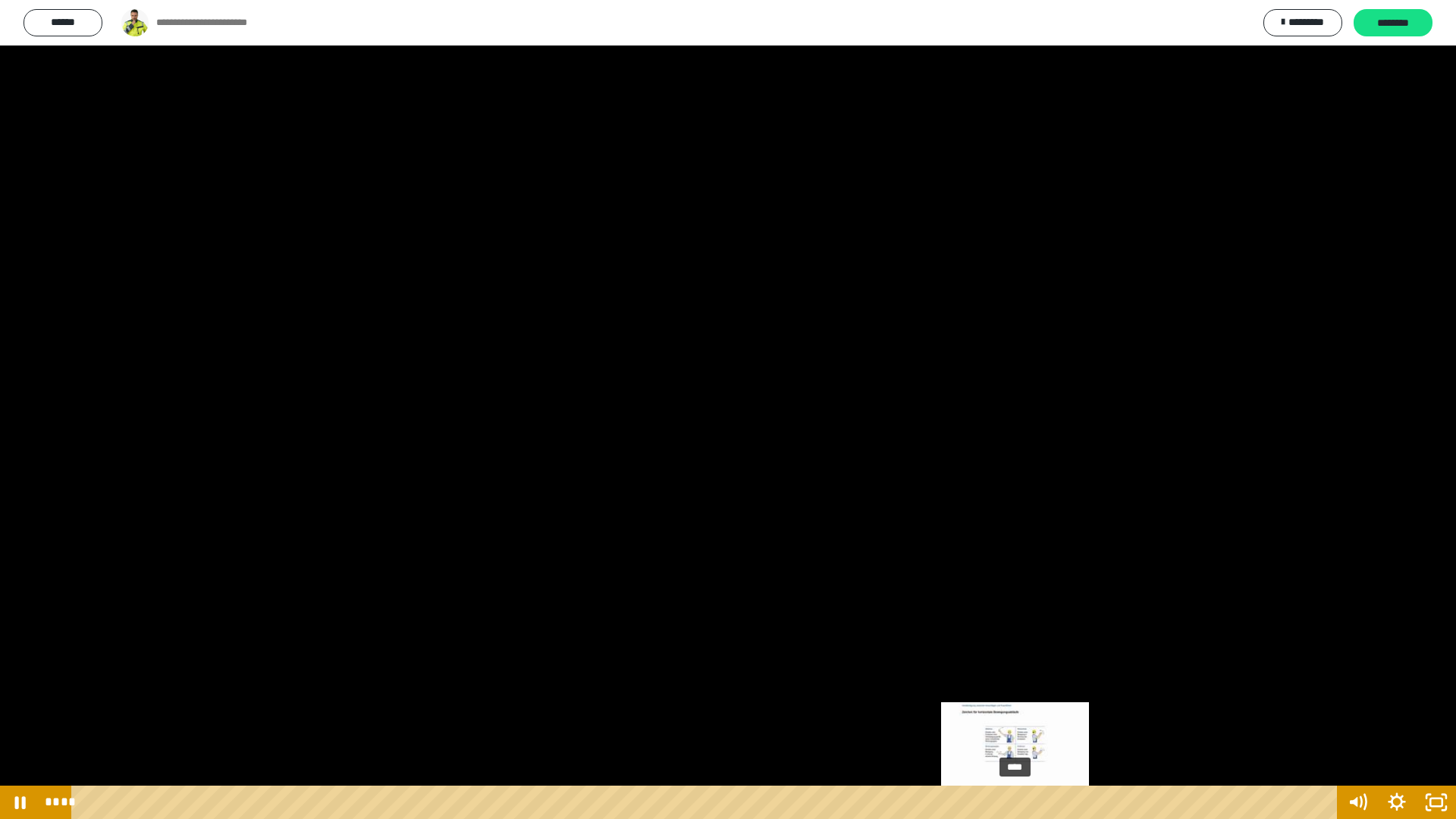 click on "****" at bounding box center (708, 802) 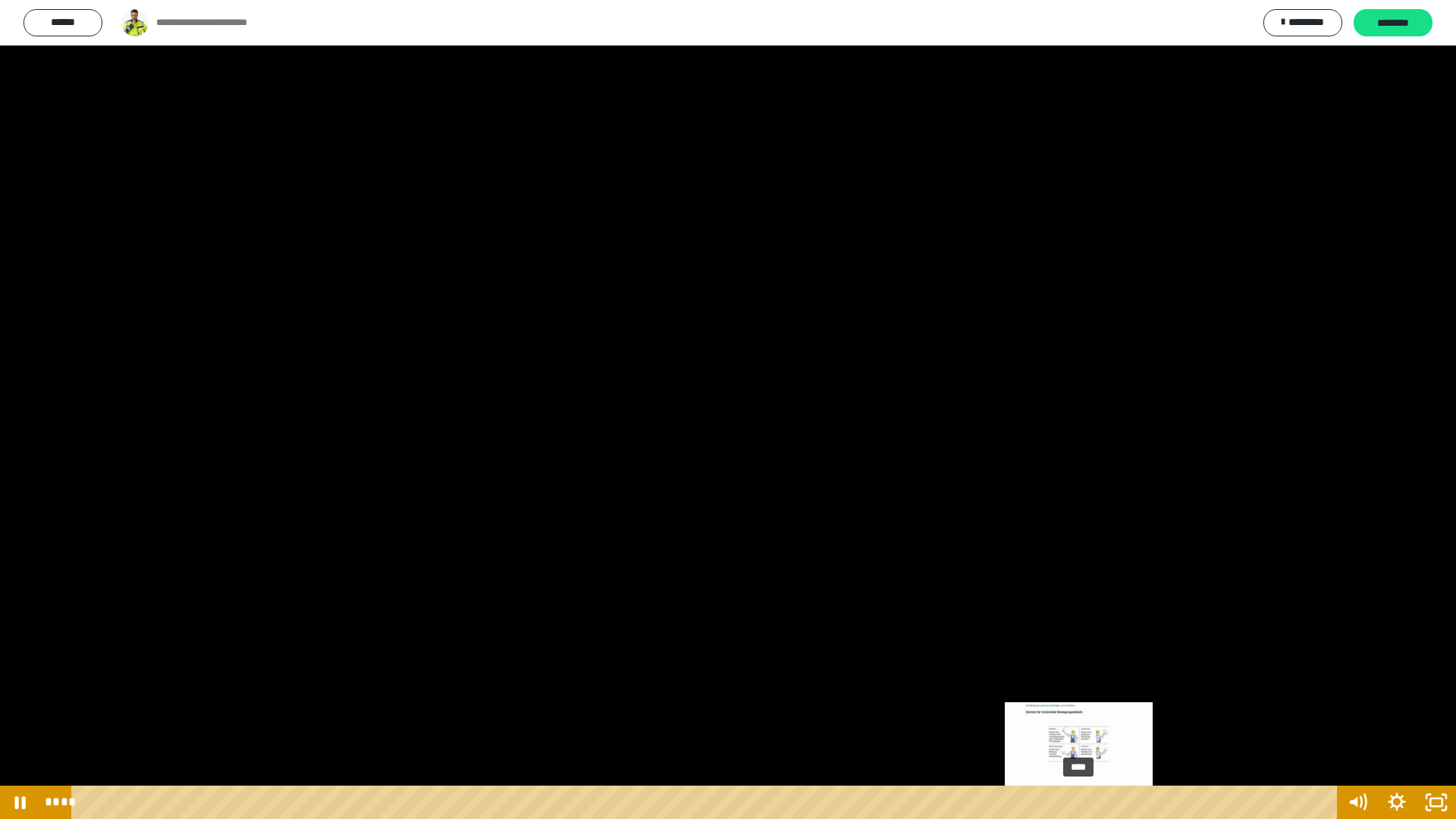 click on "****" at bounding box center [708, 802] 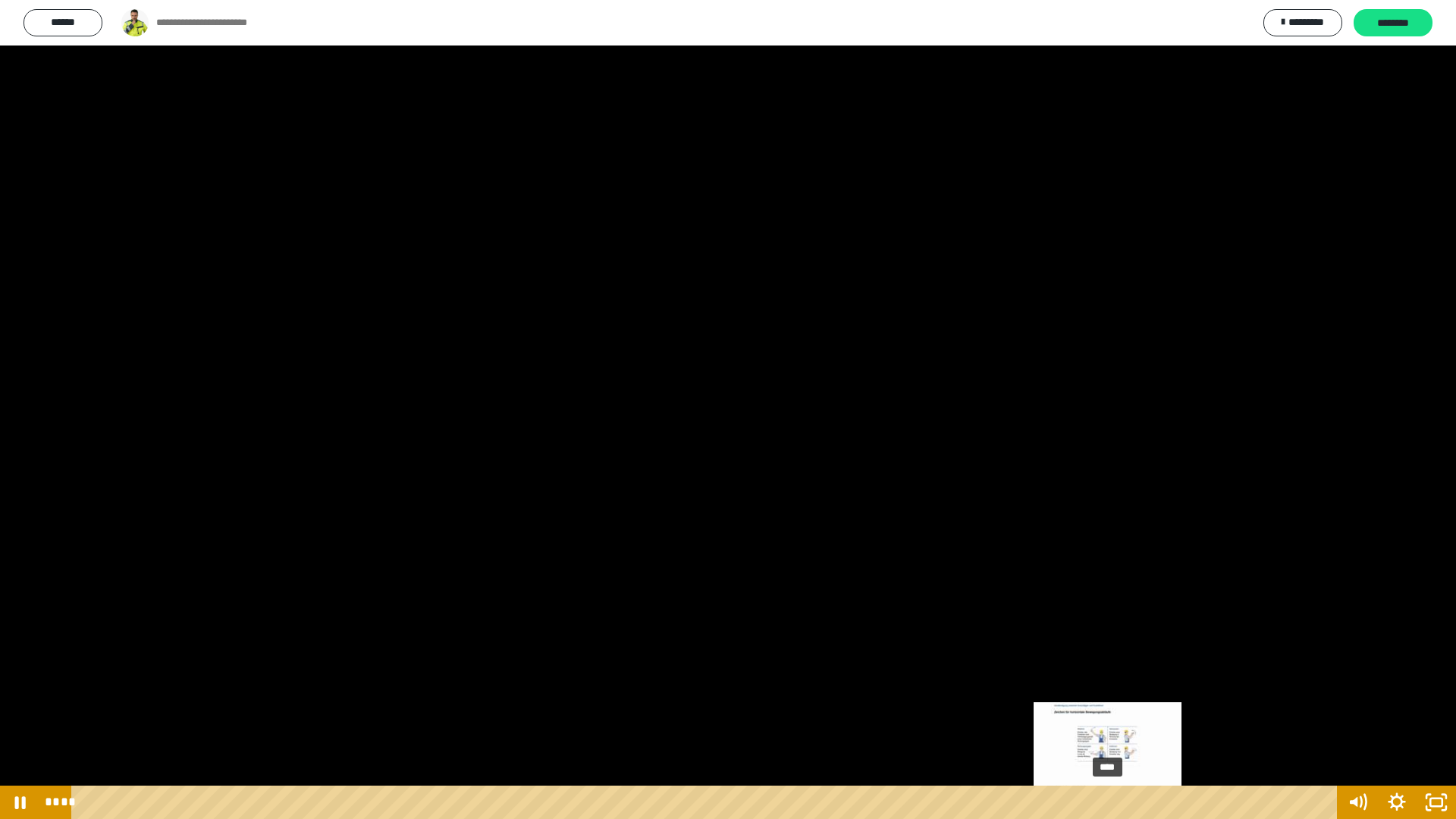 click on "****" at bounding box center [708, 802] 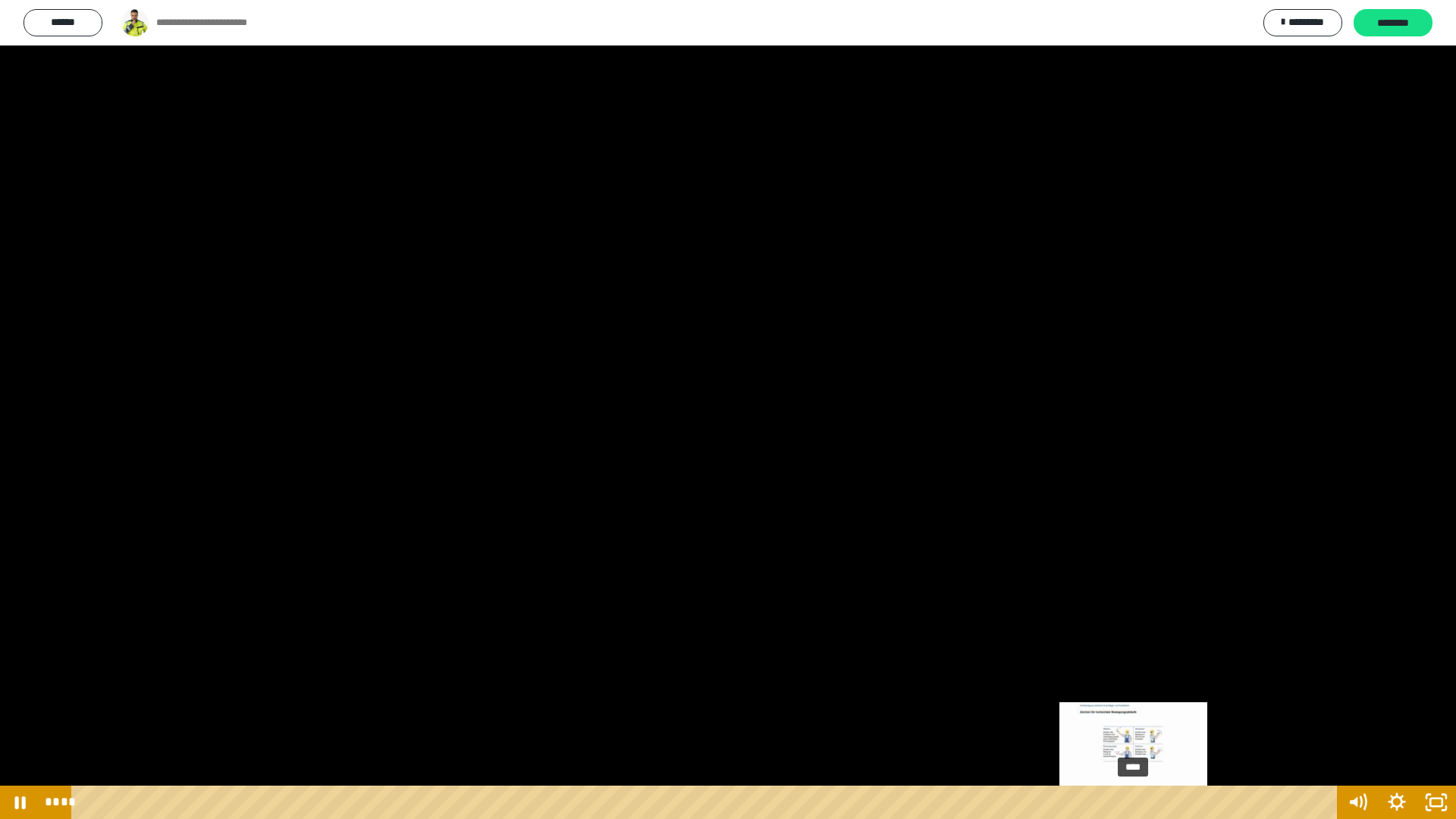 click on "****" at bounding box center [708, 802] 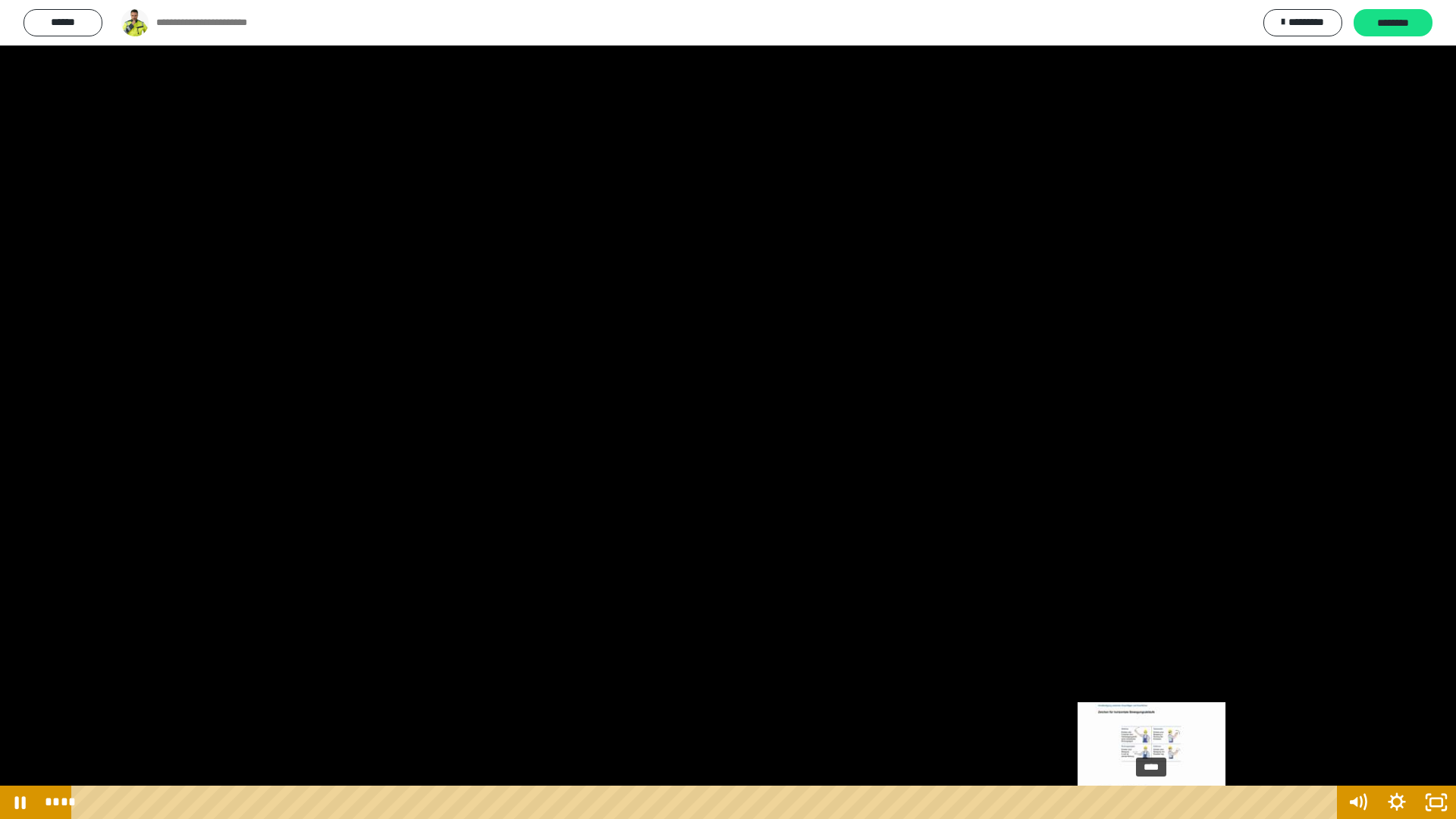click on "****" at bounding box center (708, 802) 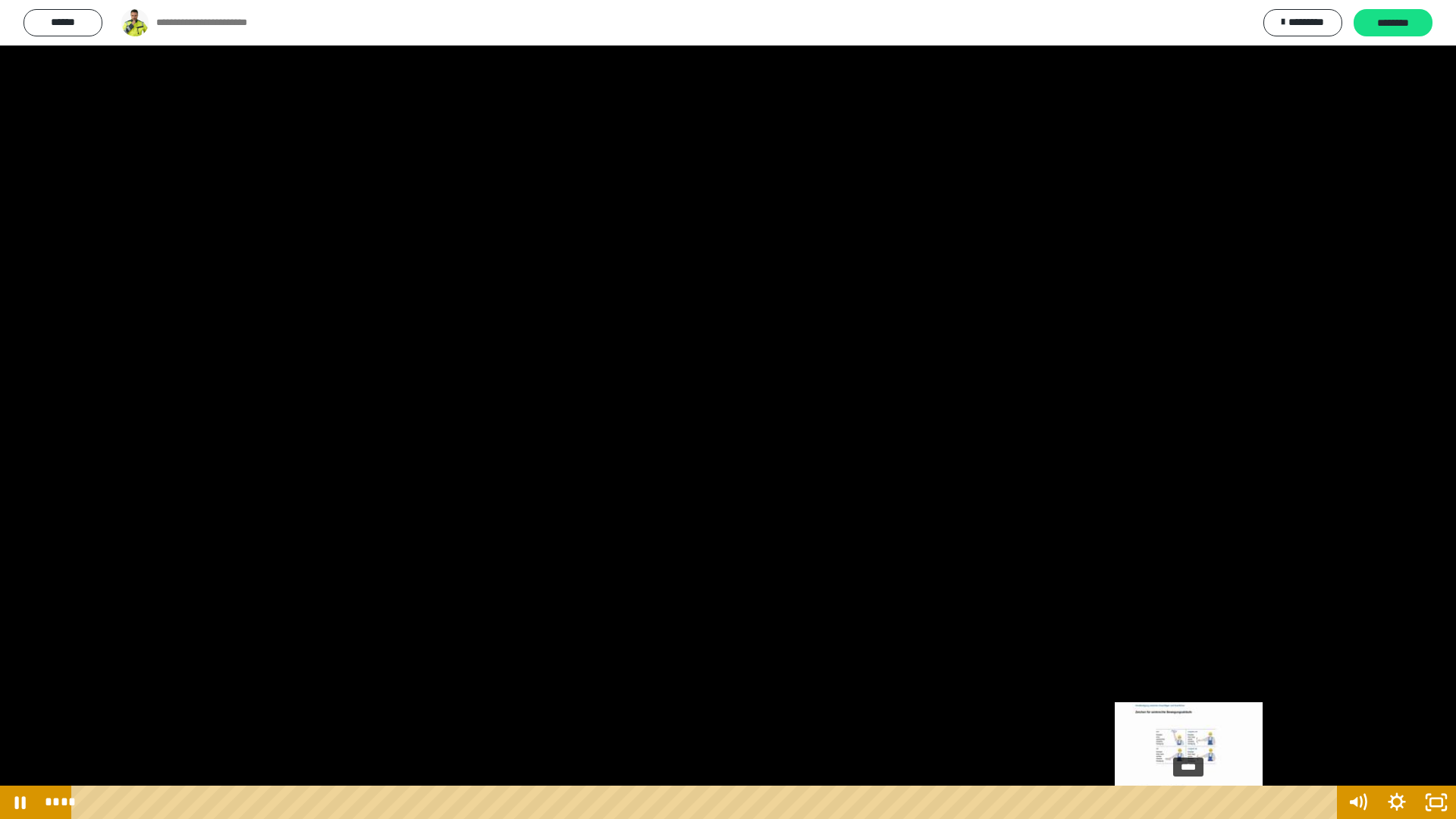 click on "****" at bounding box center [708, 802] 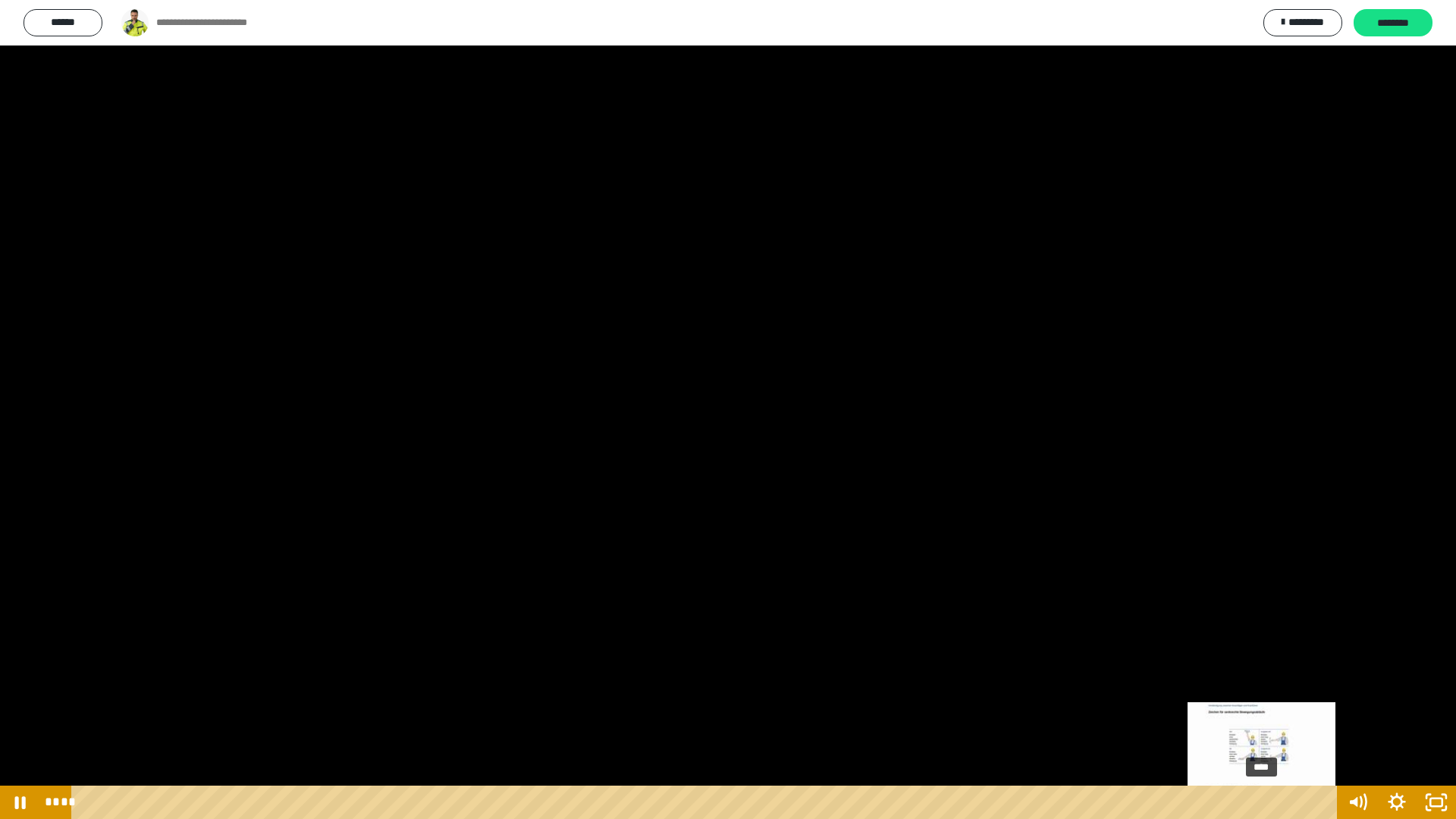 click on "****" at bounding box center (708, 802) 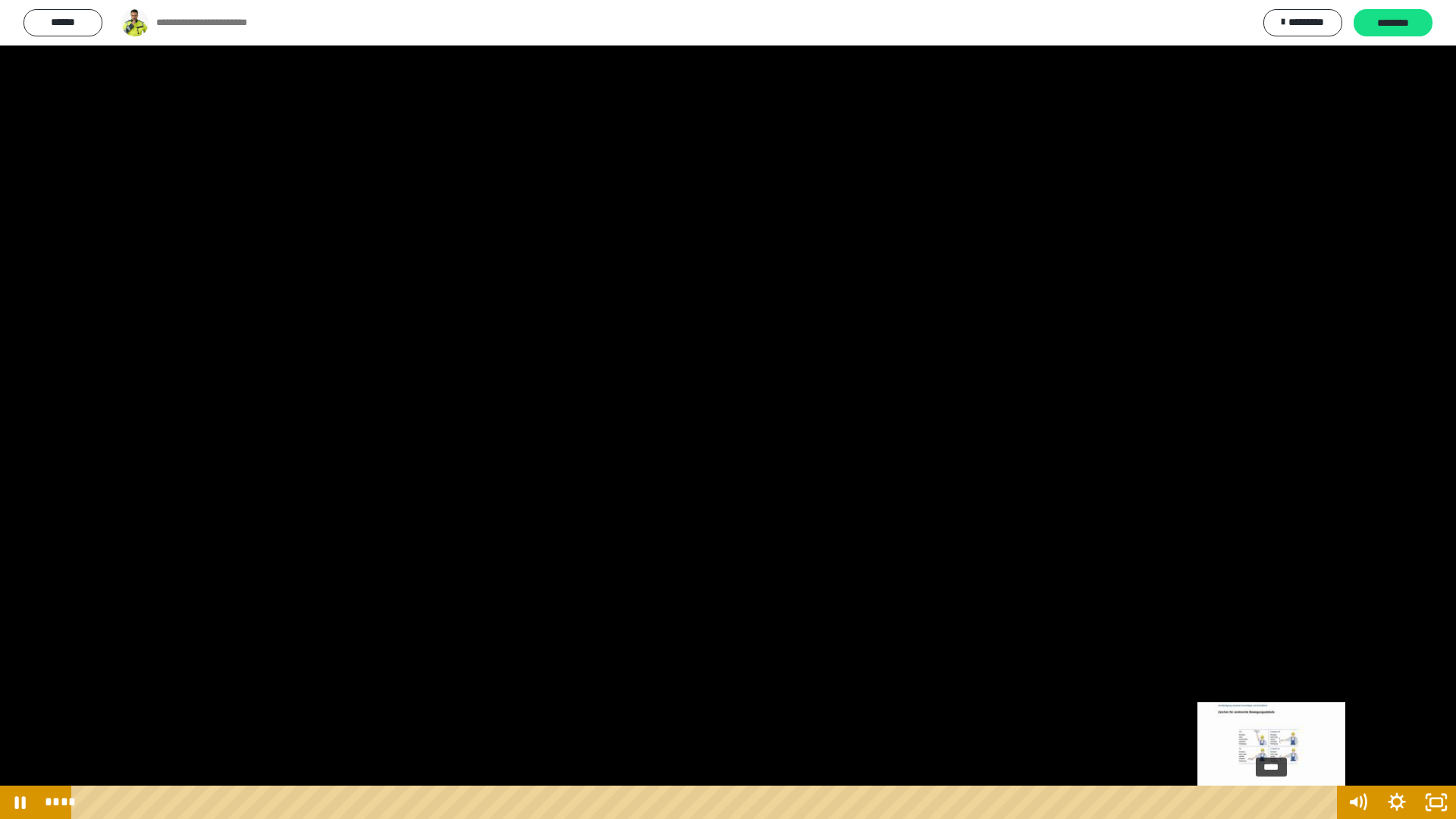 click on "****" at bounding box center [708, 802] 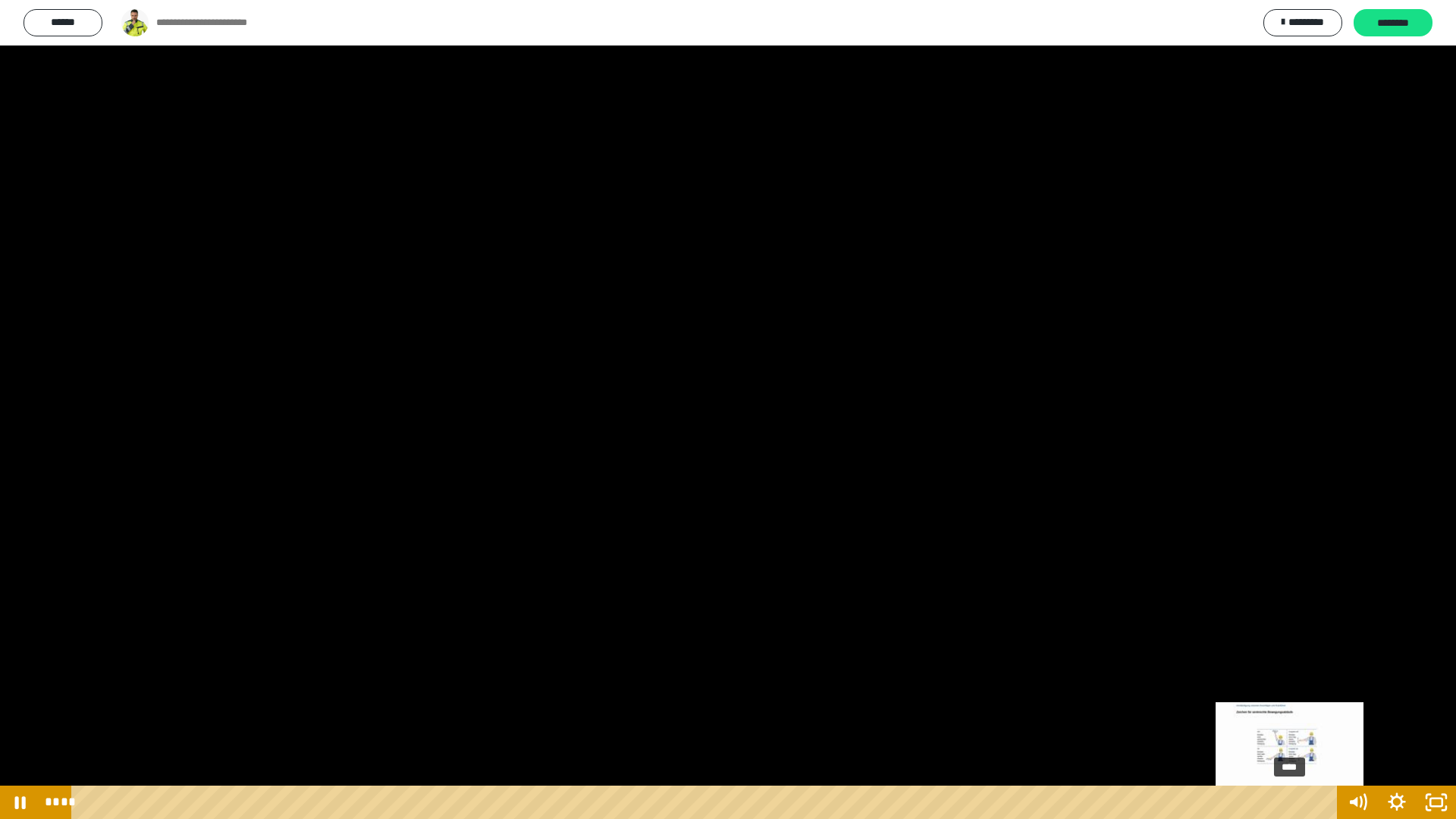 click on "****" at bounding box center (708, 802) 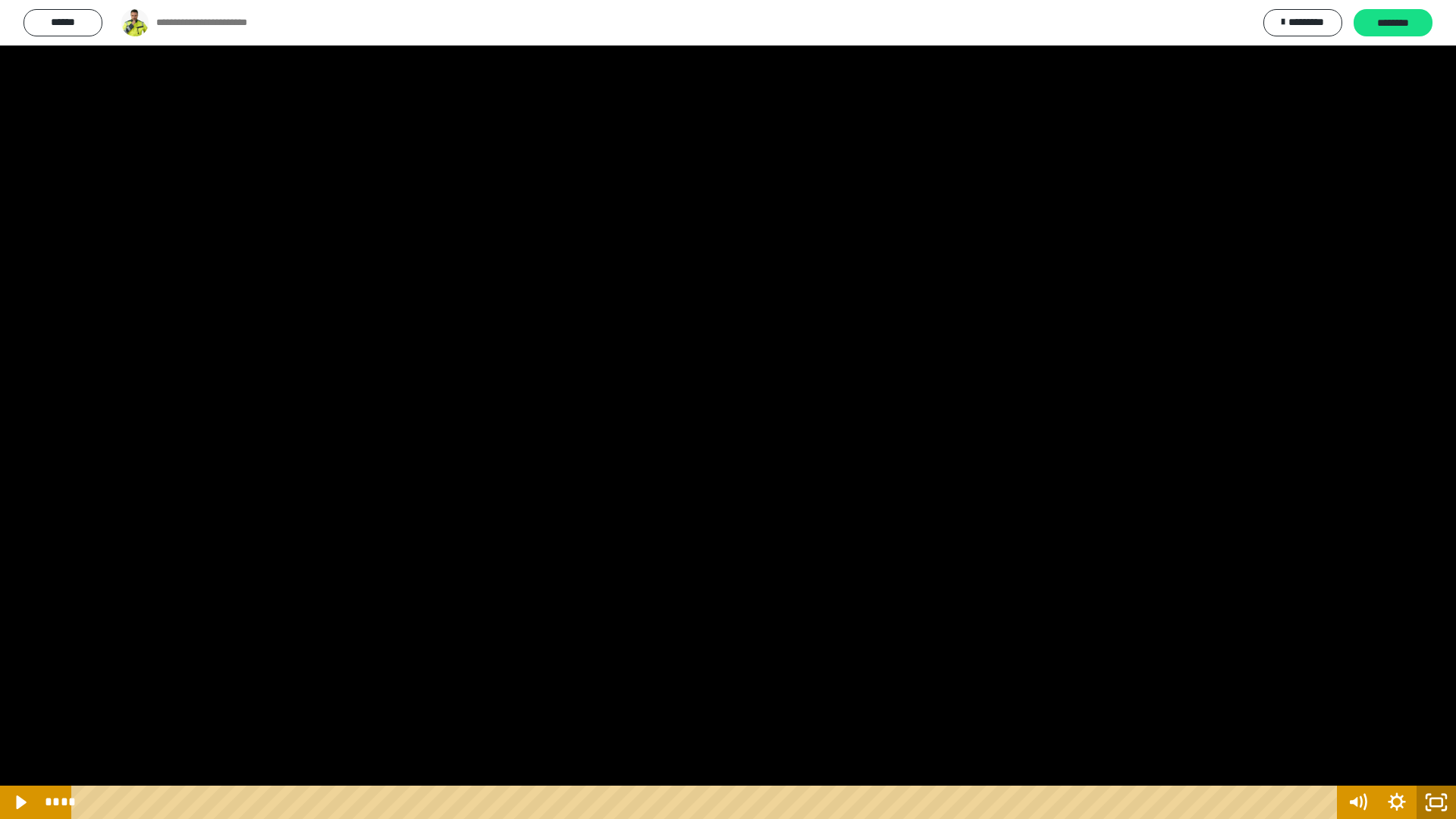 click 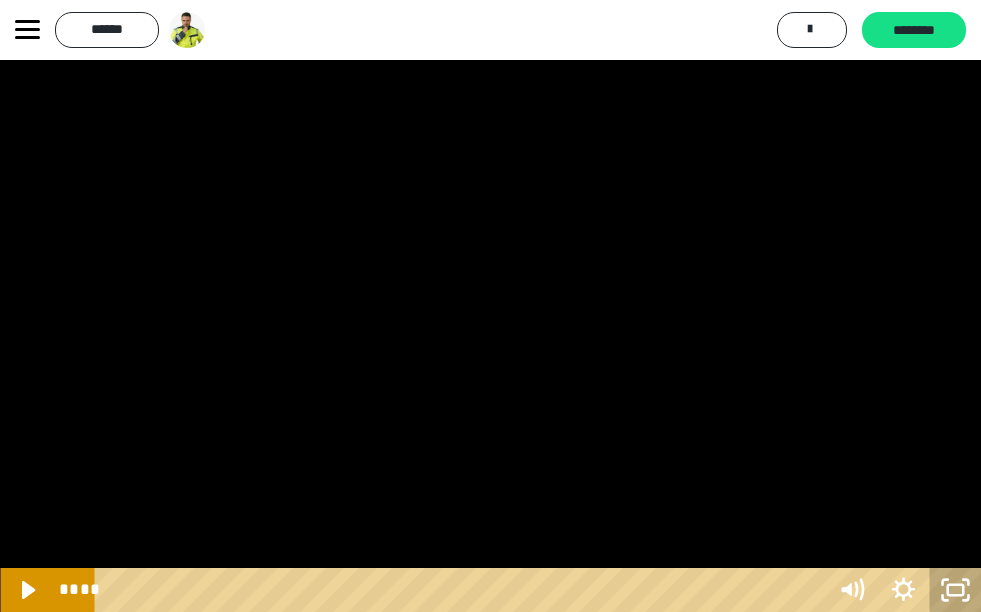 scroll, scrollTop: 667, scrollLeft: 0, axis: vertical 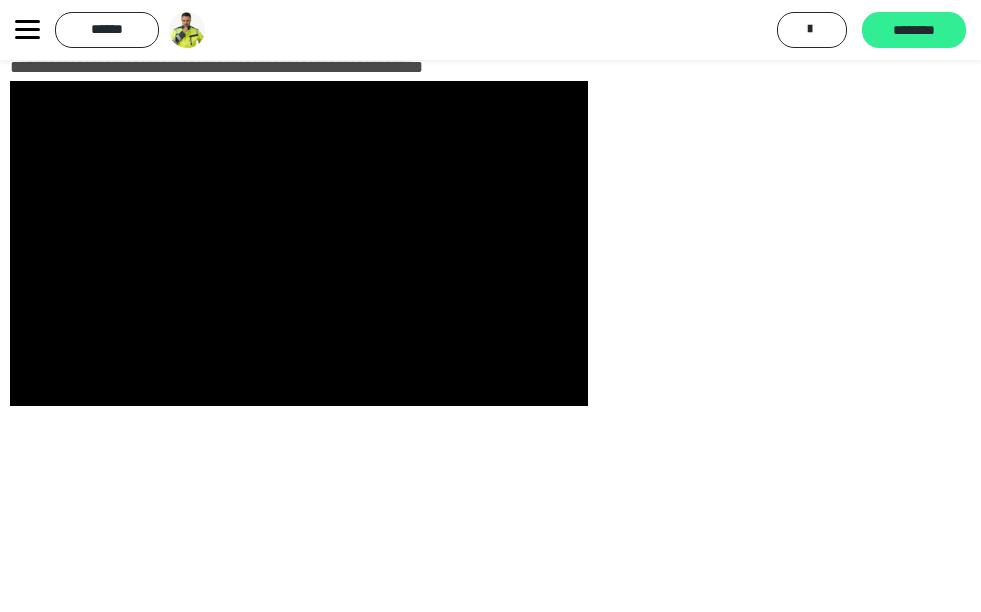 click on "********" at bounding box center (914, 31) 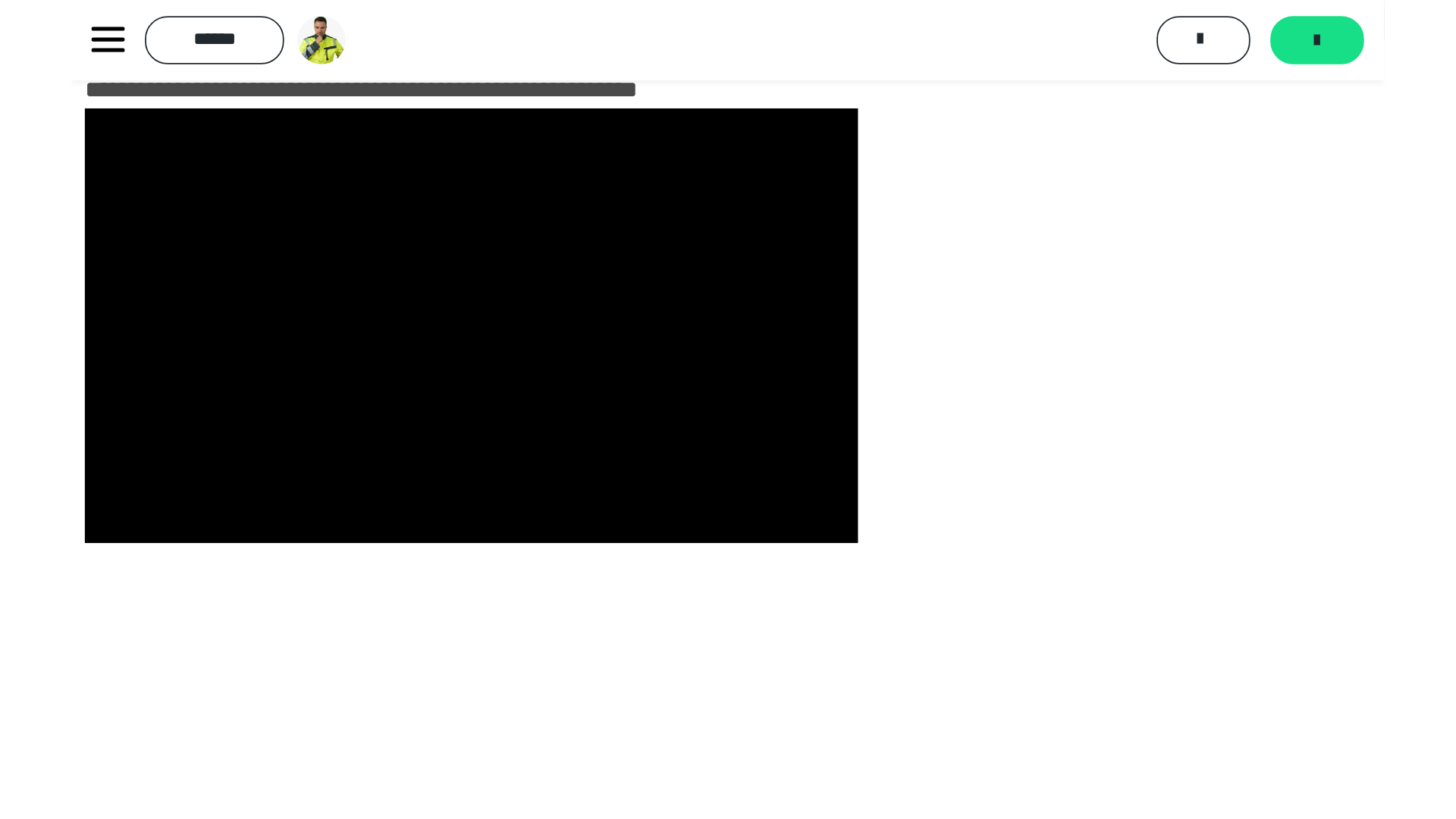 scroll, scrollTop: 788, scrollLeft: 0, axis: vertical 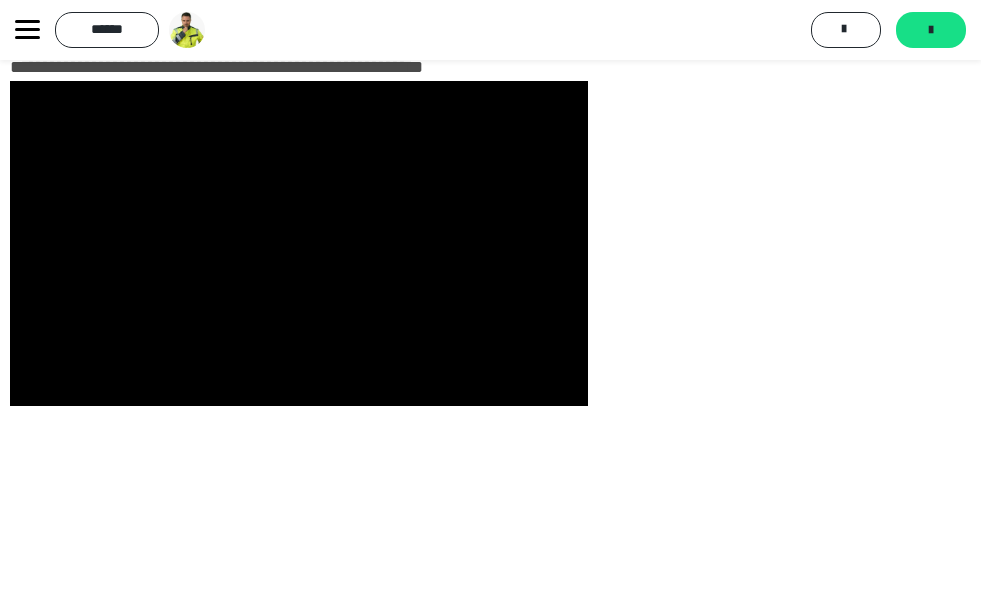 click on "**********" at bounding box center [0, 0] 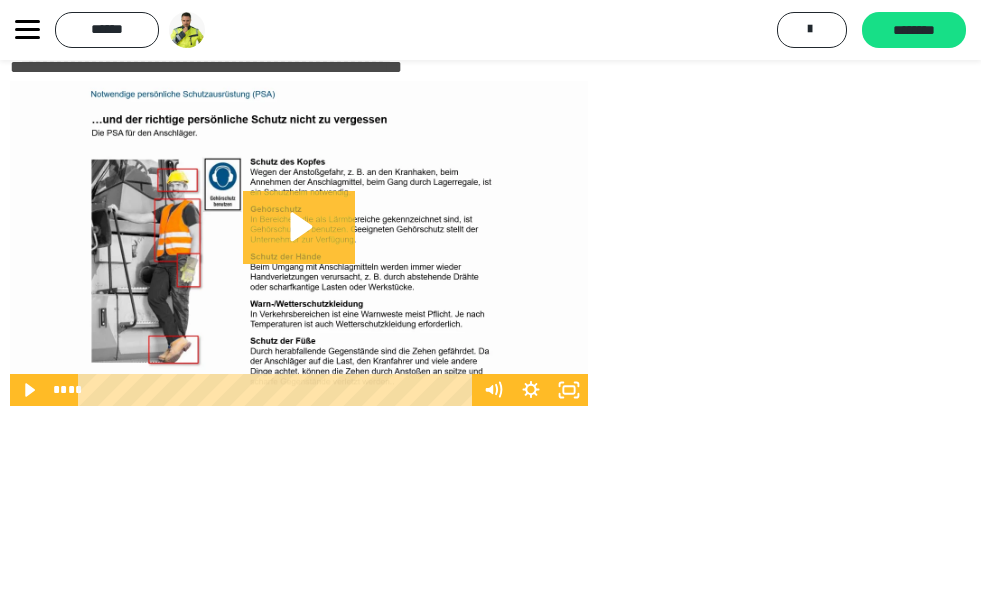 click 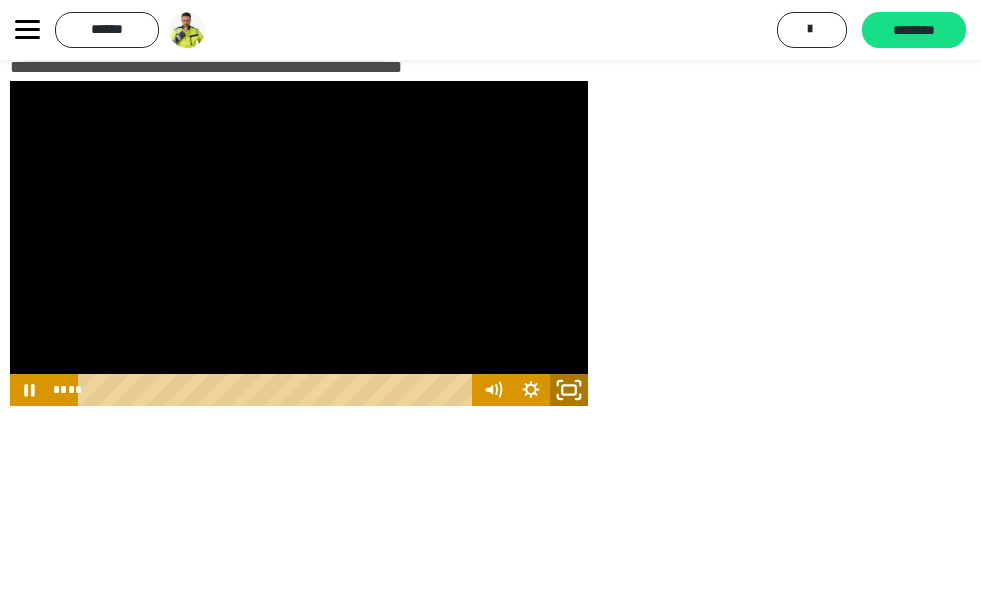 click 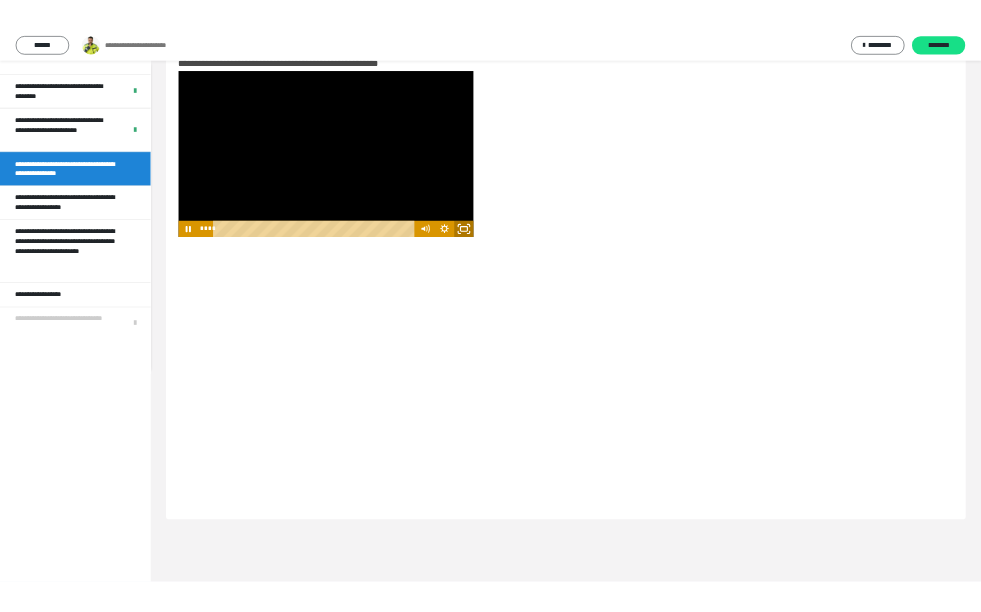 scroll, scrollTop: 571, scrollLeft: 0, axis: vertical 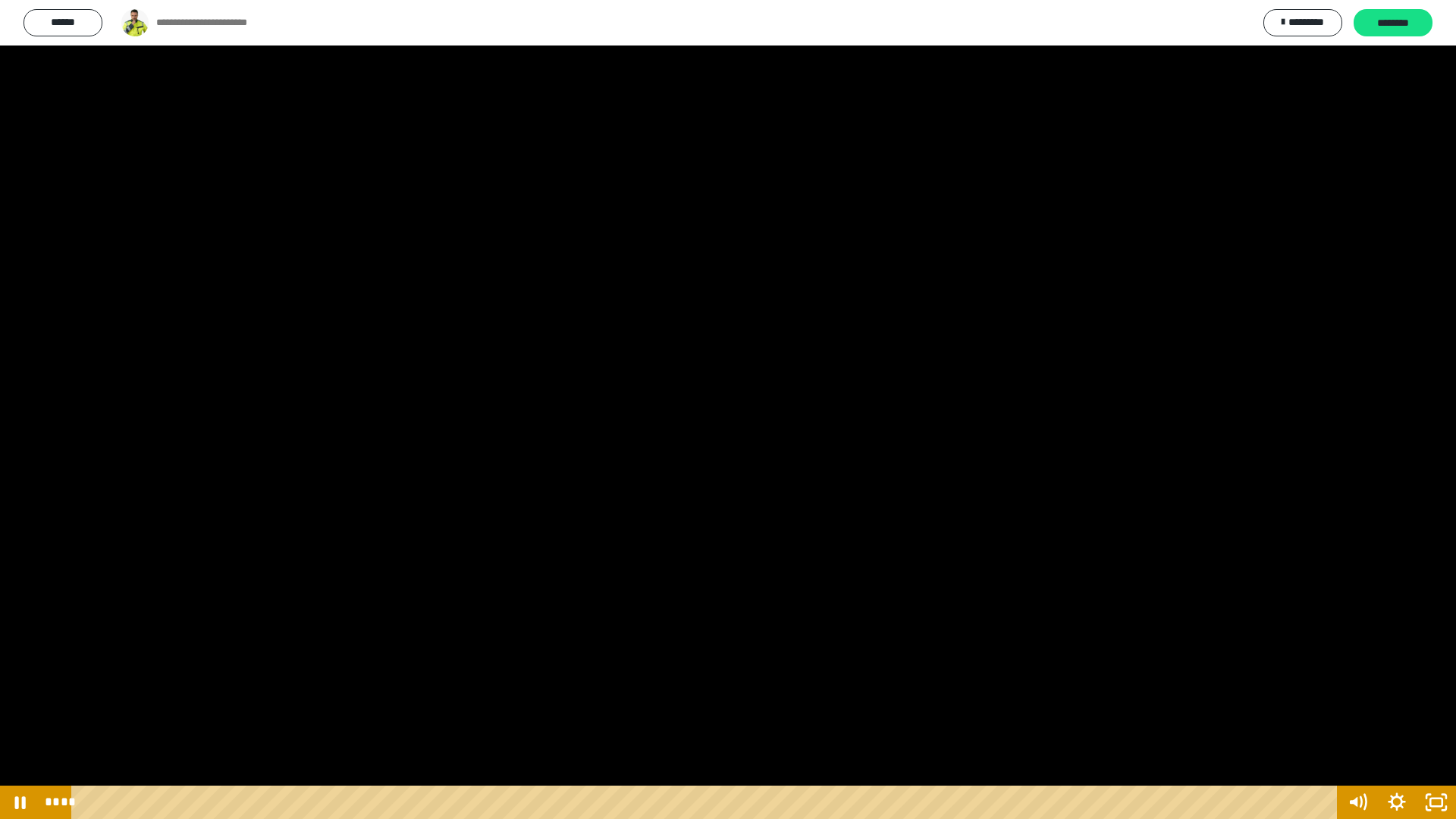 click 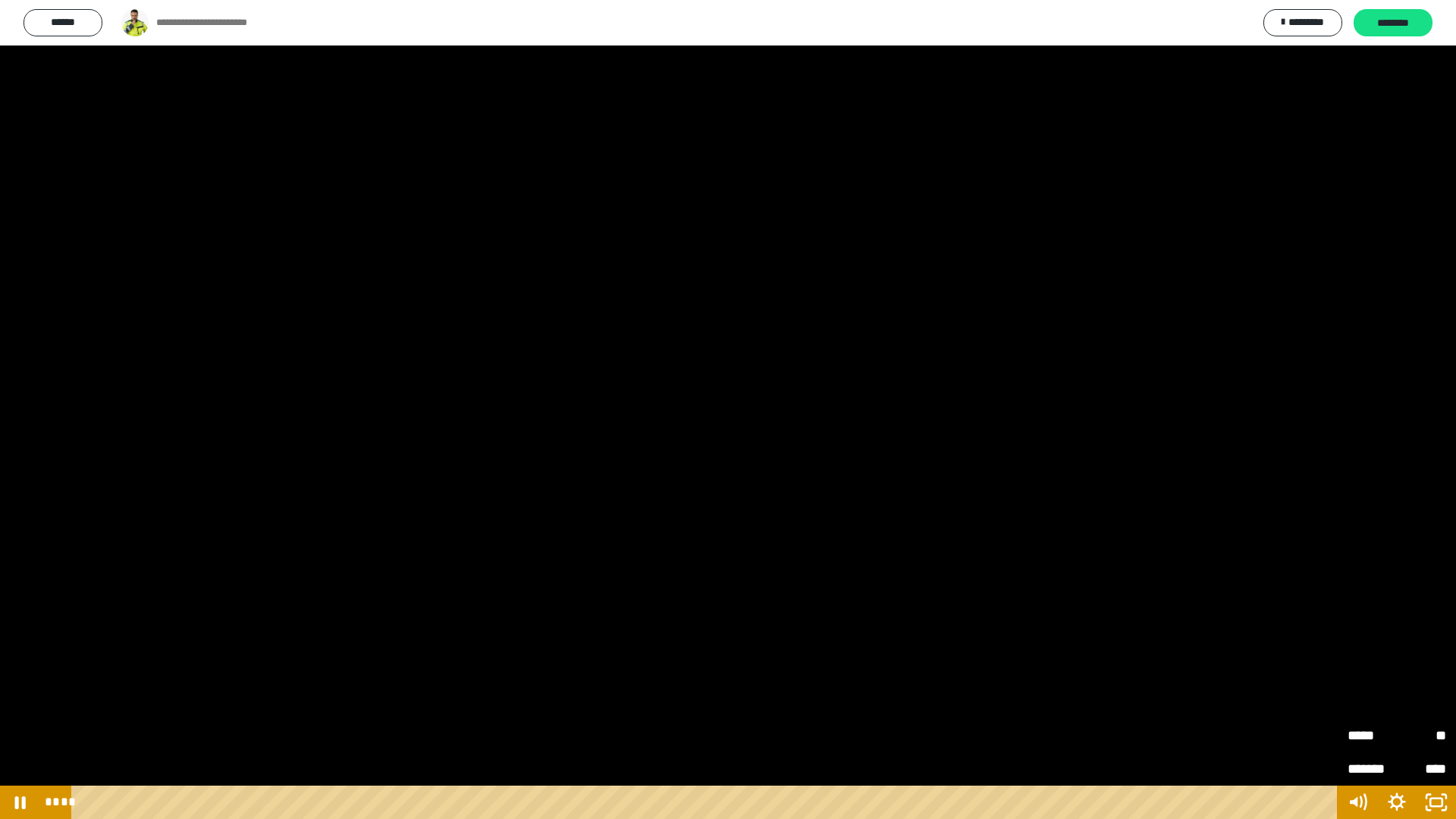 click on "*****" at bounding box center (1372, 730) 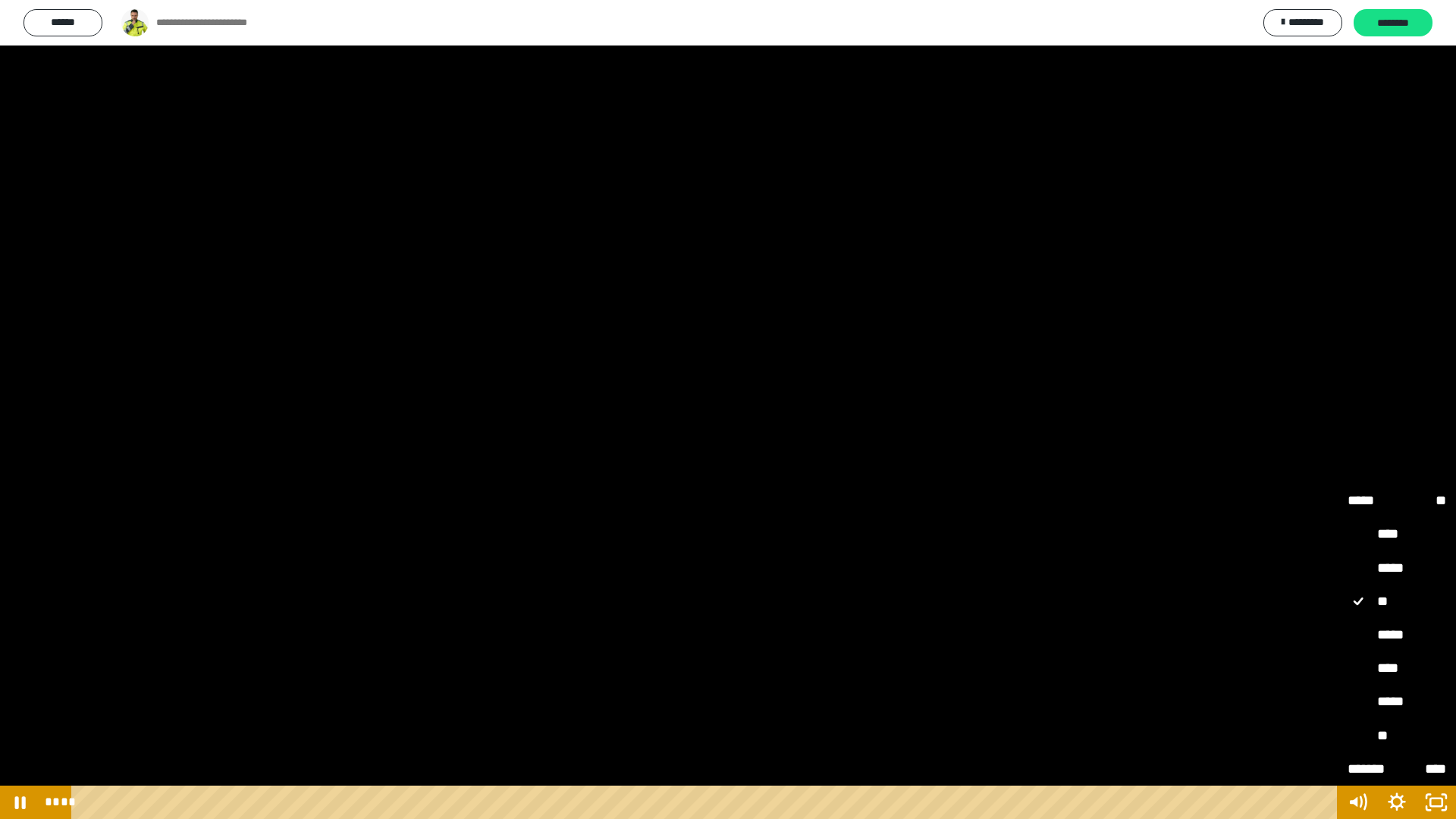 click on "****" at bounding box center (1397, 669) 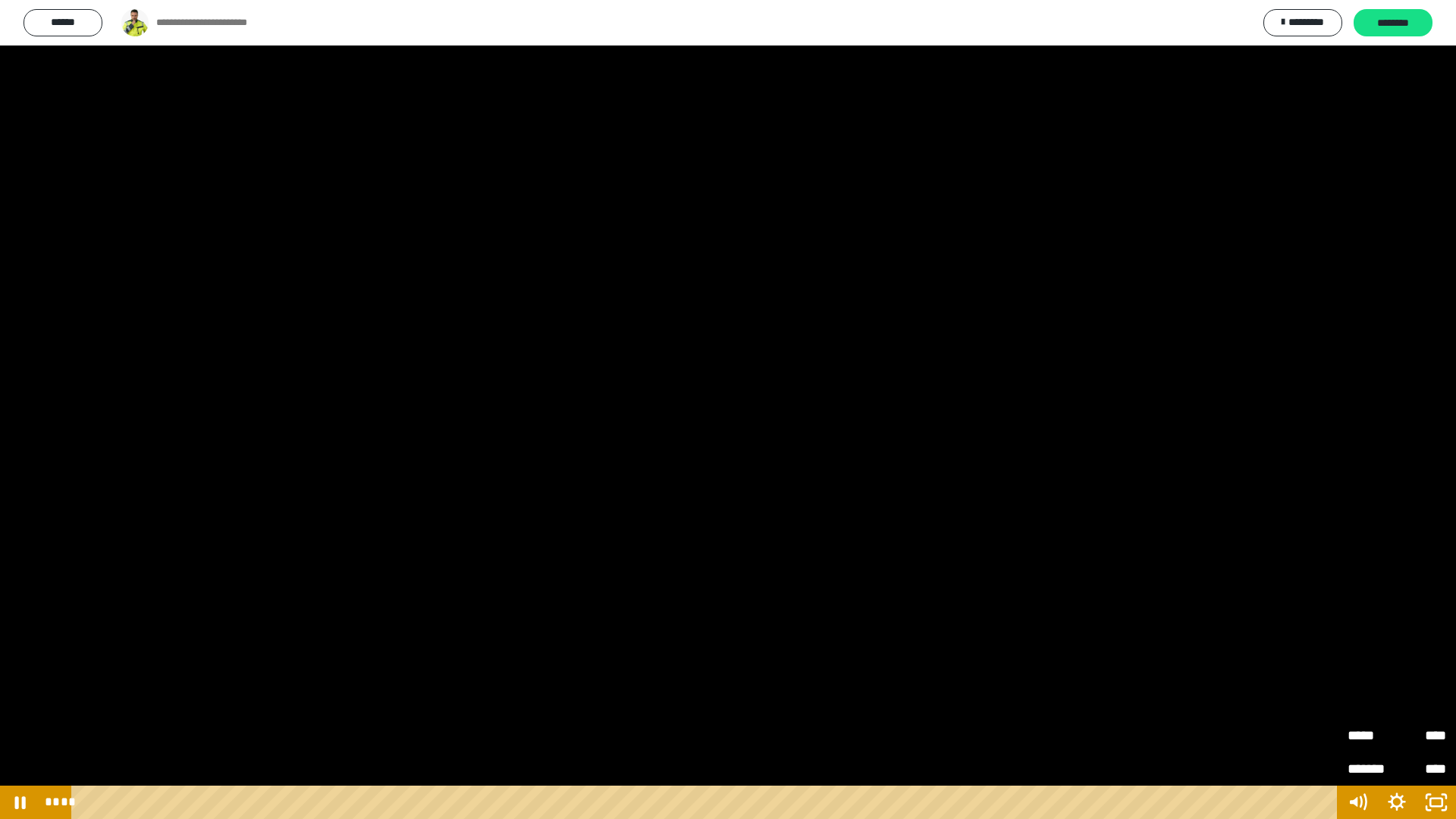 click on "****" at bounding box center [1421, 769] 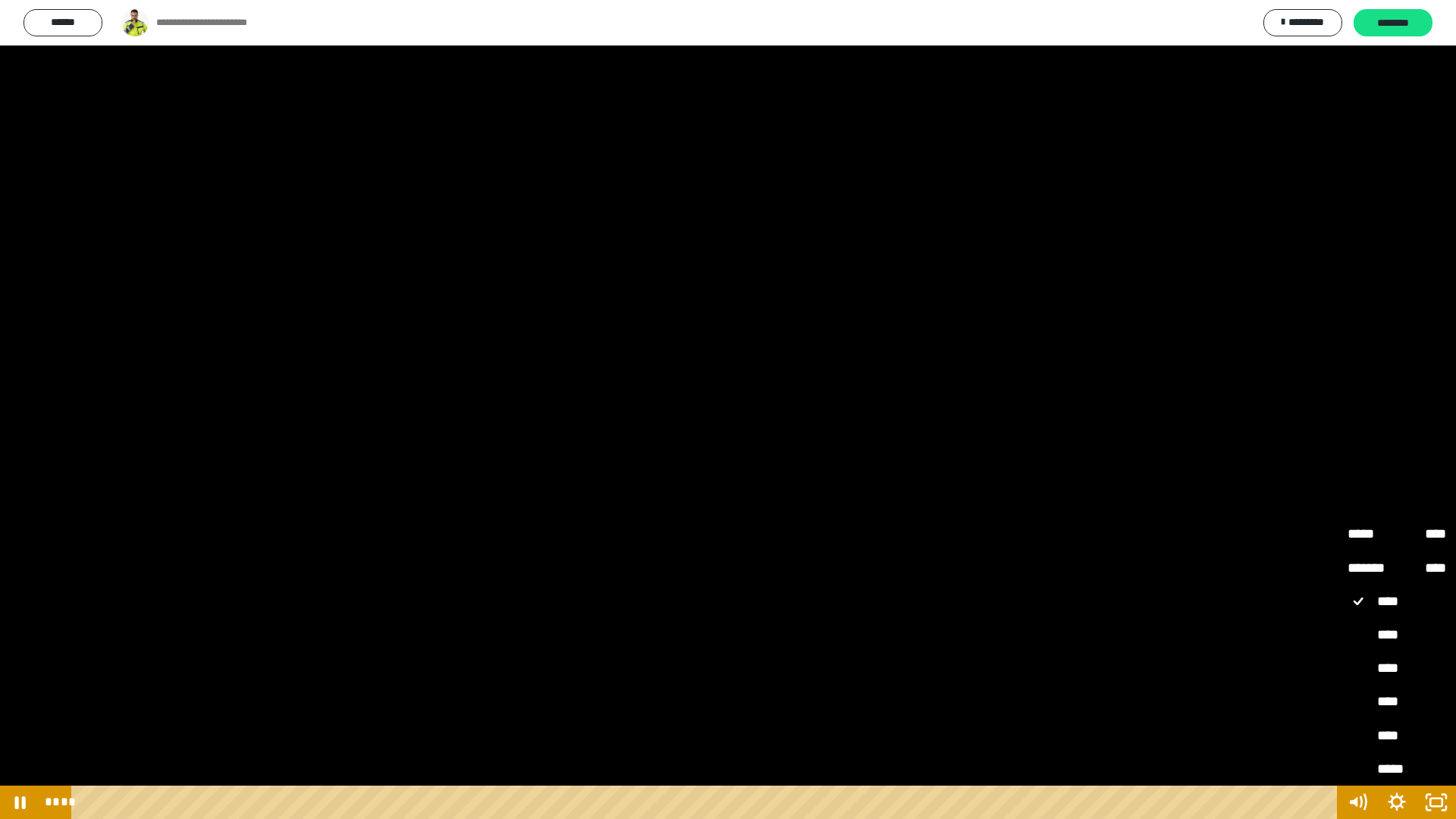click on "*****" at bounding box center [1397, 770] 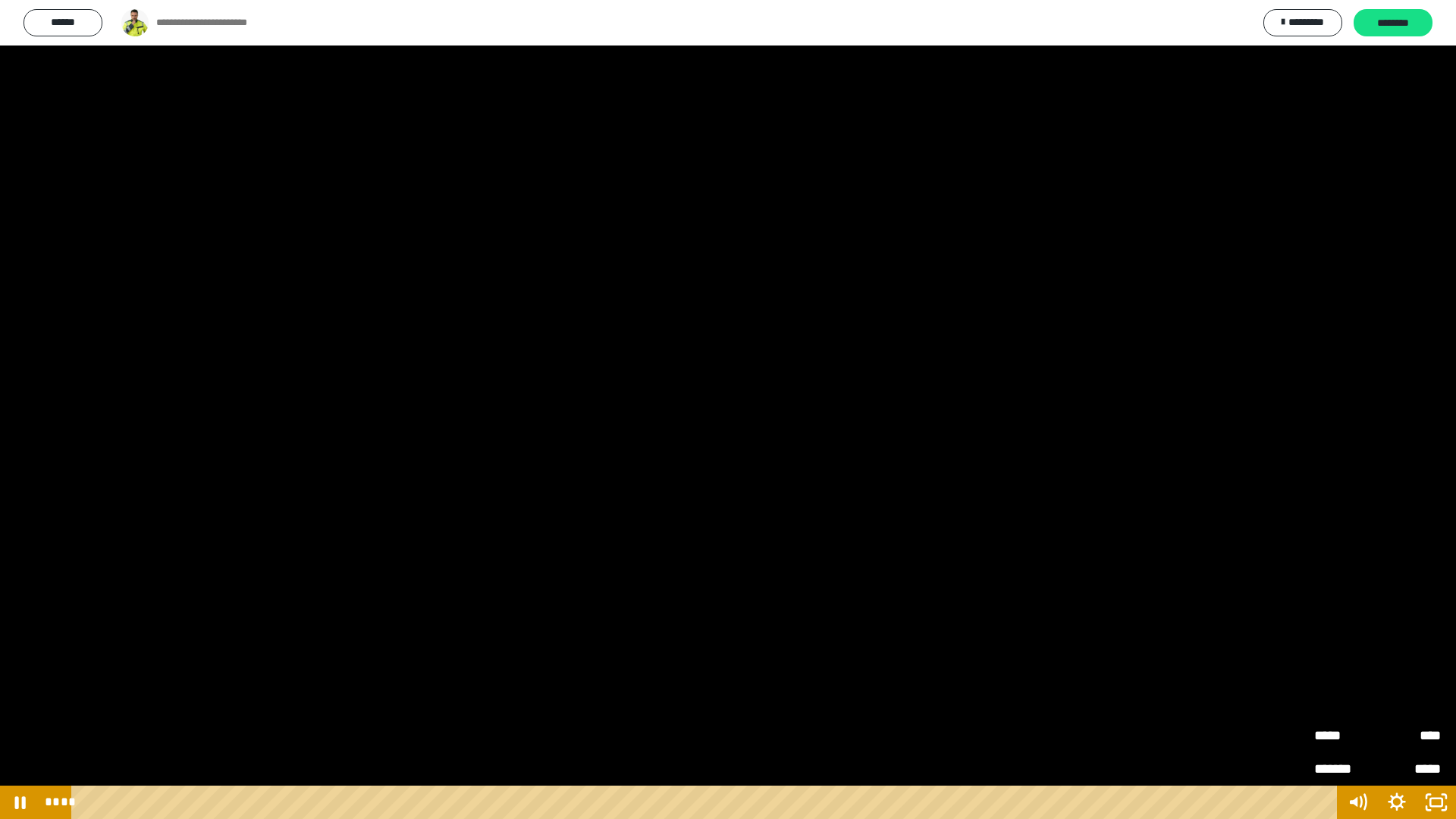 click at bounding box center [728, 410] 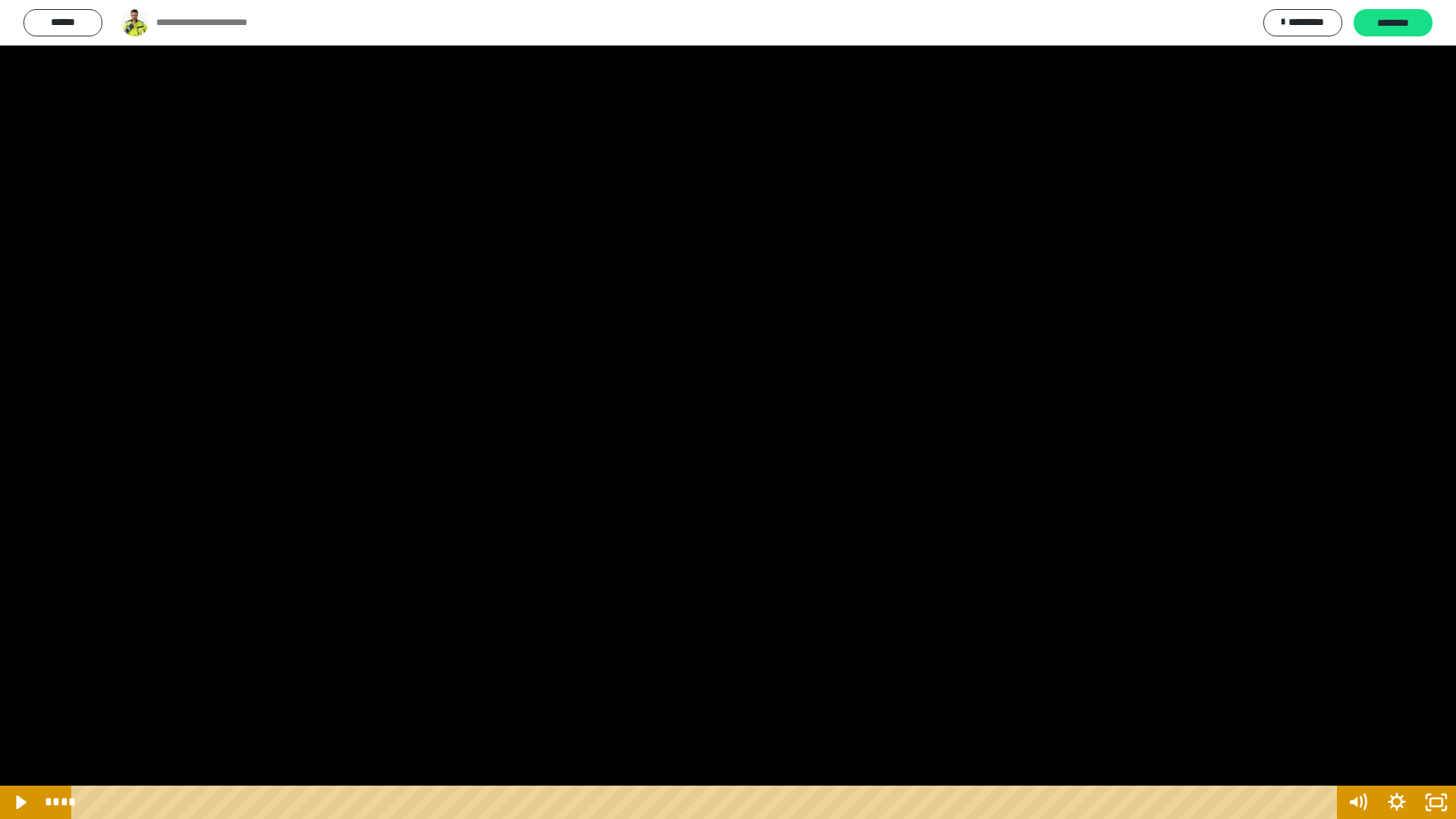 click at bounding box center [728, 410] 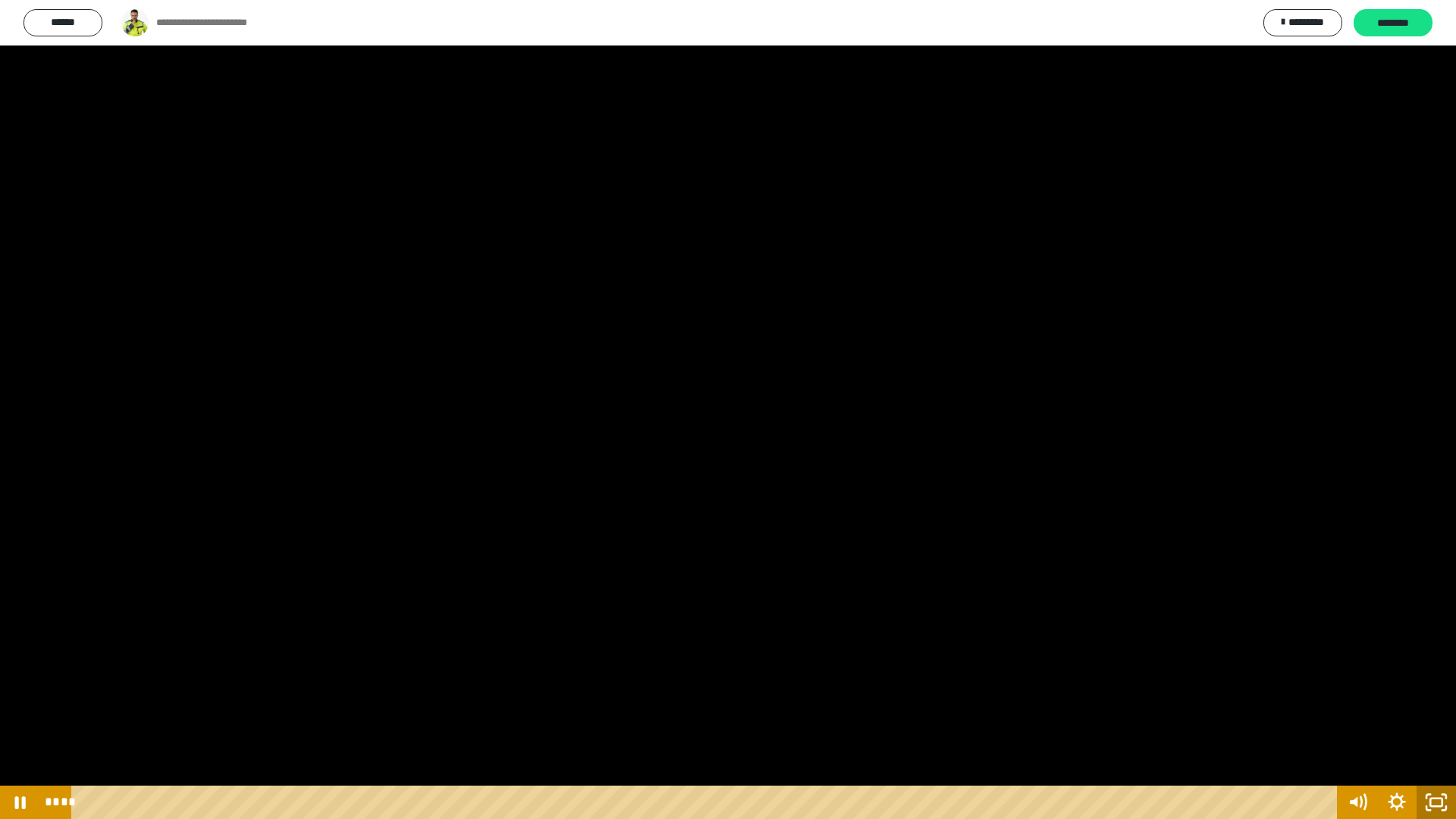 click 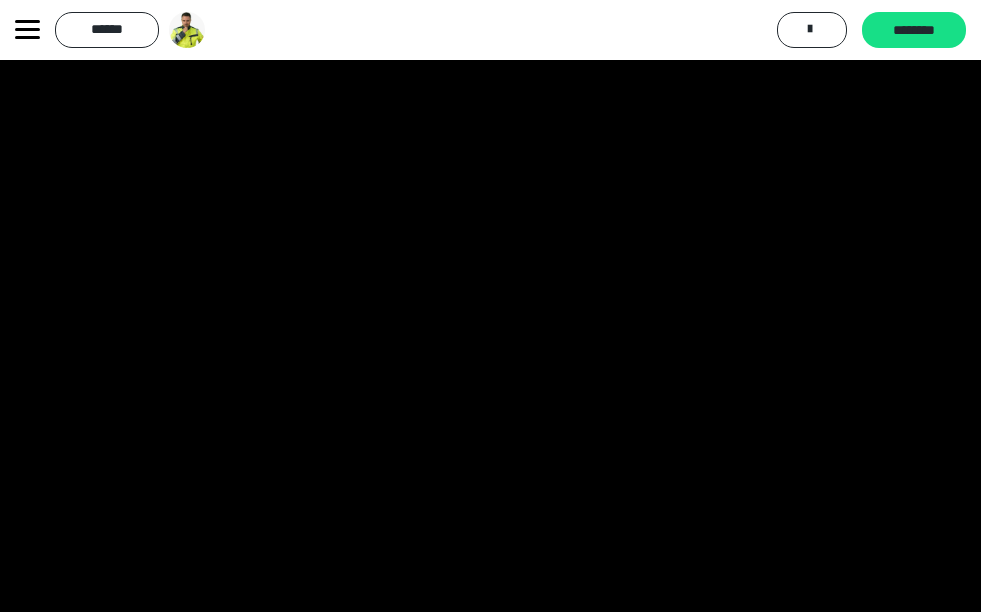 scroll, scrollTop: 1039, scrollLeft: 0, axis: vertical 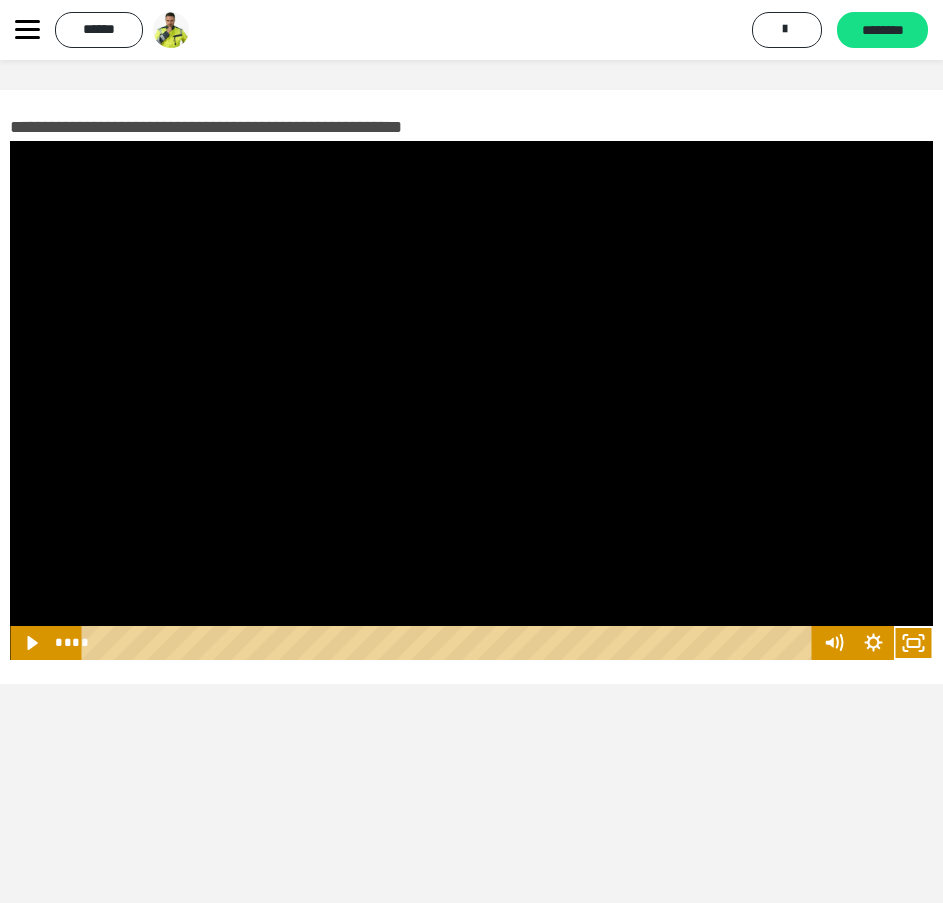 click at bounding box center (471, 400) 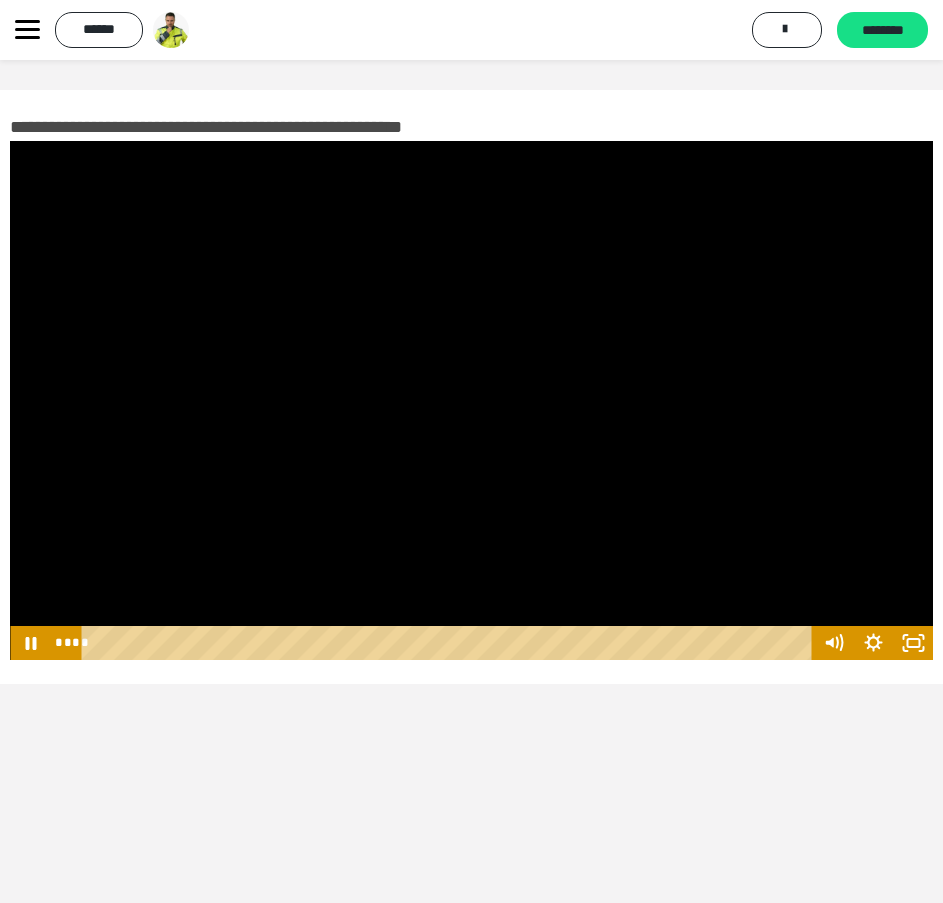 click at bounding box center (471, 400) 